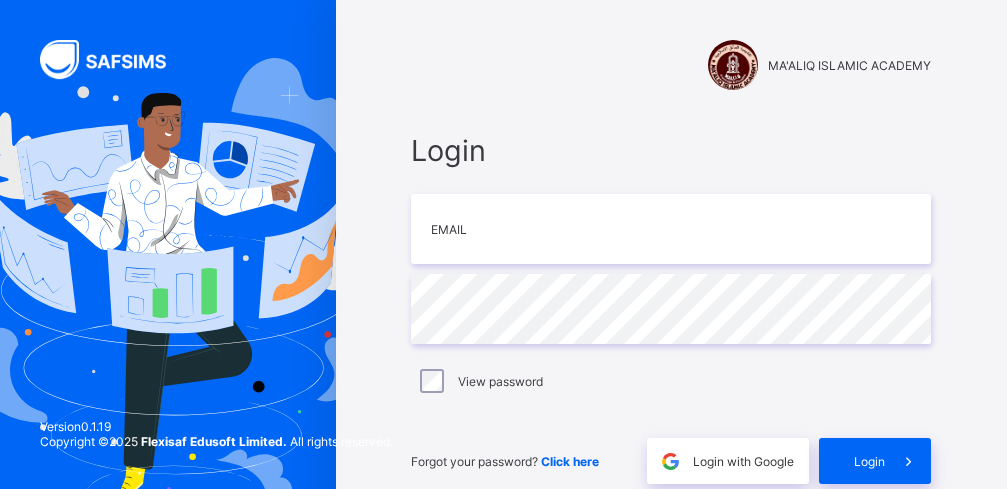 scroll, scrollTop: 0, scrollLeft: 0, axis: both 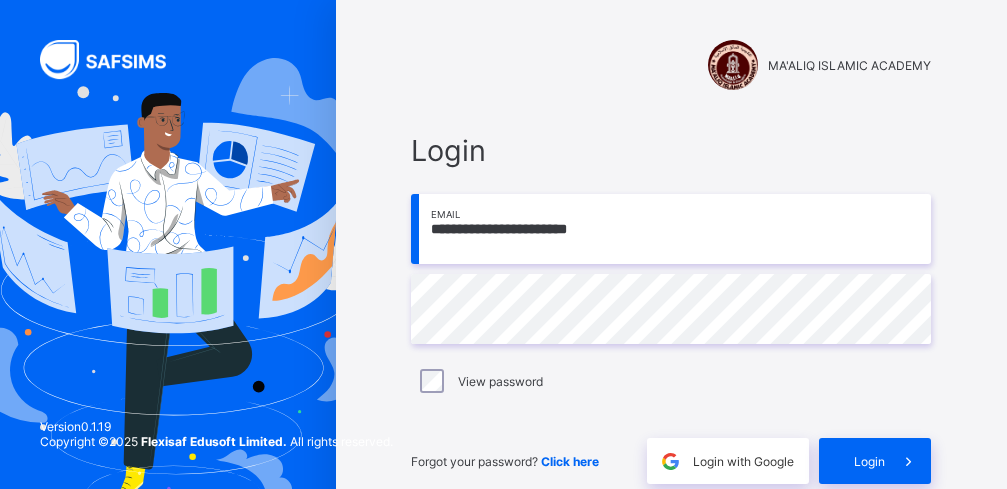 type on "**********" 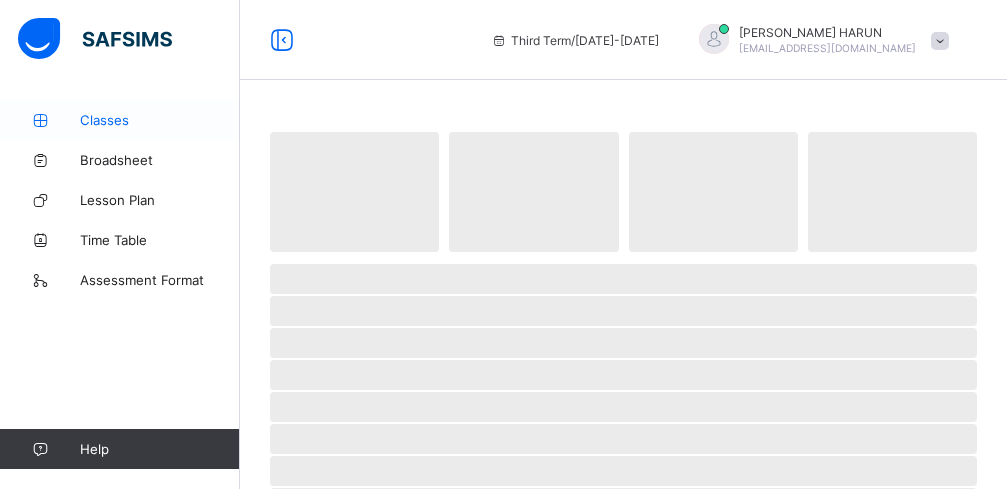 click on "Classes" at bounding box center [160, 120] 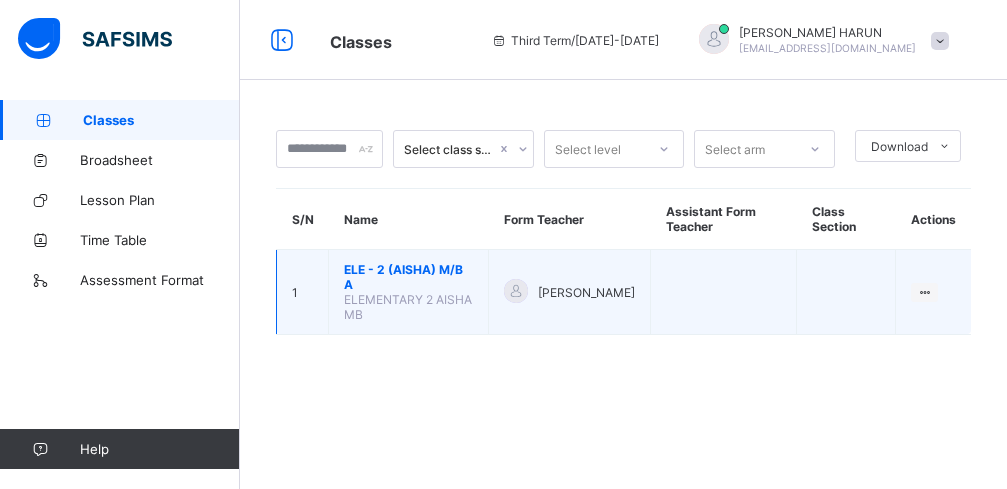 drag, startPoint x: 1017, startPoint y: 292, endPoint x: 952, endPoint y: 305, distance: 66.287254 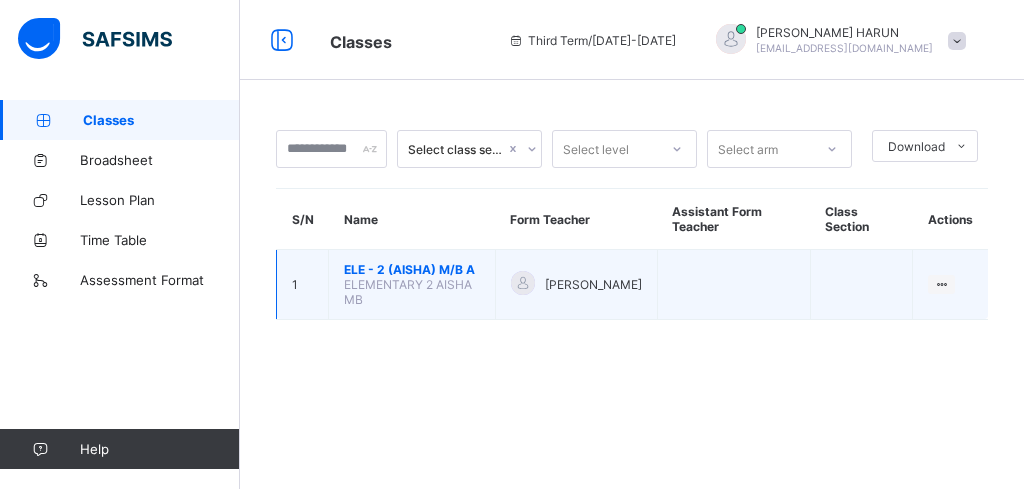 click at bounding box center (733, 285) 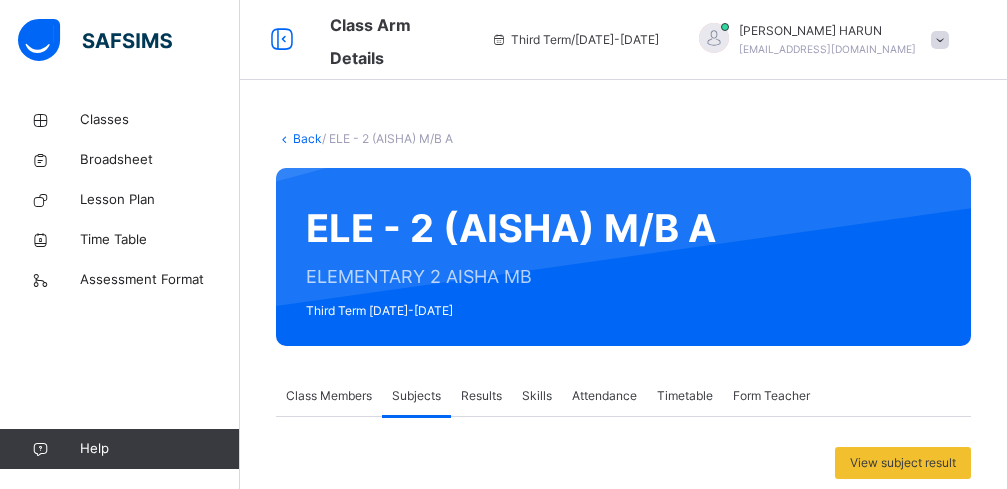 scroll, scrollTop: 337, scrollLeft: 0, axis: vertical 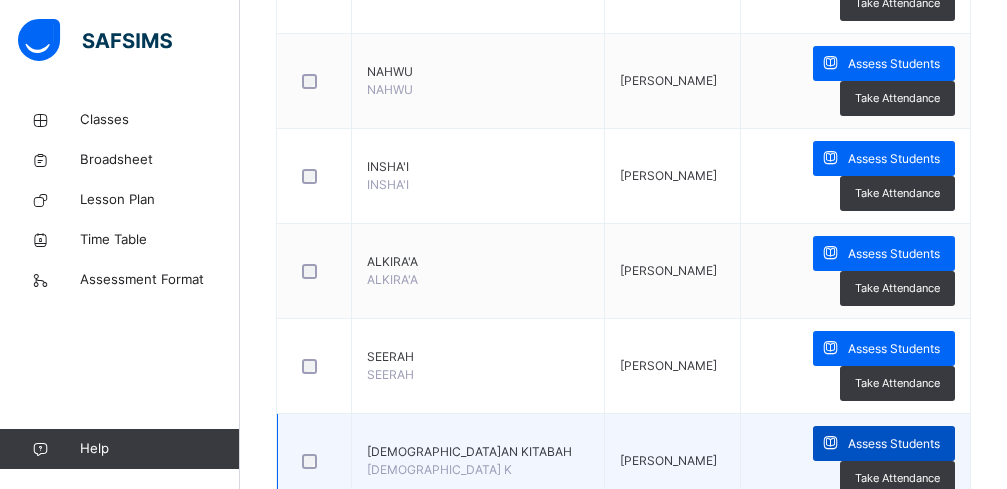 click on "Assess Students" at bounding box center (894, 444) 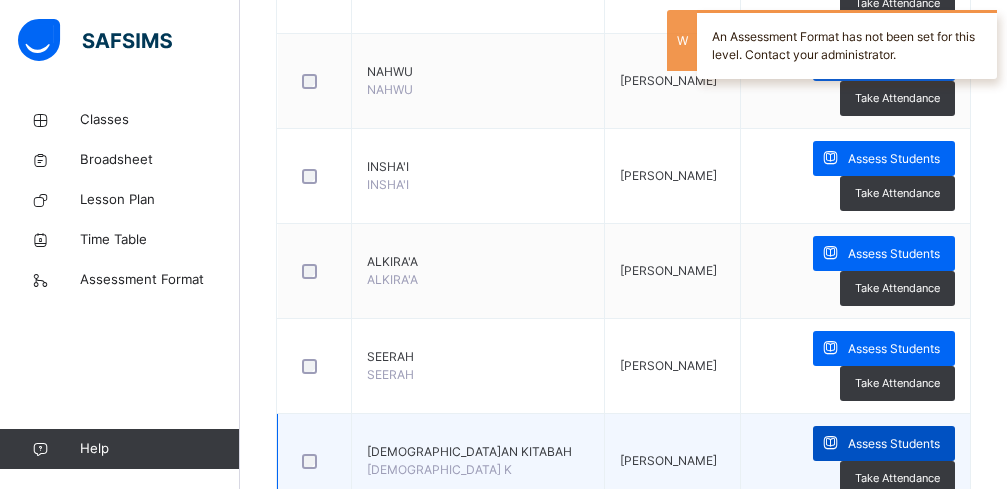 click on "Assess Students" at bounding box center [894, 444] 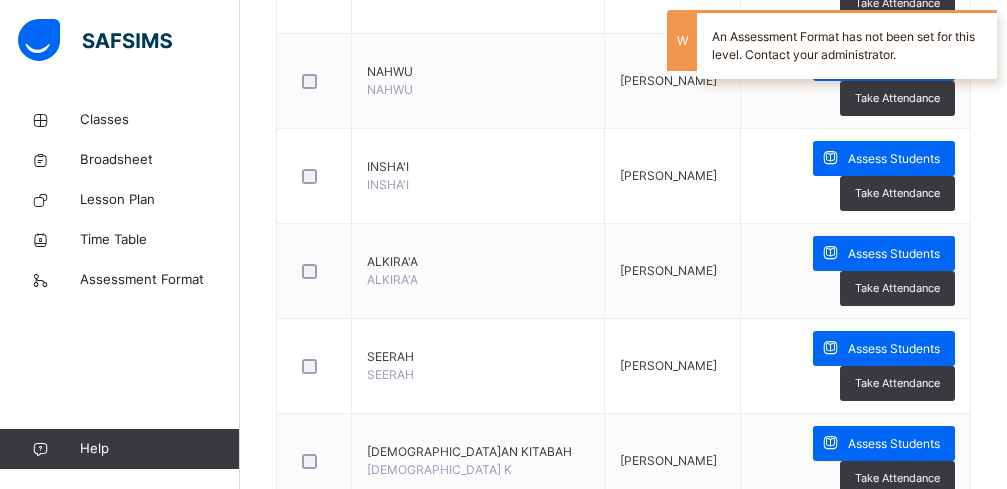 click on "Assess Students Take Attendance" at bounding box center [855, 461] 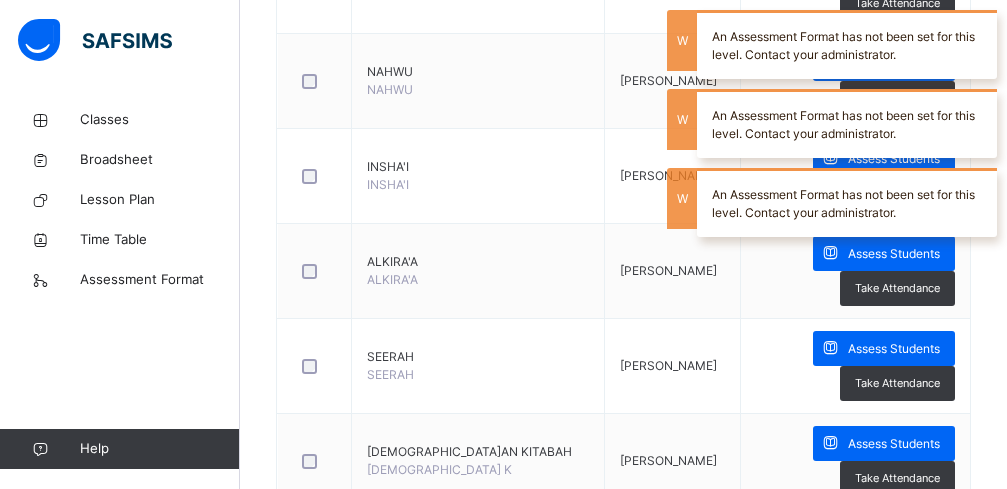scroll, scrollTop: 666, scrollLeft: 0, axis: vertical 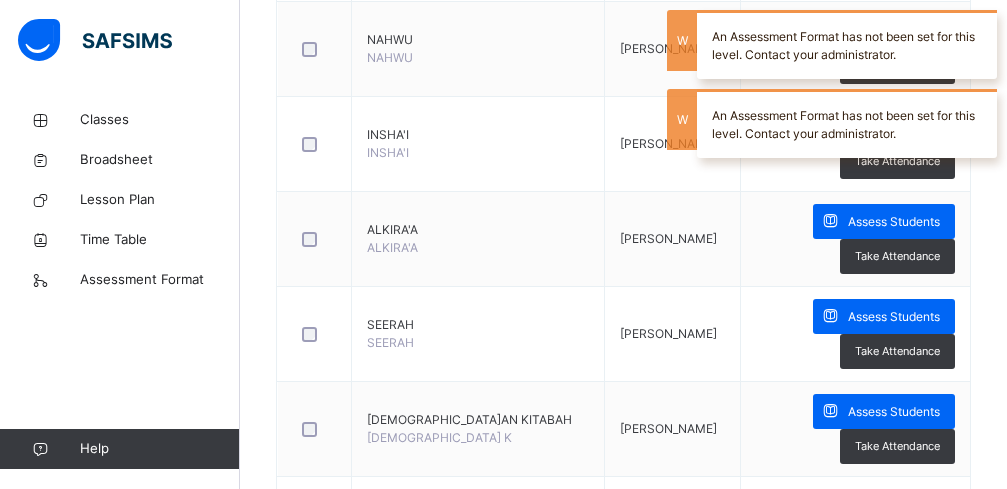 click on "Assess Students" at bounding box center (894, 697) 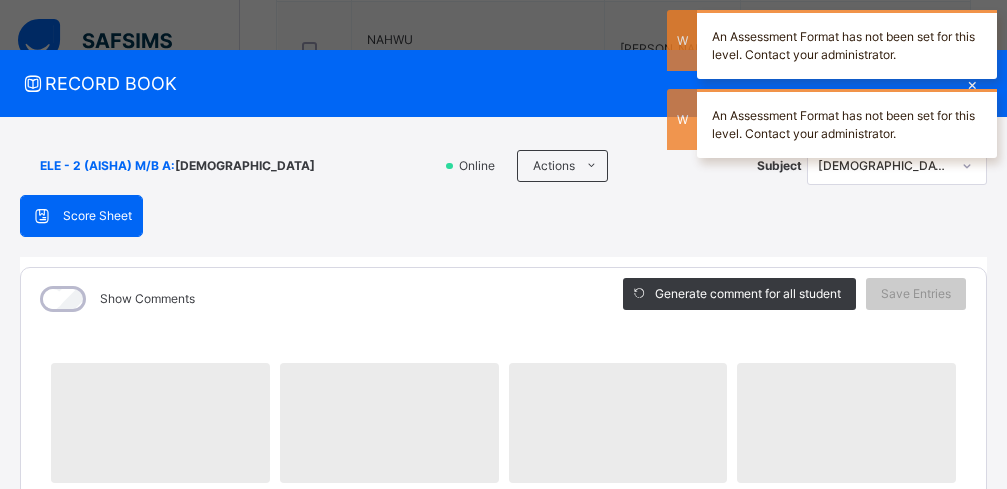 click on "RECORD BOOK × ELE - 2 (AISHA) M/B   A :   HADITH Online Actions  Download Empty Score Sheet  Upload/map score sheet Subject  HADITH MA'ALIQ ISLAMIC ACADEMY Date: 15th Jul 2025, 11:51:48 am Score Sheet Score Sheet Show Comments   Generate comment for all student   Save Entries Class Level:  ELE - 2 (AISHA) M/B   A Subject:  HADITH Session:  2024/2025 Session Session:  Third Term ‌ ‌ ‌ ‌ ‌ ‌ ‌ ‌ ‌ ‌ ‌ ‌ ‌ ‌ ‌ ‌ ‌ ‌ ‌ ‌ ‌ ‌ ‌ ‌ ‌ ‌ ‌ ‌ ‌   ×   Subject Teacher’s Comment Generate and see in full the comment developed by the AI with an option to regenerate the comment Sims Bot Please wait while the Sims Bot generates comments for all your students × How satisfied are you with using SAFSIMS? 😞 🙁 😐 🙂 😄 Very Dissatisfied Very Satisfied Submit Close Import subject assessment score Map your assessment to those on our system Upload excel file used to fill out assessment   This excel file is the empty score sheet you downloaded eariler ×" at bounding box center [503, 244] 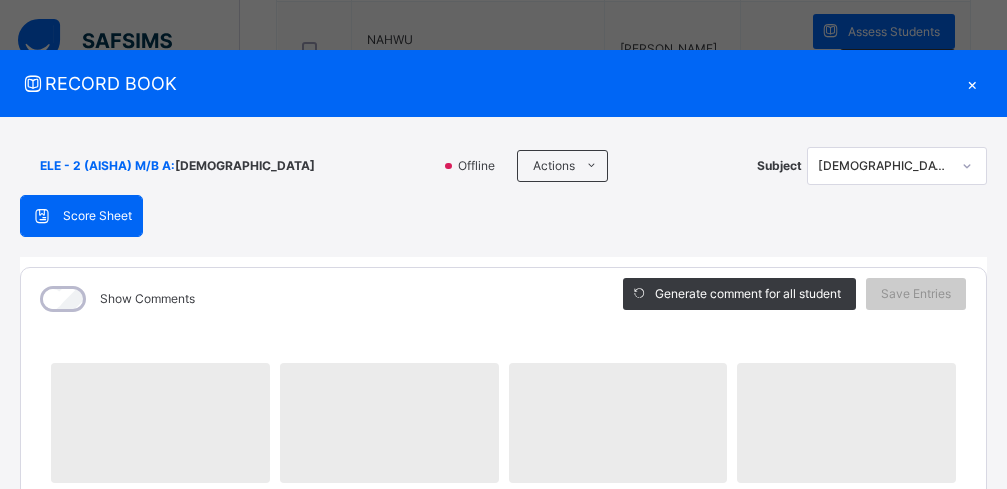 click on "‌" at bounding box center (846, 423) 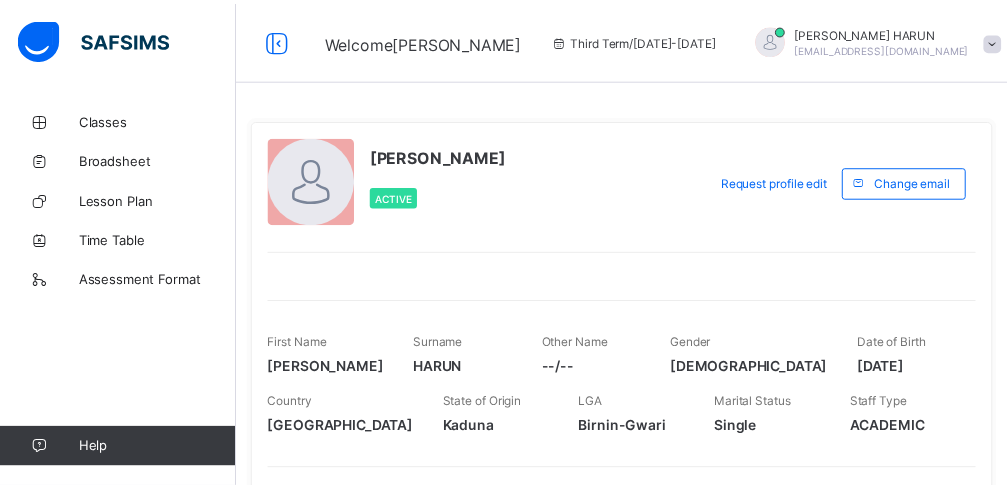 scroll, scrollTop: 0, scrollLeft: 0, axis: both 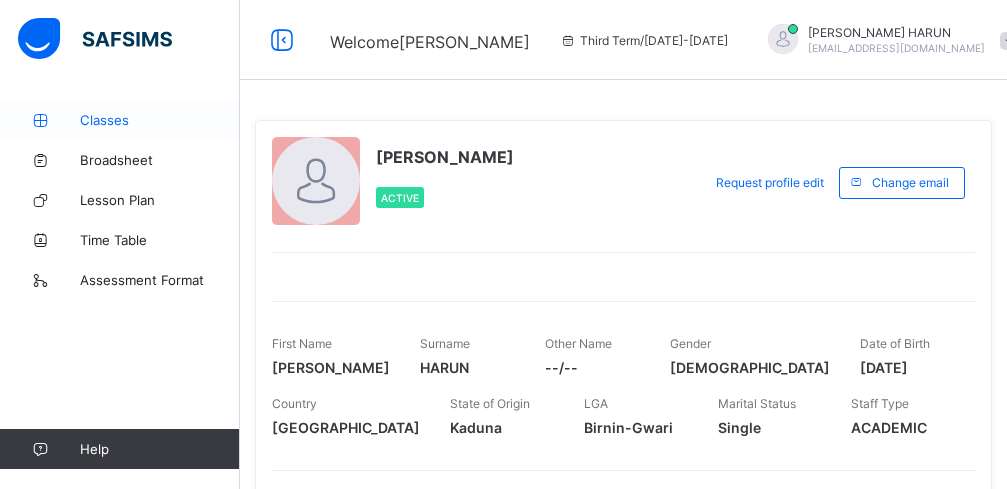 click on "Classes" at bounding box center (160, 120) 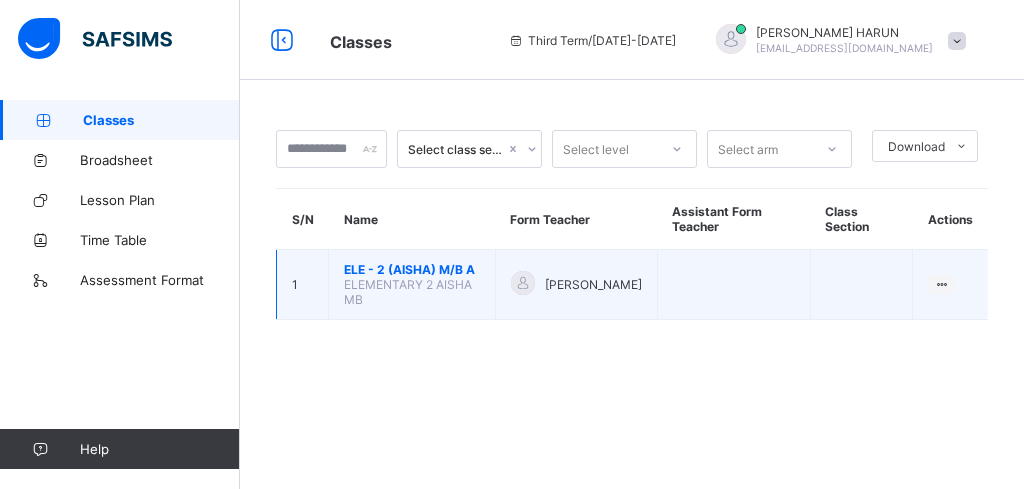 click on "ELE - 2 (AISHA) M/B   A" at bounding box center (412, 269) 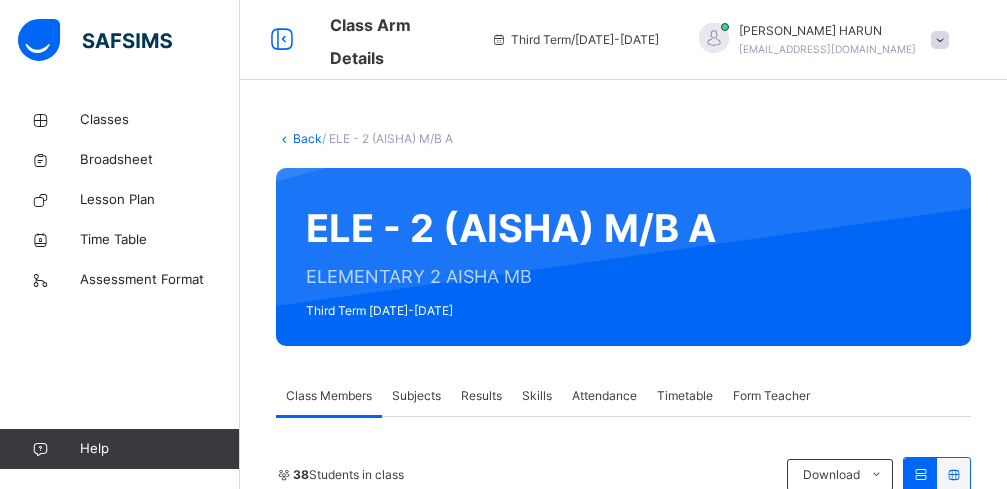 click on "Subjects" at bounding box center [416, 396] 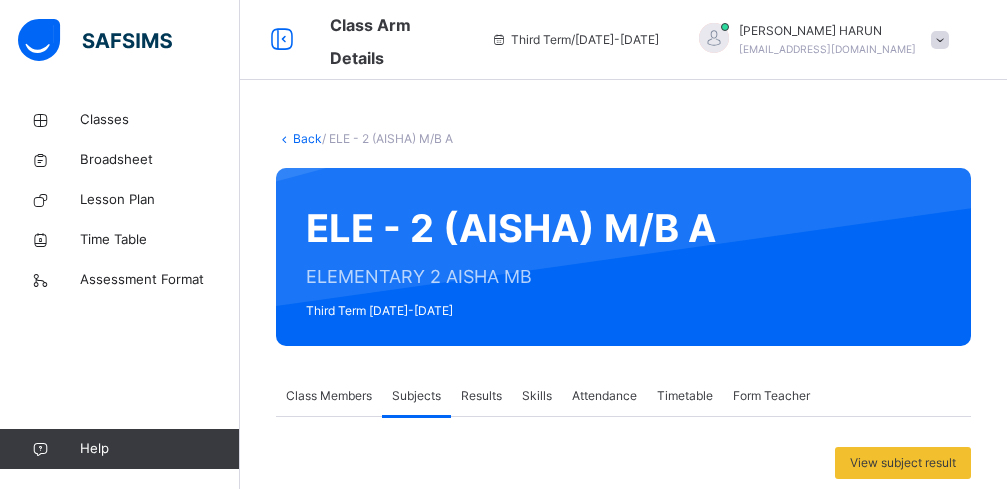 click on "Assess Students" at bounding box center (894, 1078) 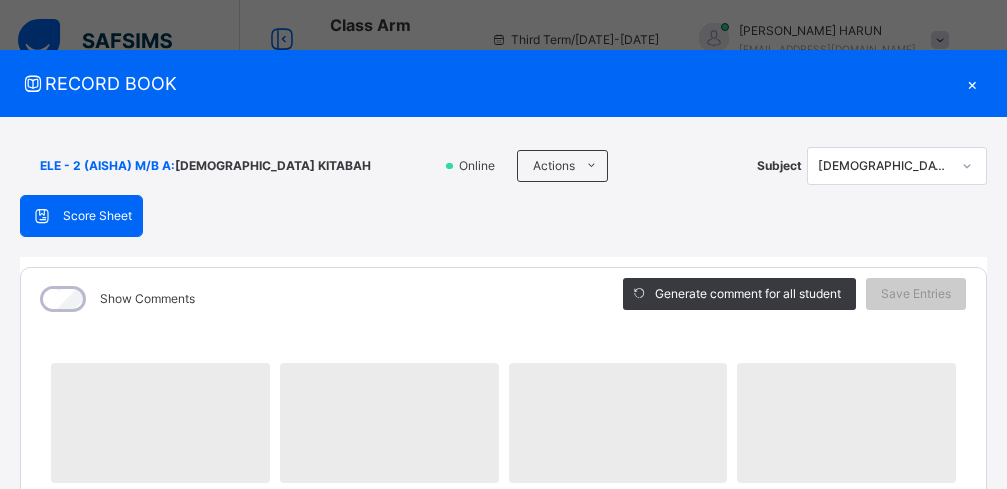 click on "RECORD BOOK × ELE - 2 (AISHA) M/B   A :   QUR'AN KITABAH Online Actions  Download Empty Score Sheet  Upload/map score sheet Subject  [DEMOGRAPHIC_DATA] KITABAH MA'ALIQ ISLAMIC ACADEMY Date: [DATE] 12:00:46 pm Score Sheet Score Sheet Show Comments   Generate comment for all student   Save Entries Class Level:  ELE - 2 (AISHA) M/B   A Subject:  QUR'AN KITABAH Session:  2024/2025 Session Session:  Third Term ‌ ‌ ‌ ‌ ‌ ‌ ‌ ‌ ‌ ‌ ‌ ‌ ‌ ‌ ‌ ‌ ‌ ‌ ‌ ‌ ‌ ‌ ‌ ‌ ‌ ‌ ‌ ‌ ‌   ×   Subject Teacher’s Comment Generate and see in full the comment developed by the AI with an option to regenerate the comment [PERSON_NAME] Bot Please wait while the [PERSON_NAME] Bot generates comments for all your students × How satisfied are you with using SAFSIMS? 😞 🙁 😐 🙂 😄 Very Dissatisfied Very Satisfied Submit Close Import subject assessment score Map your assessment to those on our system Upload excel file used to fill out assessment   Drag and Drop files here Browse File ×   Cancel" at bounding box center (503, 244) 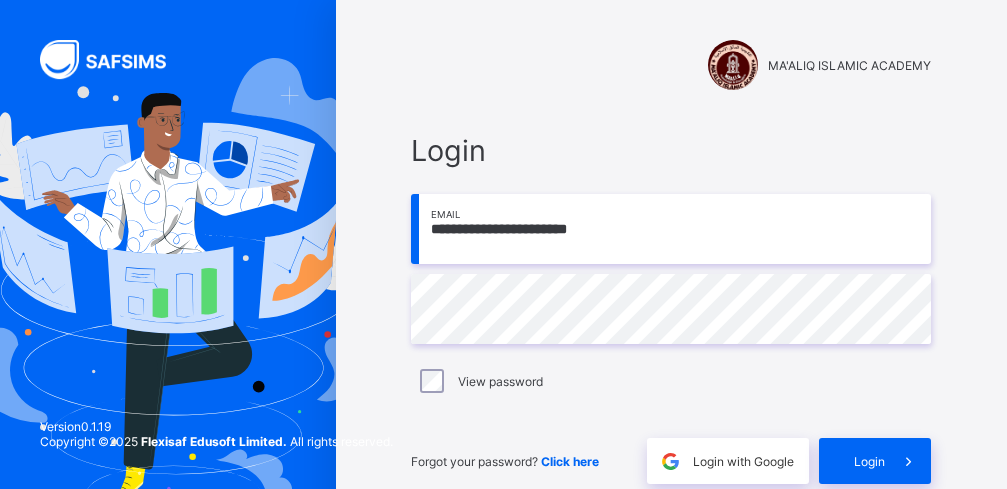 scroll, scrollTop: 0, scrollLeft: 0, axis: both 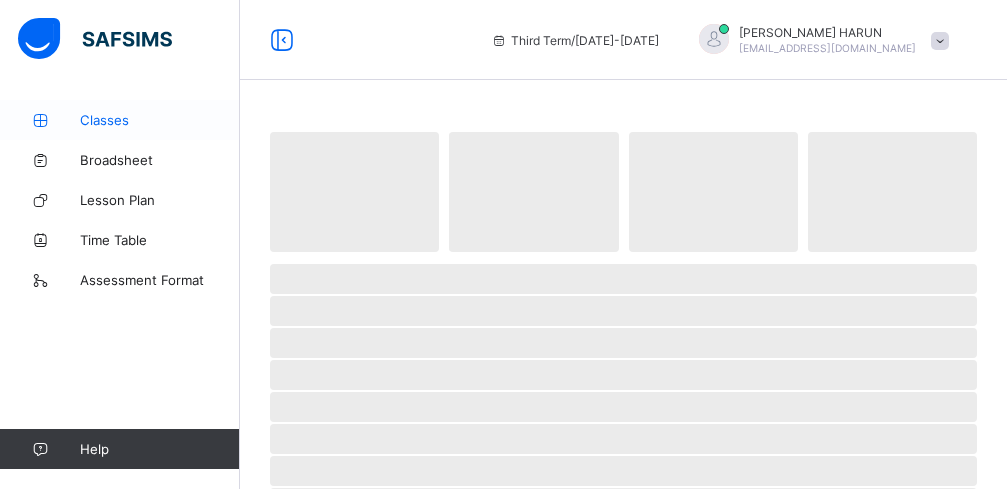click on "Classes" at bounding box center [160, 120] 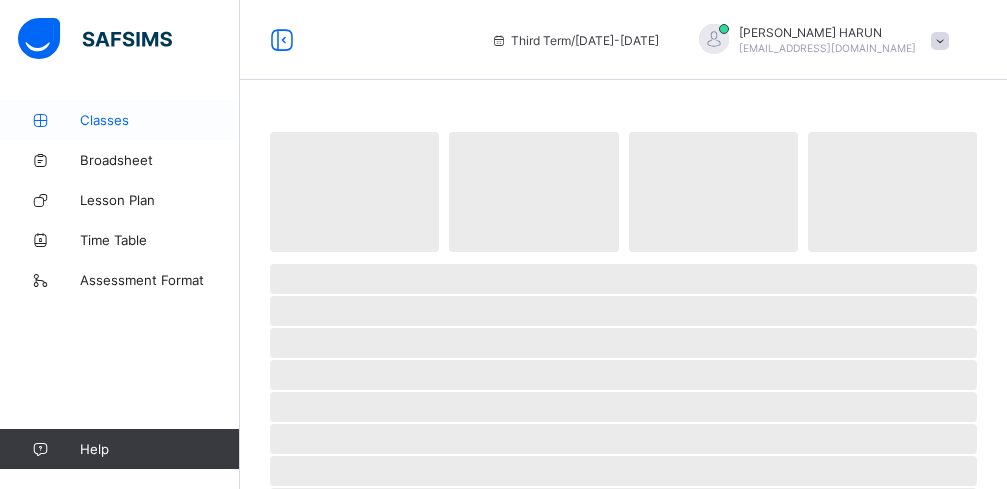 click on "Classes" at bounding box center [160, 120] 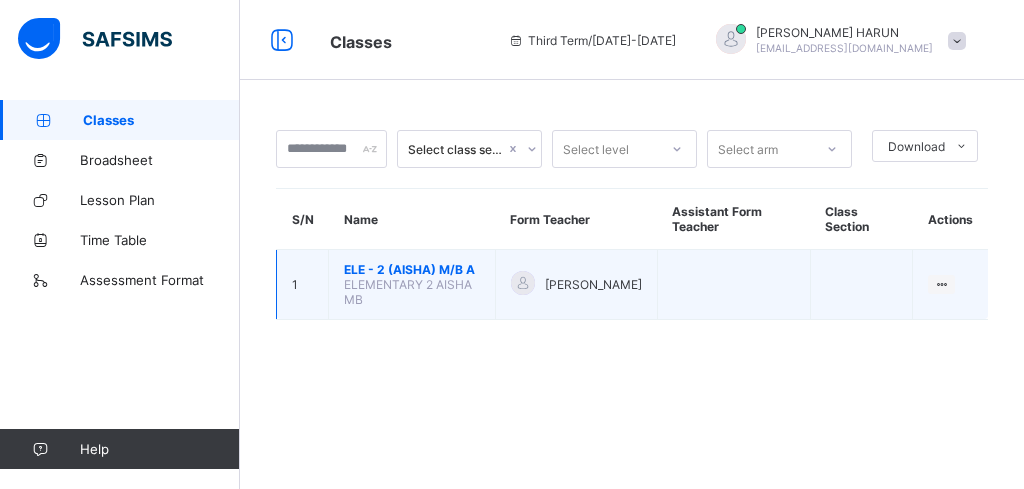click on "ELE - 2 (AISHA) M/B   A" at bounding box center (412, 269) 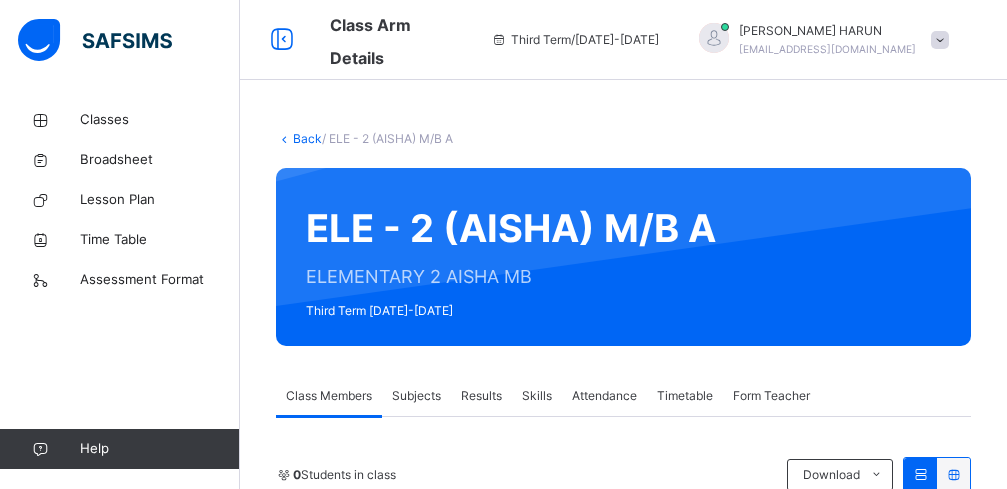click on "Subjects" at bounding box center [416, 396] 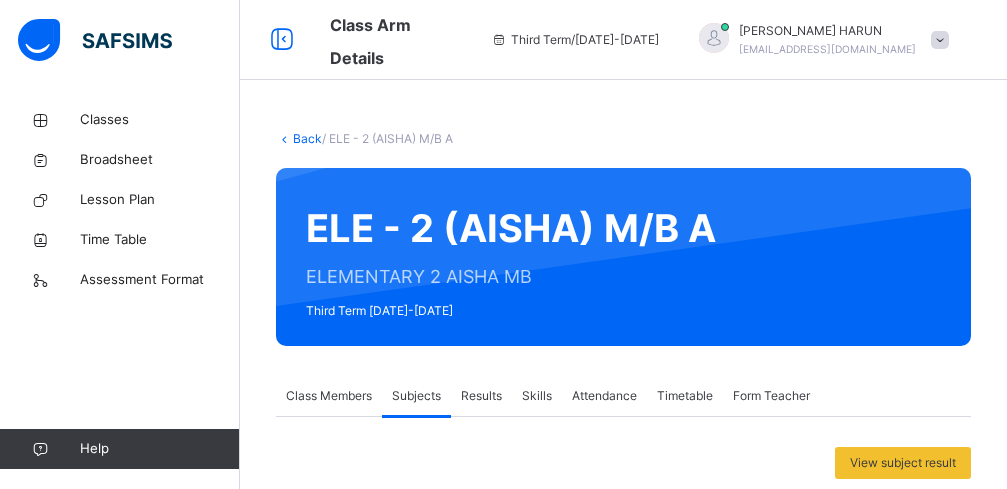 scroll, scrollTop: 222, scrollLeft: 0, axis: vertical 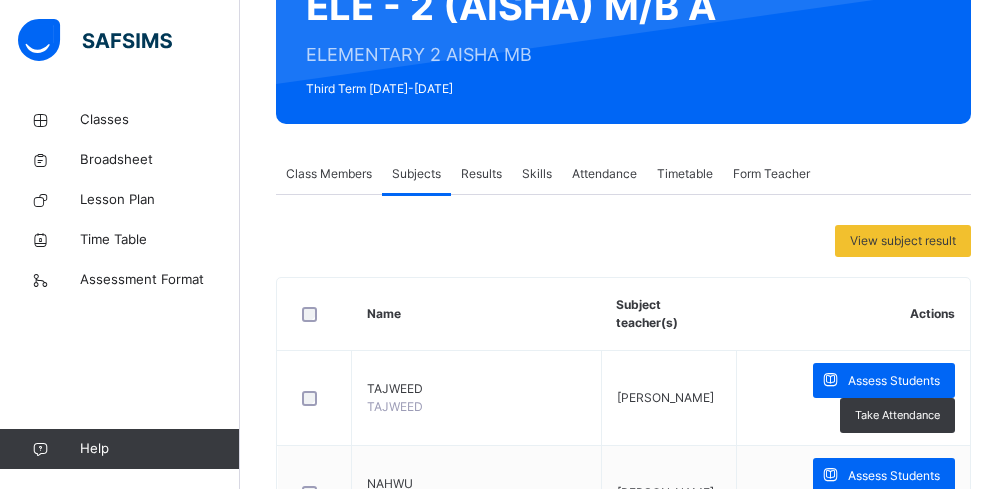 click on "Class Members" at bounding box center [329, 174] 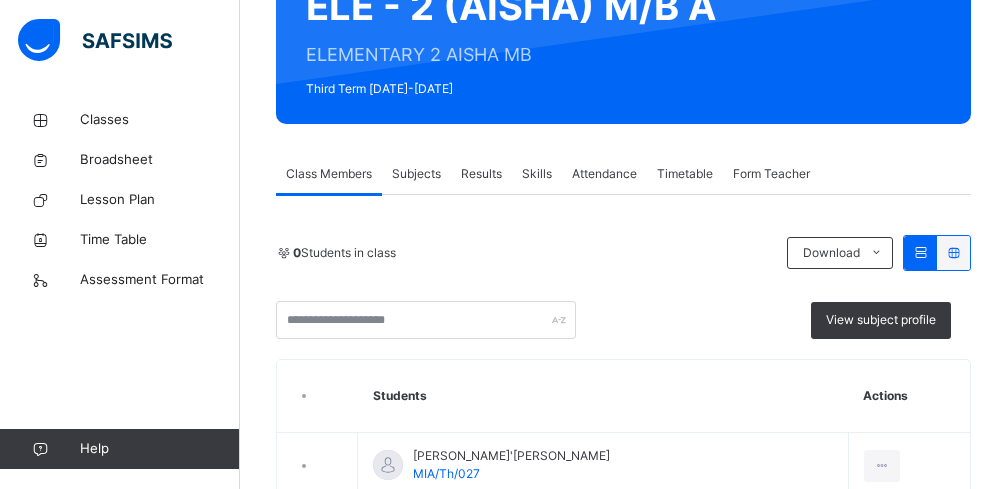 click on "Class Members" at bounding box center [329, 174] 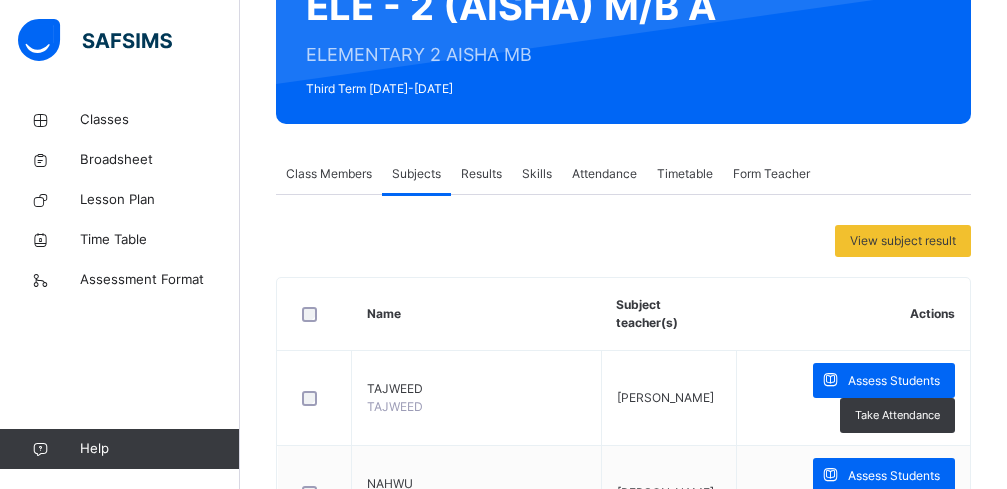 click on "Actions" at bounding box center (853, 314) 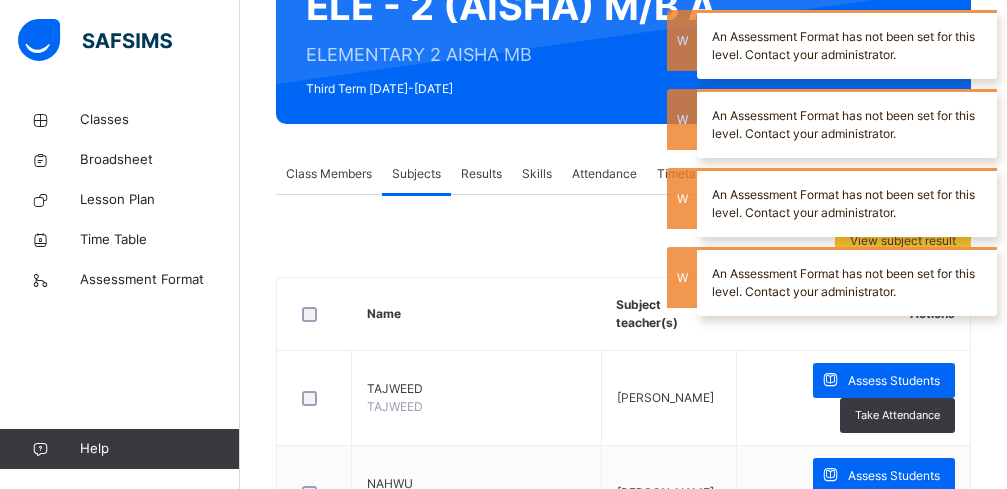 click on "Assess Students" at bounding box center (884, 1140) 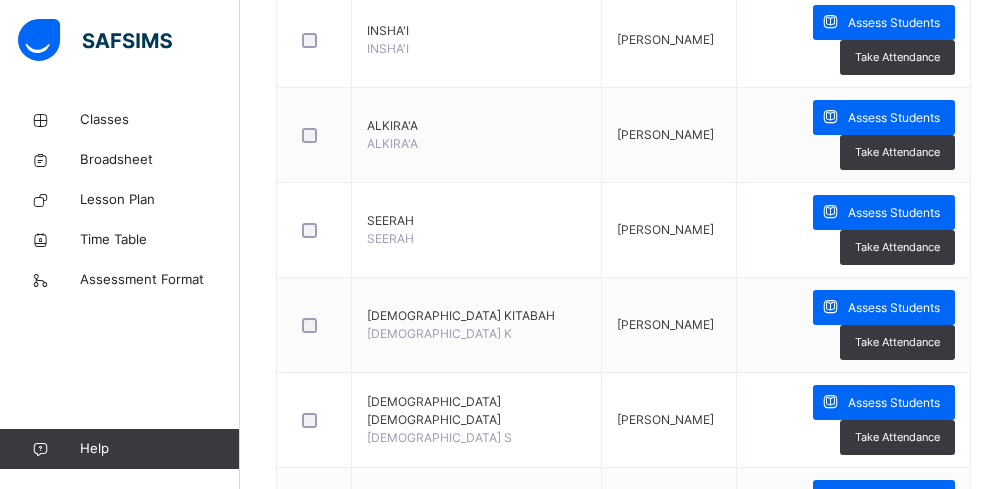 click on "Assess Students" at bounding box center [894, 593] 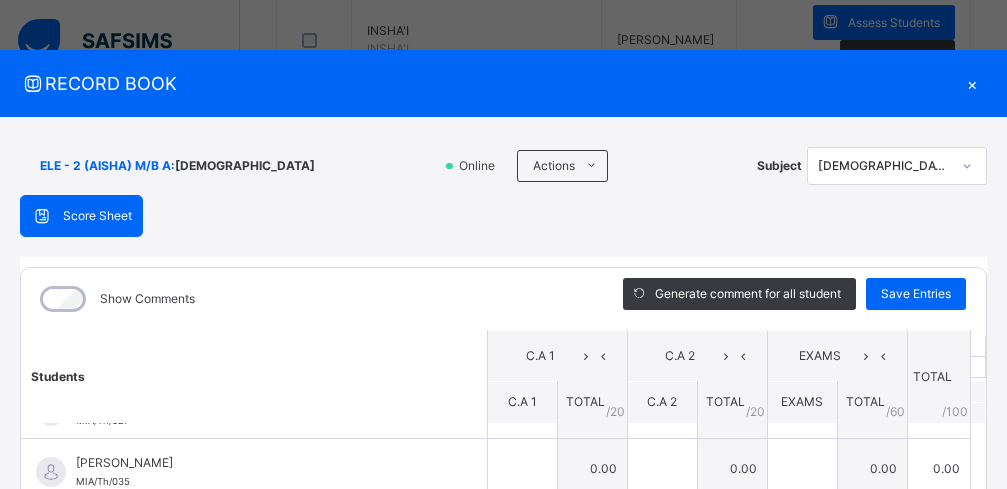 scroll, scrollTop: 0, scrollLeft: 0, axis: both 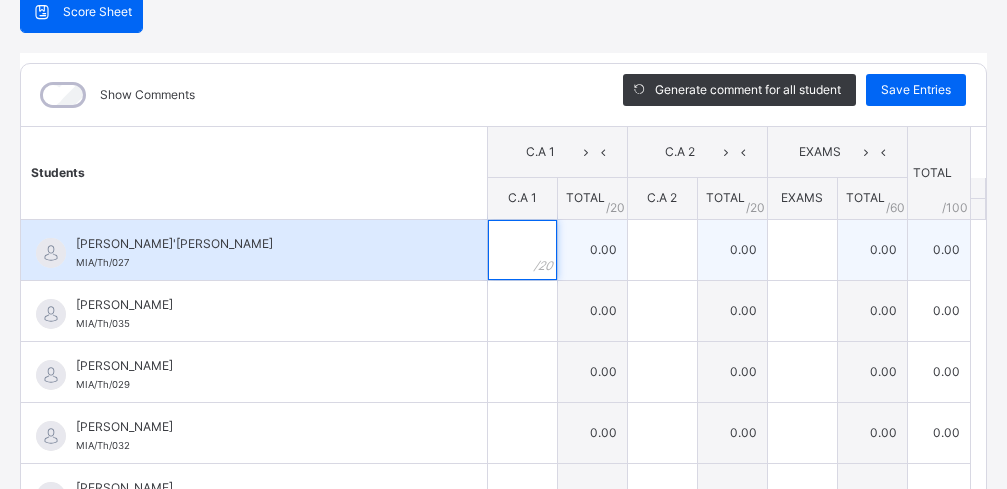 click at bounding box center (522, 250) 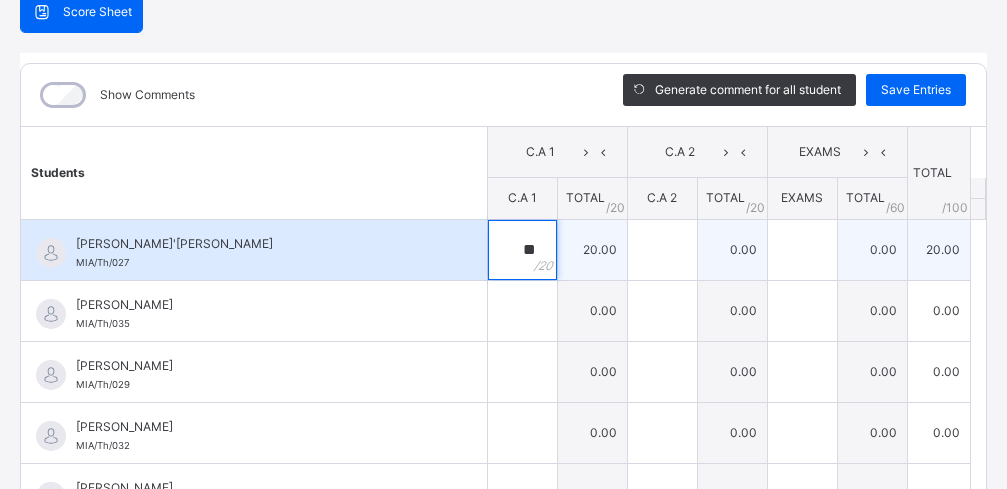 type on "**" 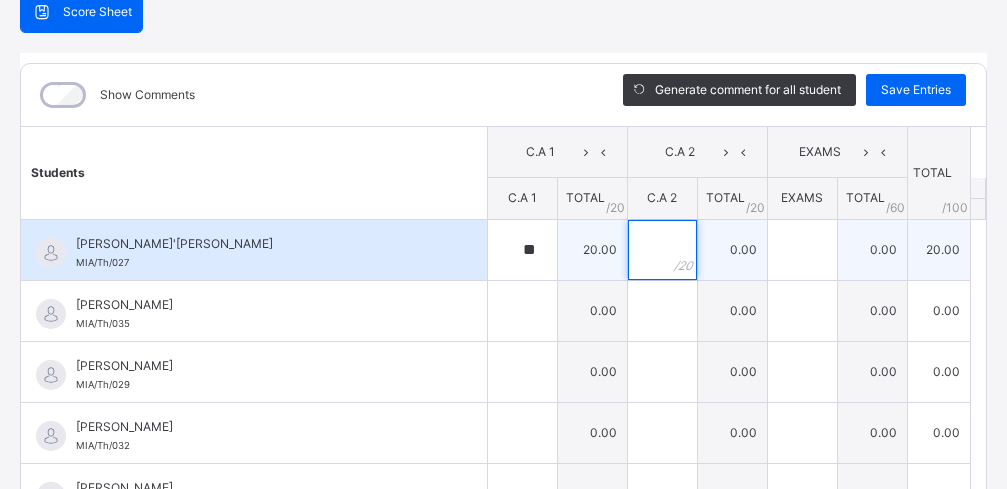 click at bounding box center [662, 250] 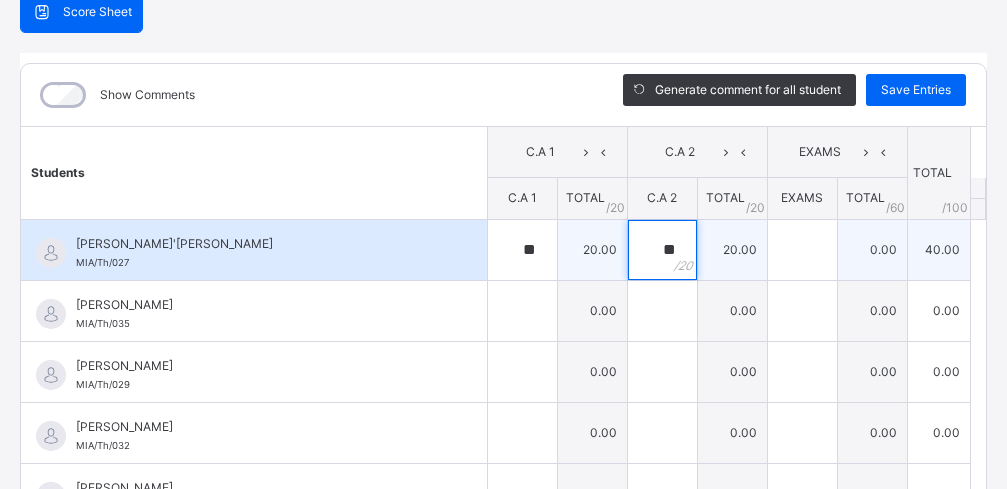 type on "**" 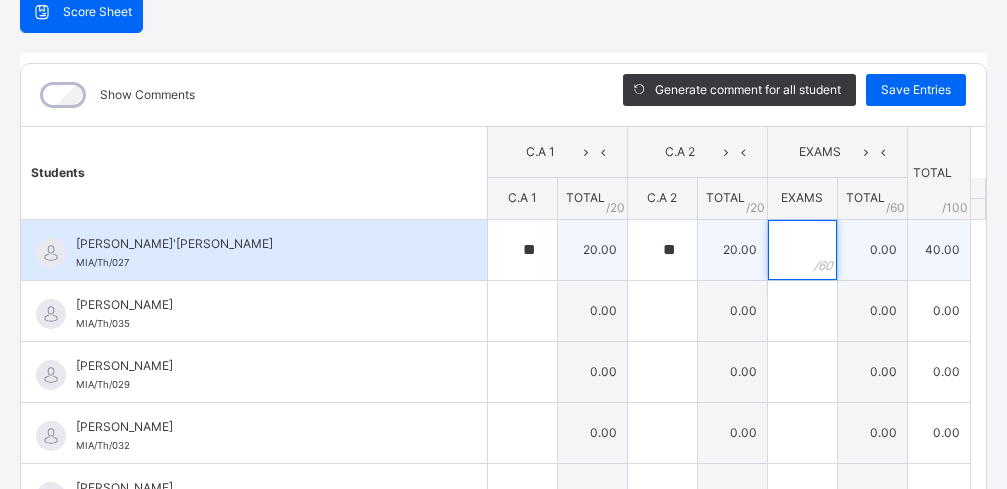 click at bounding box center [802, 250] 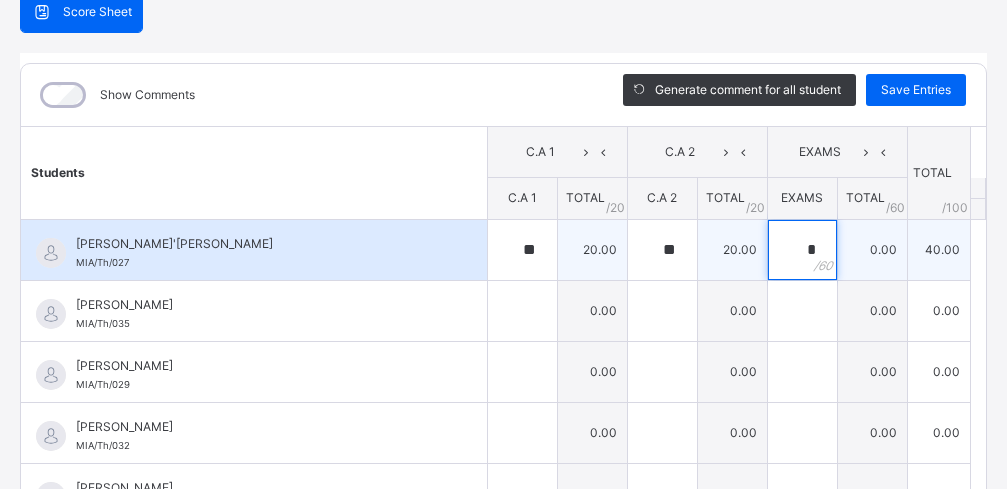 type on "**" 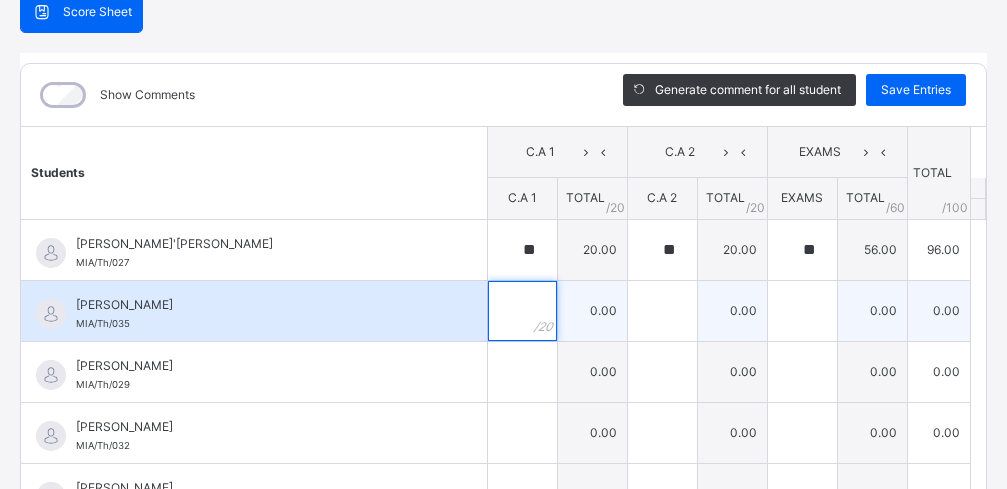 click at bounding box center [522, 311] 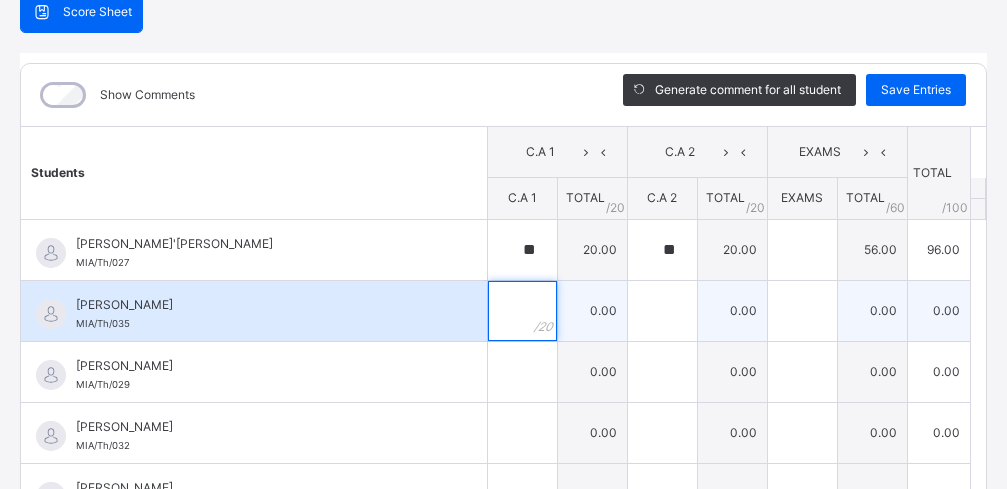 type on "*" 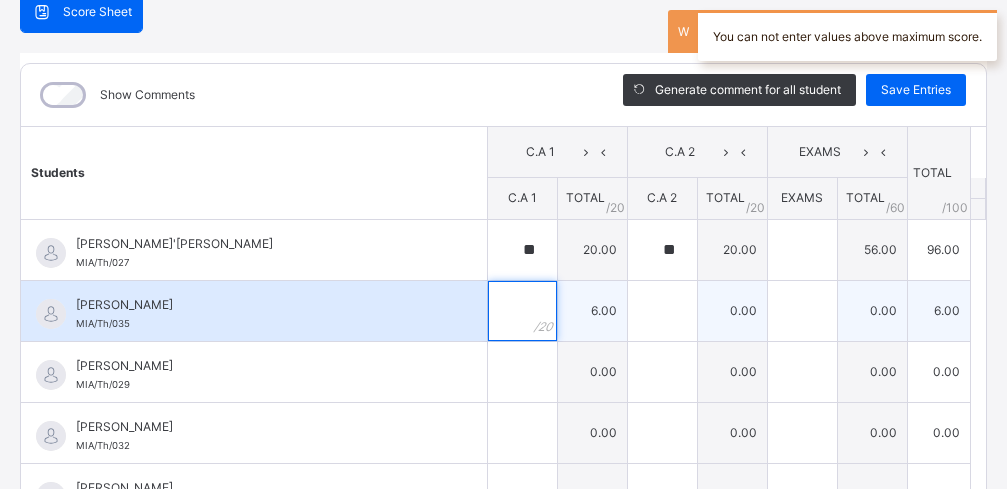 type on "*" 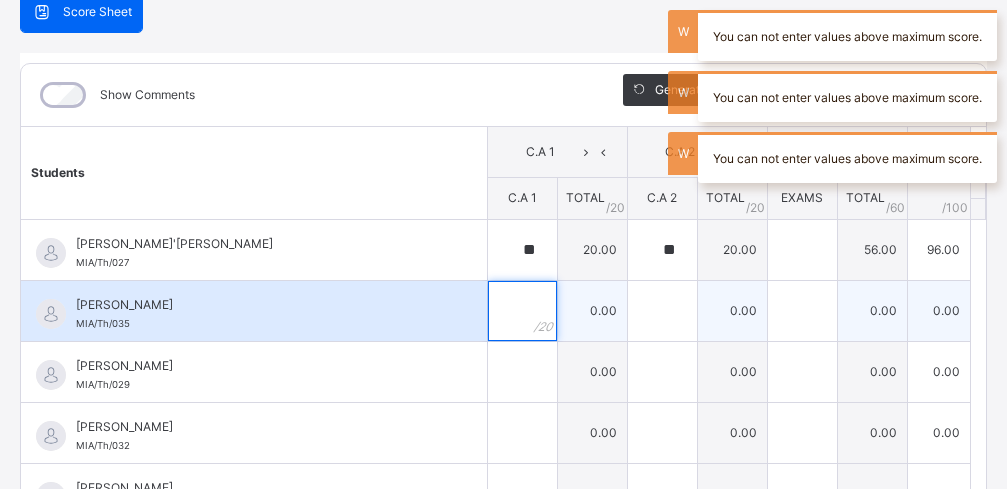 type on "*" 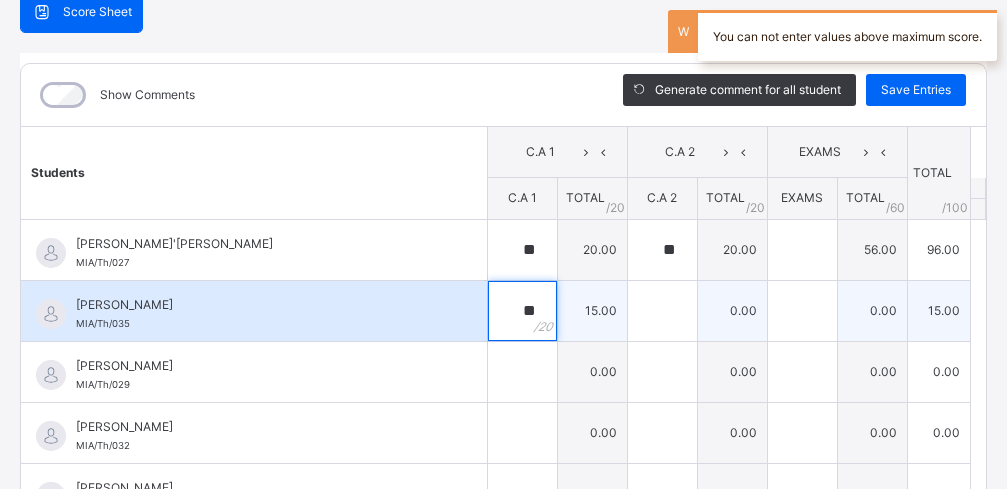 type on "**" 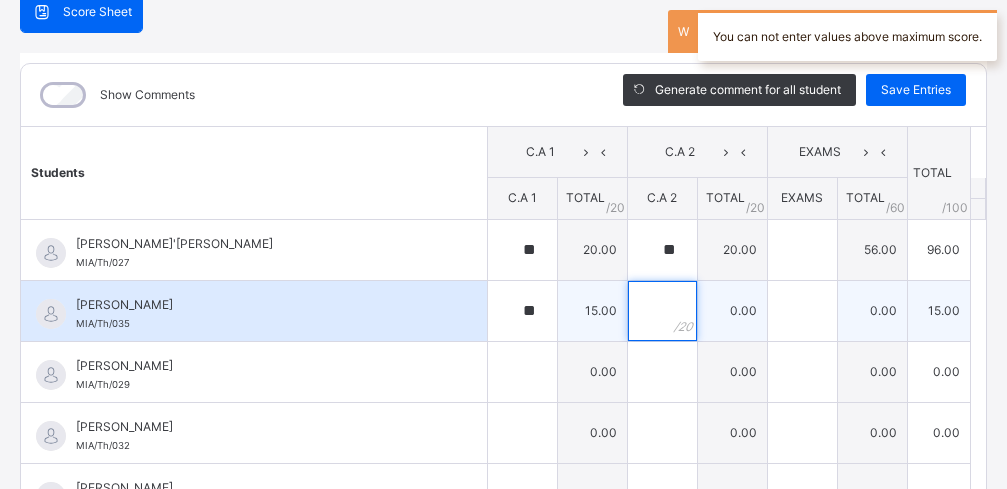 click at bounding box center [662, 311] 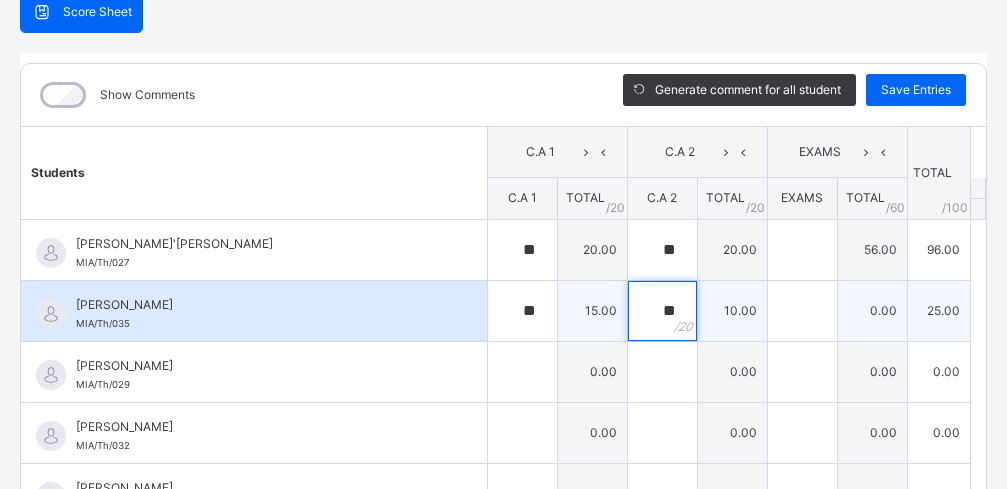 type on "**" 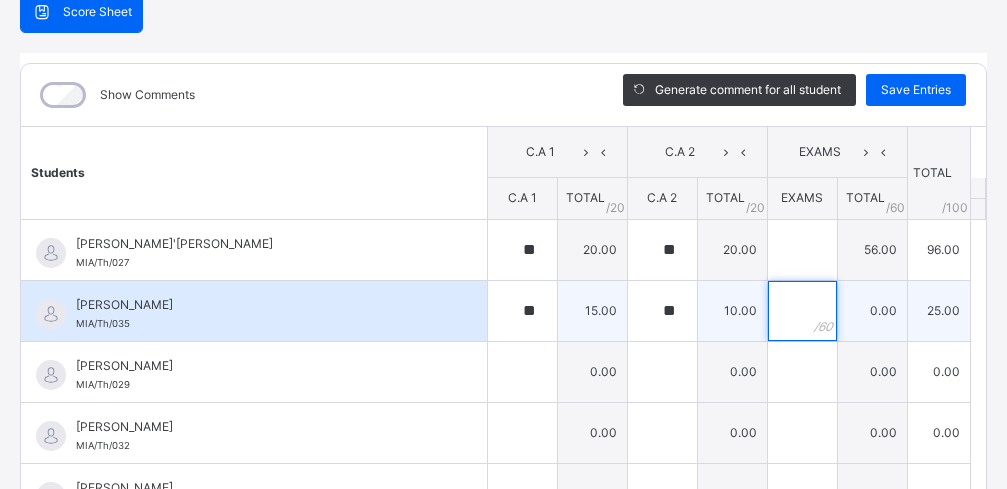 click at bounding box center (802, 311) 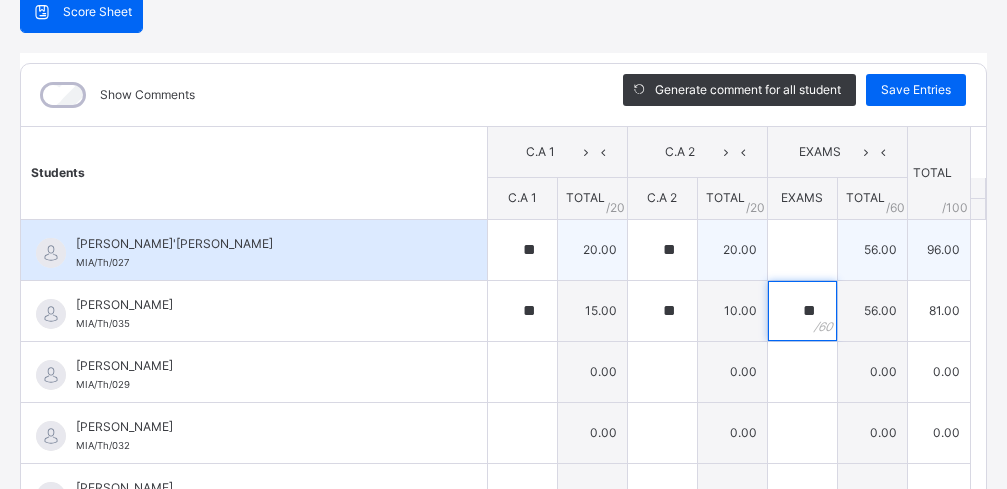 type on "**" 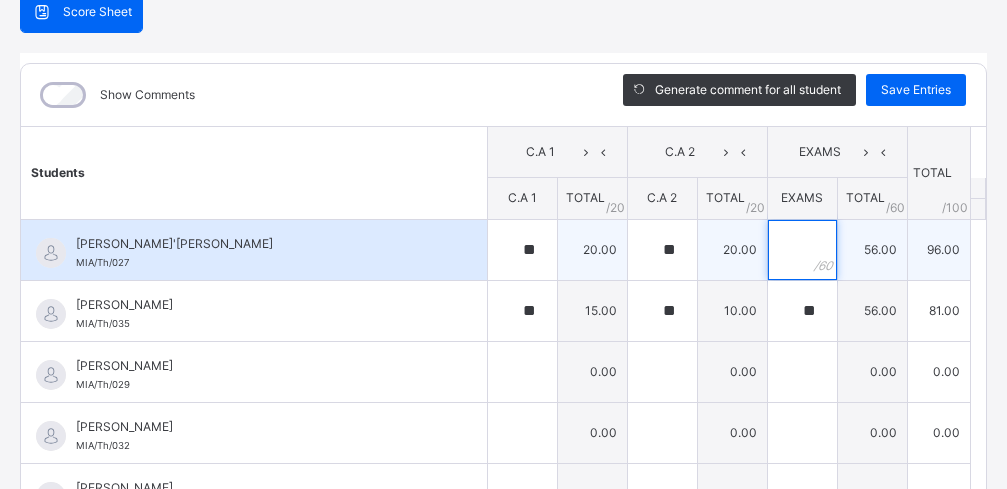 click at bounding box center (802, 250) 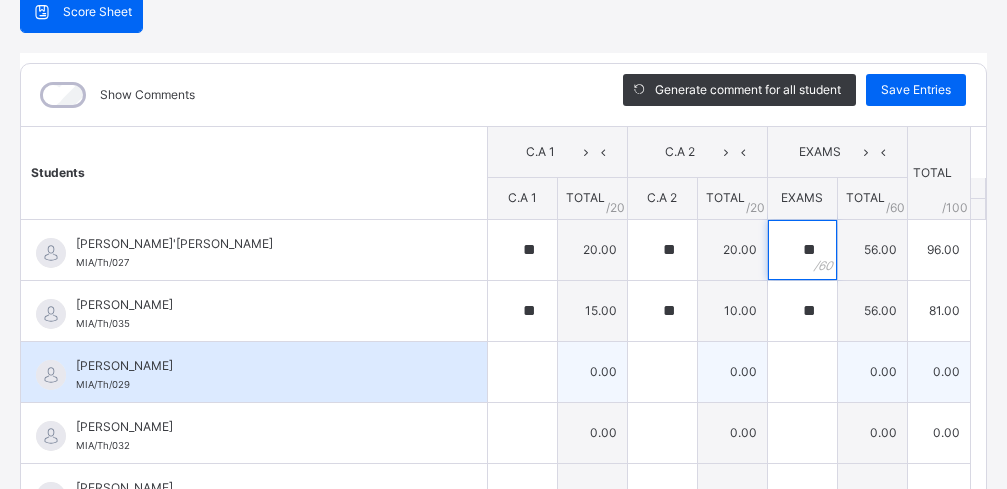 type on "**" 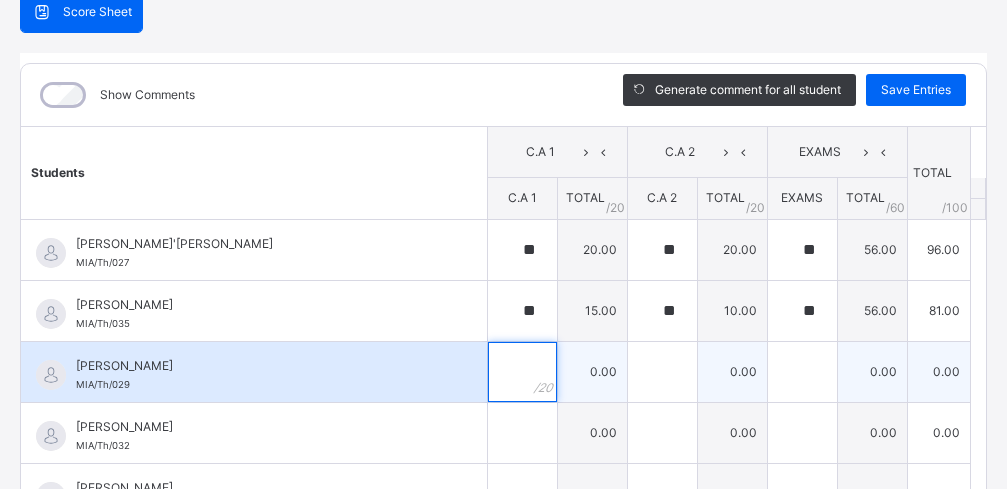 click at bounding box center [522, 372] 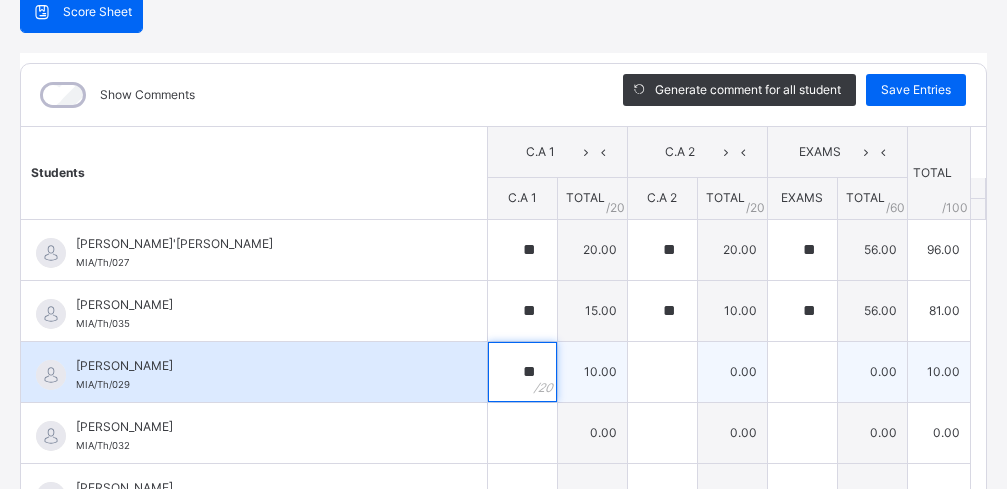 type on "**" 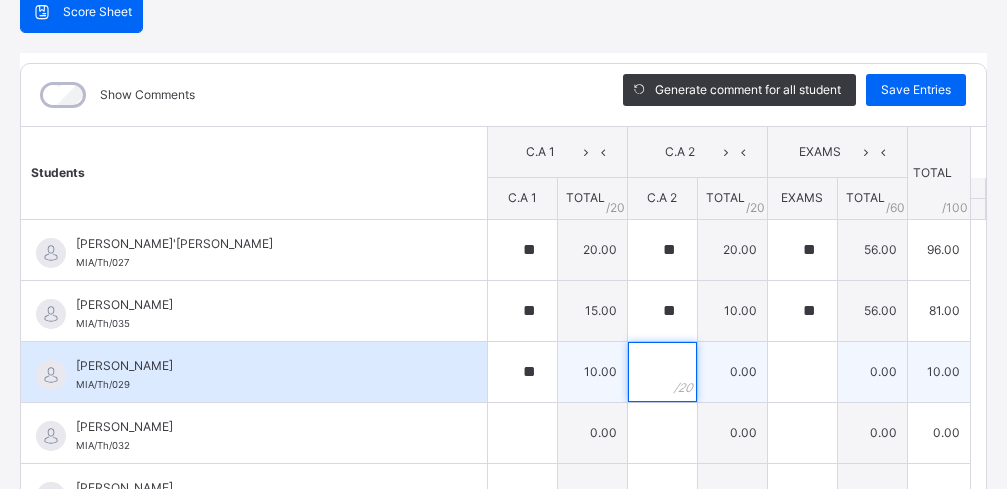 click at bounding box center (662, 372) 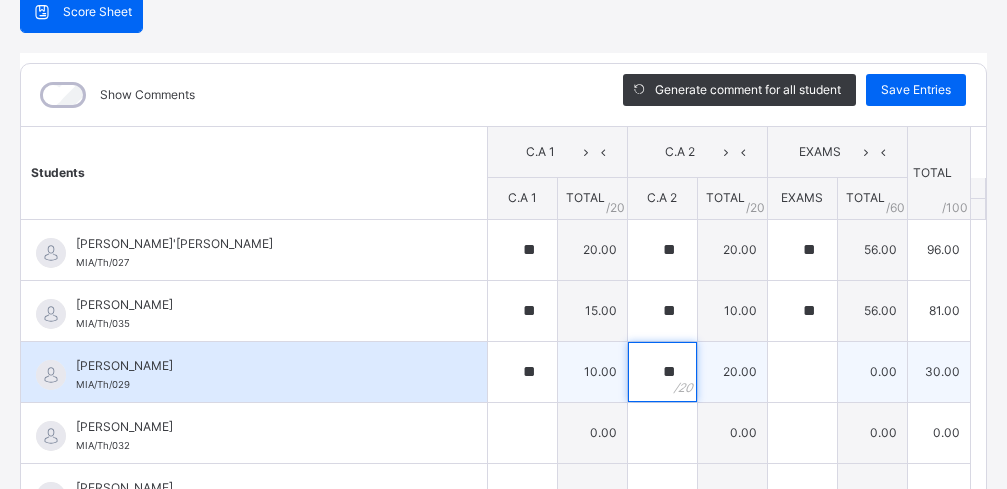 type on "**" 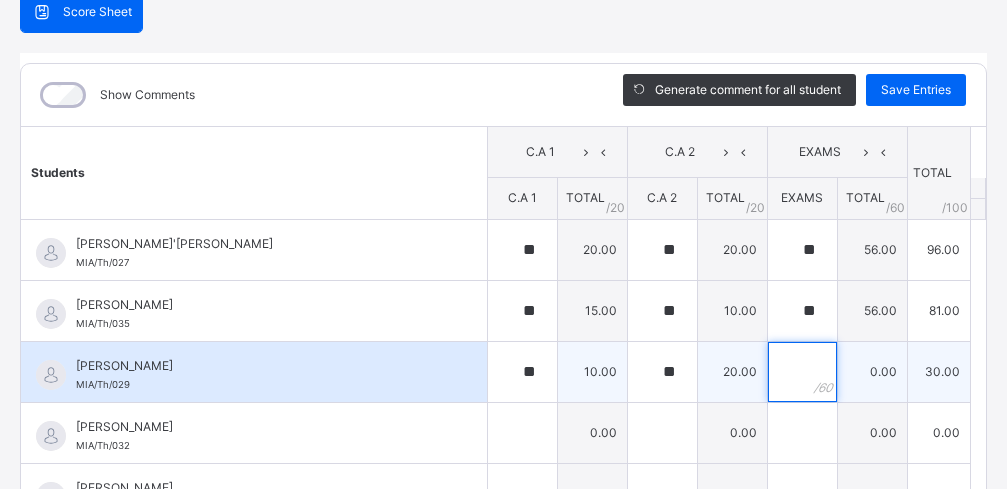 click at bounding box center (802, 372) 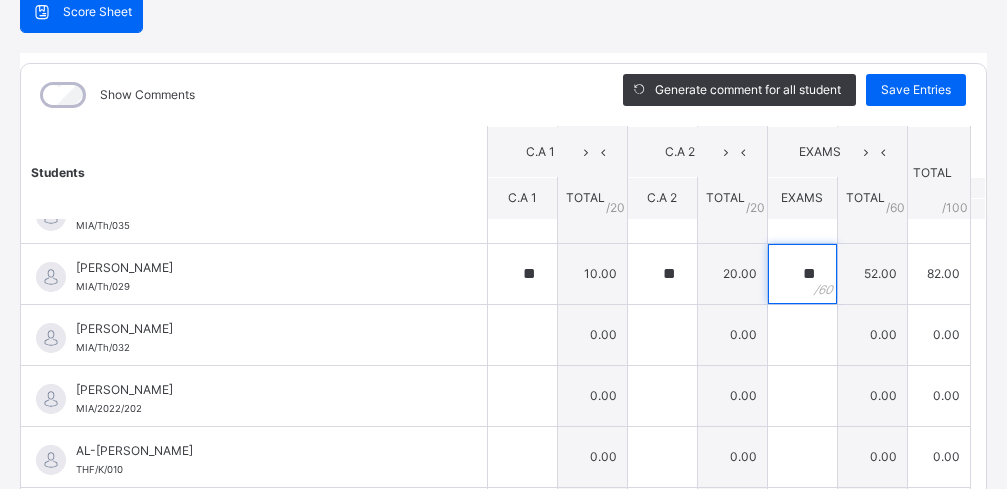 scroll, scrollTop: 104, scrollLeft: 0, axis: vertical 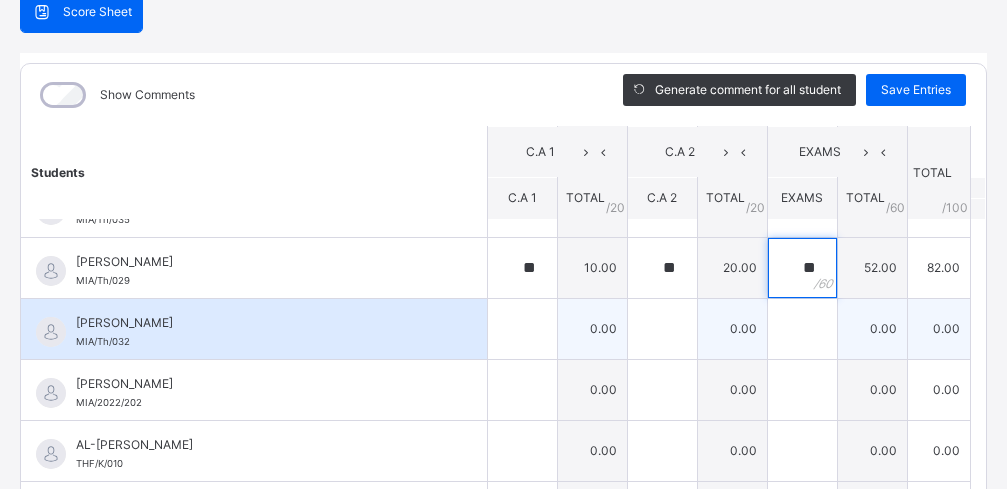 type on "**" 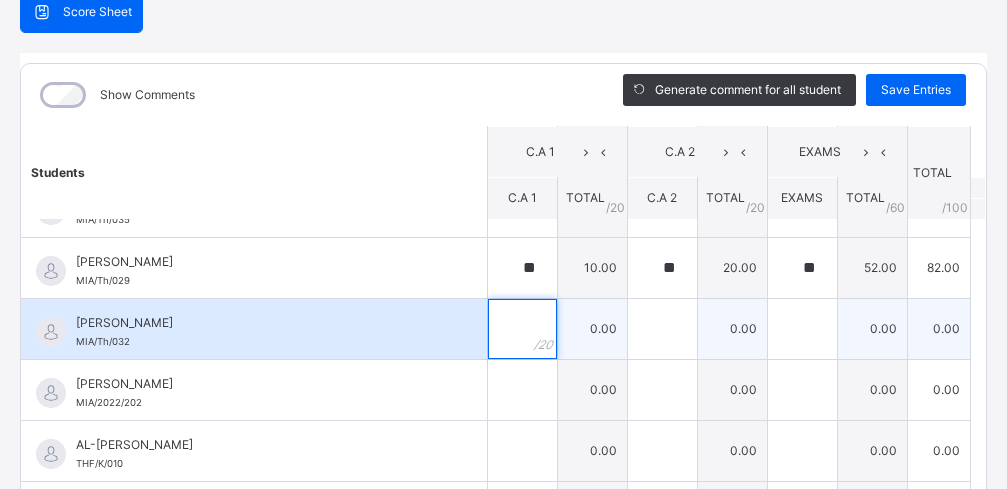 click at bounding box center [522, 329] 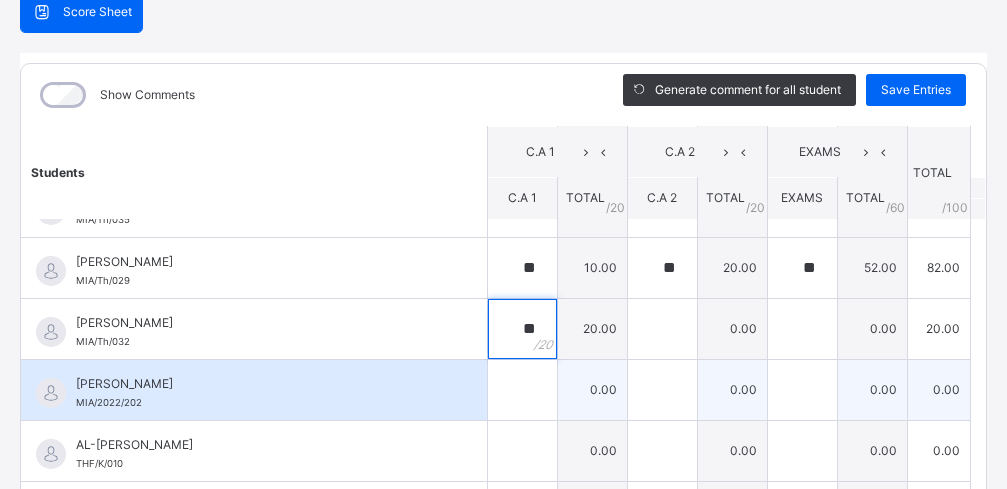 type on "**" 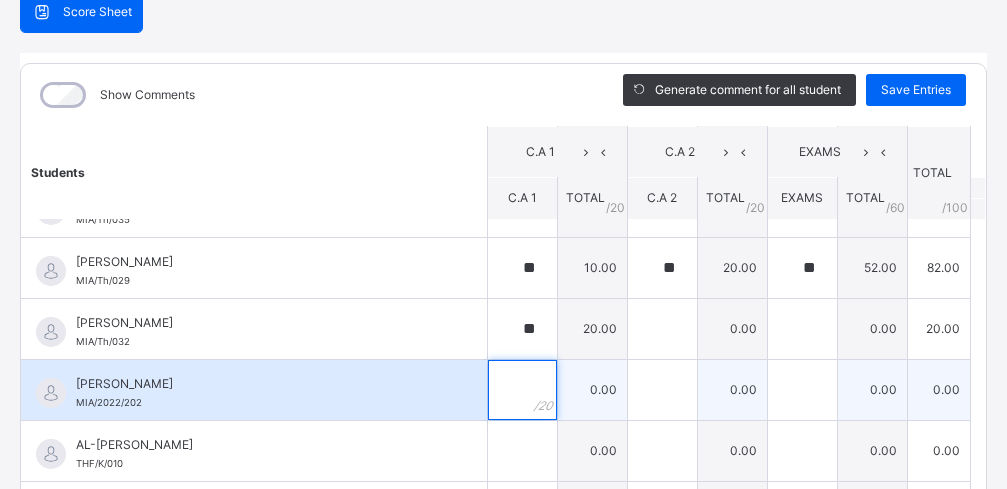 click at bounding box center (522, 390) 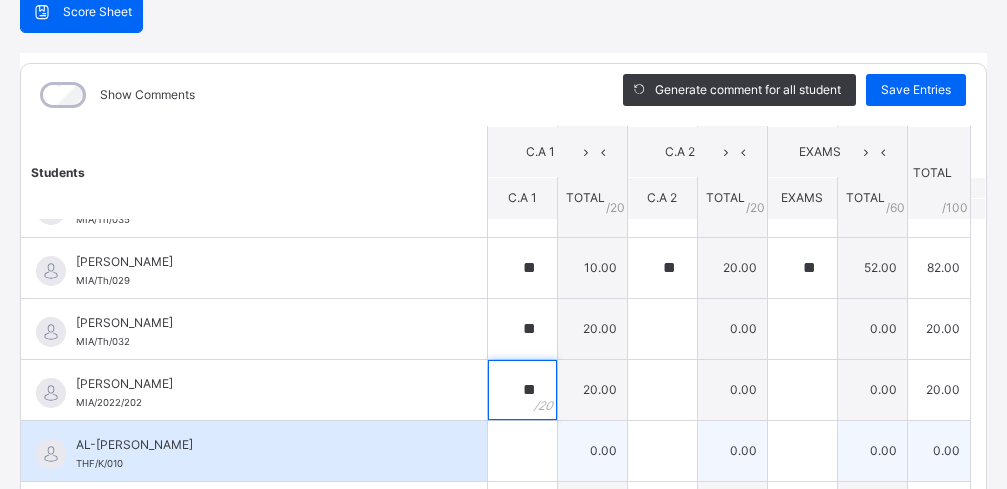 type on "**" 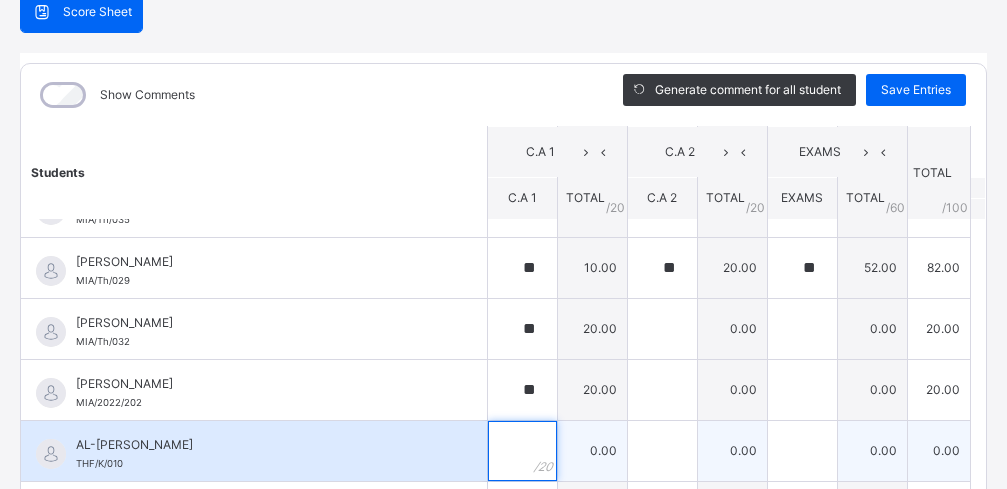 click at bounding box center (522, 451) 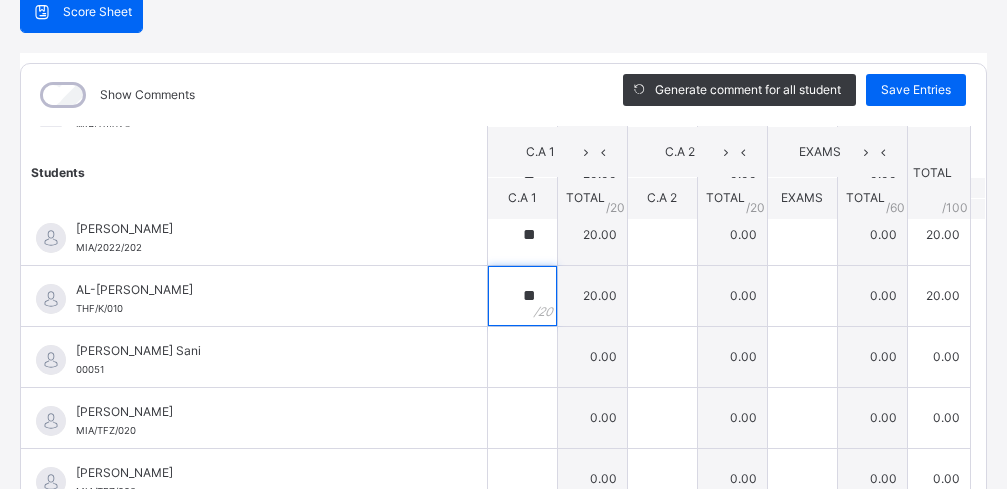 scroll, scrollTop: 295, scrollLeft: 0, axis: vertical 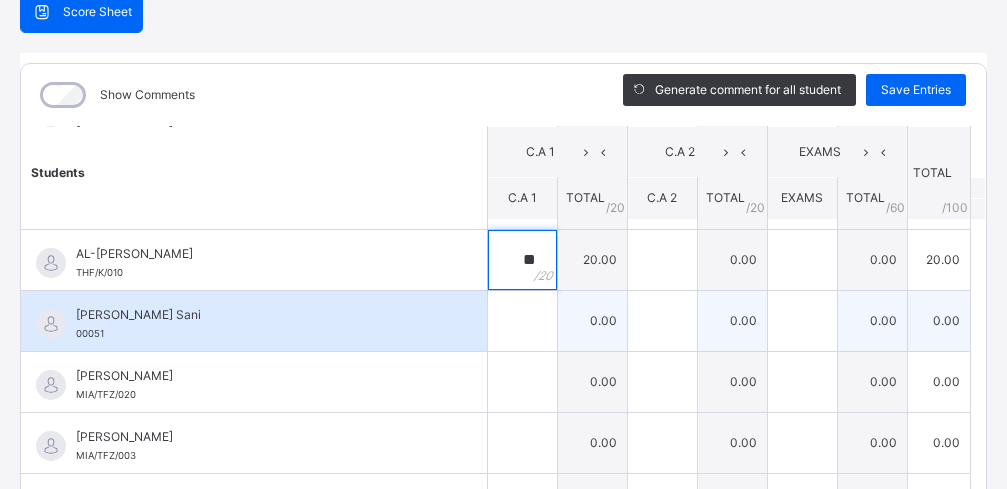 type on "**" 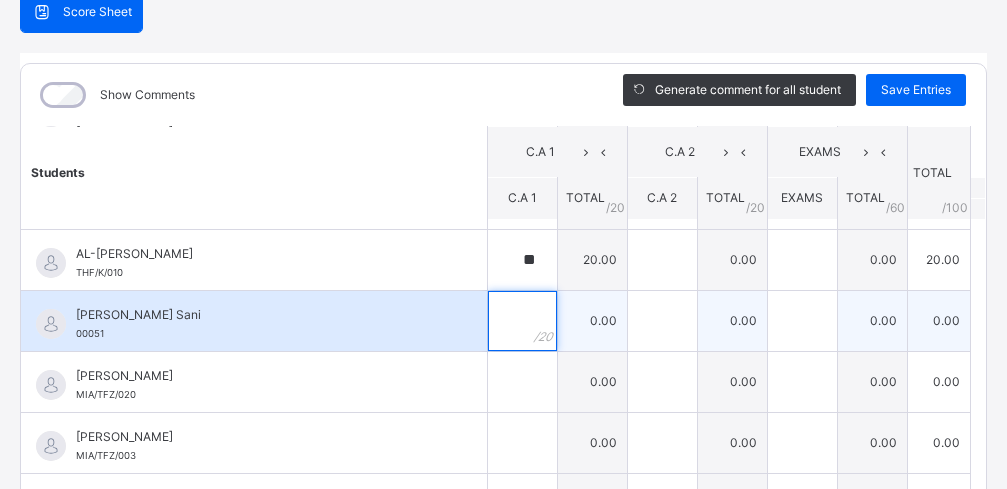 click at bounding box center [522, 321] 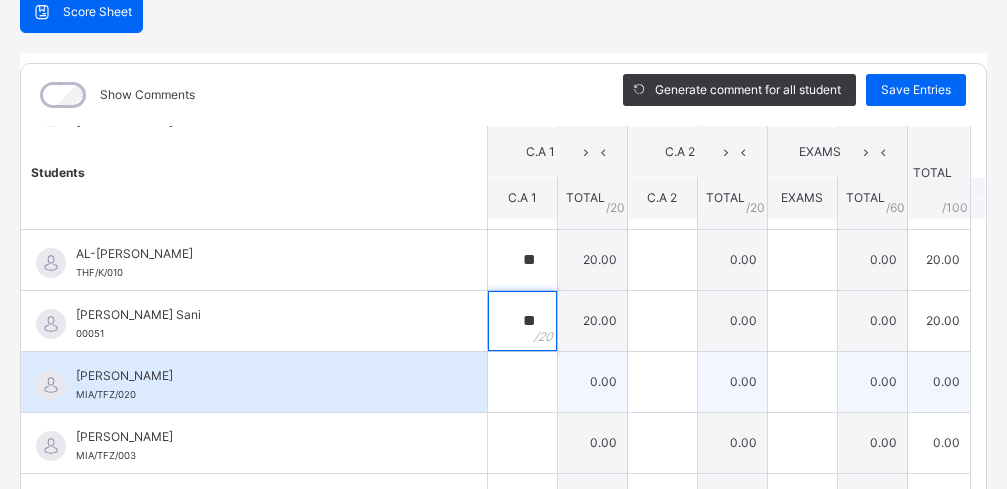 type on "**" 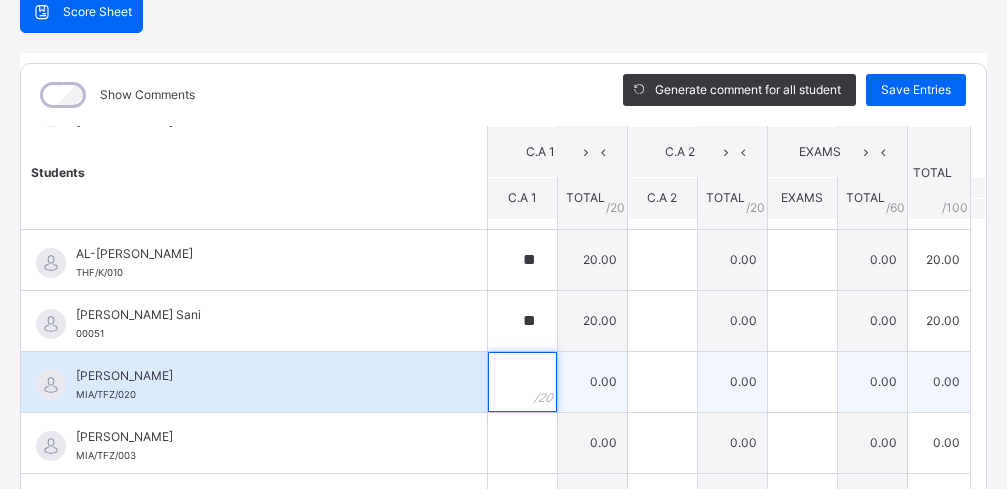 click at bounding box center (522, 382) 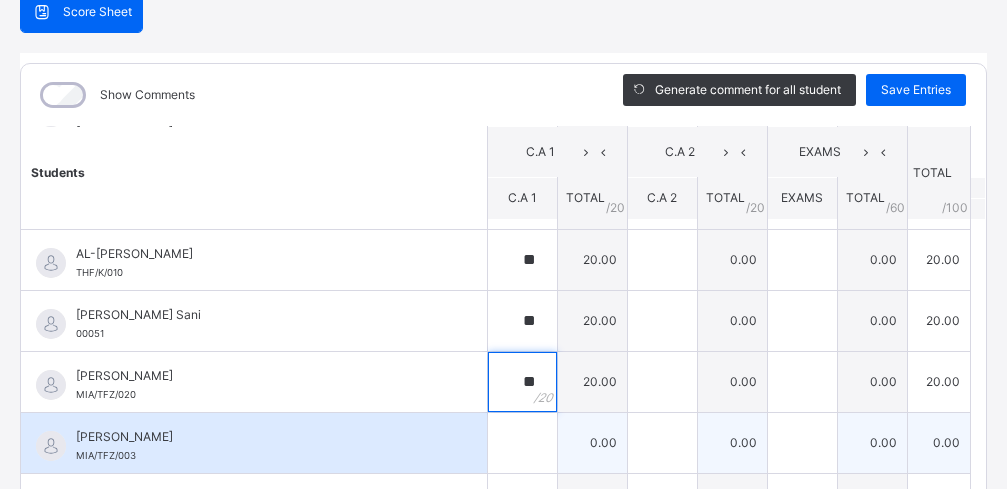 type on "**" 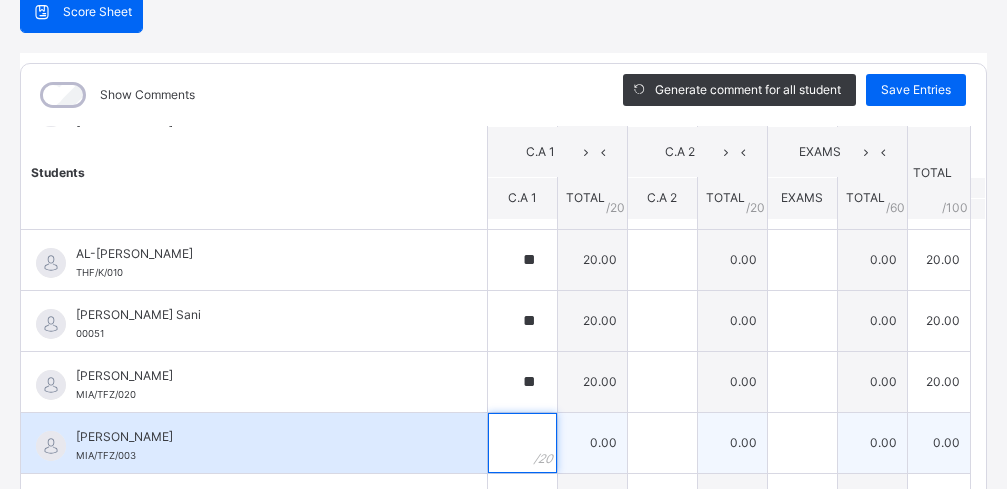 click at bounding box center (522, 443) 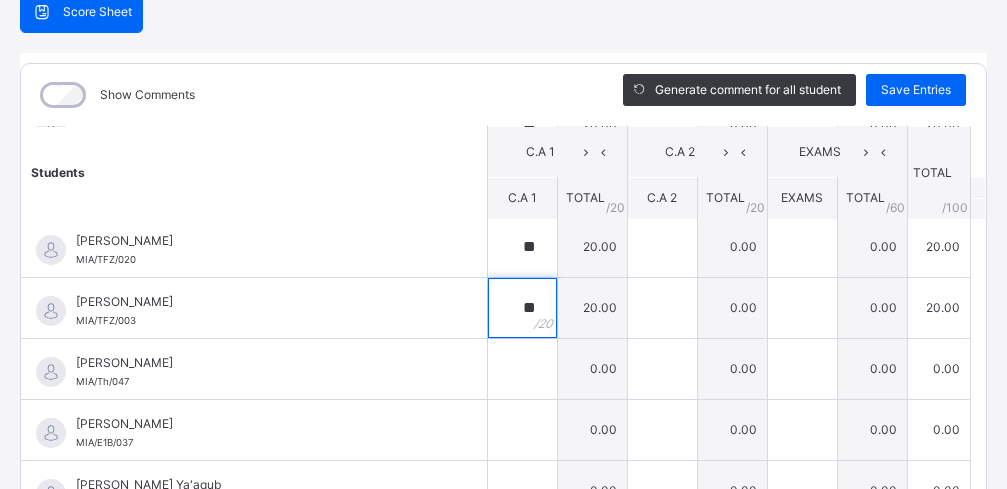 scroll, scrollTop: 467, scrollLeft: 0, axis: vertical 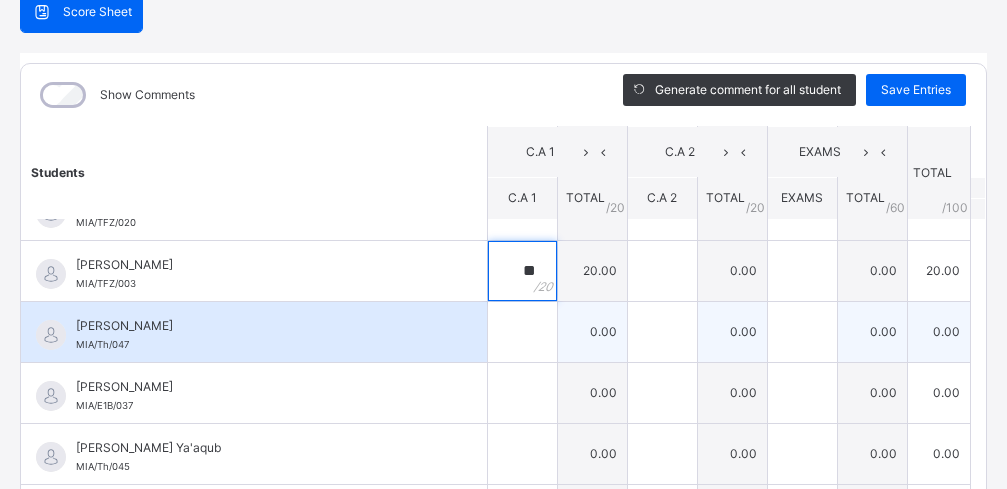 type on "**" 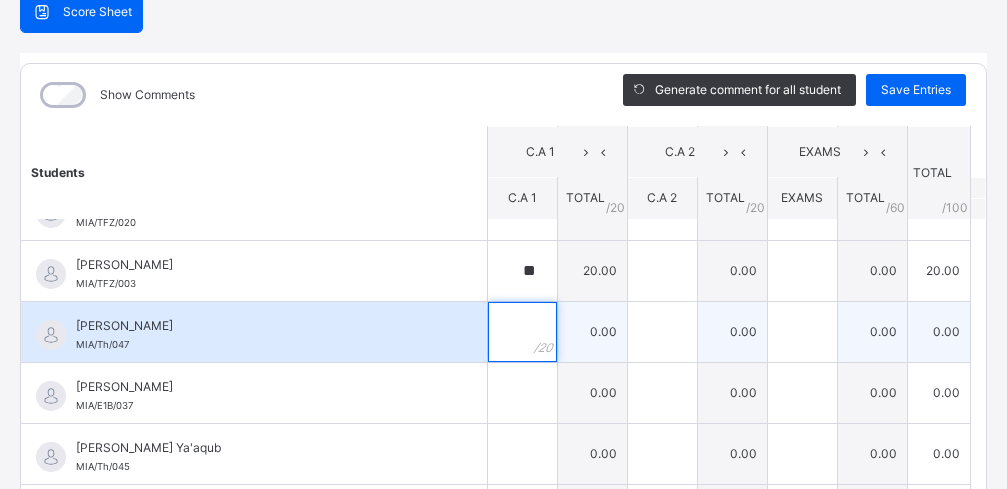 click at bounding box center [522, 332] 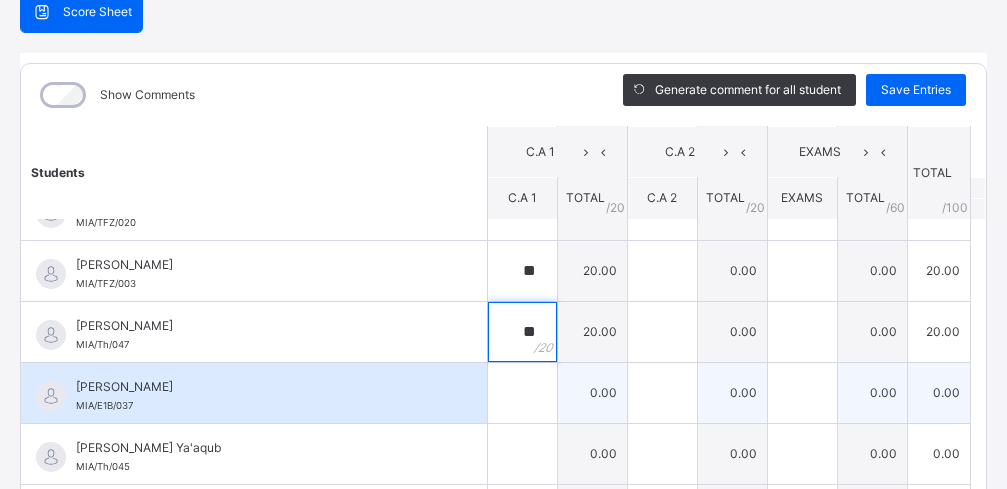type on "**" 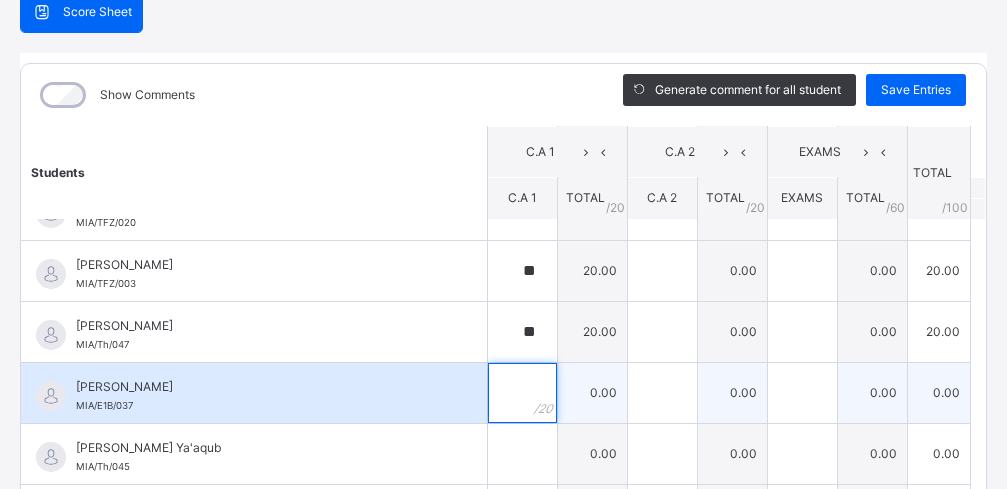 click at bounding box center [522, 393] 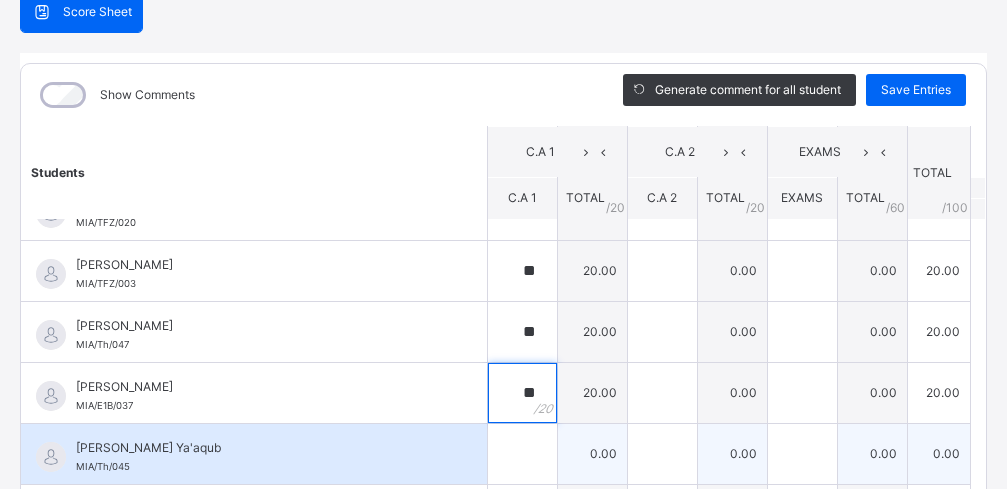 type on "**" 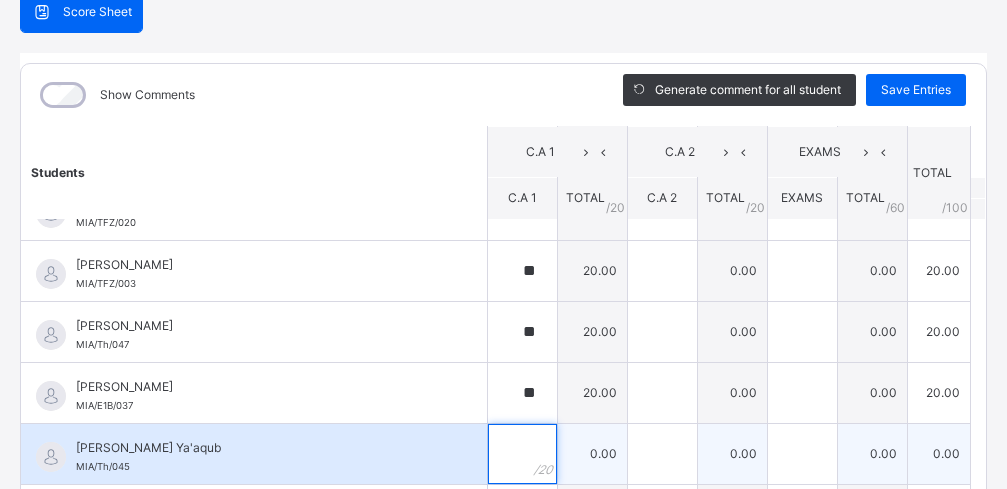 click at bounding box center [522, 454] 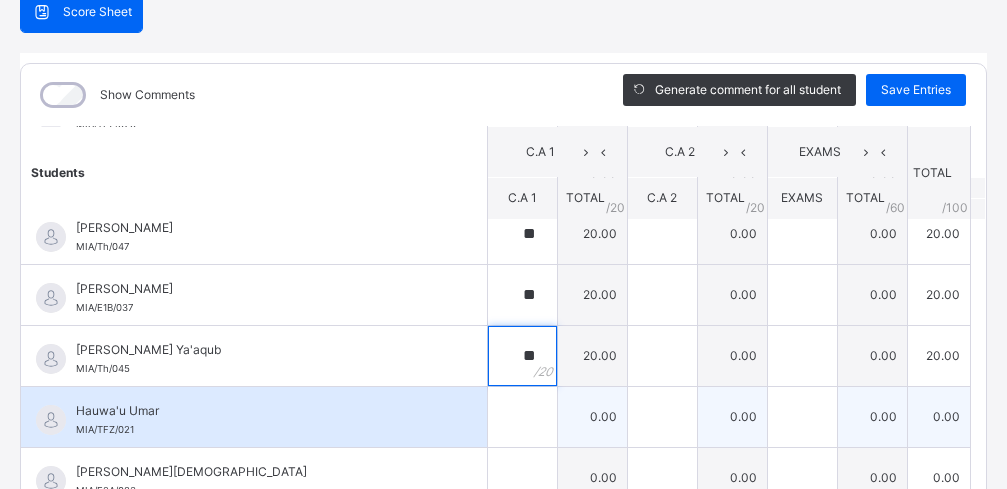 scroll, scrollTop: 648, scrollLeft: 0, axis: vertical 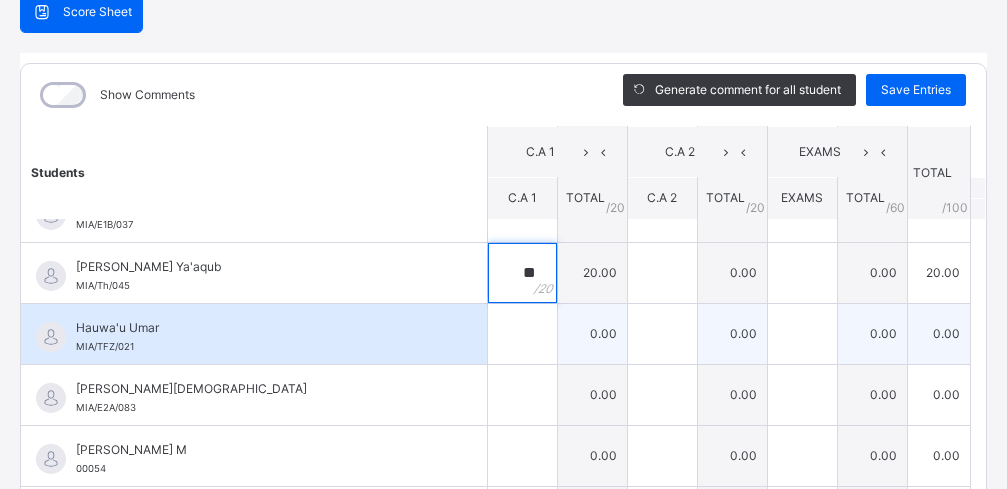 type on "**" 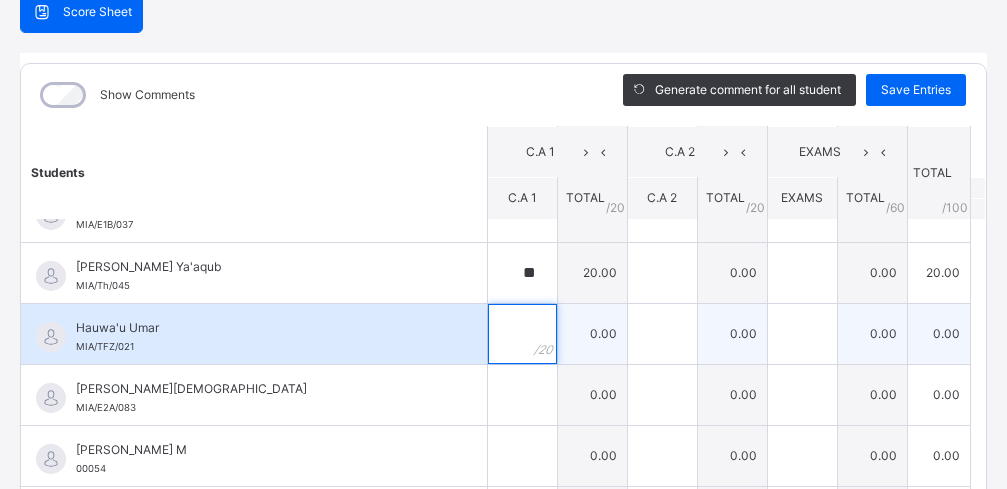 click at bounding box center [522, 334] 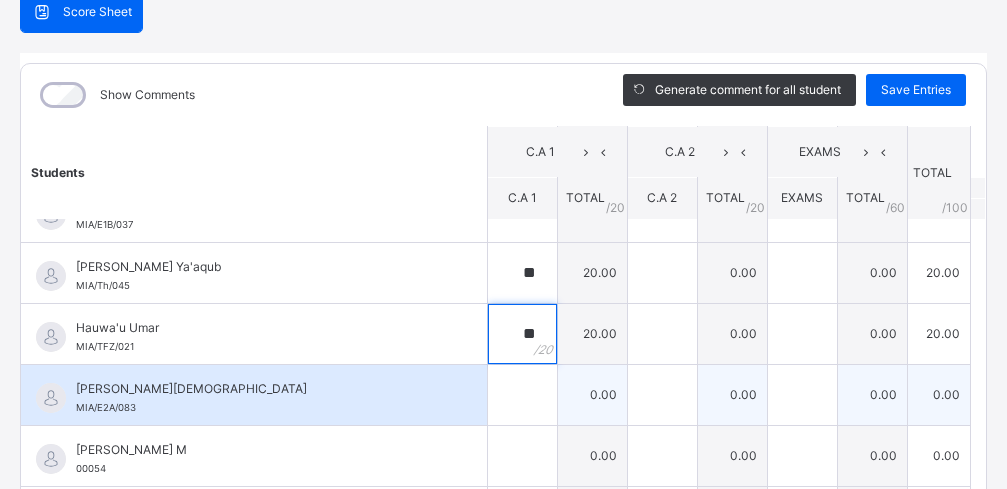 type on "**" 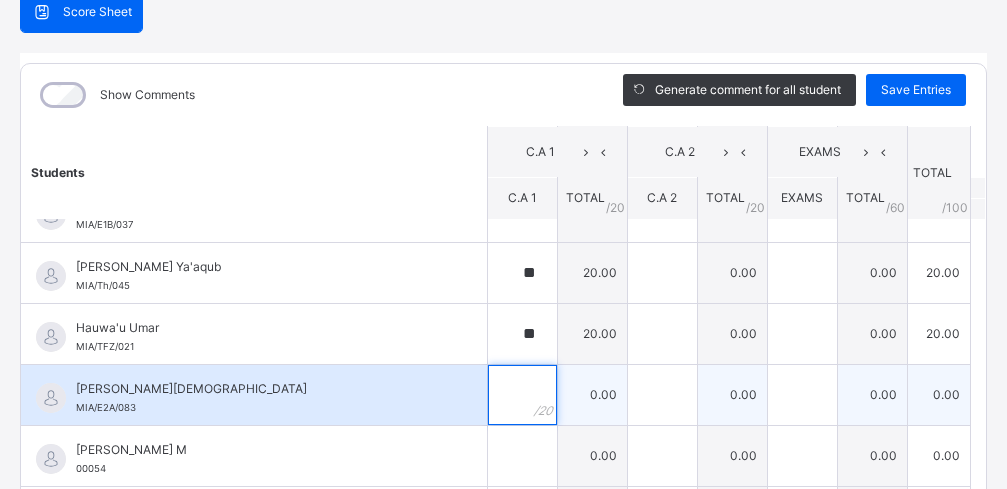 click at bounding box center [522, 395] 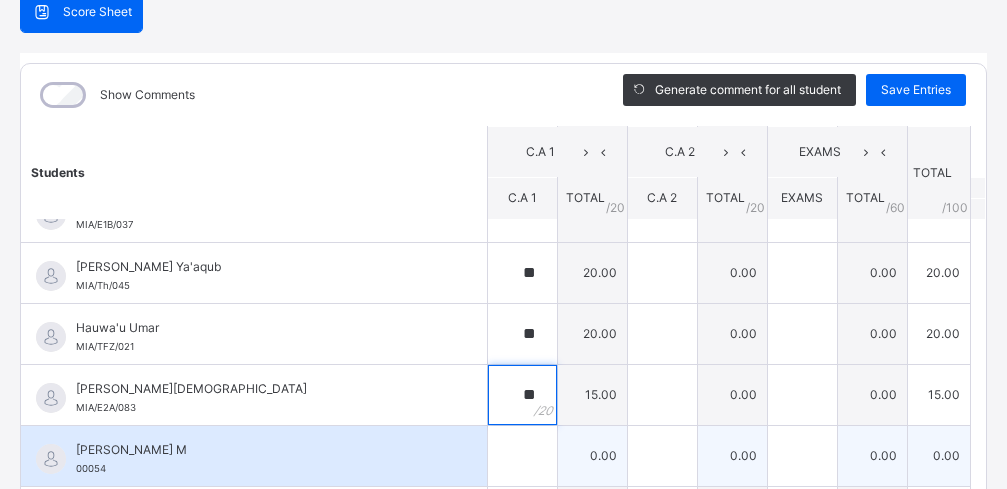 type on "**" 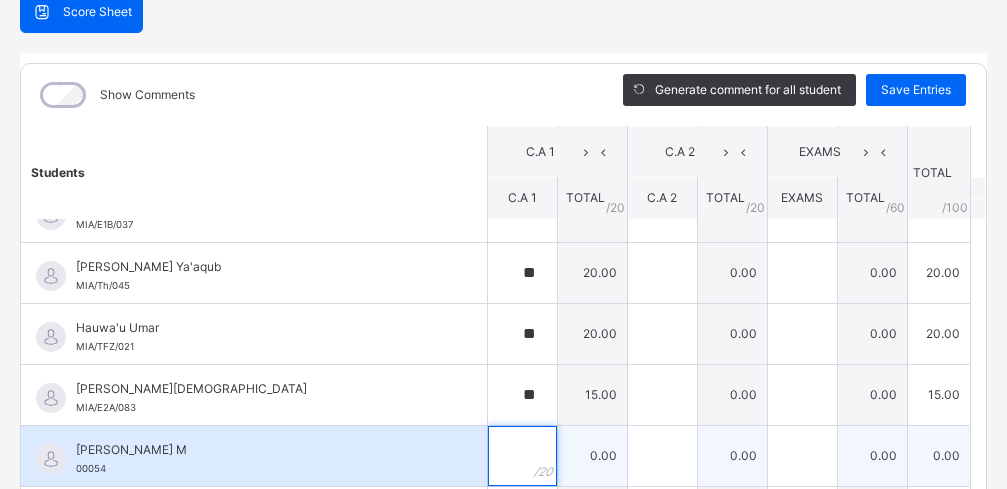 click at bounding box center [522, 456] 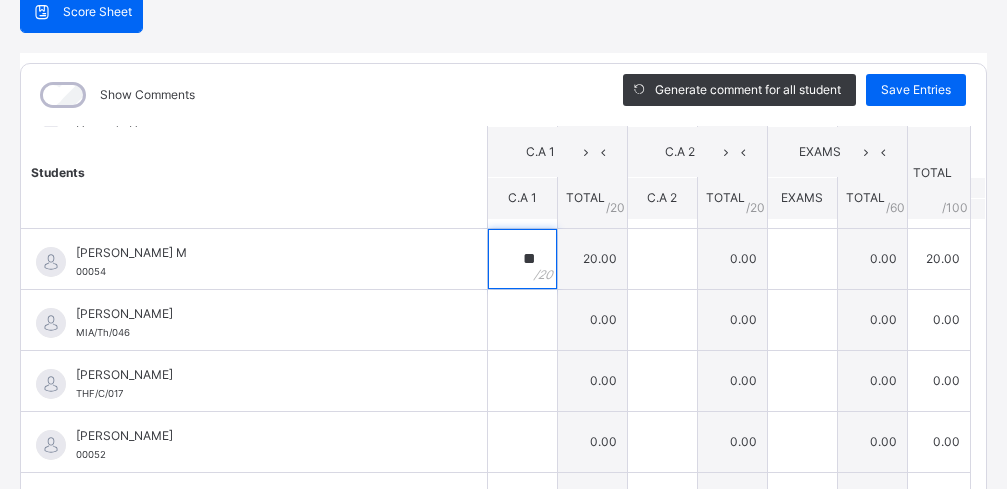 scroll, scrollTop: 850, scrollLeft: 0, axis: vertical 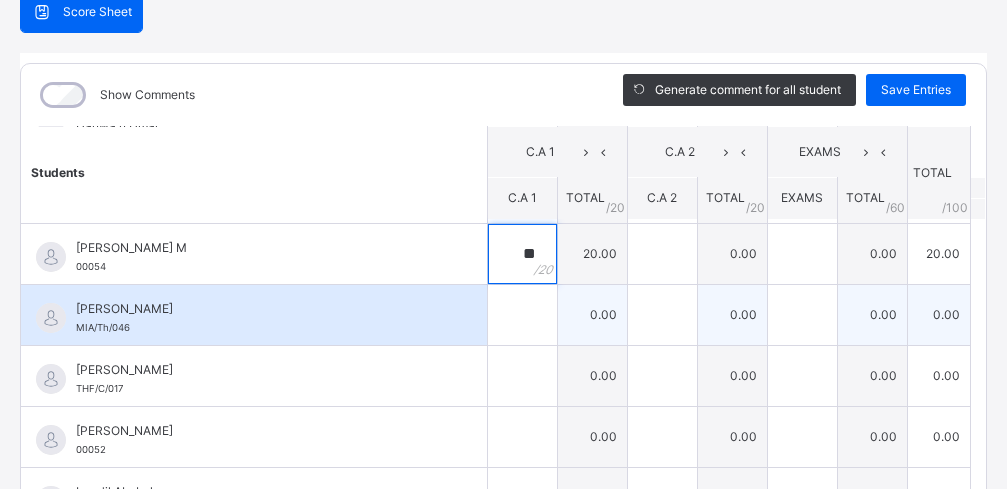 type on "**" 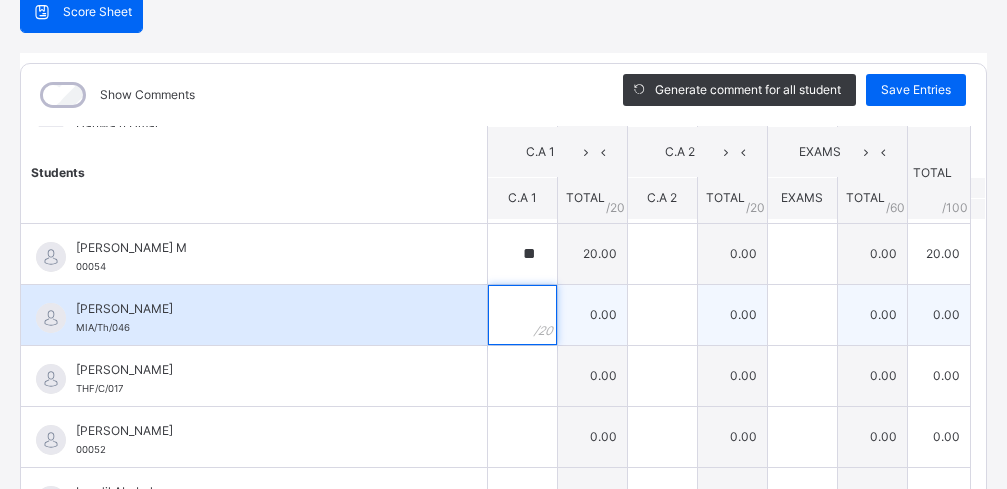 click at bounding box center [522, 315] 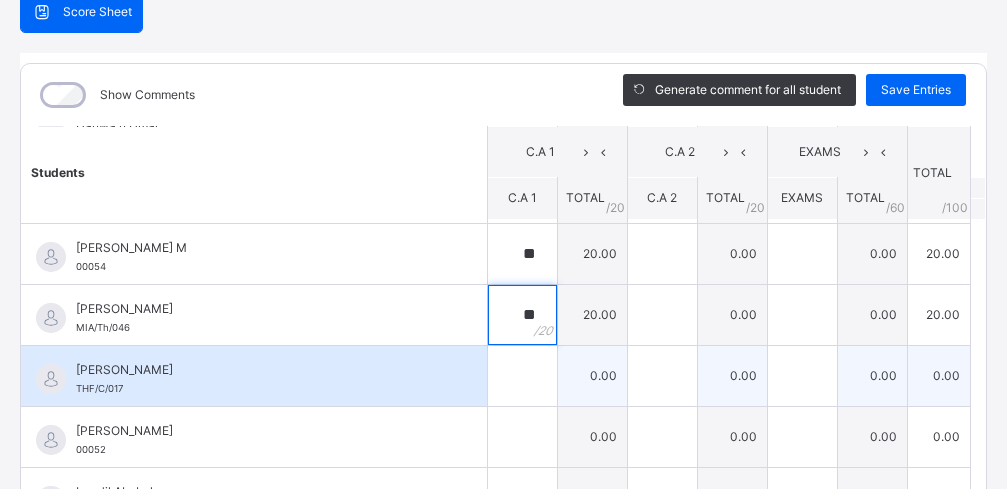 type on "**" 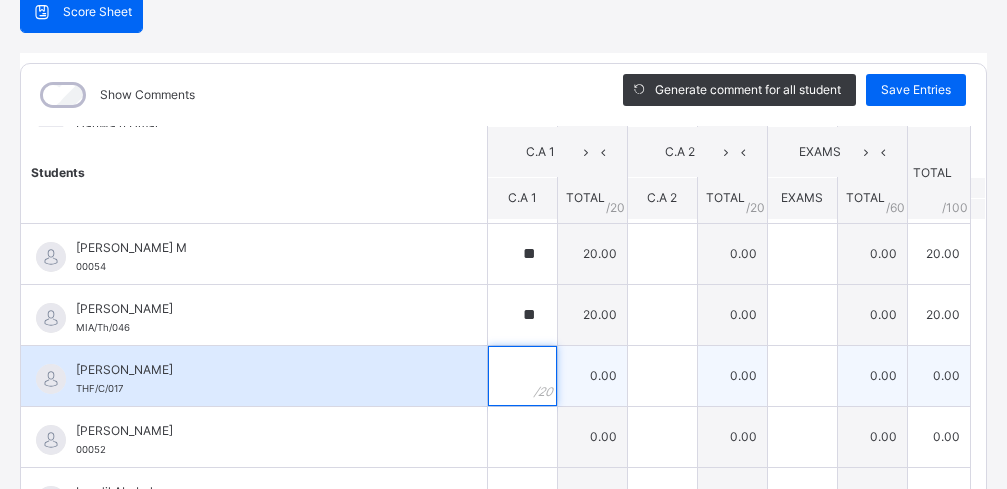 click at bounding box center [522, 376] 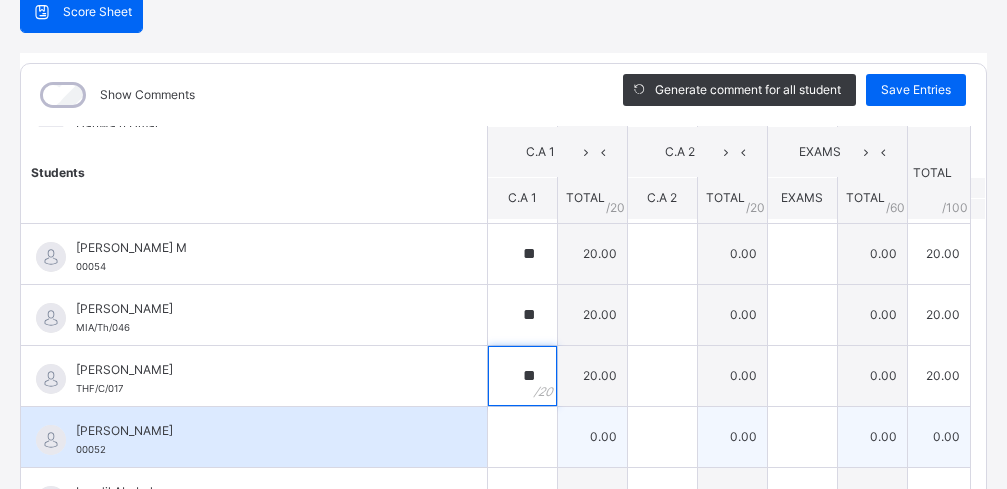 type on "**" 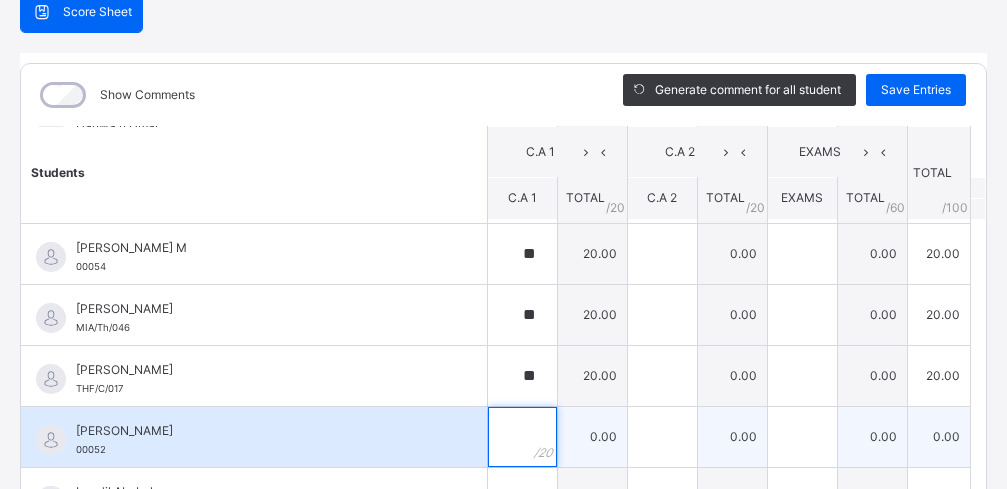 click at bounding box center (522, 437) 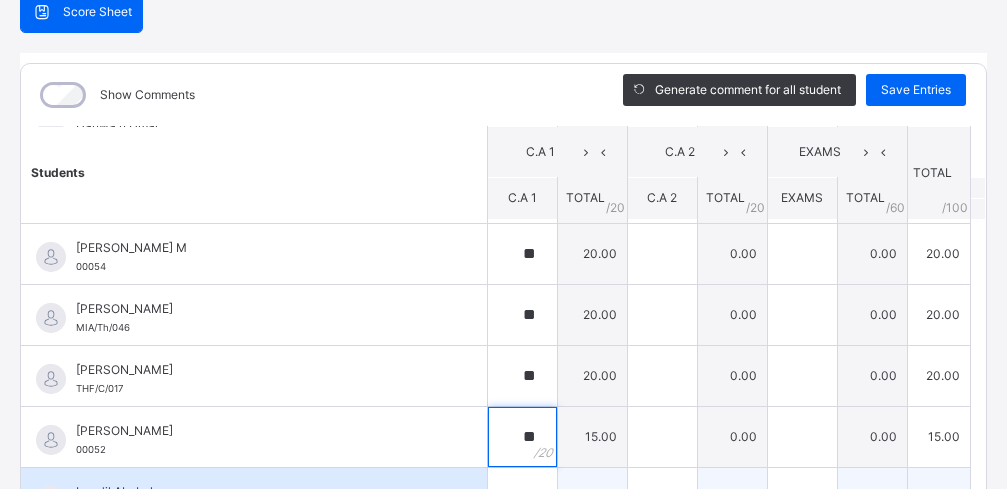 type on "**" 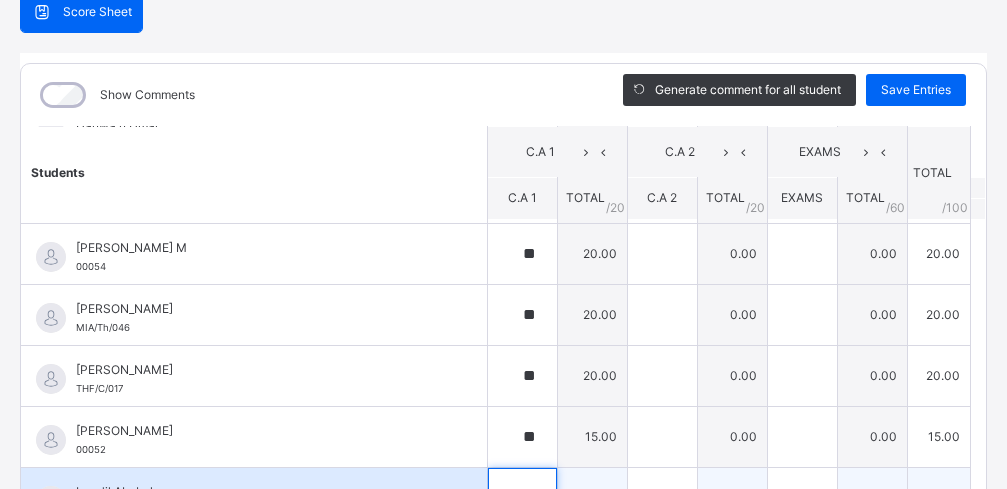 click at bounding box center [522, 498] 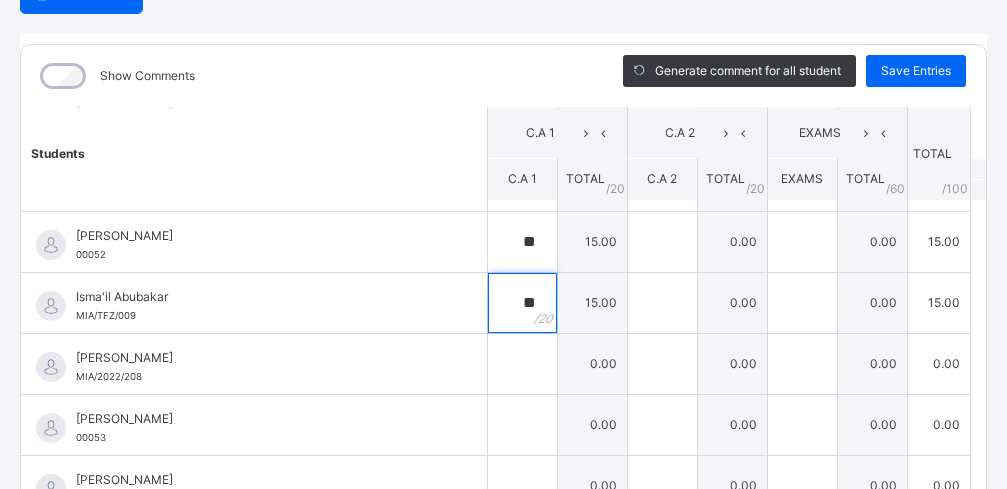 scroll, scrollTop: 1047, scrollLeft: 0, axis: vertical 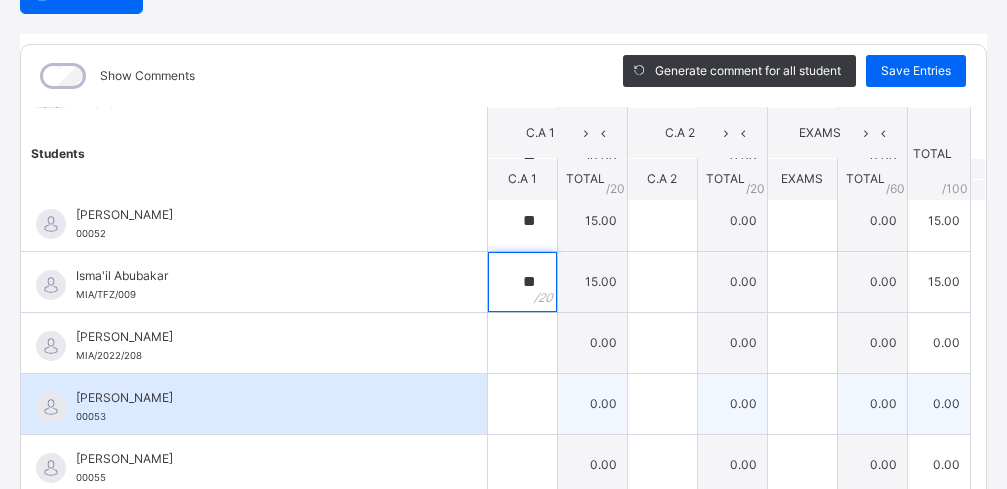 type on "**" 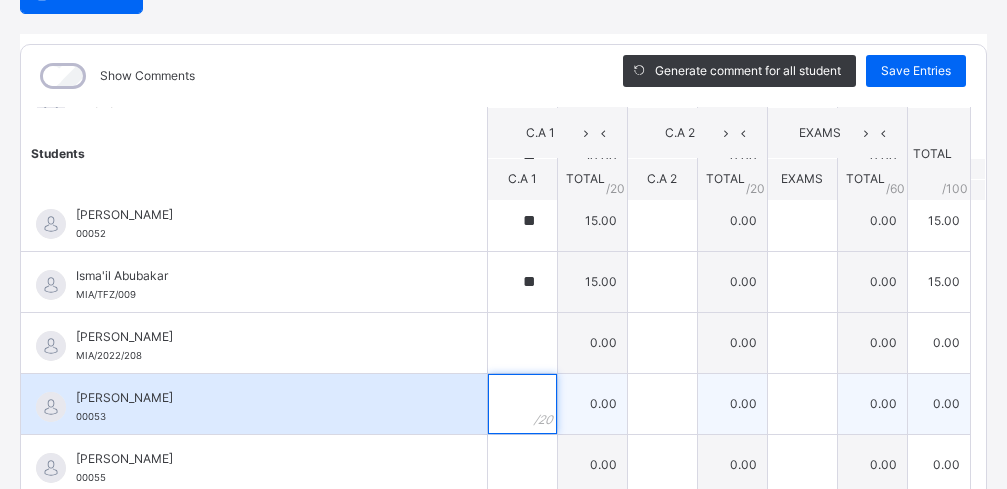 click at bounding box center (522, 404) 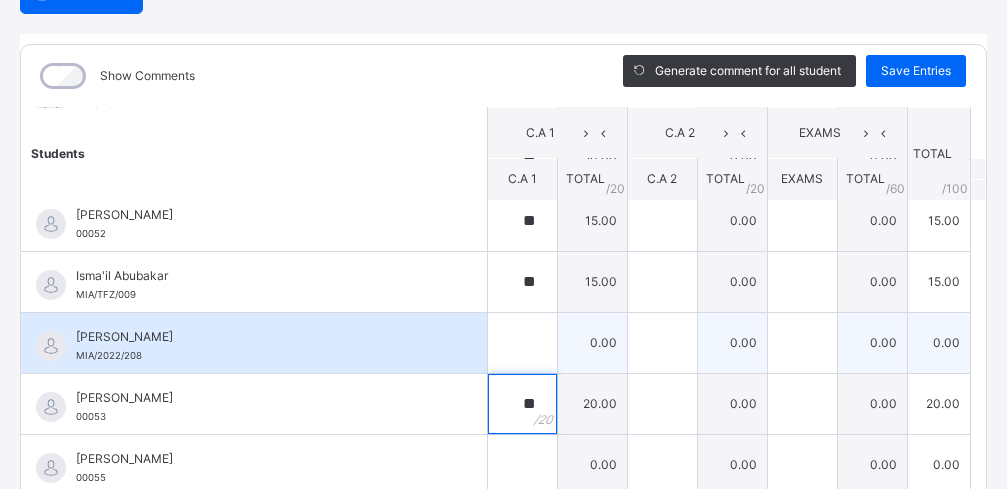 type on "**" 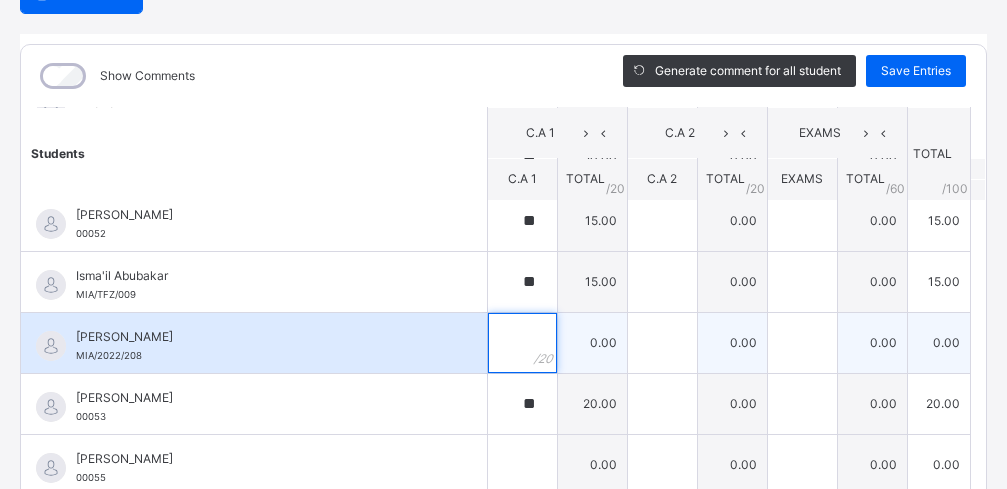 click at bounding box center (522, 343) 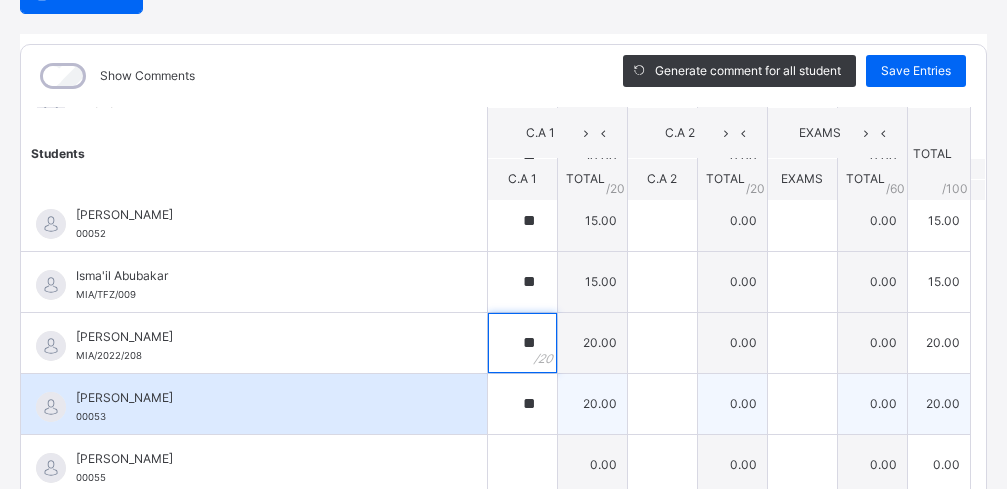 type on "**" 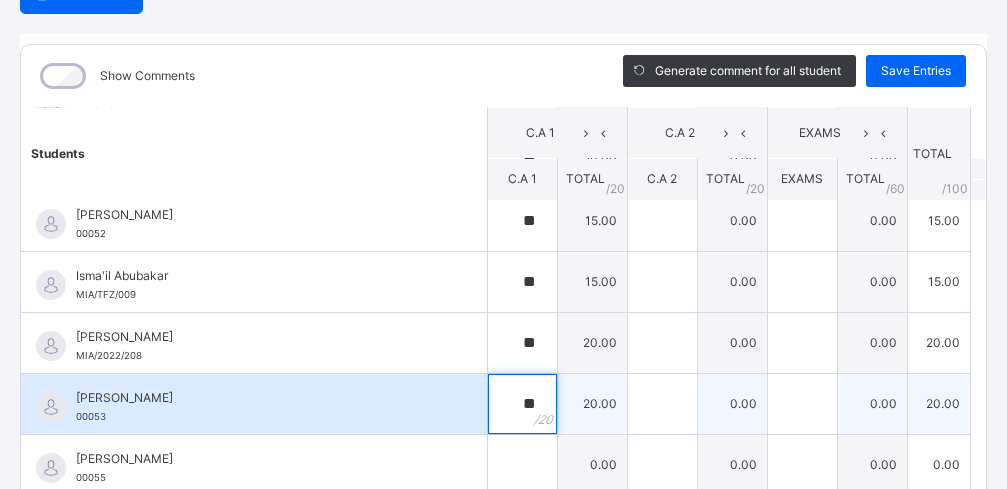 click on "**" at bounding box center (522, 404) 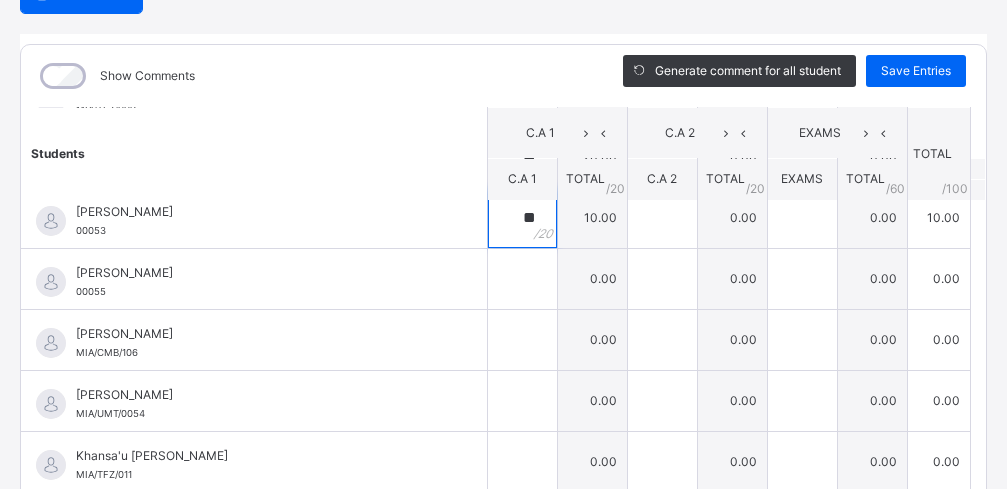 scroll, scrollTop: 1223, scrollLeft: 0, axis: vertical 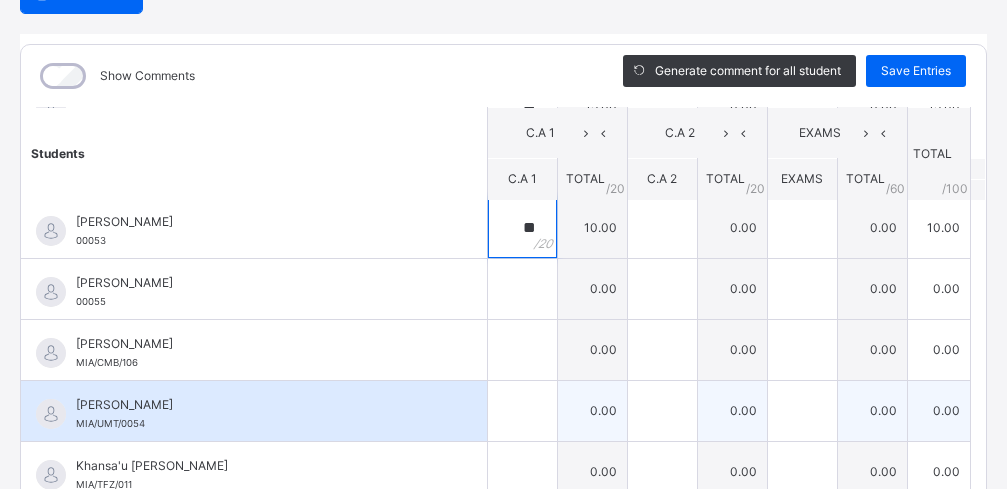type on "**" 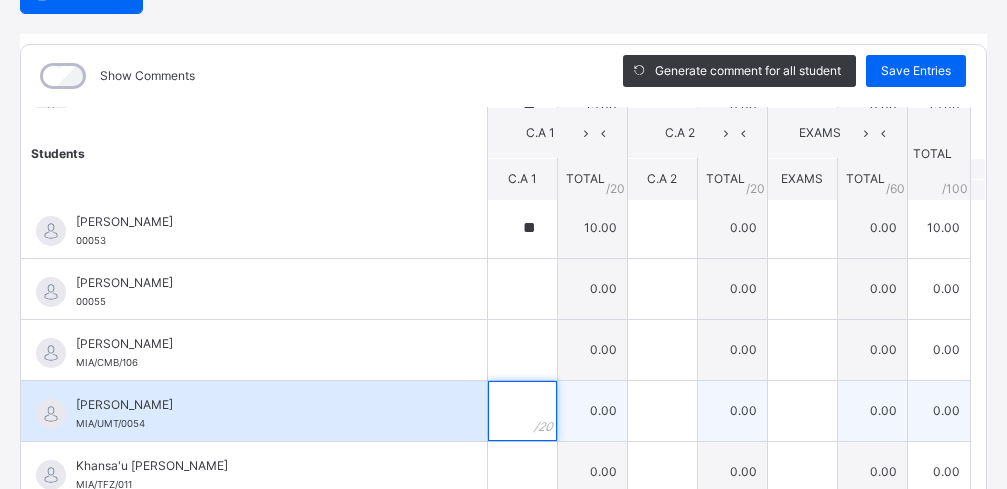 click at bounding box center (522, 411) 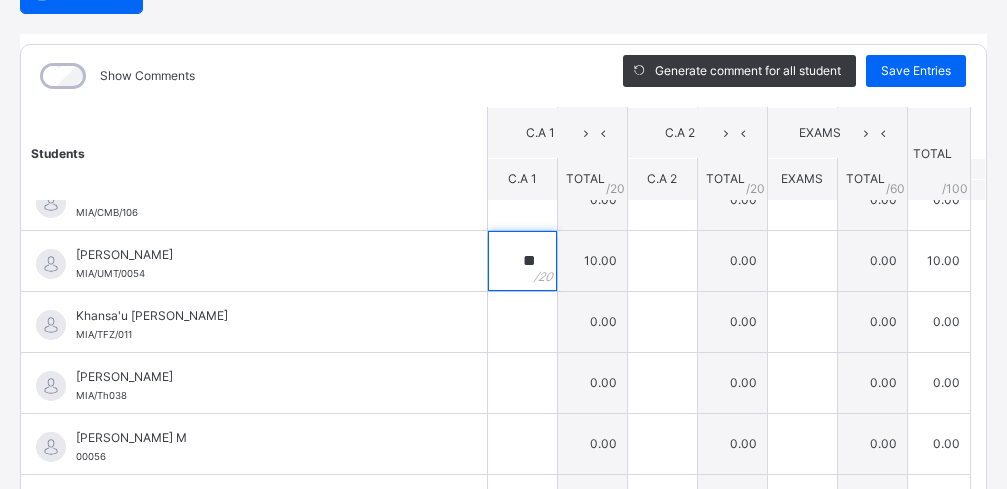 scroll, scrollTop: 1415, scrollLeft: 0, axis: vertical 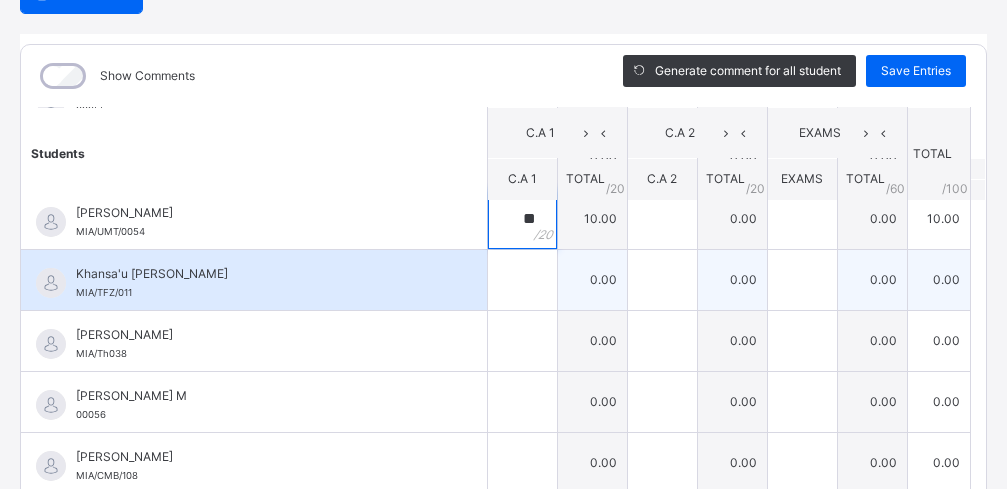 type on "**" 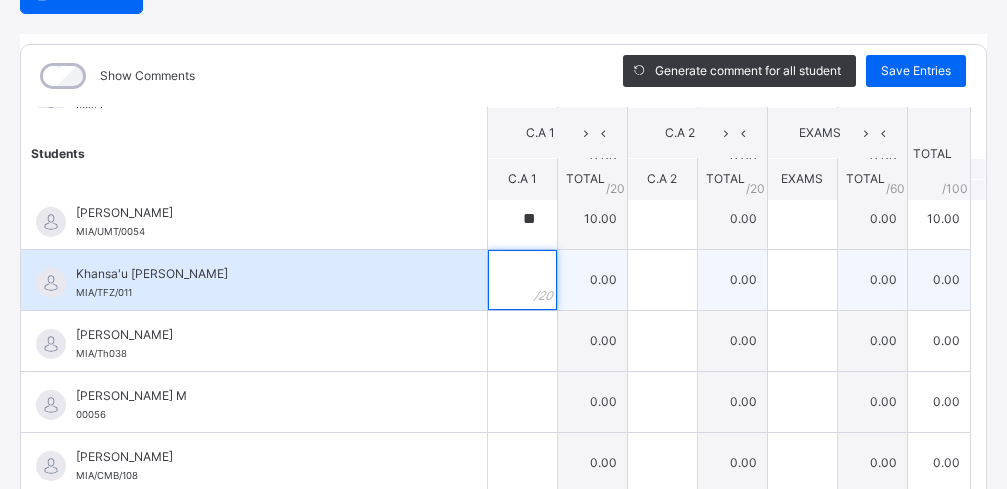 click at bounding box center [522, 280] 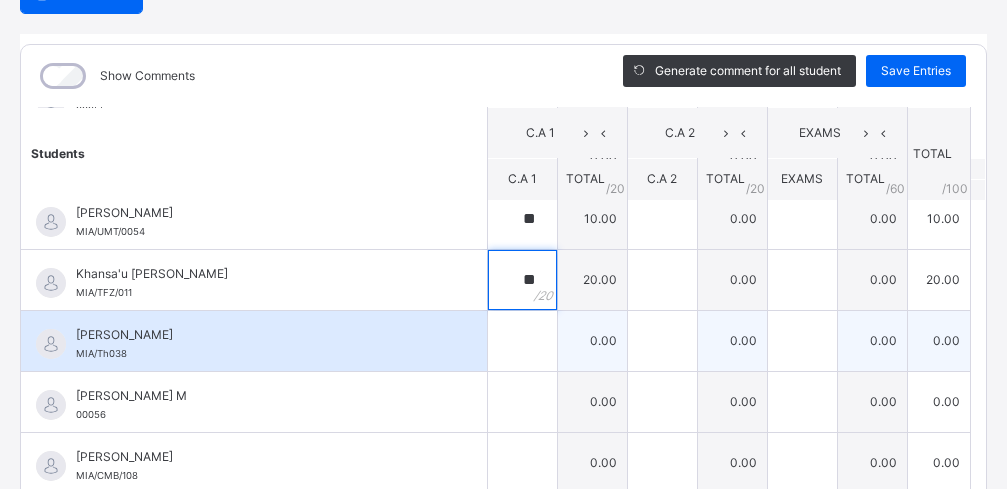 type on "**" 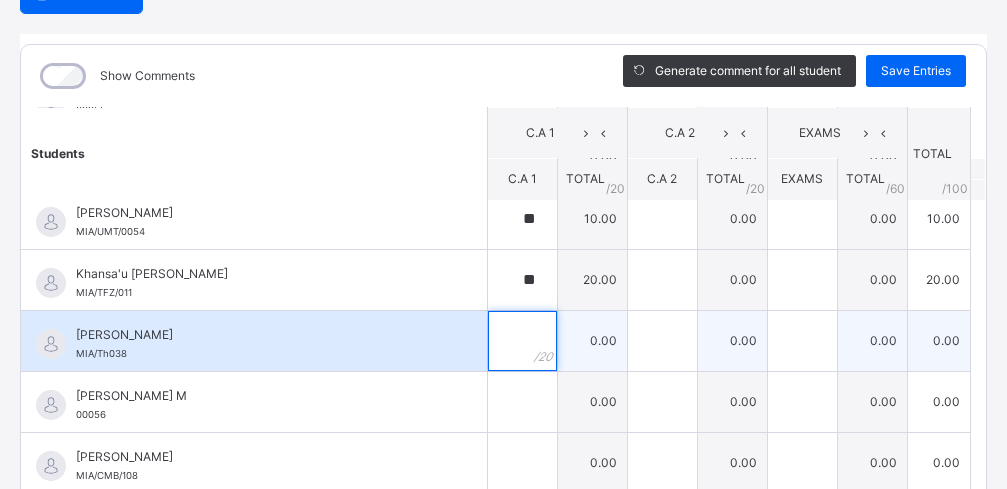 click at bounding box center [522, 341] 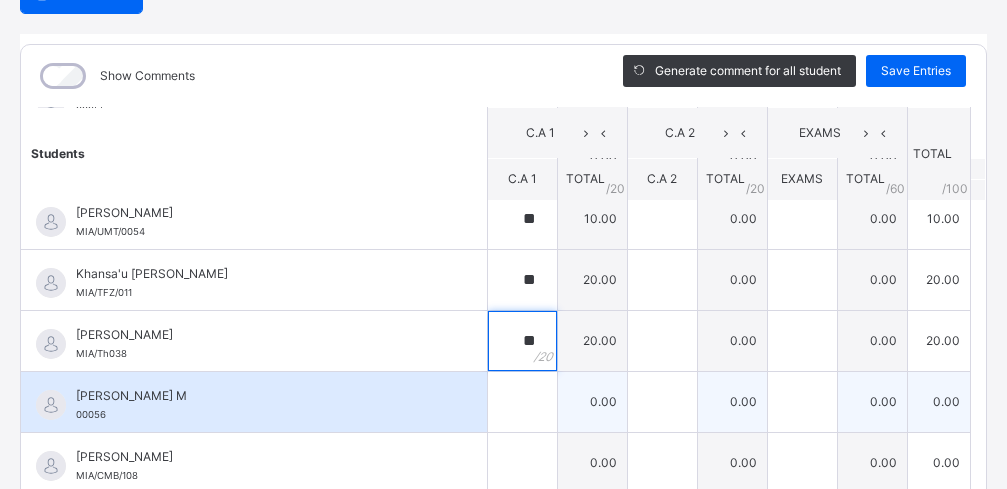 type on "**" 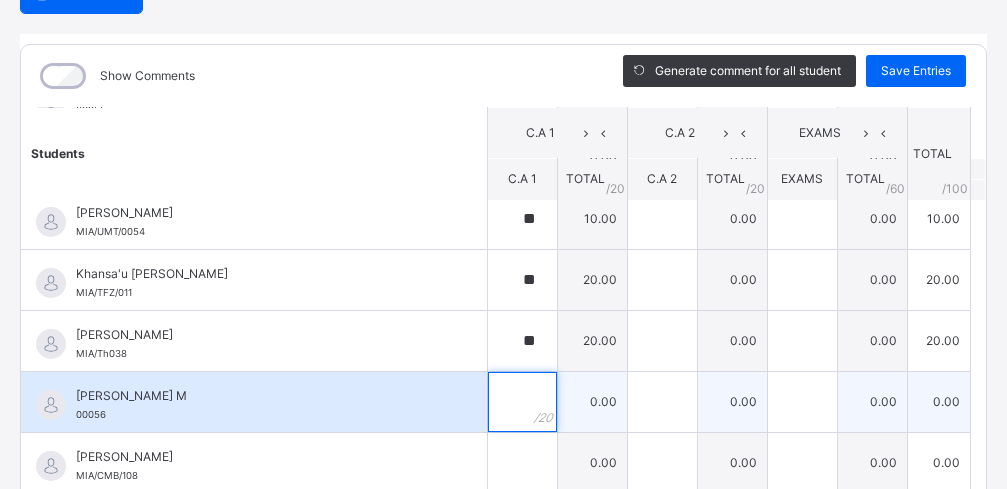click at bounding box center (522, 402) 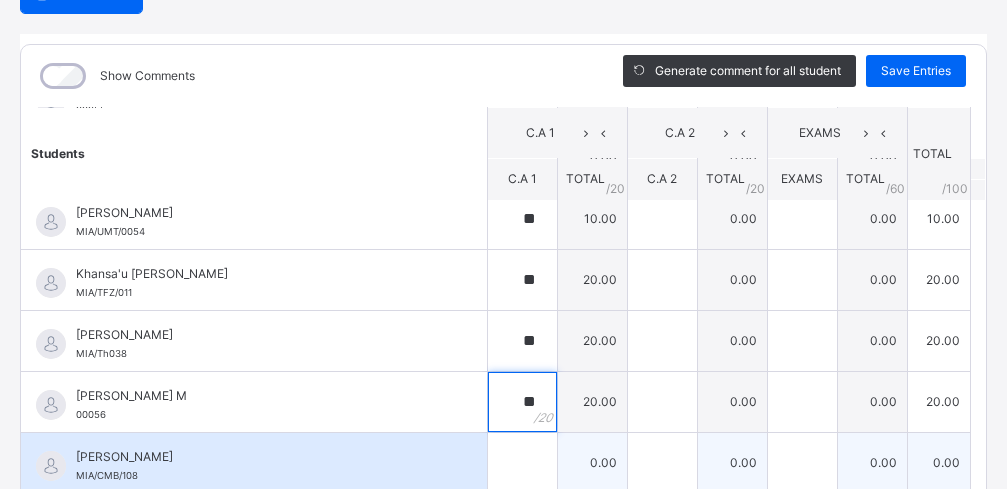 type on "**" 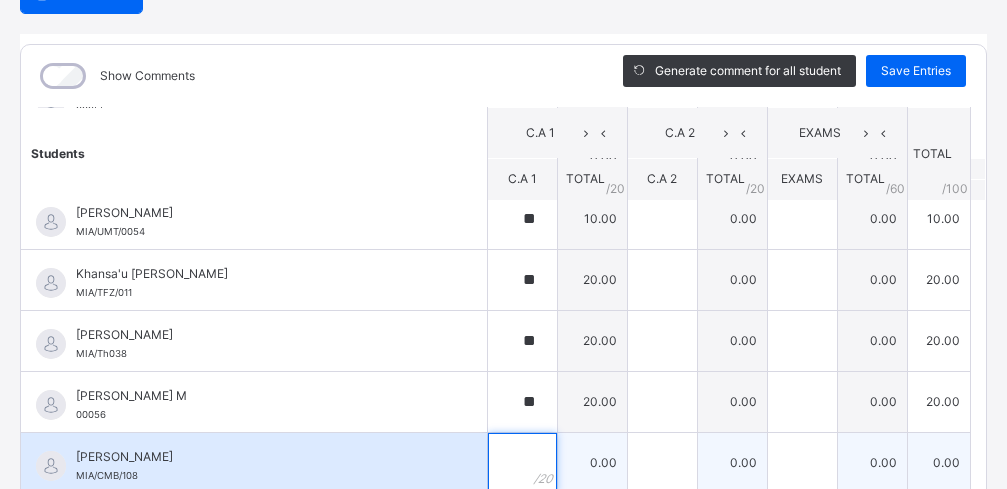 click at bounding box center [522, 463] 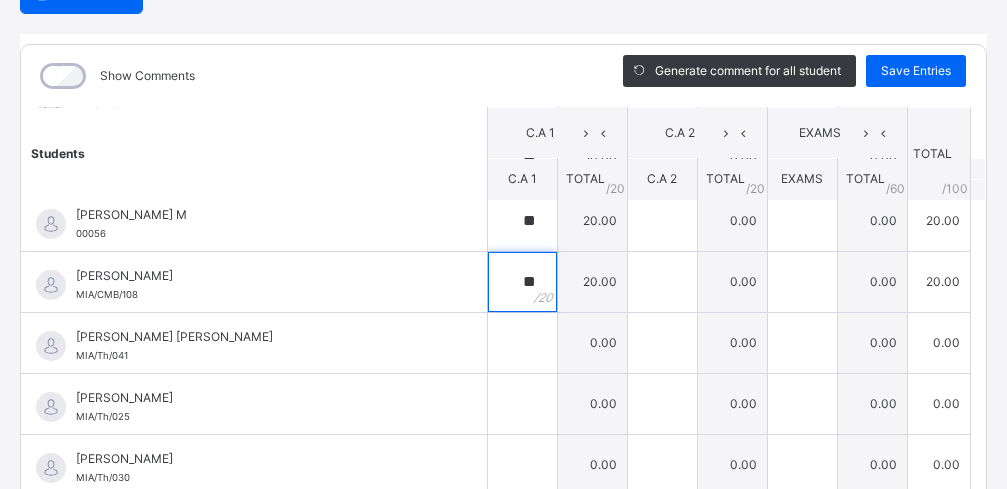 scroll, scrollTop: 1602, scrollLeft: 0, axis: vertical 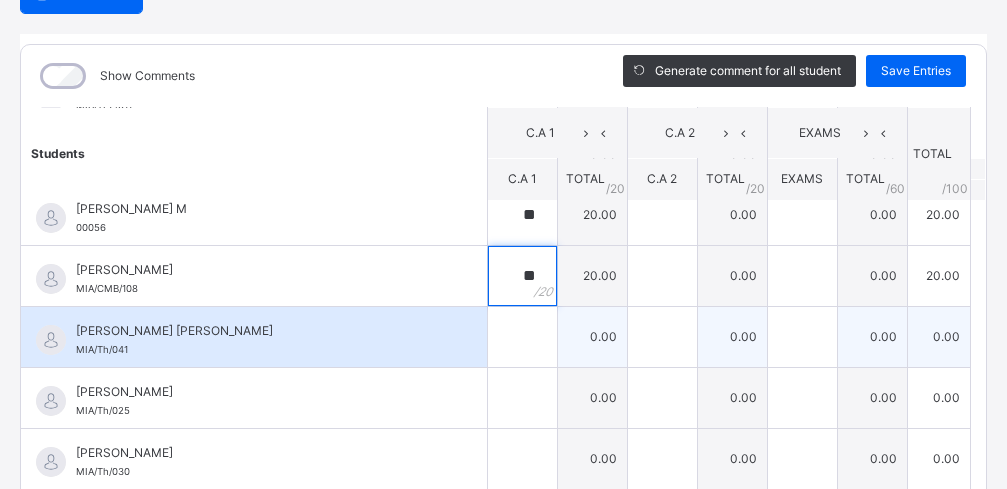 type on "**" 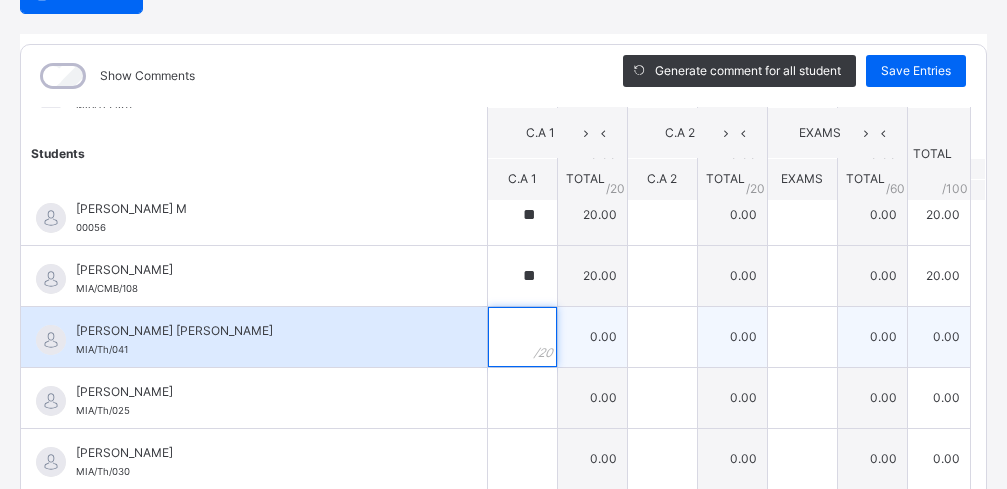 click at bounding box center (522, 337) 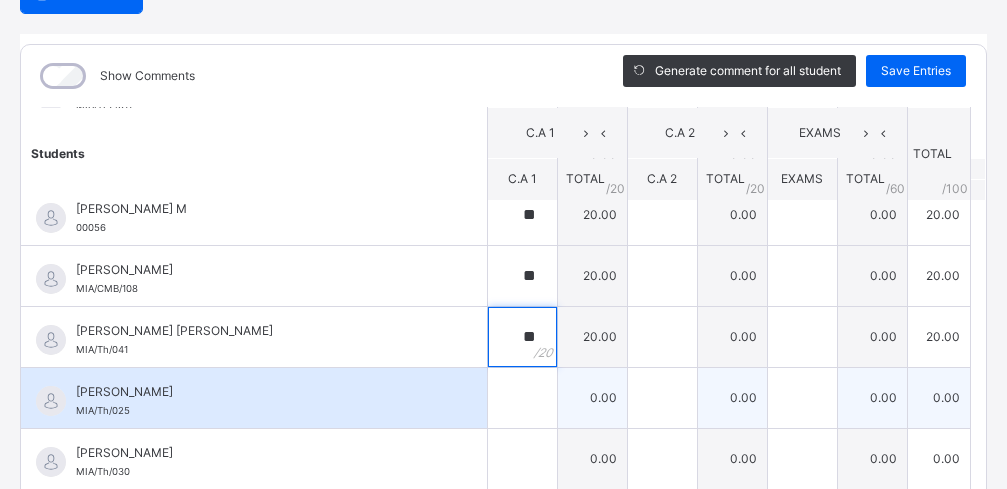 type on "**" 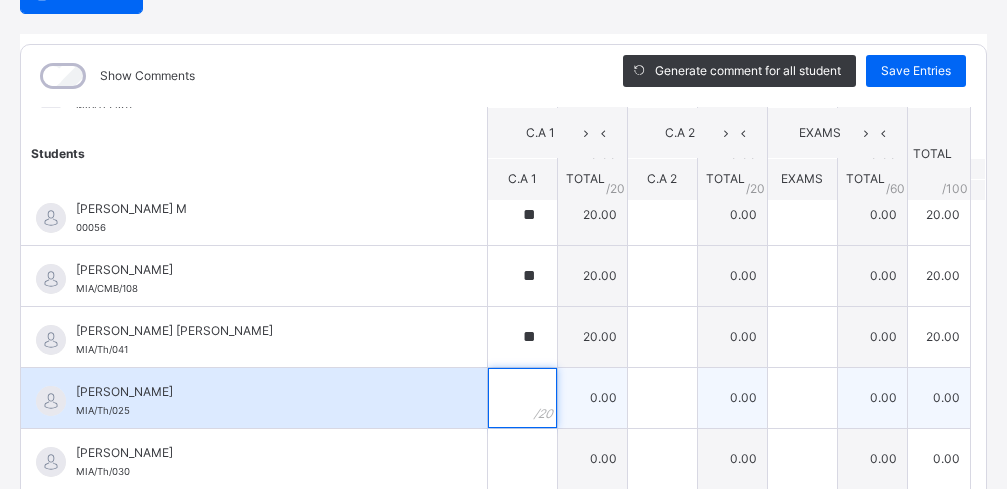 click at bounding box center [522, 398] 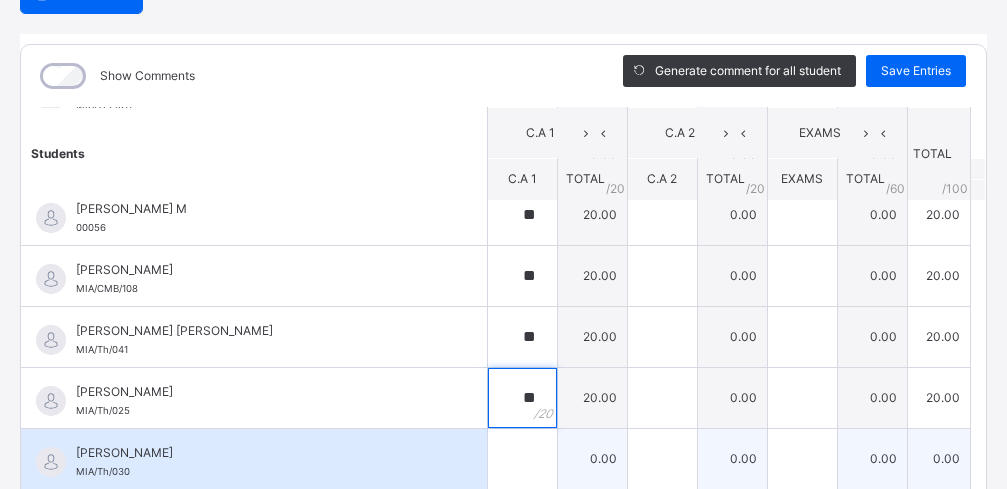 type on "**" 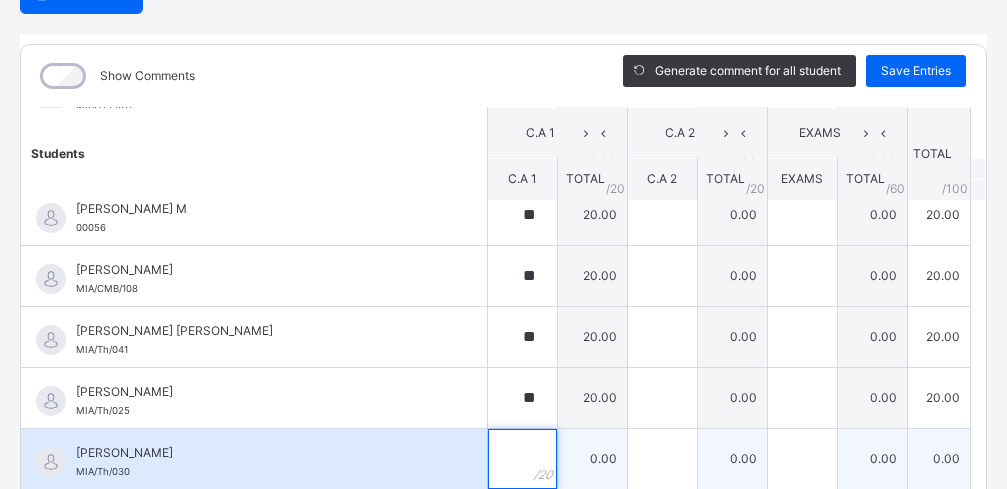 click at bounding box center [522, 459] 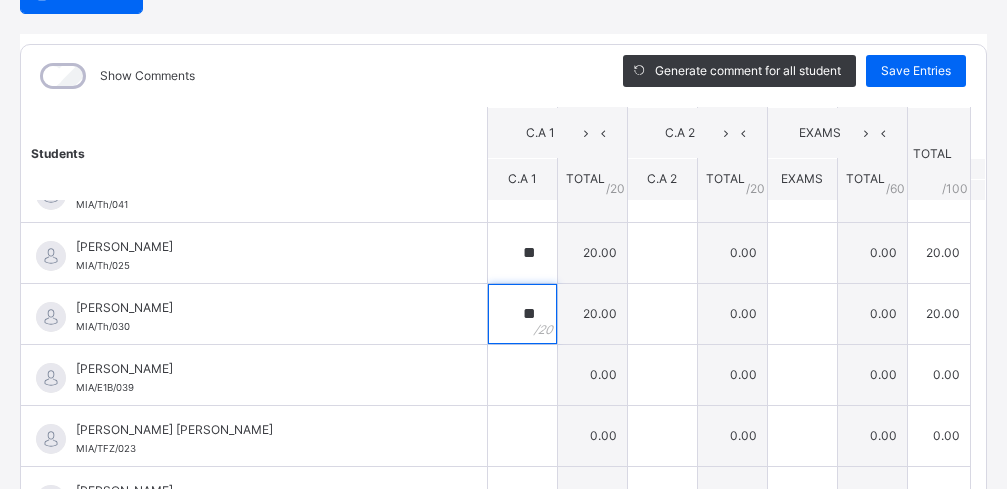 scroll, scrollTop: 1772, scrollLeft: 0, axis: vertical 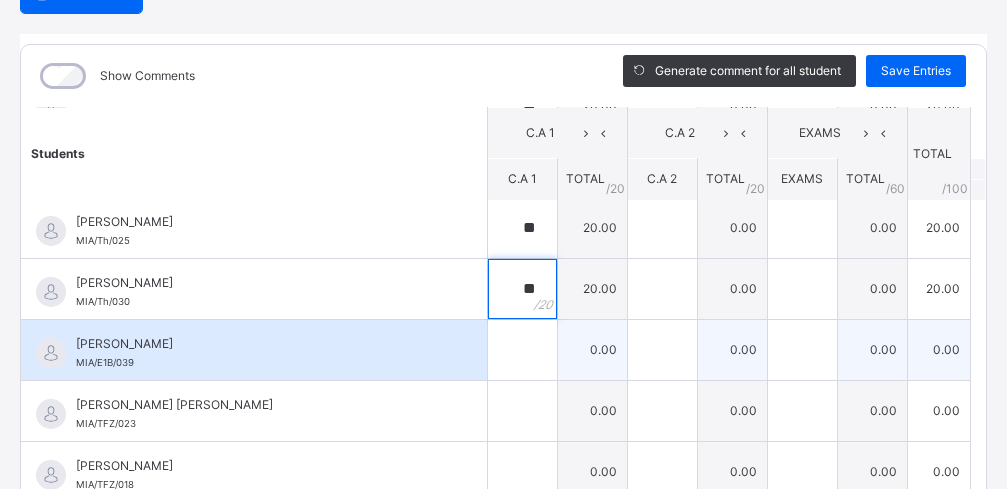 type on "**" 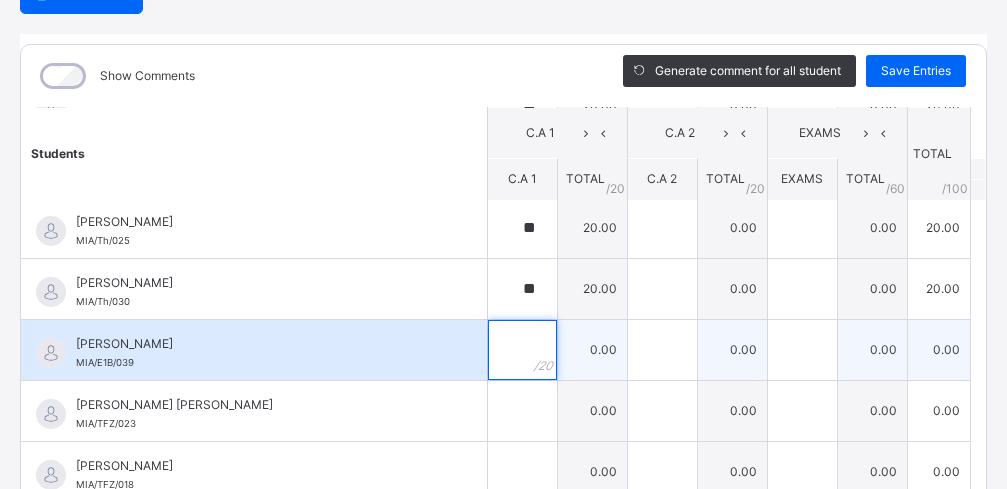 click at bounding box center [522, 350] 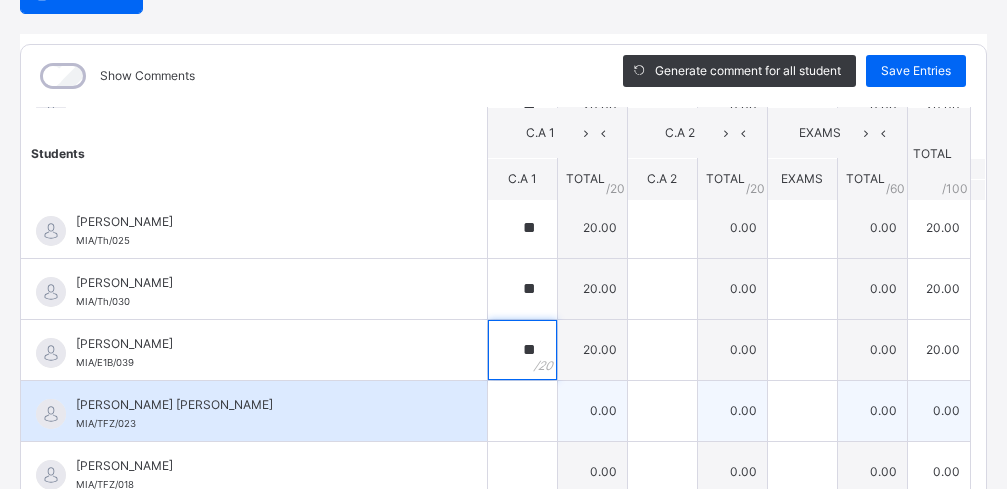 type on "**" 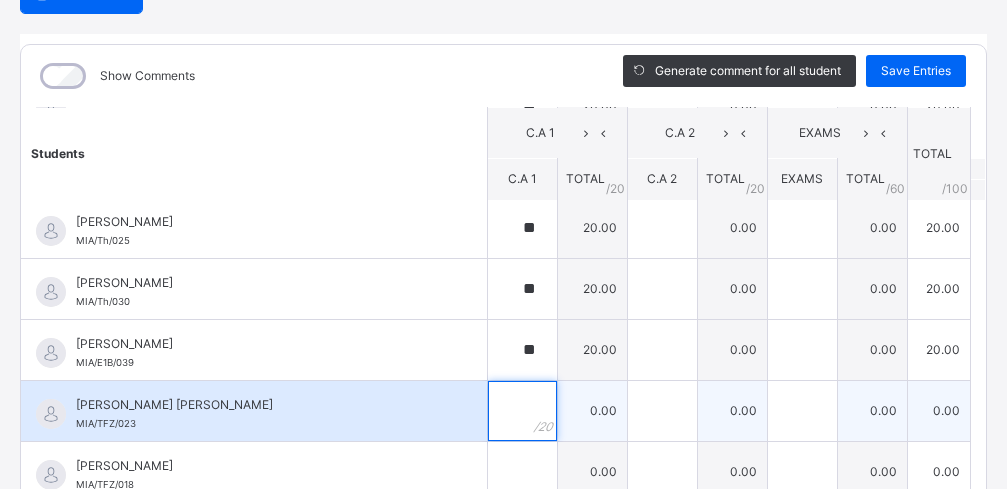 click at bounding box center [522, 411] 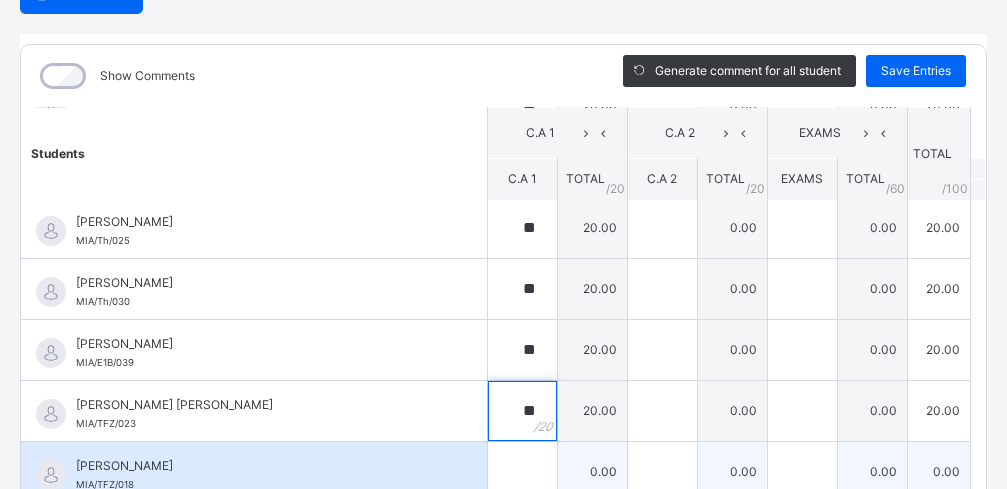 type on "**" 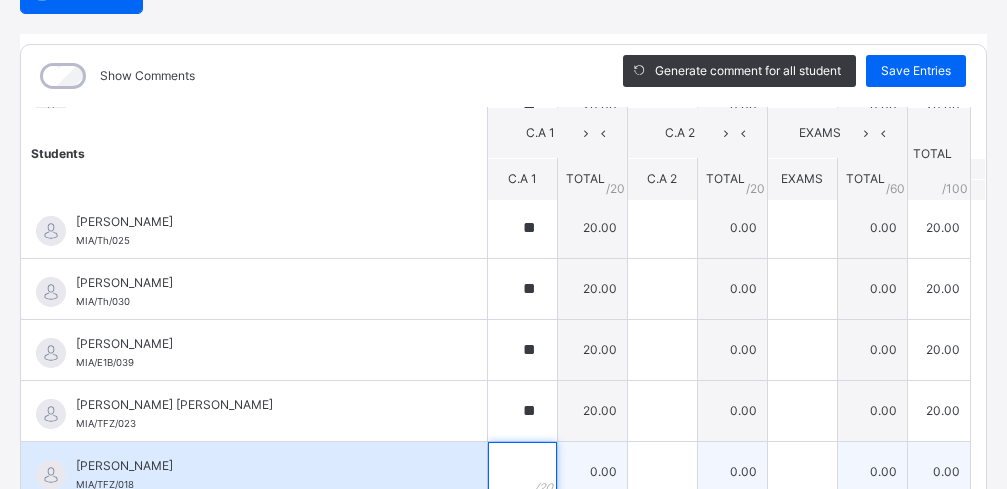 click at bounding box center [522, 472] 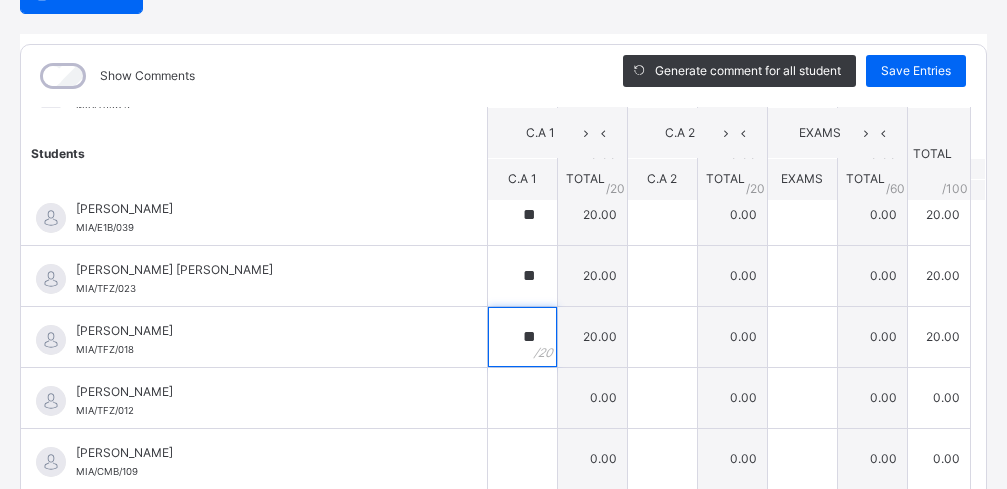 scroll, scrollTop: 1912, scrollLeft: 0, axis: vertical 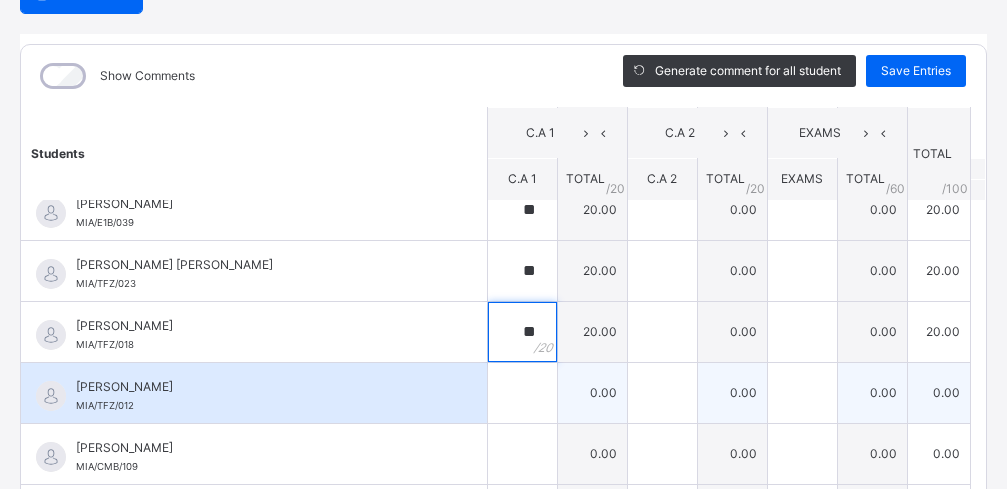 type on "**" 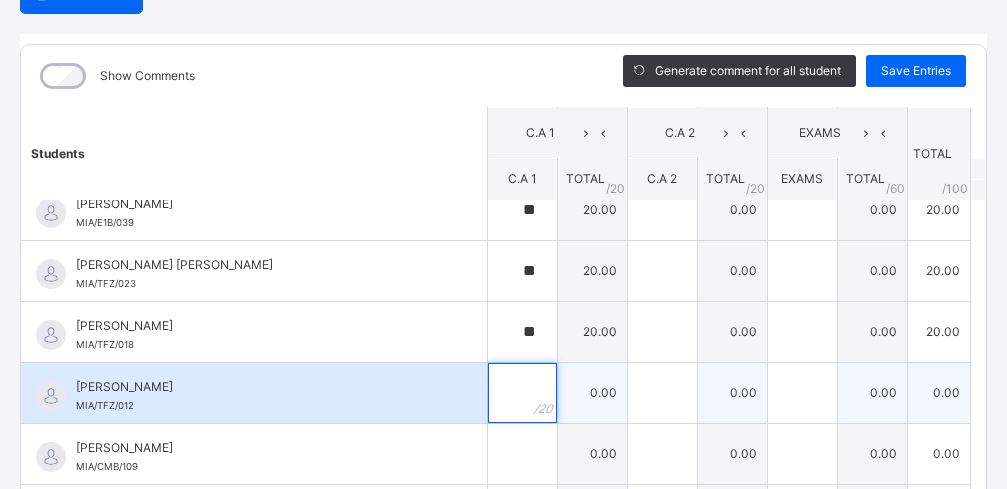 click at bounding box center [522, 393] 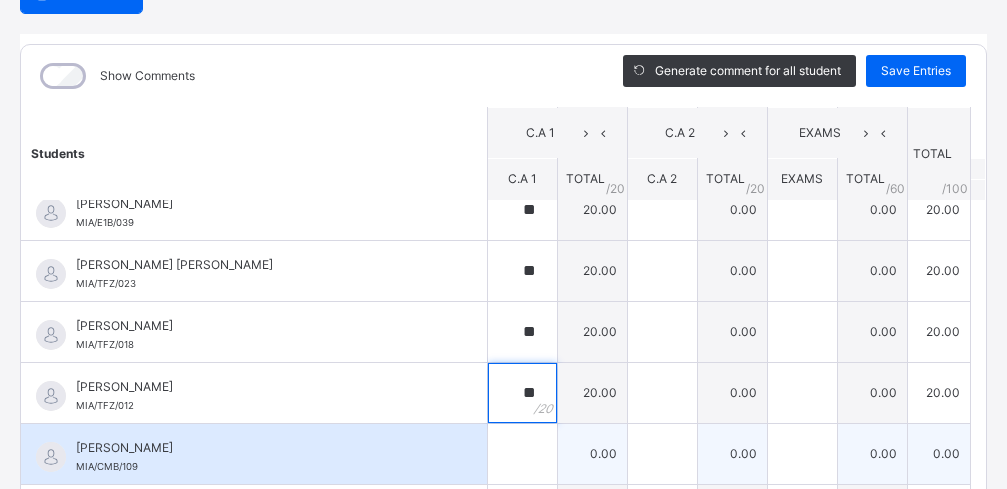 type on "**" 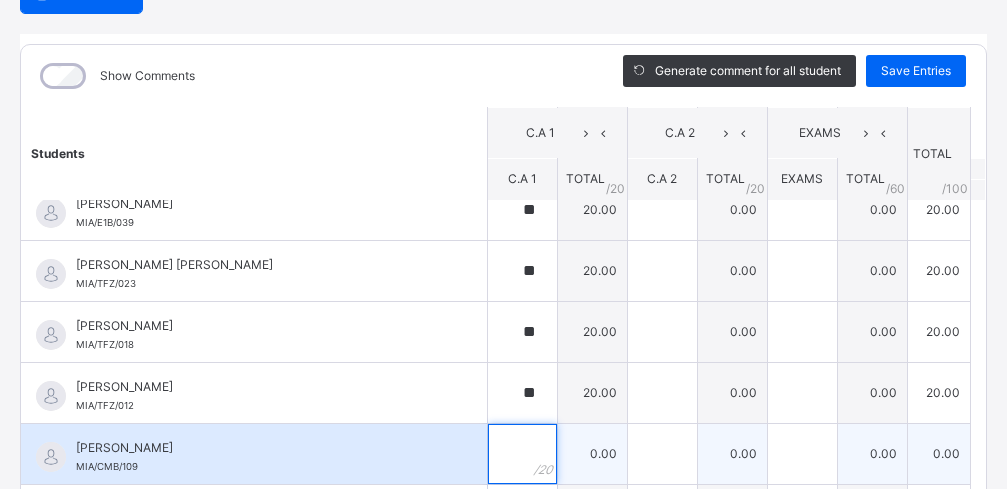 click at bounding box center (522, 454) 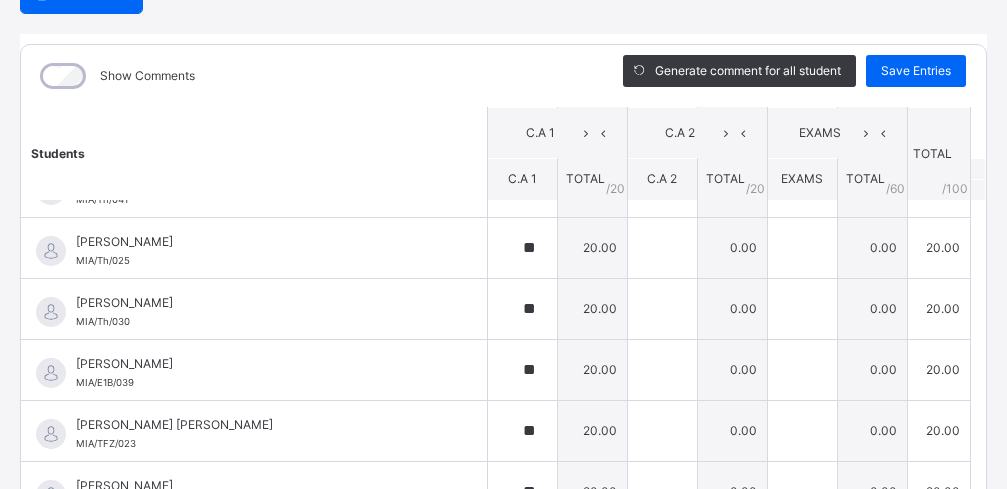 scroll, scrollTop: 1881, scrollLeft: 0, axis: vertical 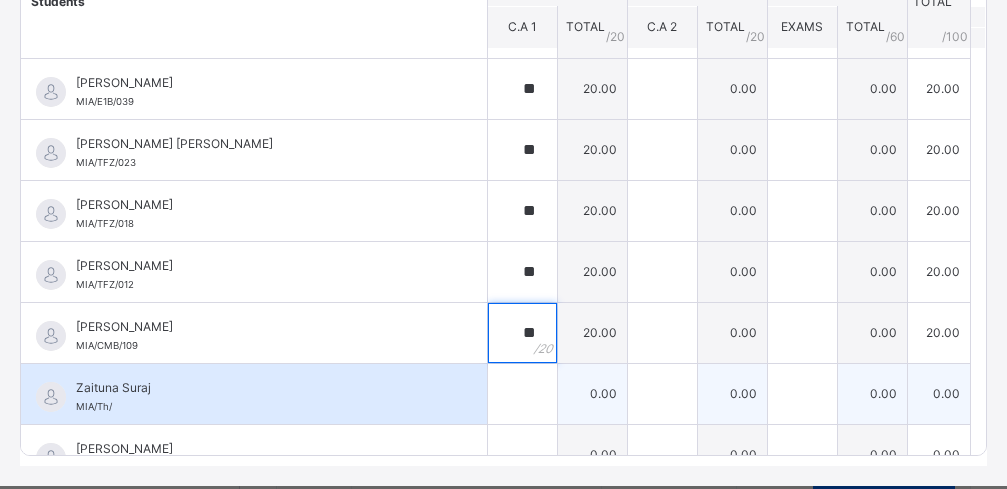 type on "**" 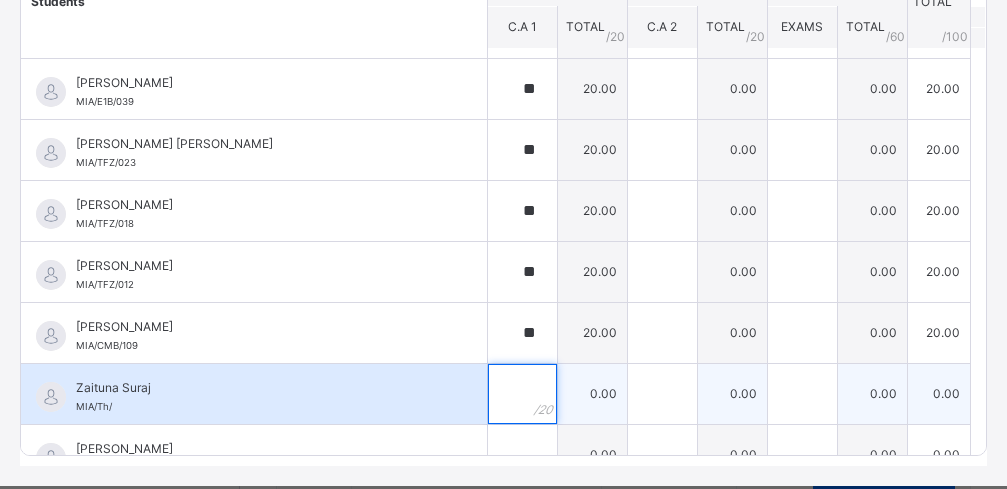 click at bounding box center [522, 394] 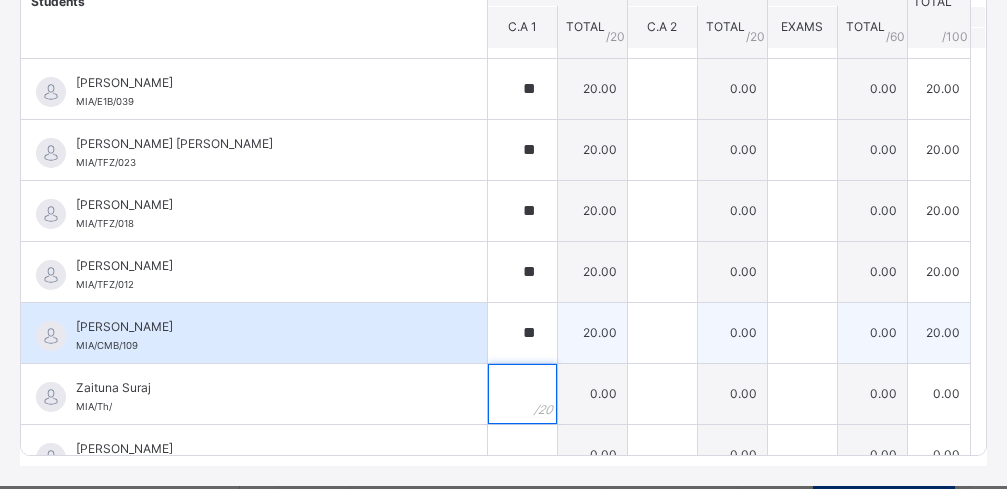 scroll, scrollTop: 422, scrollLeft: 0, axis: vertical 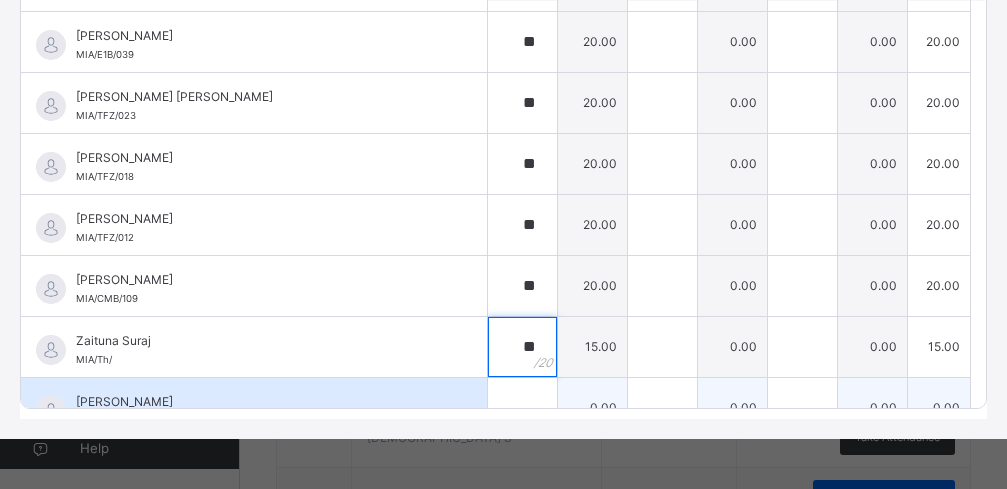 type on "**" 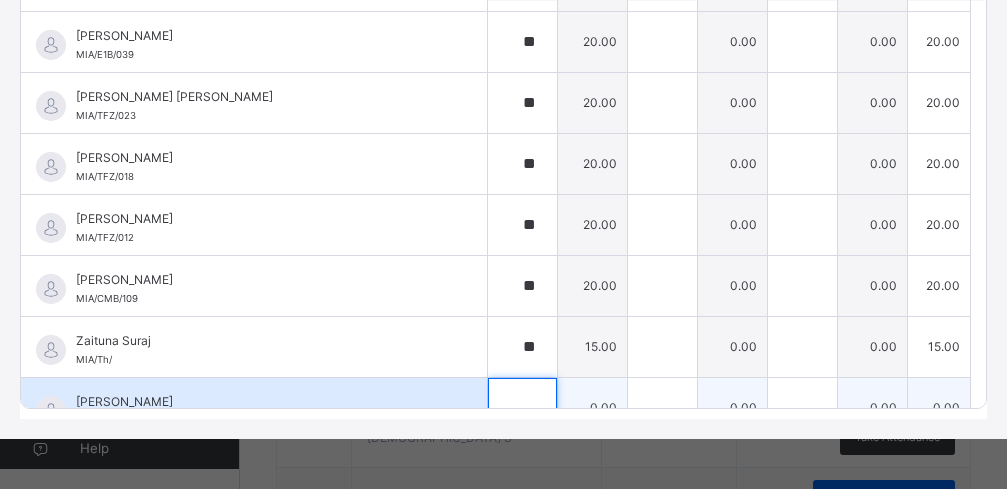 click at bounding box center [522, 408] 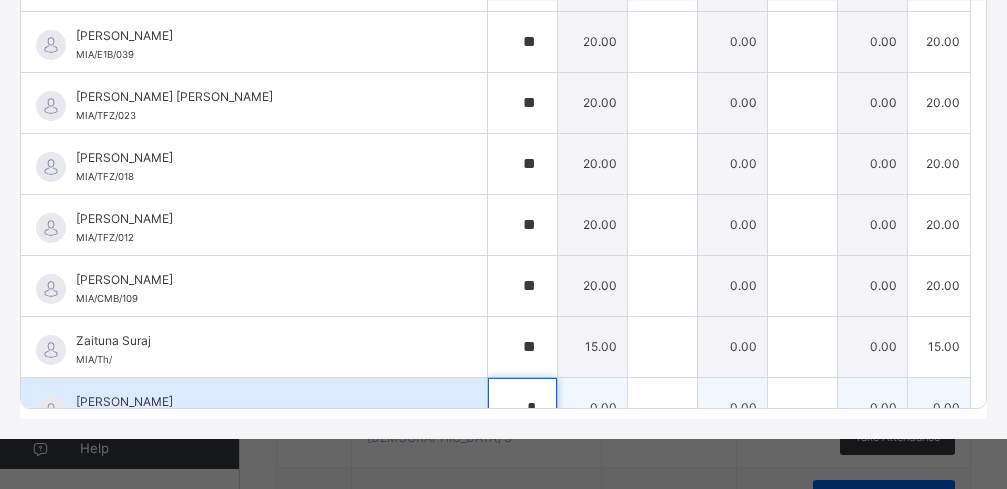 scroll, scrollTop: 1891, scrollLeft: 0, axis: vertical 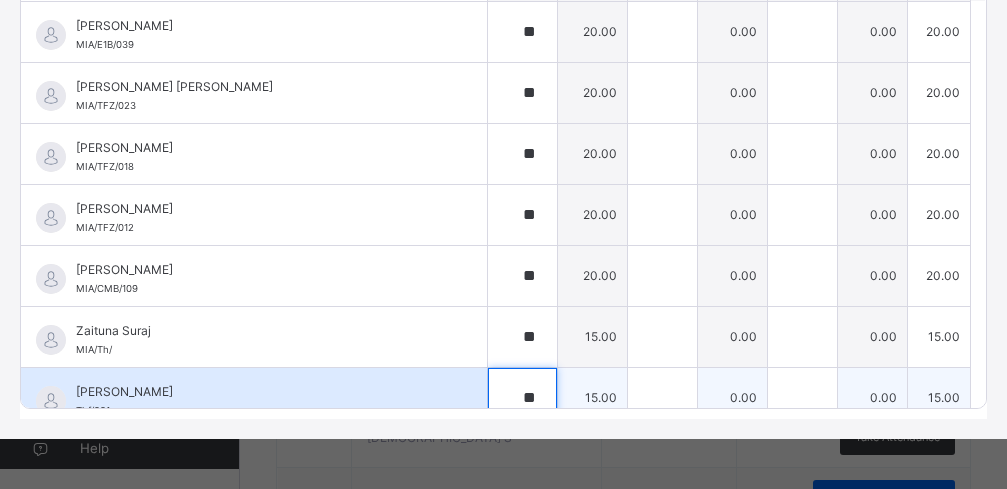 type on "**" 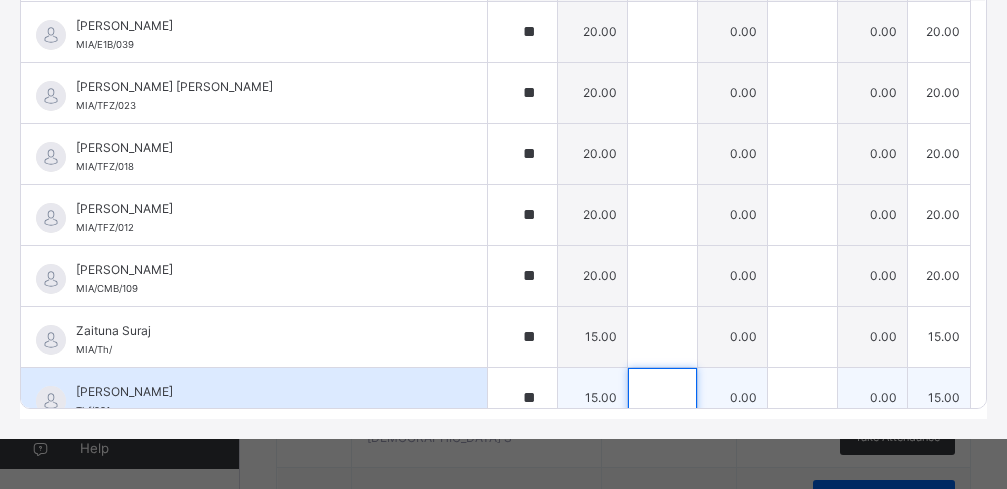 click at bounding box center (662, 398) 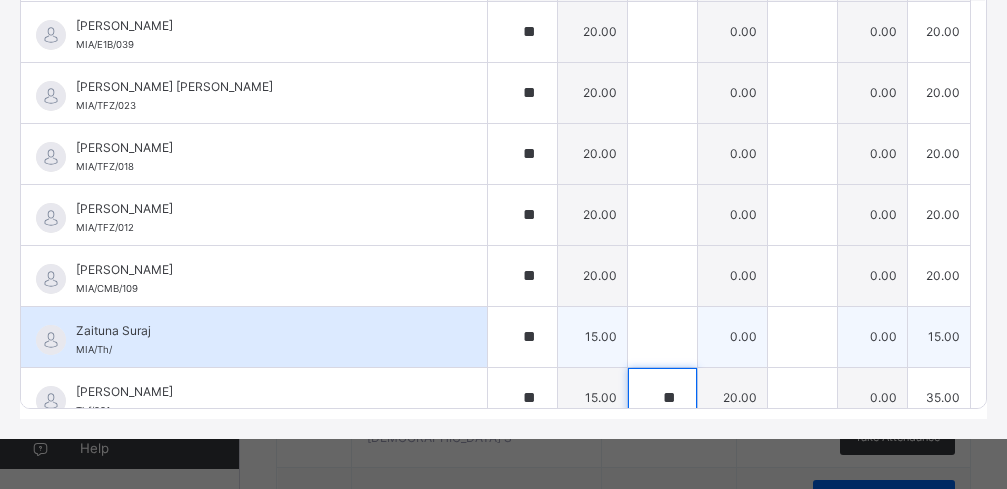 type on "**" 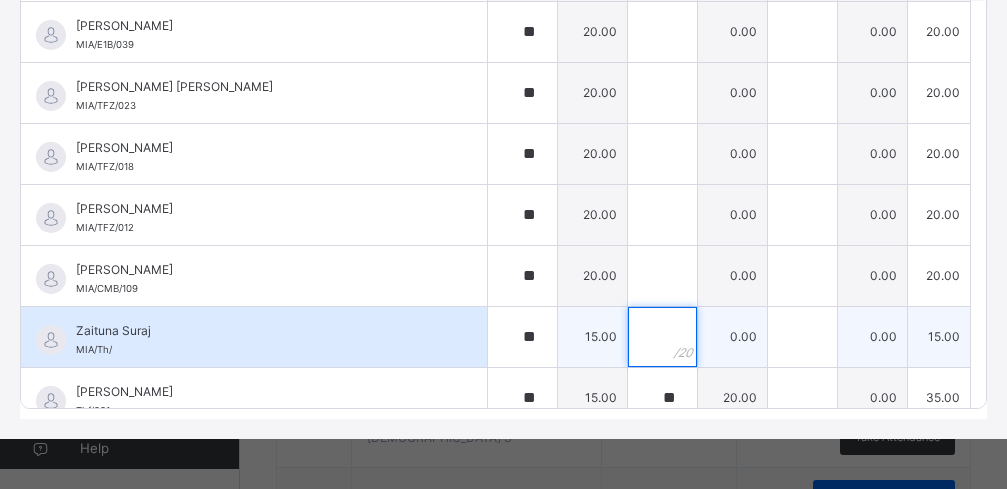 click at bounding box center (662, 337) 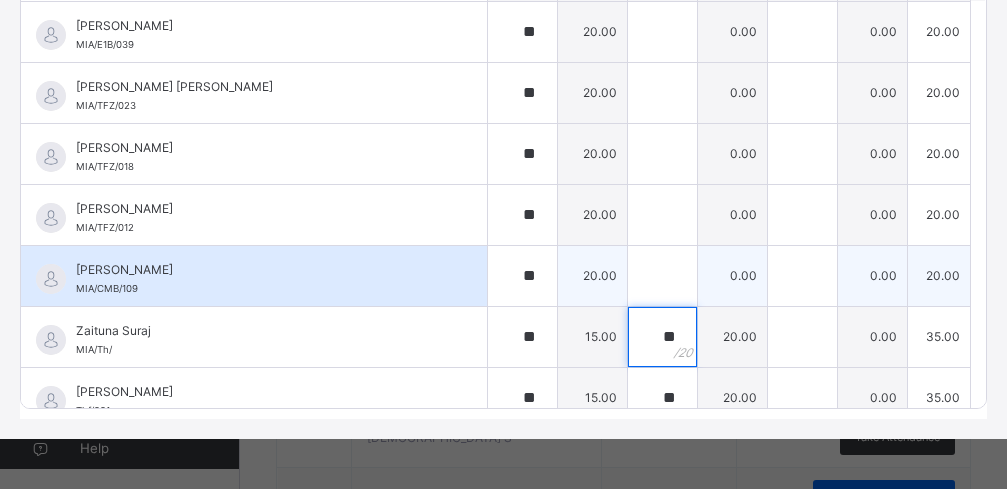 type on "**" 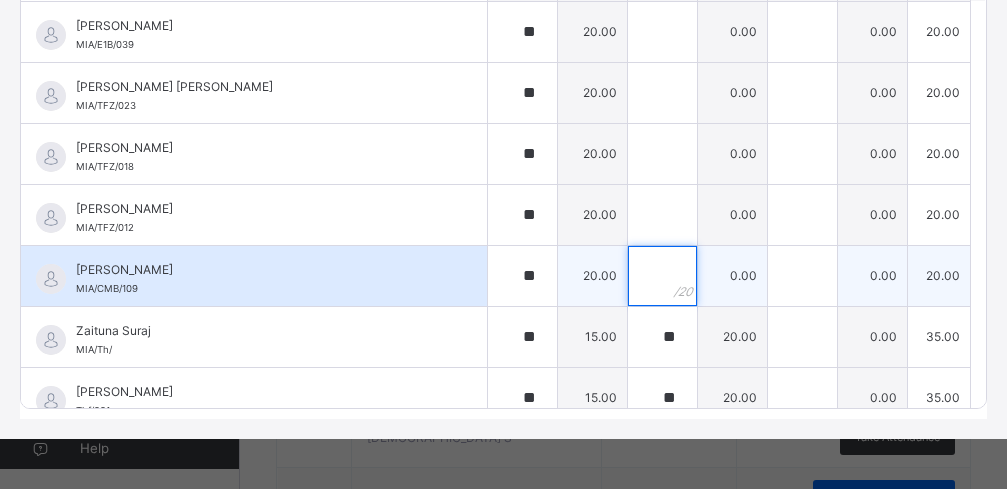click at bounding box center (662, 276) 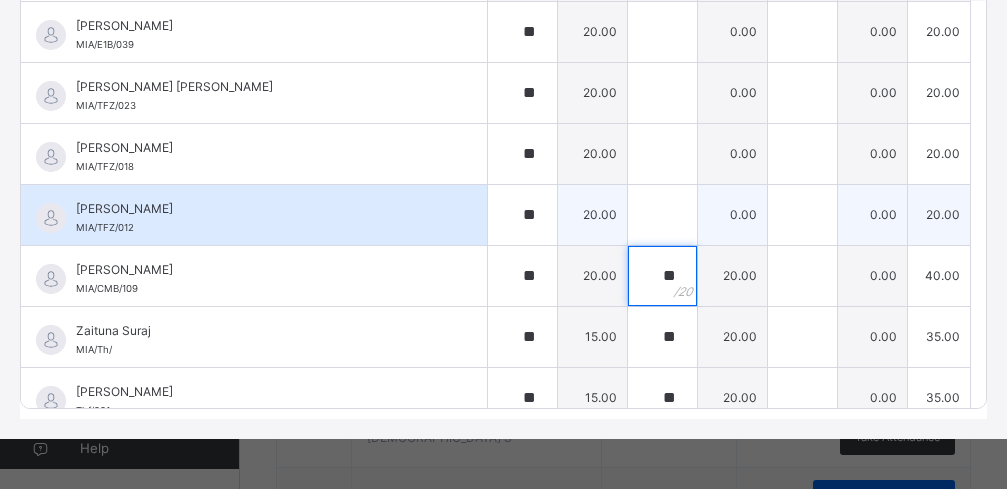 type on "**" 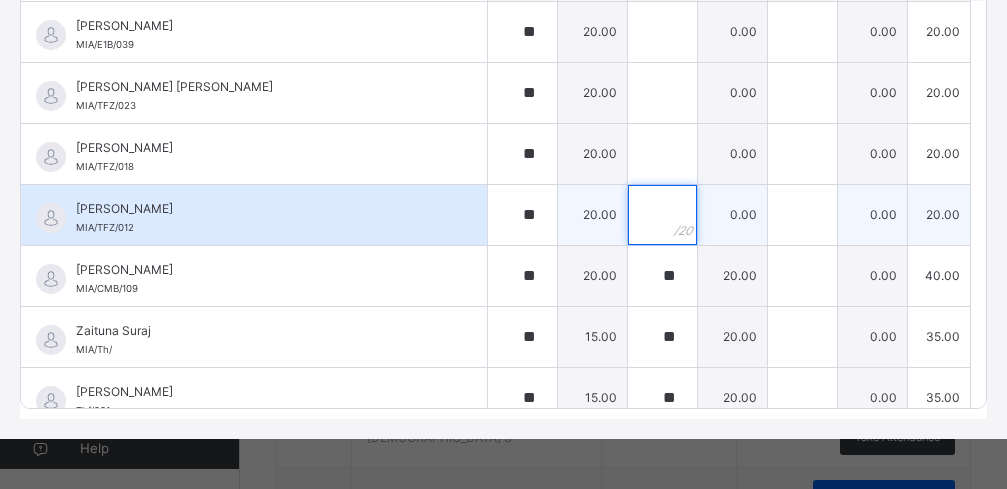 click at bounding box center (662, 215) 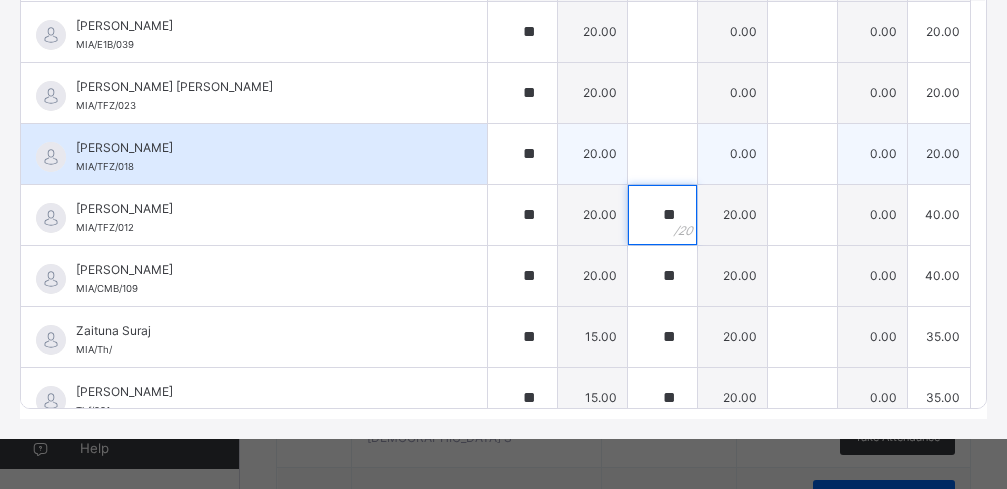 type on "**" 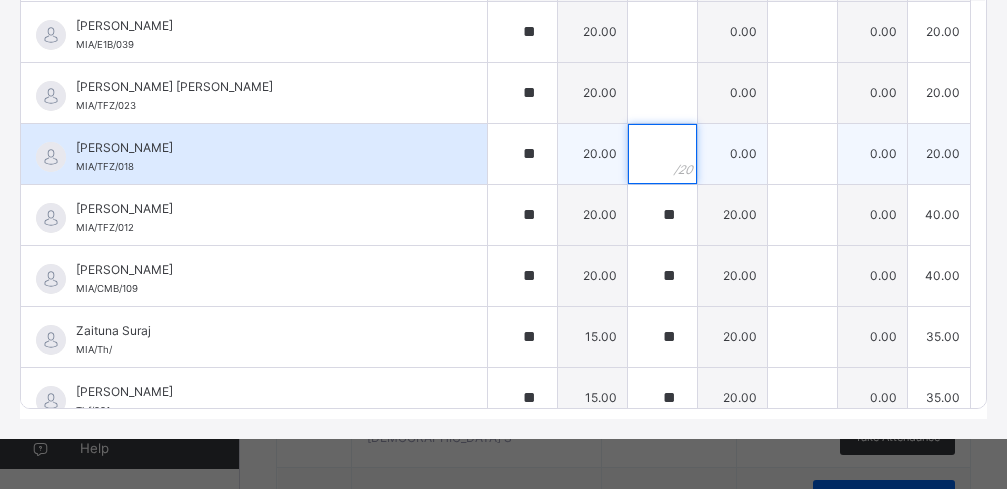 click at bounding box center (662, 154) 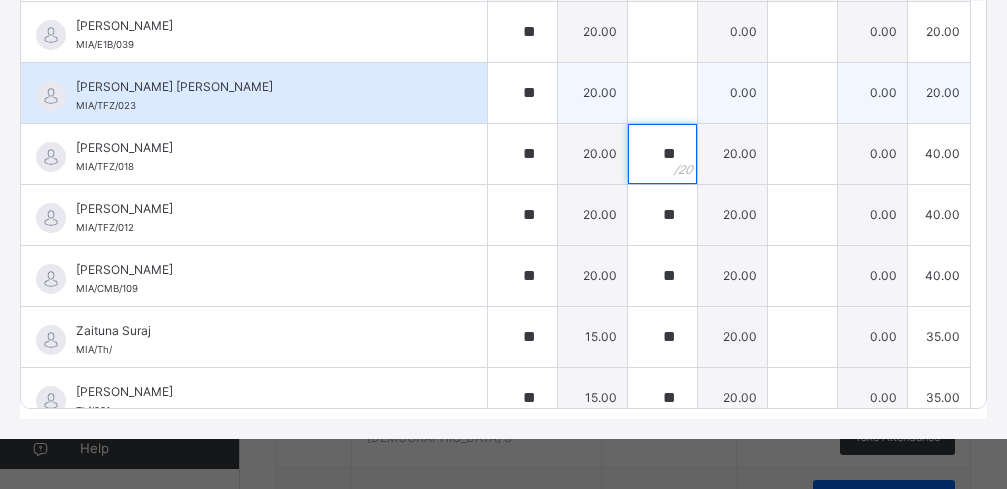 type on "**" 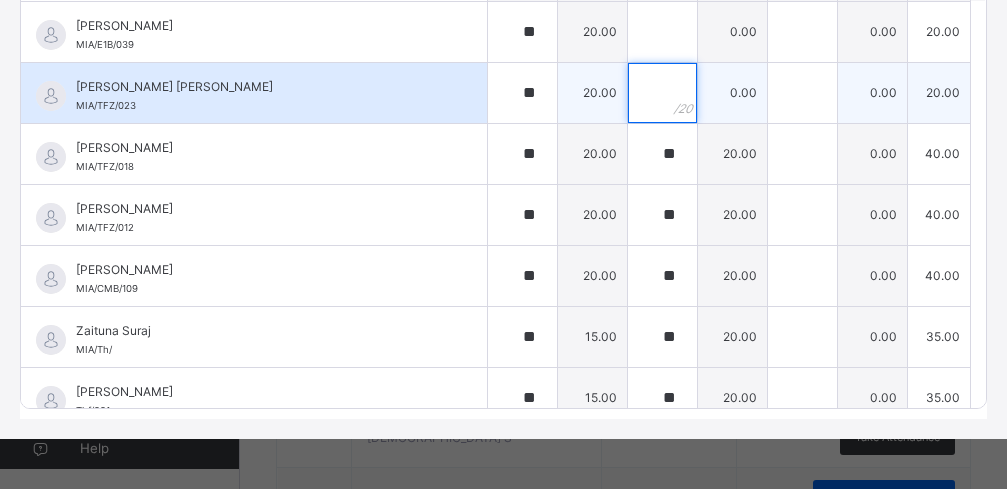 click at bounding box center (662, 93) 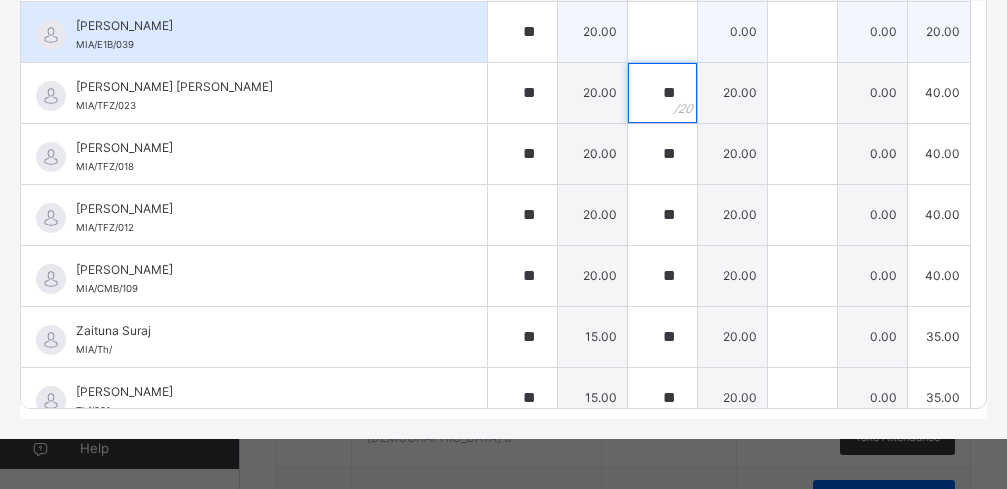 type on "**" 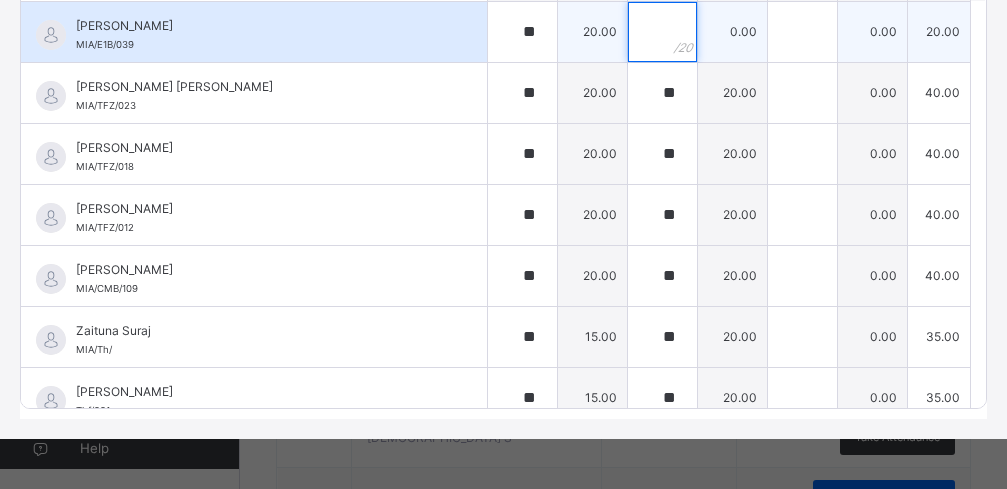 click at bounding box center (662, 32) 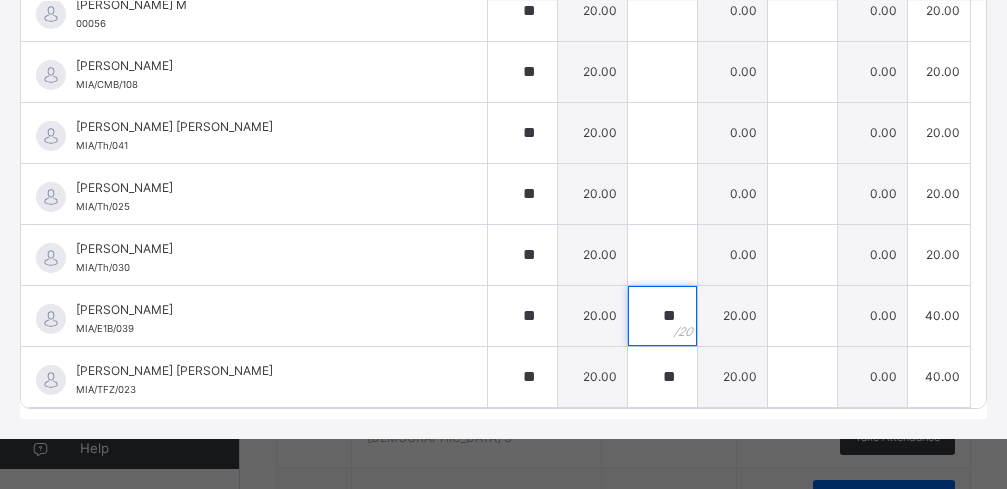 scroll, scrollTop: 1601, scrollLeft: 0, axis: vertical 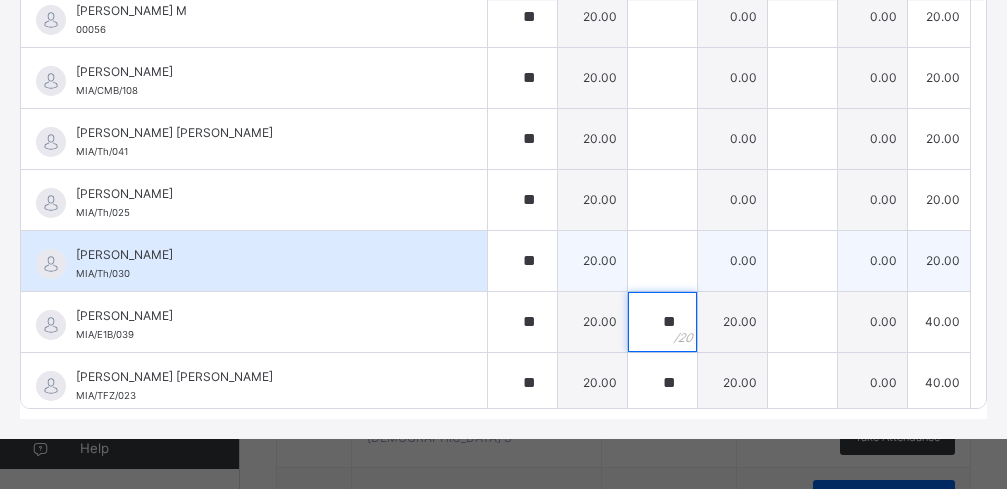 type on "**" 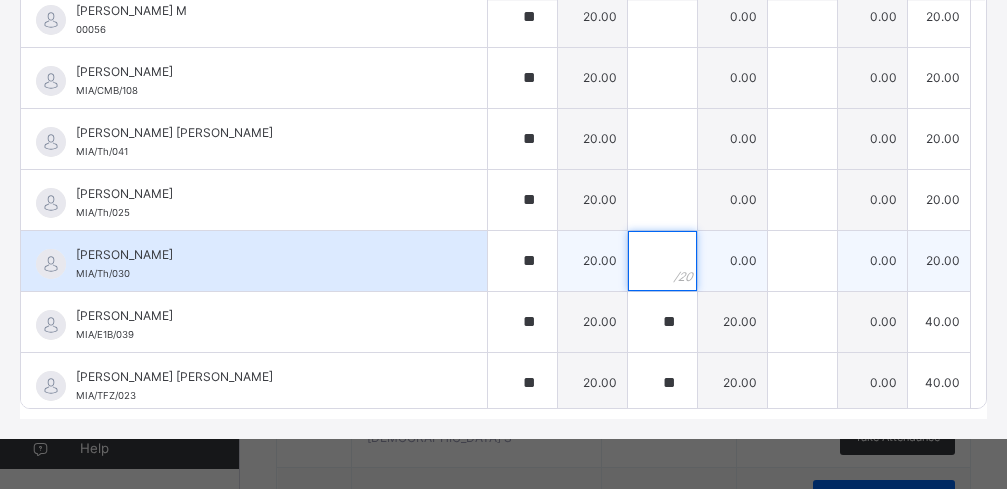 click at bounding box center (662, 261) 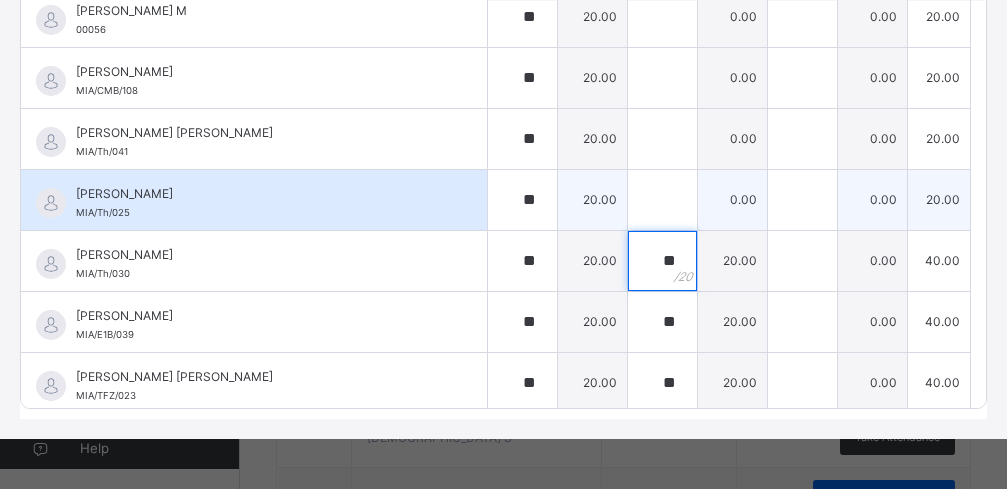type on "**" 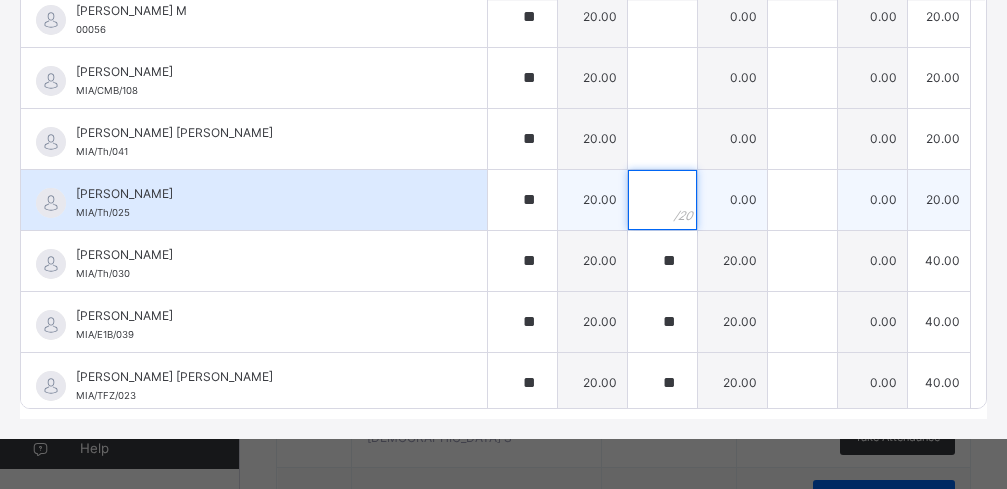 click at bounding box center [662, 200] 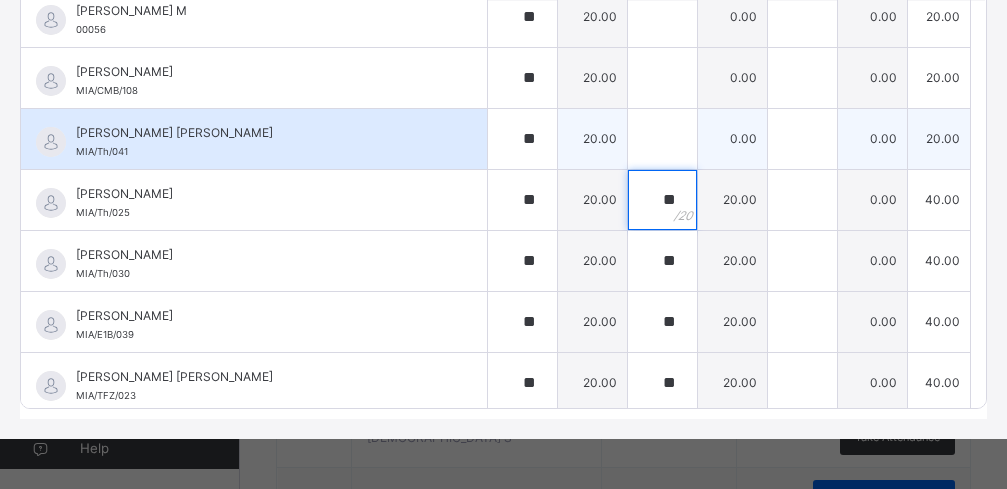 type on "**" 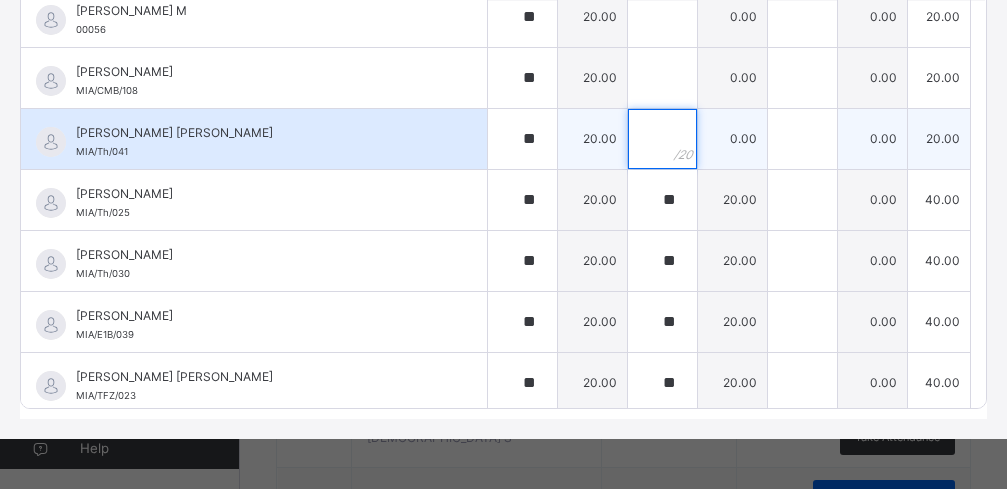 click at bounding box center (662, 139) 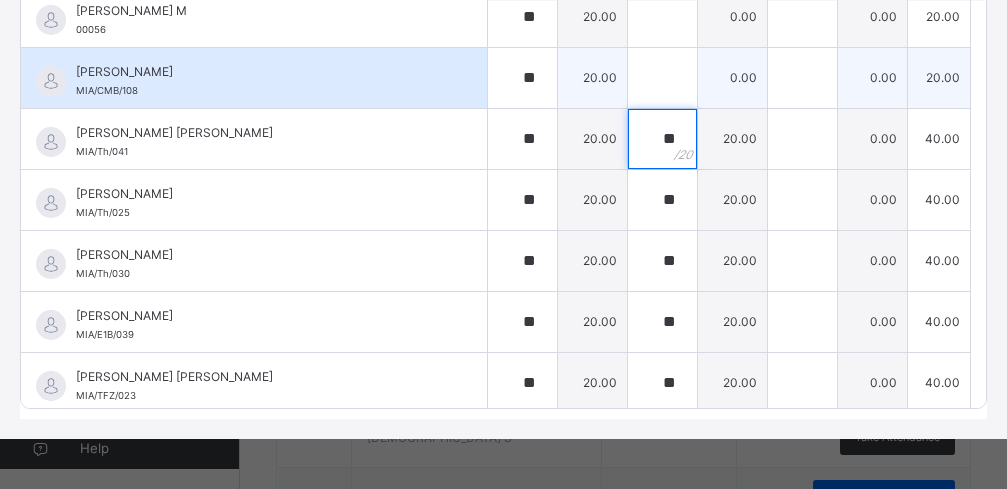 type on "**" 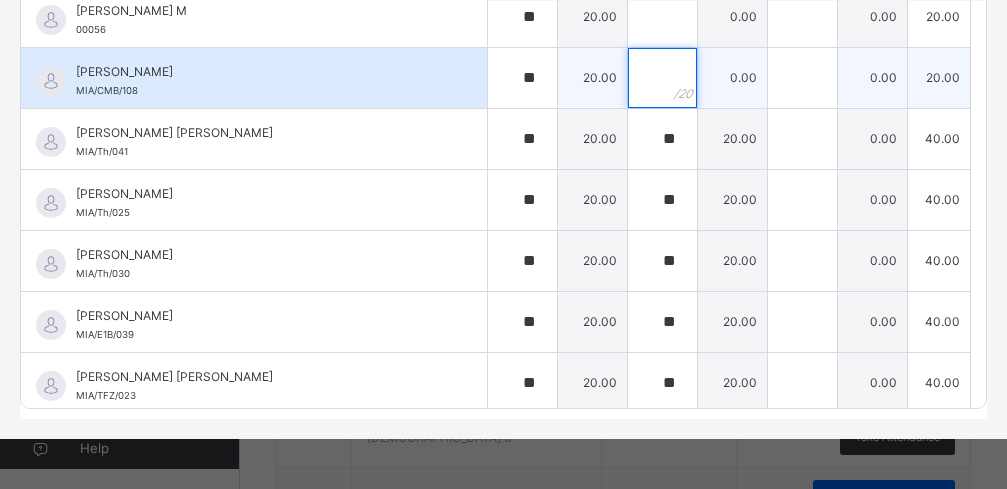click at bounding box center (662, 78) 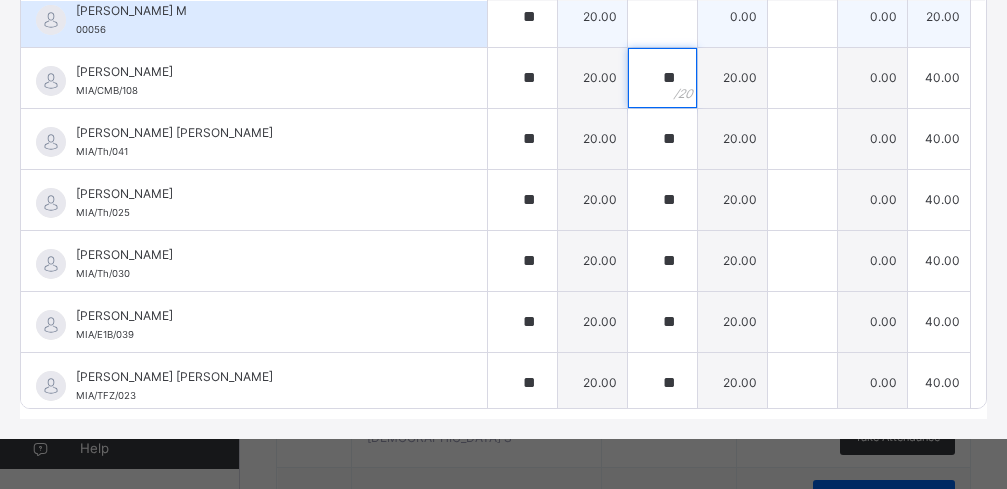 type on "**" 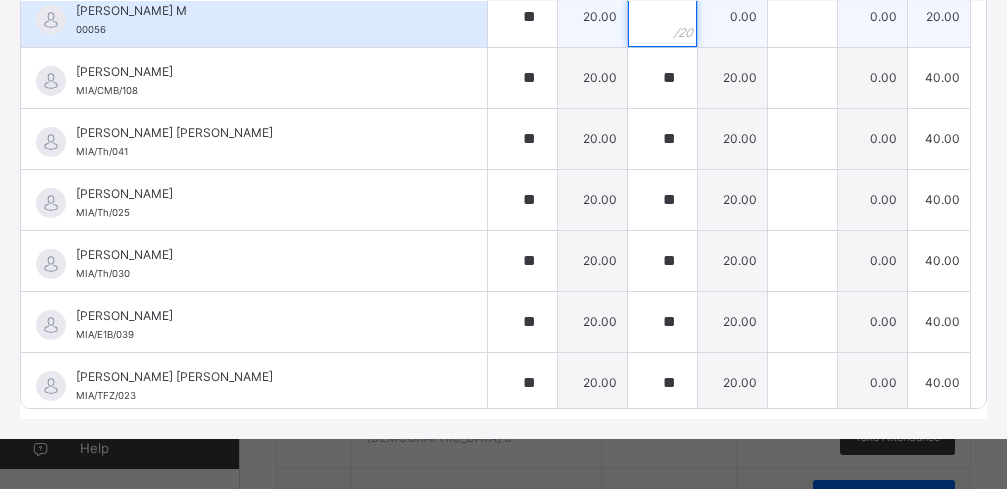 click at bounding box center [662, 17] 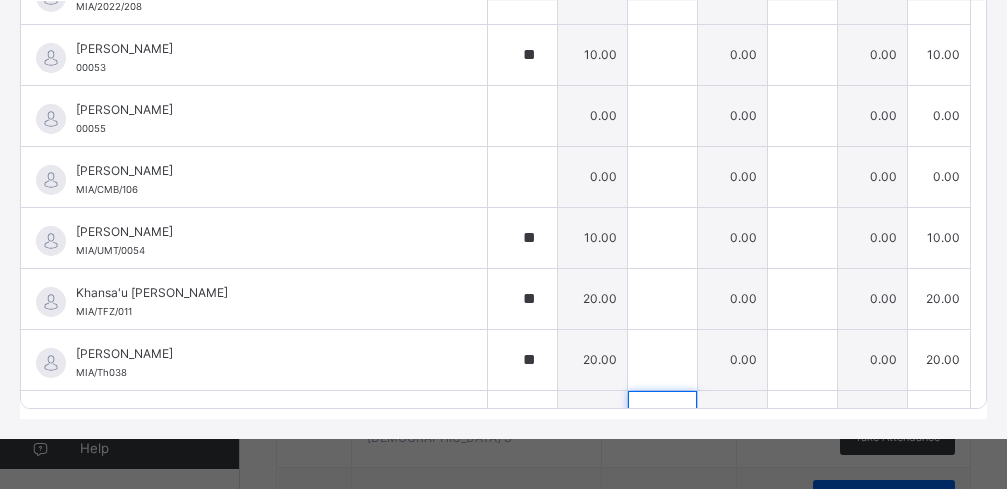 scroll, scrollTop: 1187, scrollLeft: 0, axis: vertical 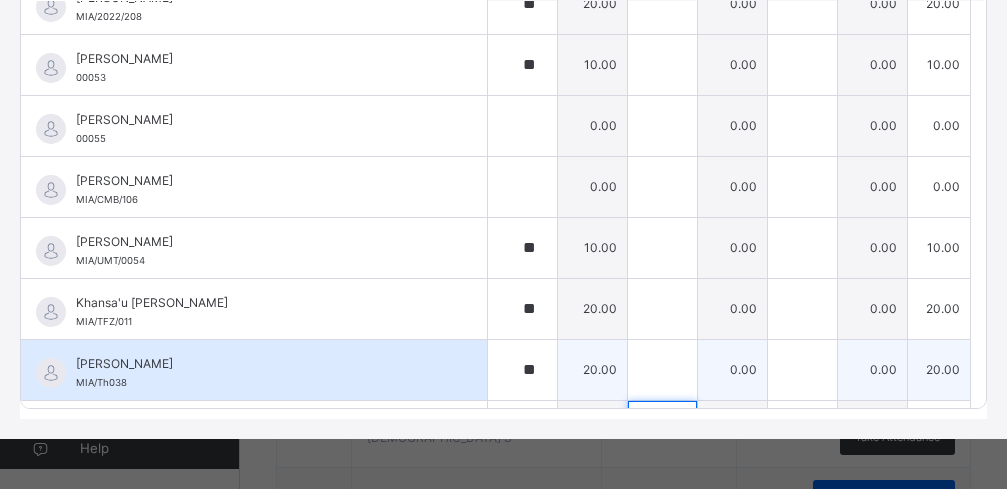 type on "**" 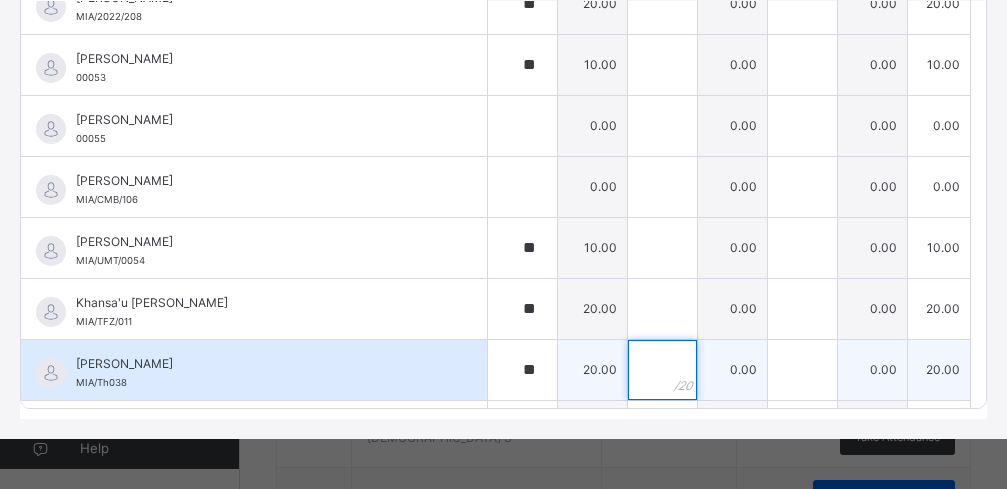 click at bounding box center (662, 370) 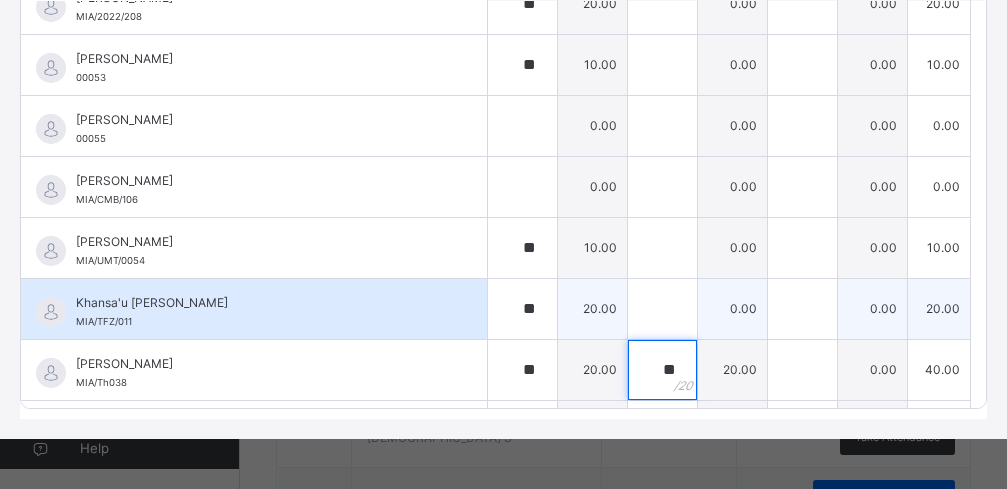 type on "**" 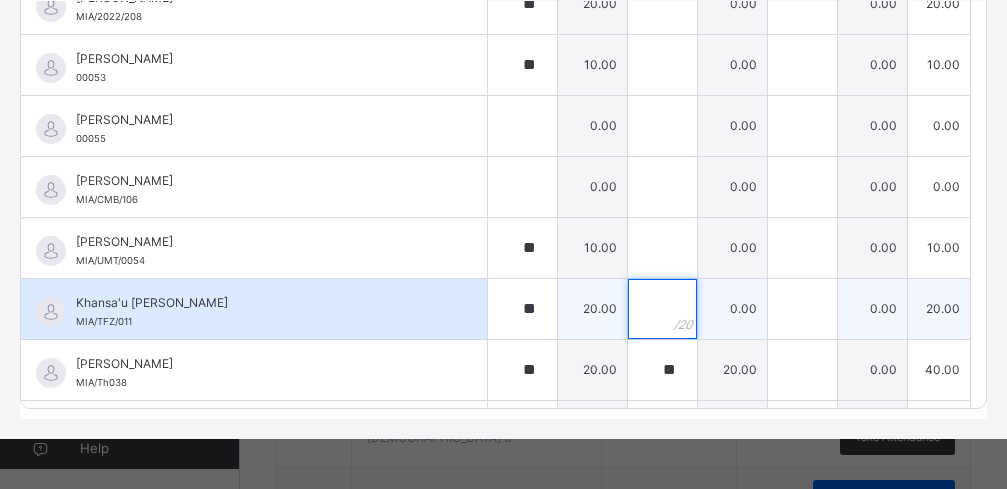 click at bounding box center [662, 309] 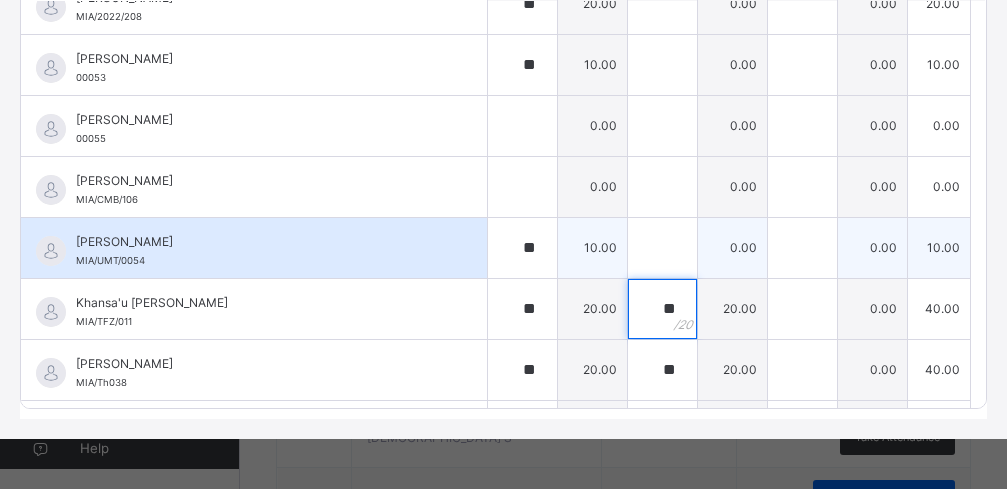 type on "**" 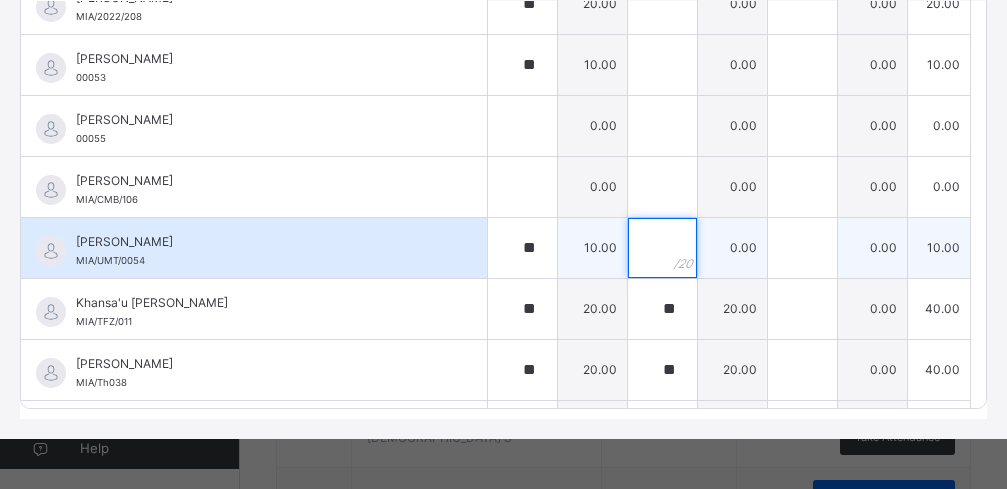 click at bounding box center (662, 248) 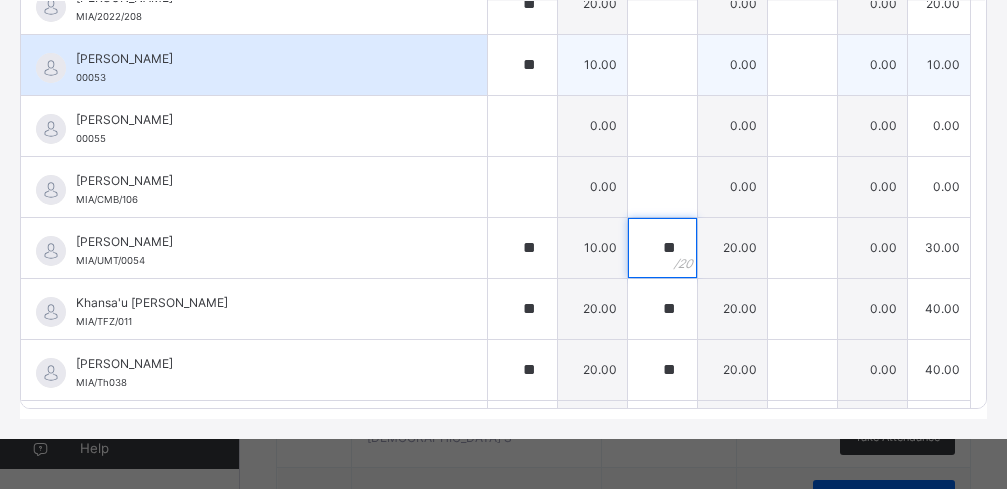 type on "**" 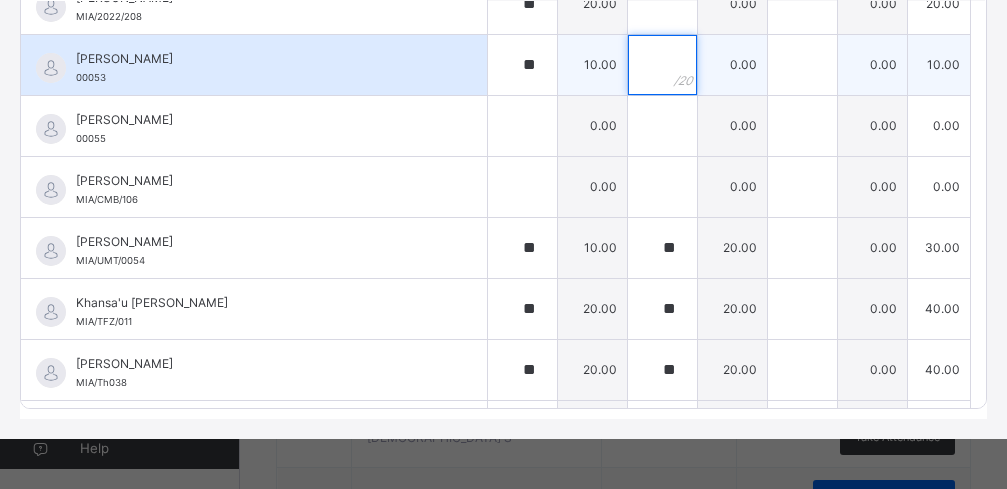 click at bounding box center [662, 65] 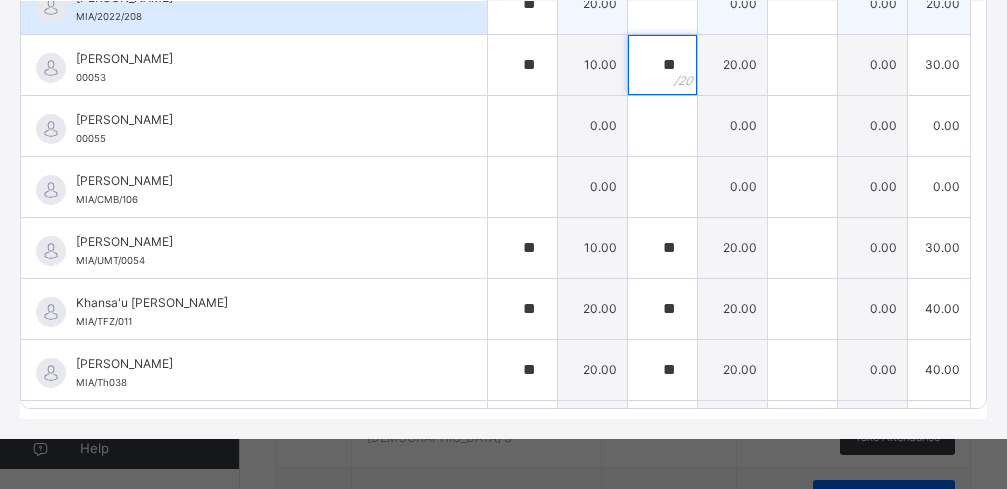 type on "**" 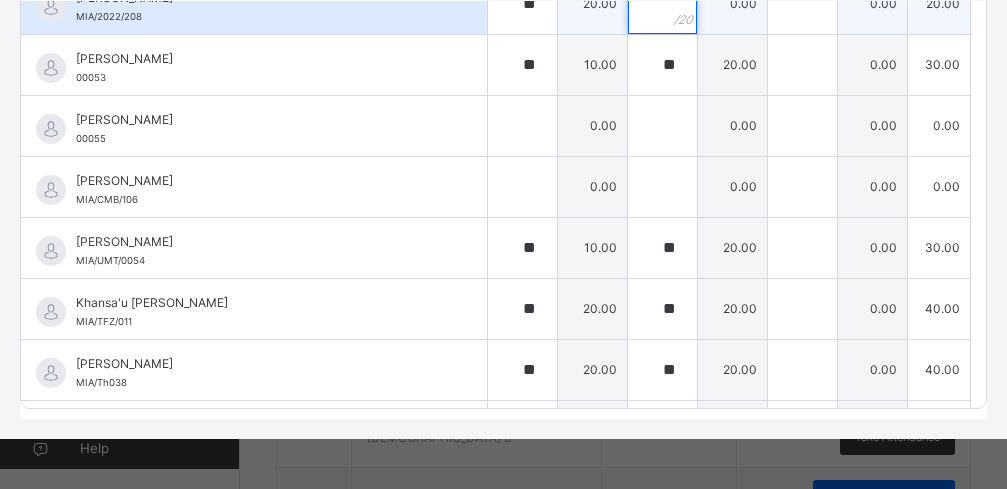 click at bounding box center [662, 4] 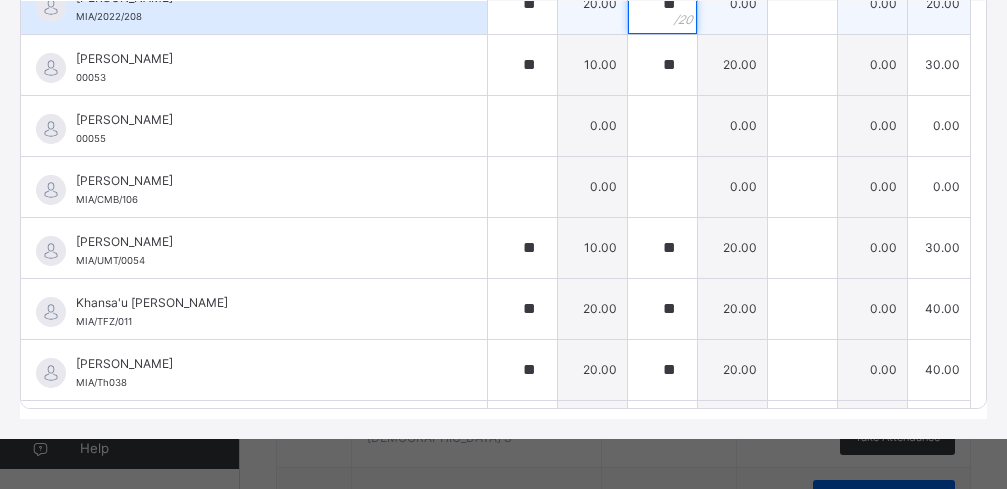 scroll, scrollTop: 416, scrollLeft: 0, axis: vertical 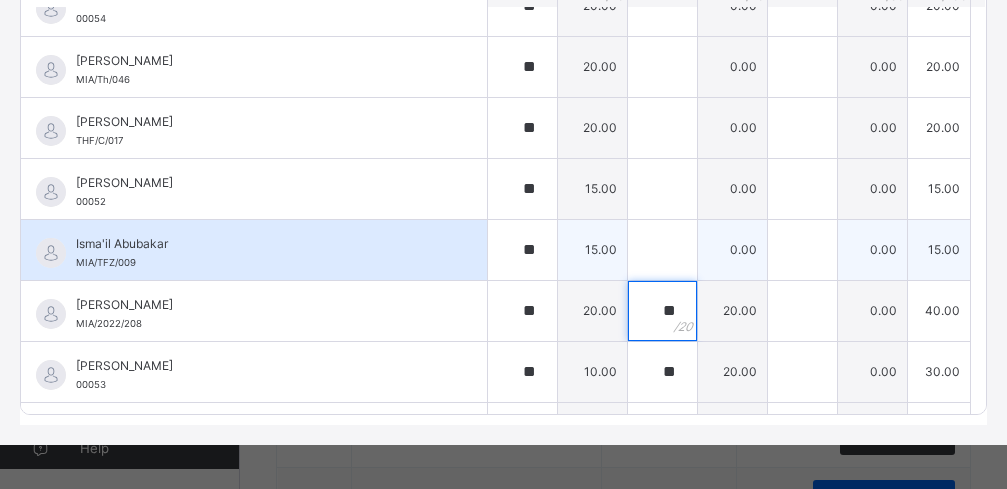 type on "**" 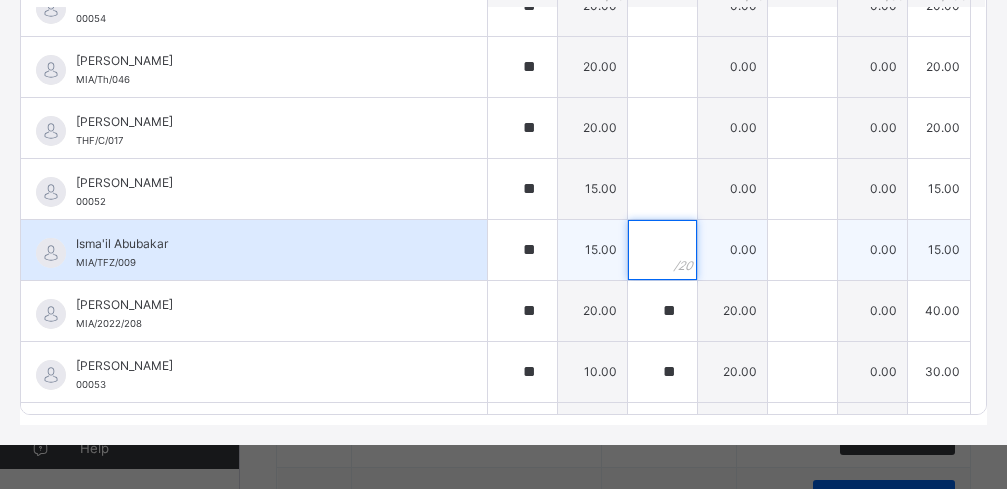 click at bounding box center [662, 250] 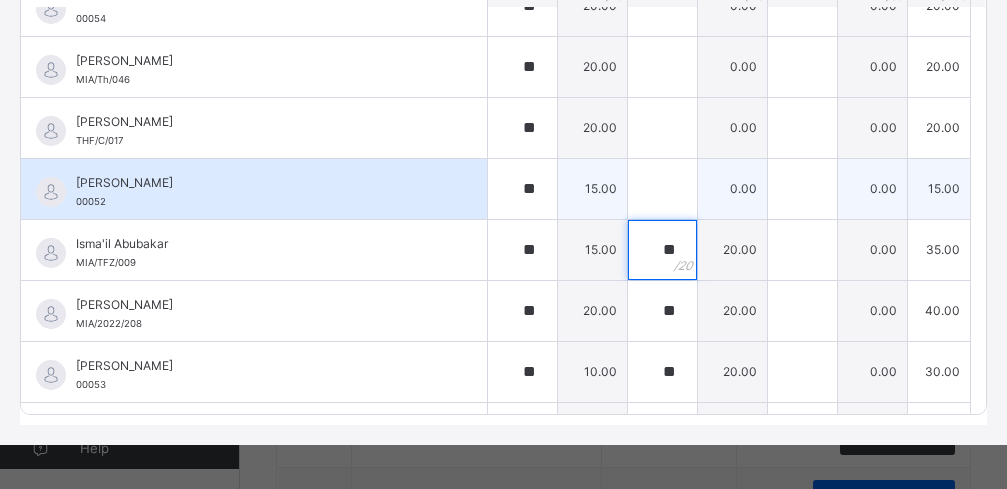 type on "**" 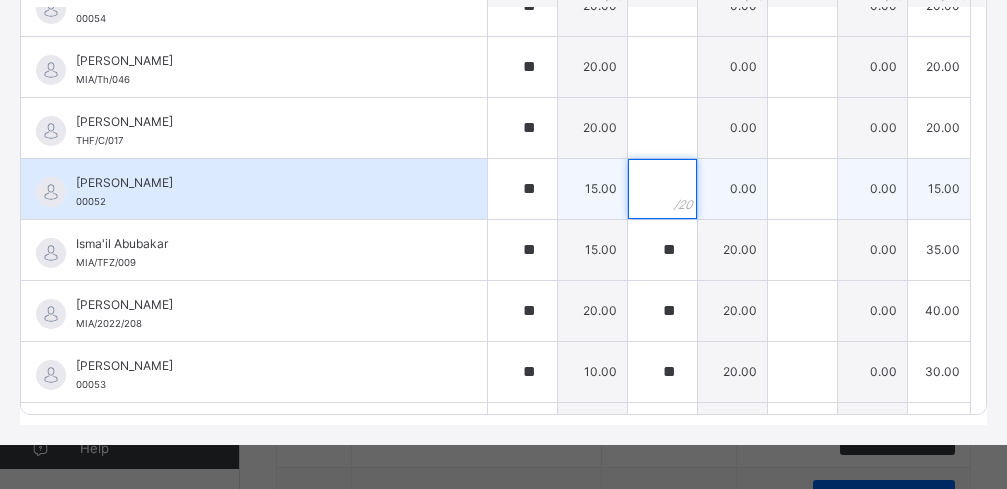 click at bounding box center (662, 189) 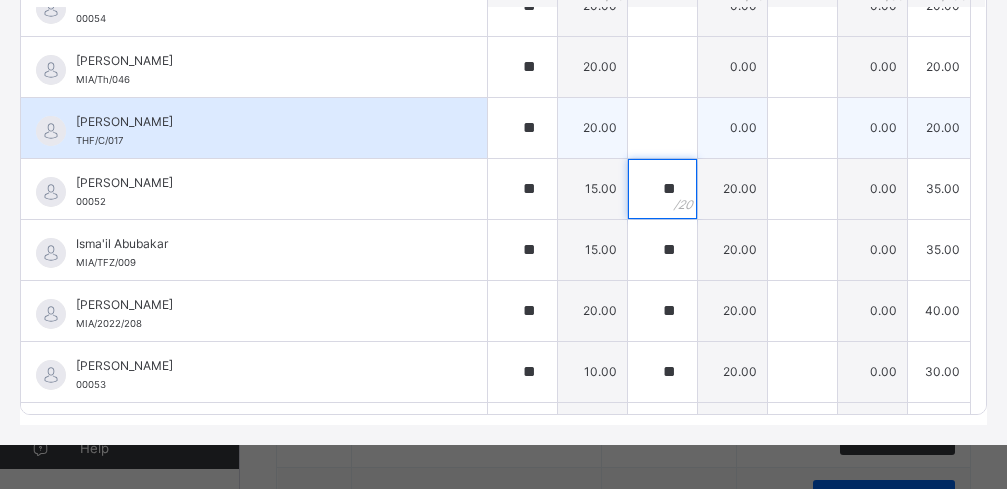type on "**" 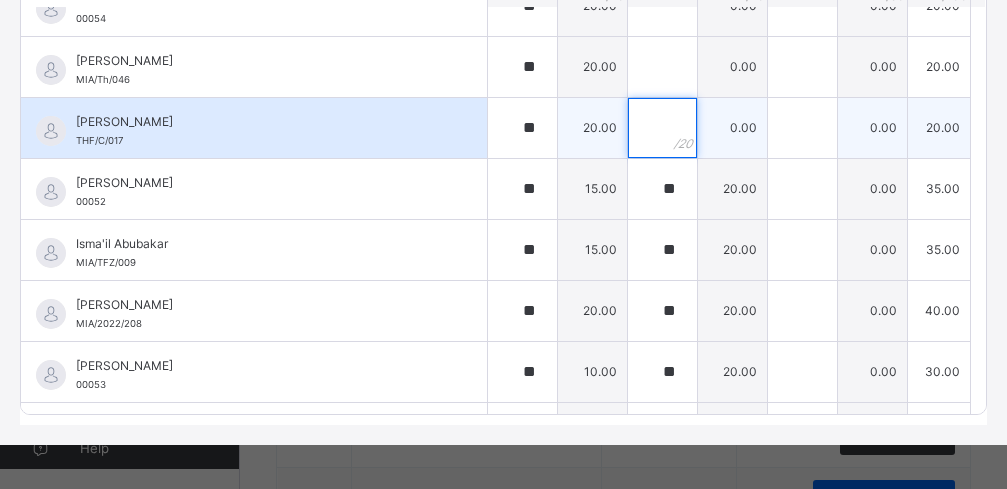 click at bounding box center (662, 128) 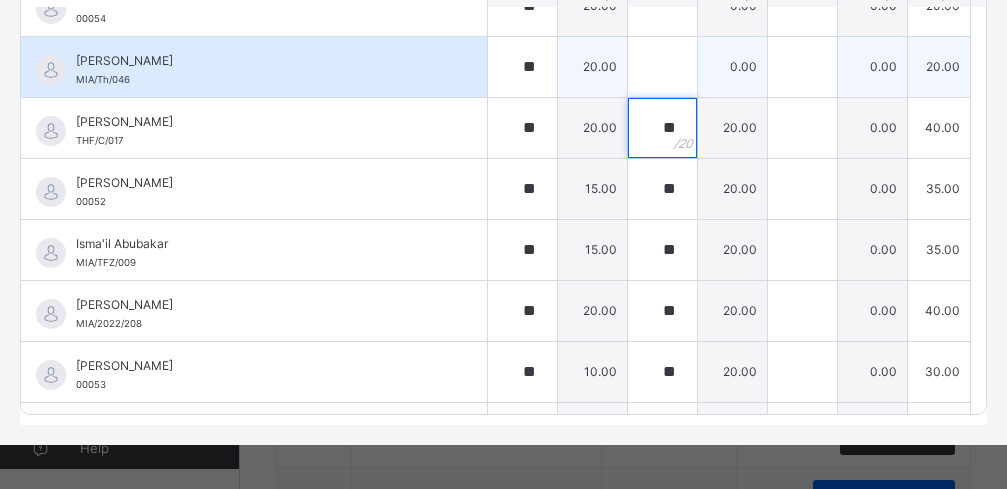 type on "**" 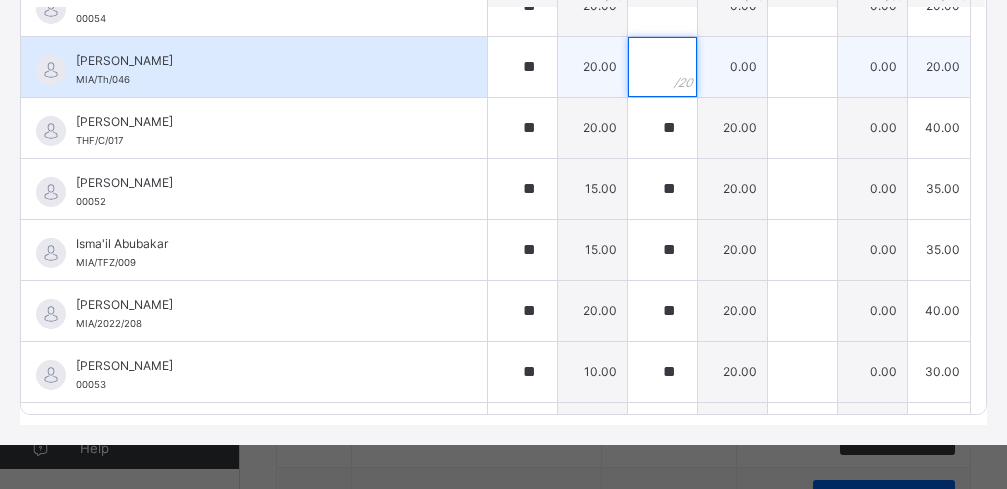 click at bounding box center [662, 67] 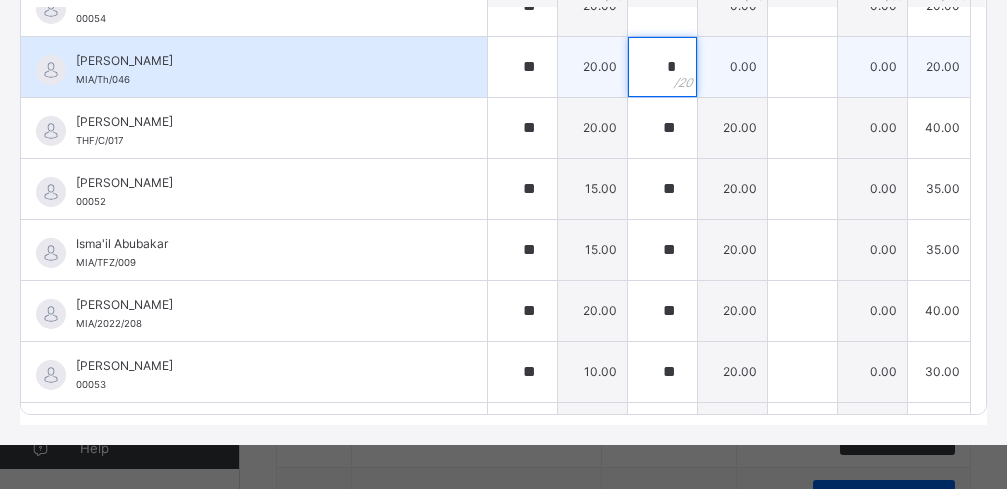 type on "*" 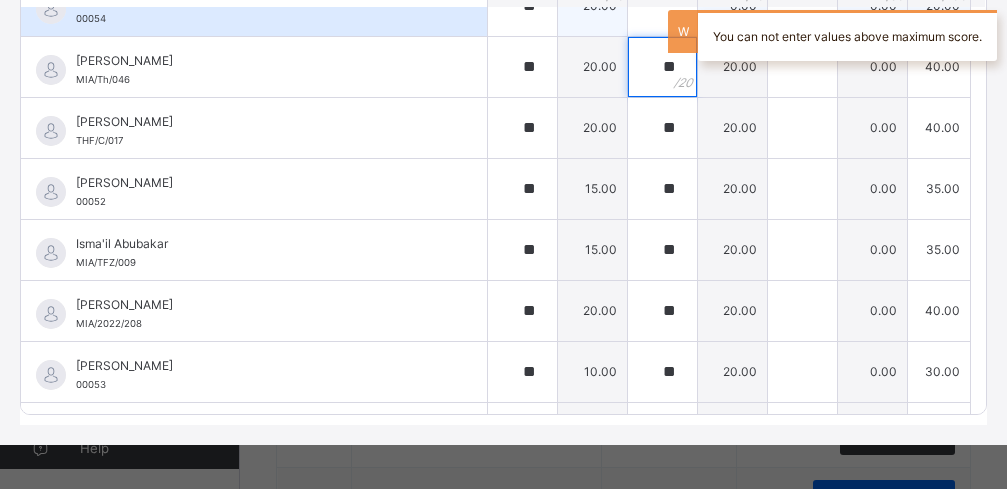 type on "**" 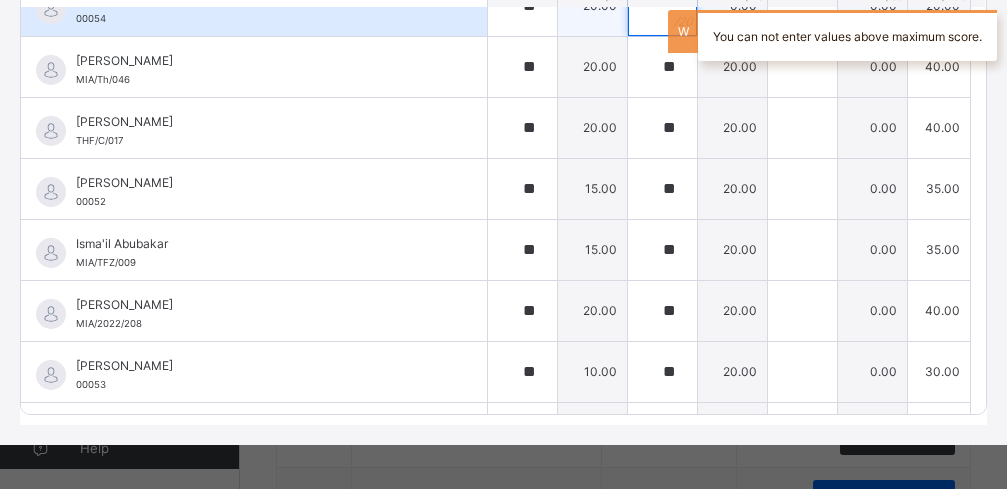 click at bounding box center [662, 6] 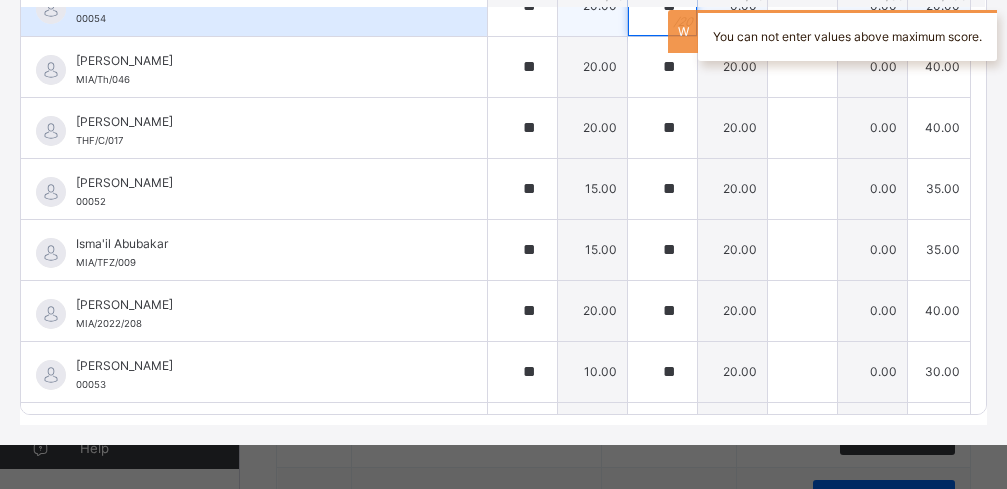 scroll, scrollTop: 412, scrollLeft: 0, axis: vertical 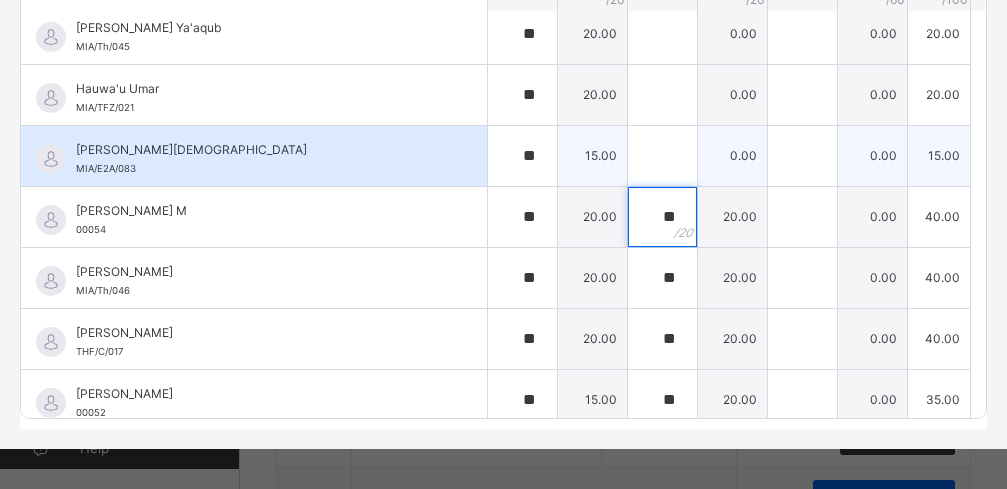 type on "**" 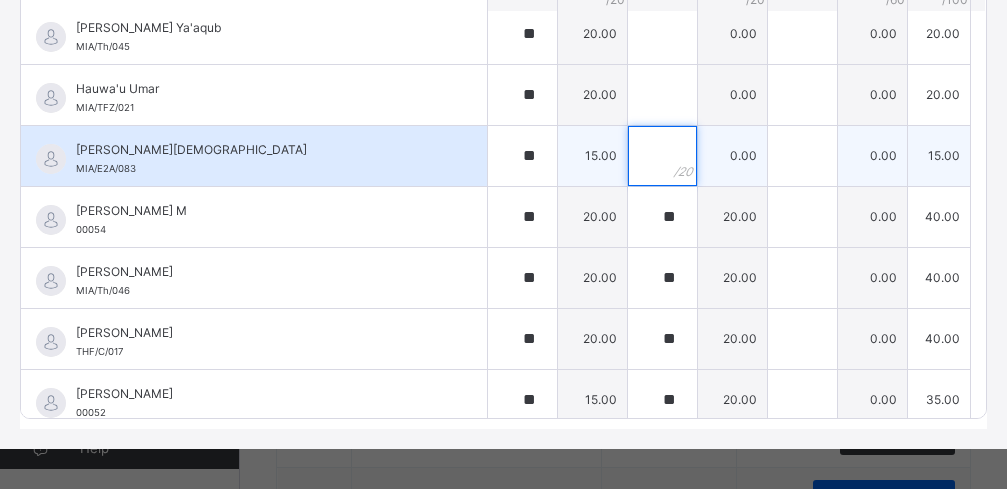 click at bounding box center [662, 156] 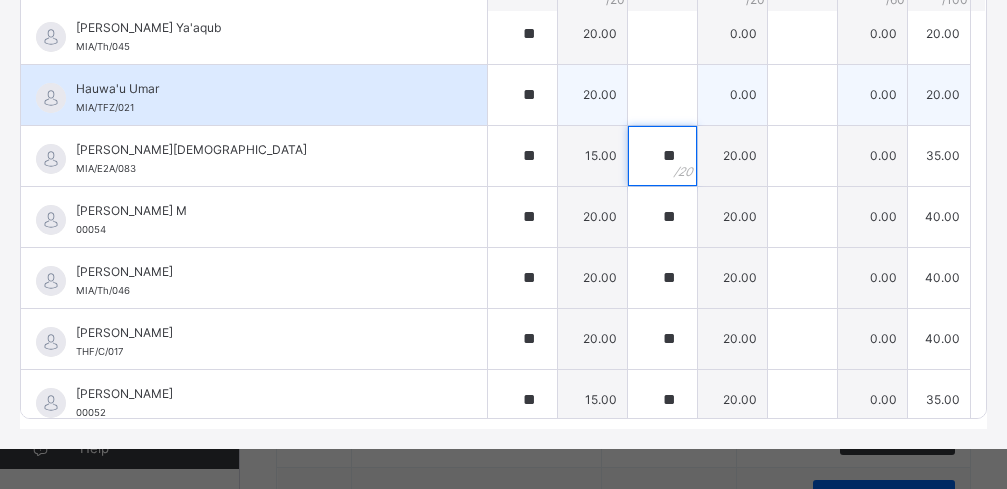 type on "**" 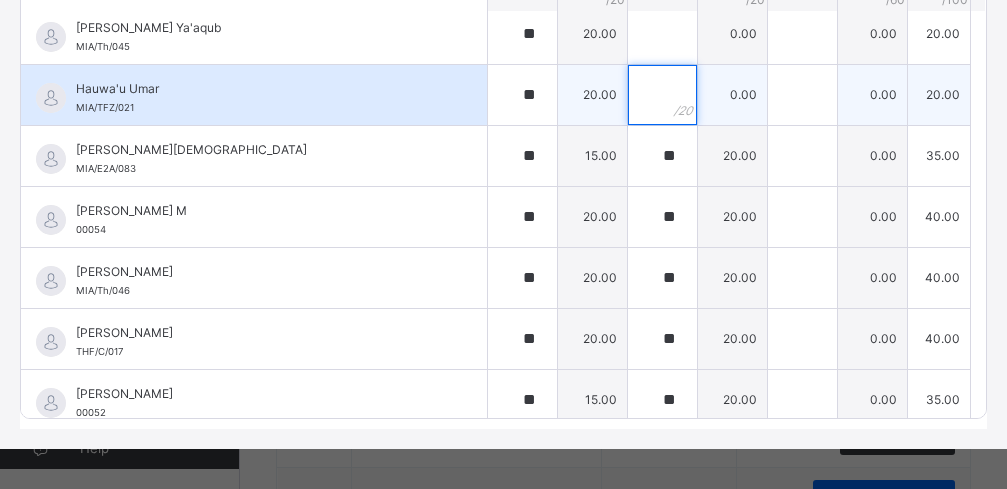 click at bounding box center [662, 95] 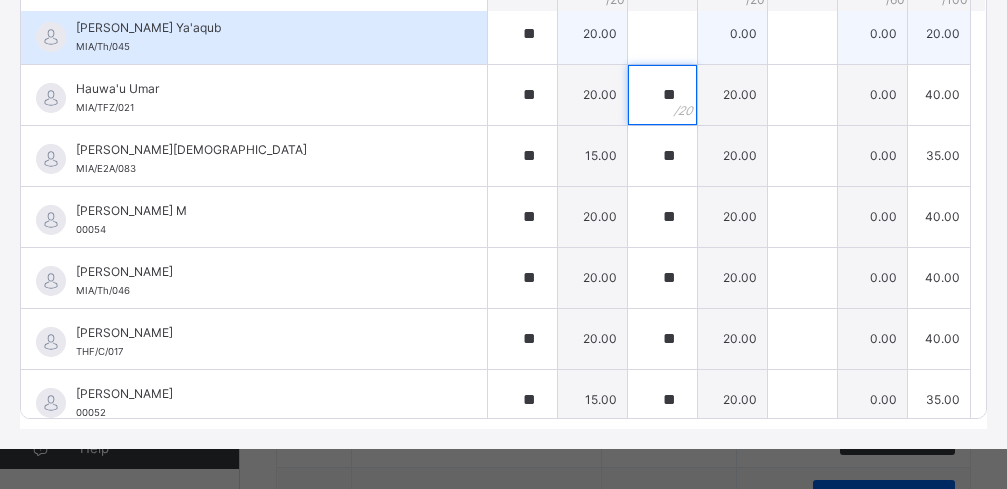 type on "**" 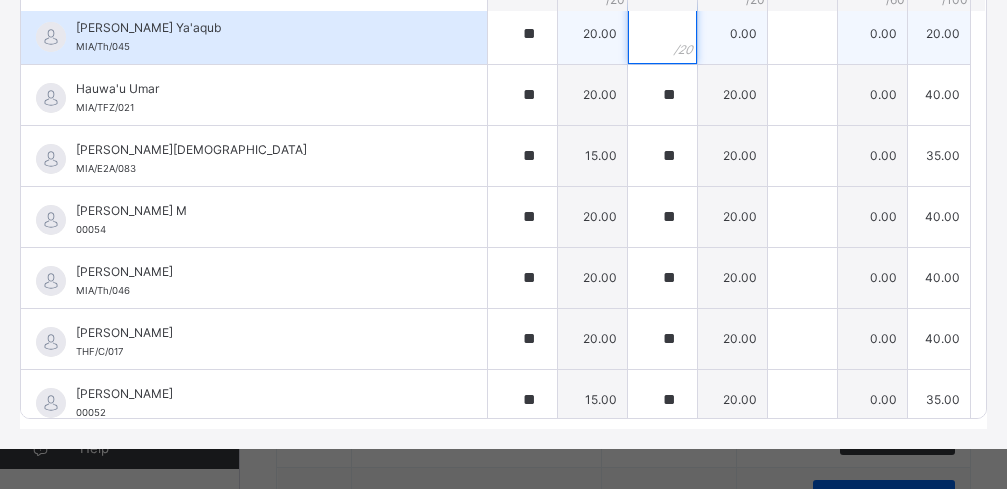 click at bounding box center (662, 34) 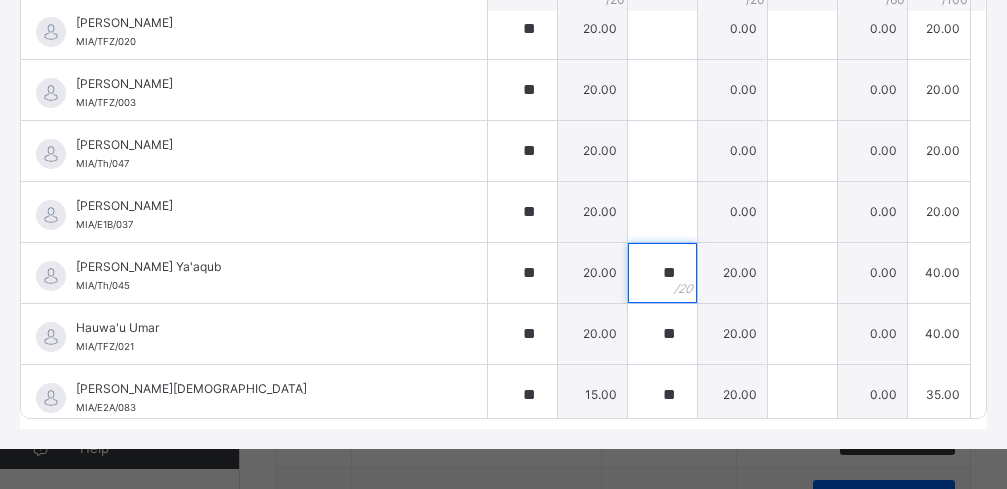 scroll, scrollTop: 441, scrollLeft: 0, axis: vertical 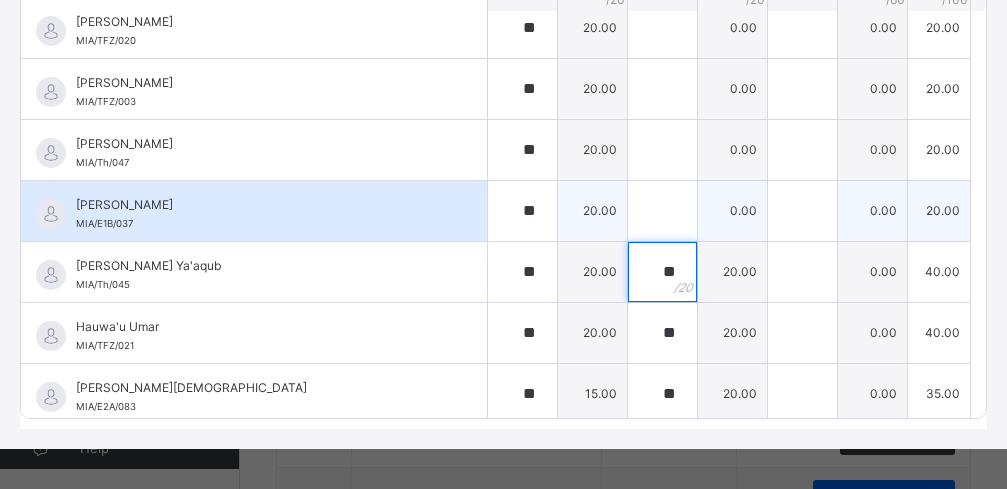 type on "**" 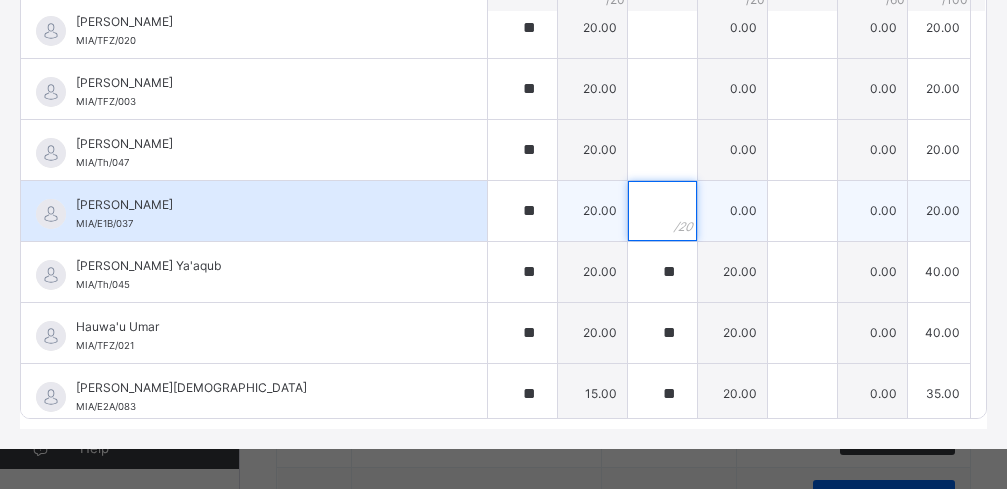 click at bounding box center [662, 211] 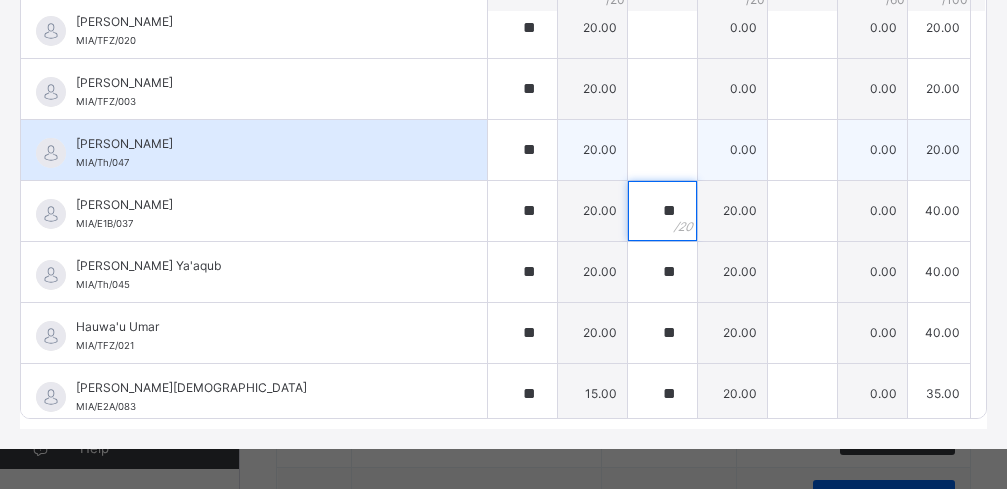 type on "**" 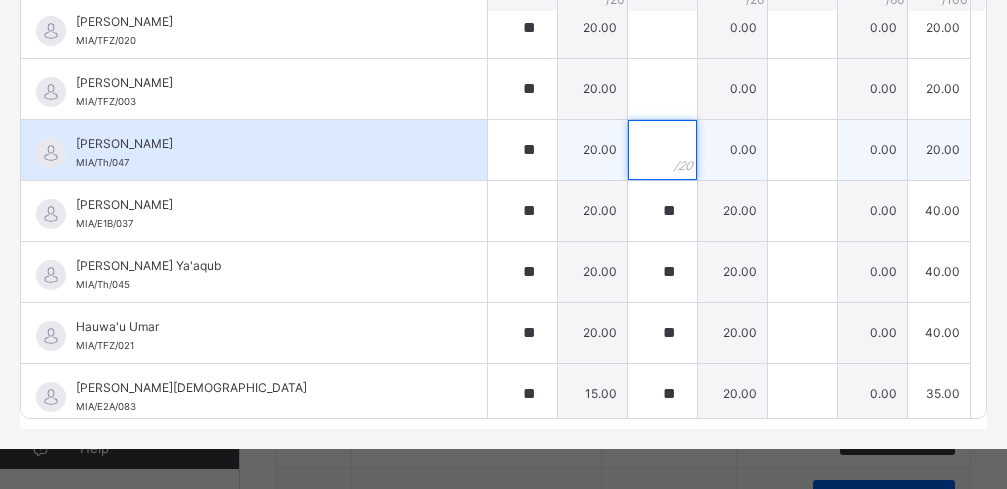 click at bounding box center (662, 150) 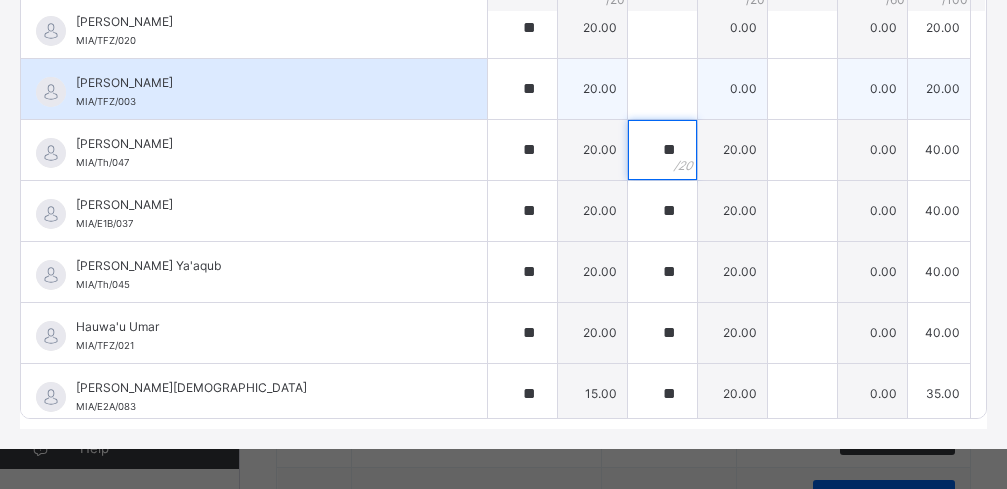 type on "**" 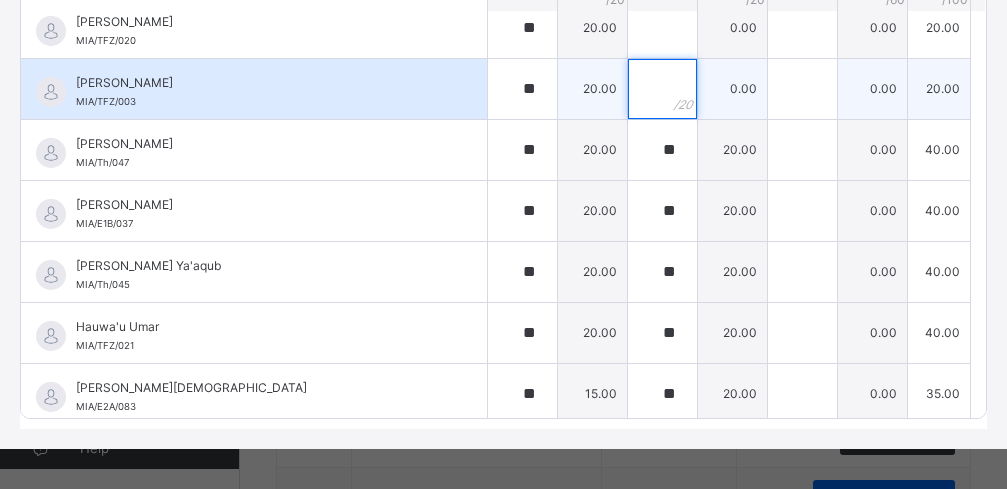 click at bounding box center [662, 89] 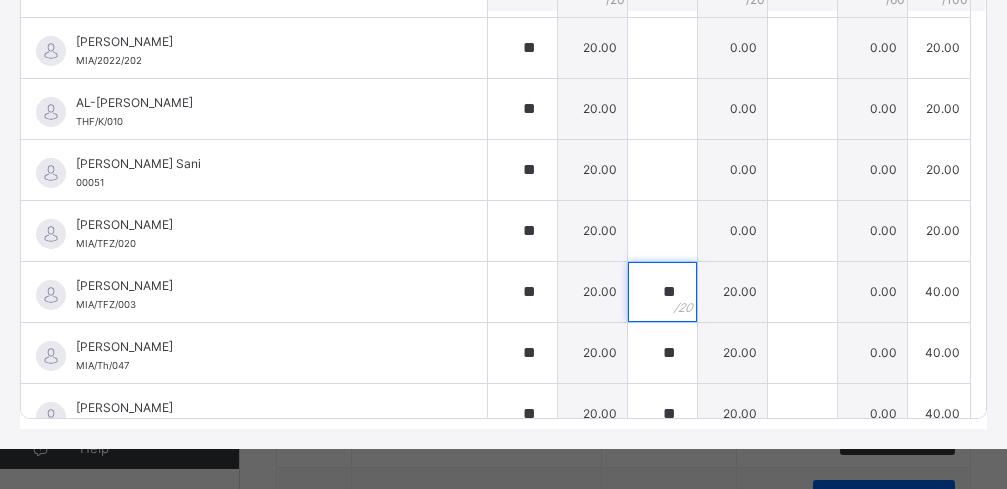 scroll, scrollTop: 228, scrollLeft: 0, axis: vertical 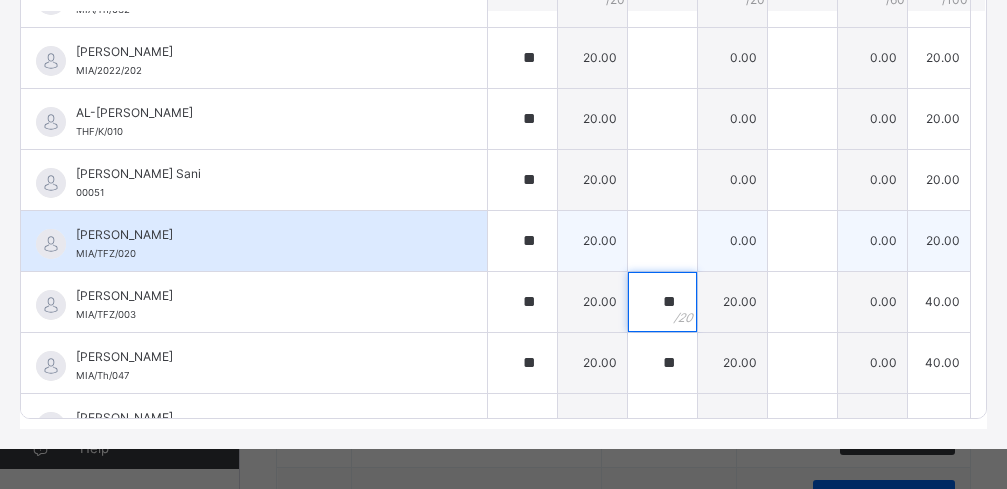 type on "**" 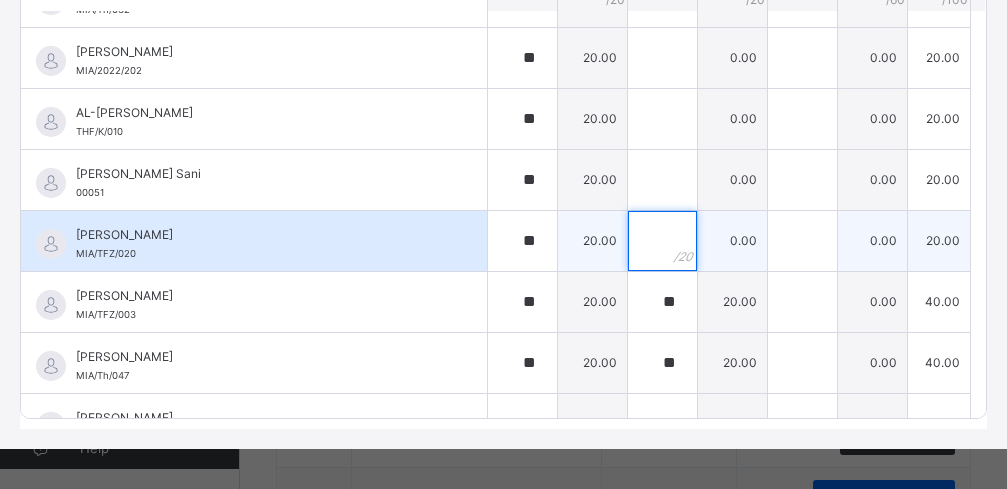 click at bounding box center [662, 241] 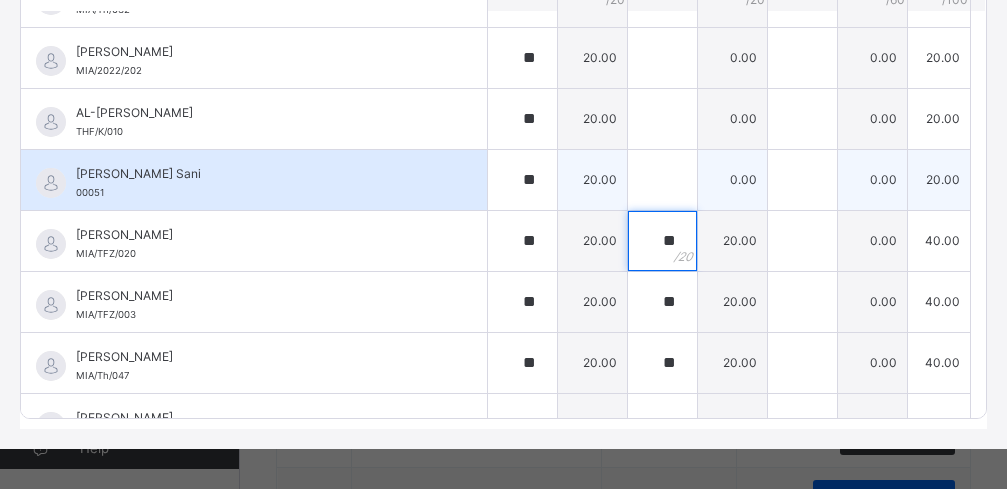 type on "**" 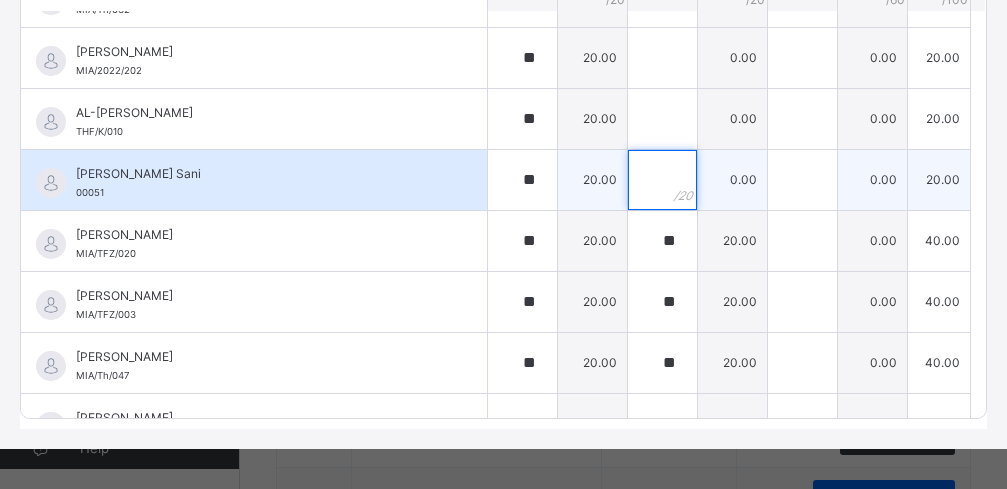 click at bounding box center [662, 180] 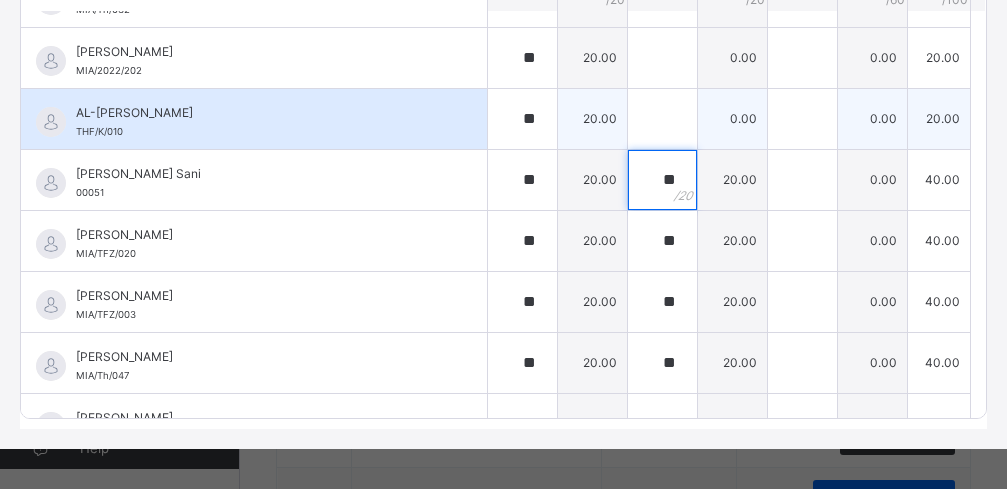 type on "**" 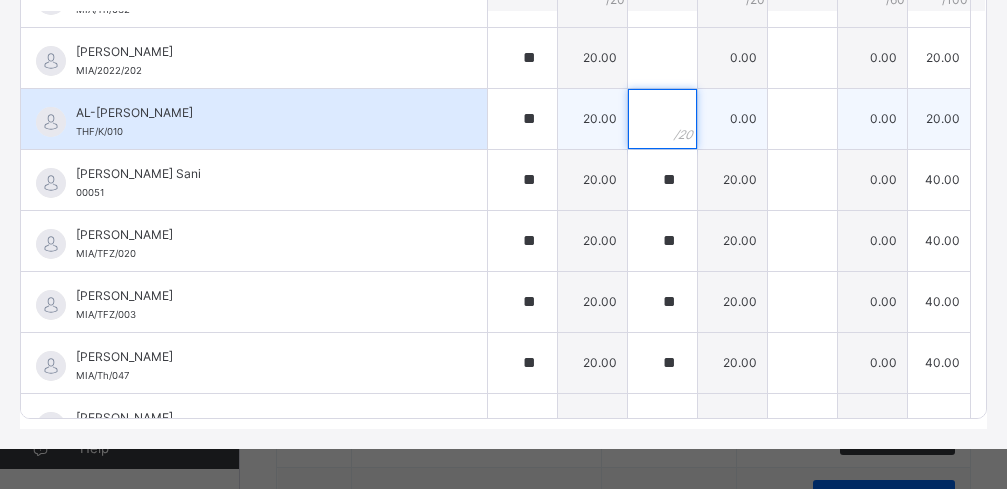 click at bounding box center (662, 119) 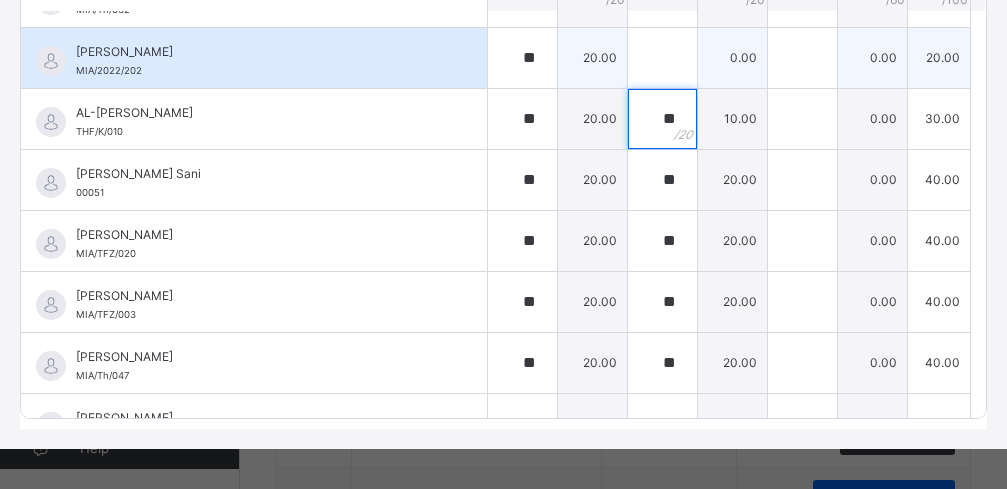 type on "**" 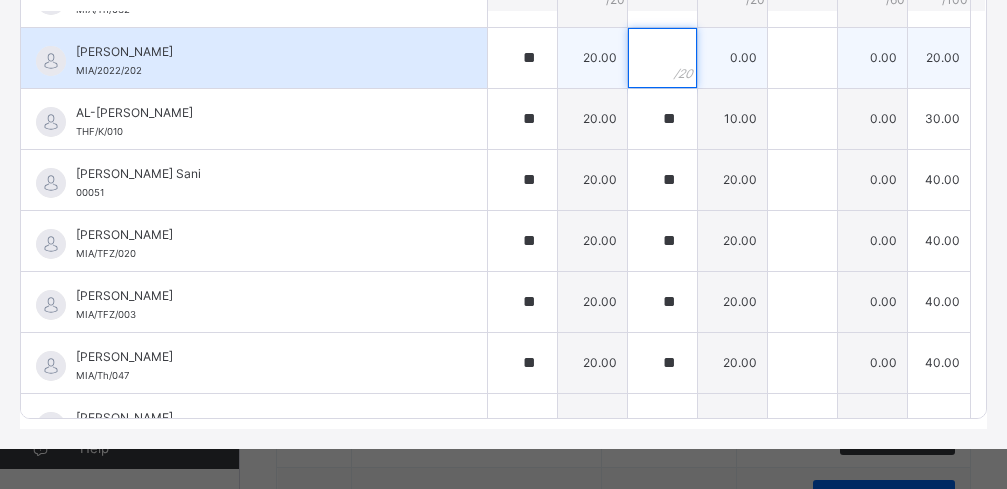 click at bounding box center [662, 58] 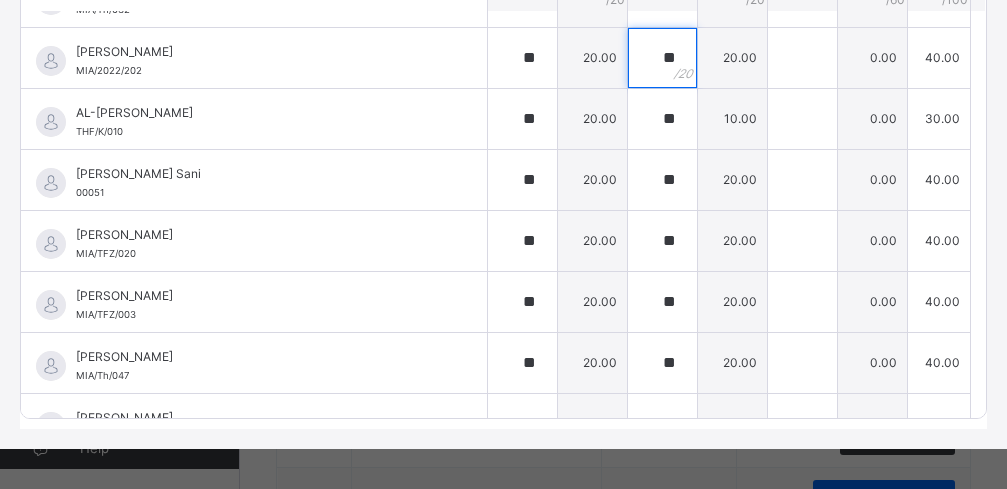 type on "**" 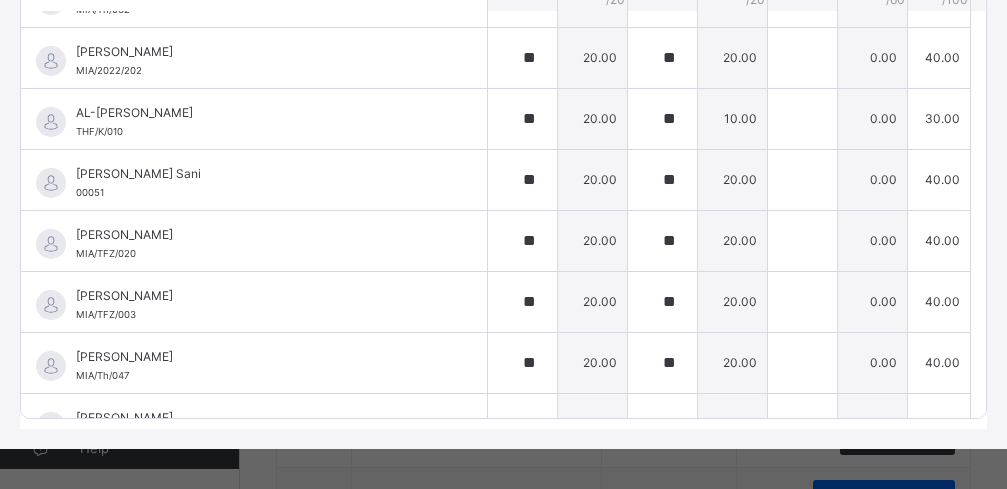 click on "C.A 2" at bounding box center [662, -10] 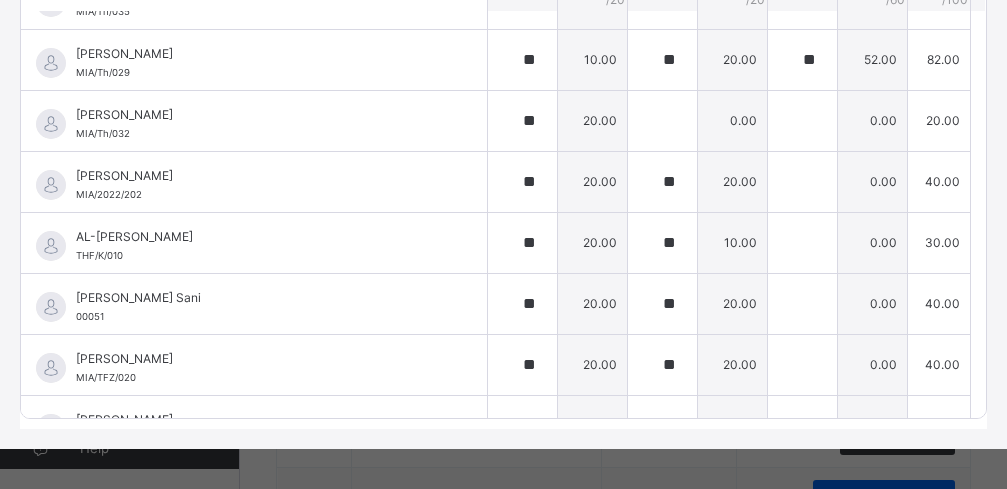 scroll, scrollTop: 0, scrollLeft: 0, axis: both 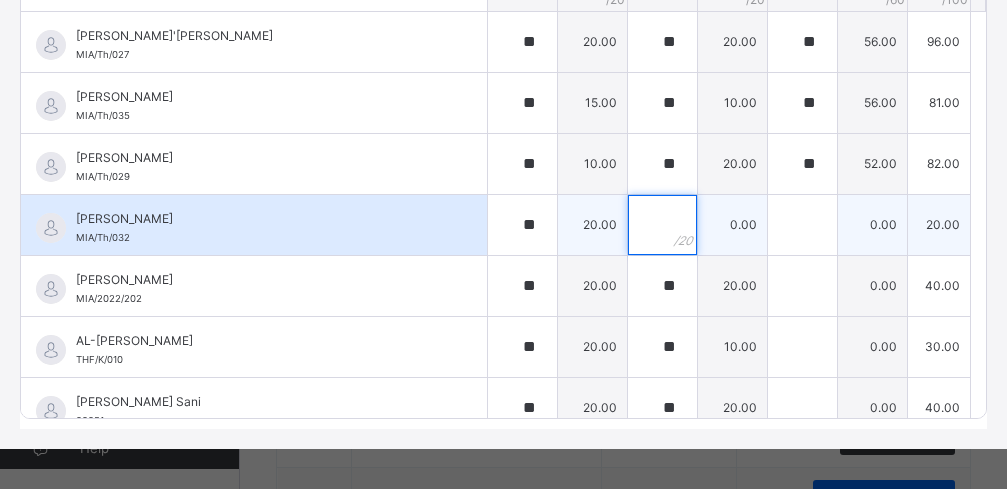 click at bounding box center [662, 225] 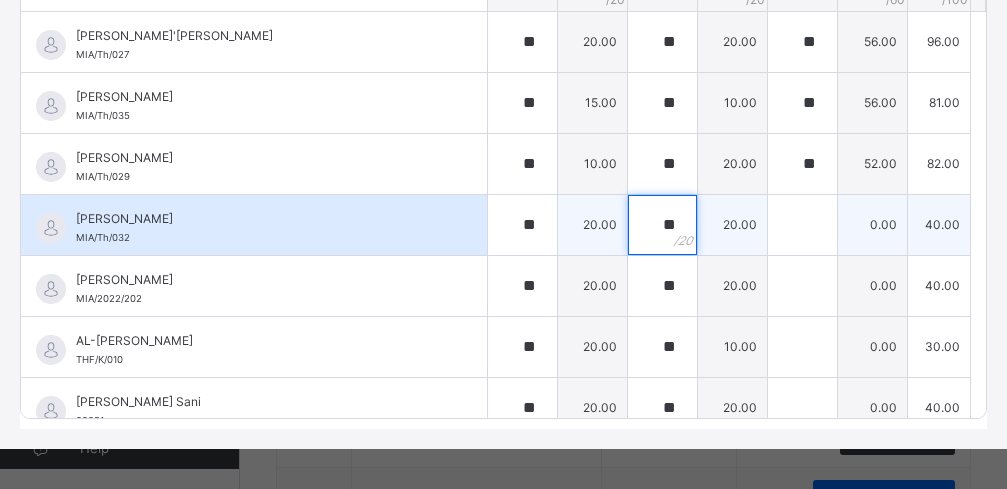 type on "**" 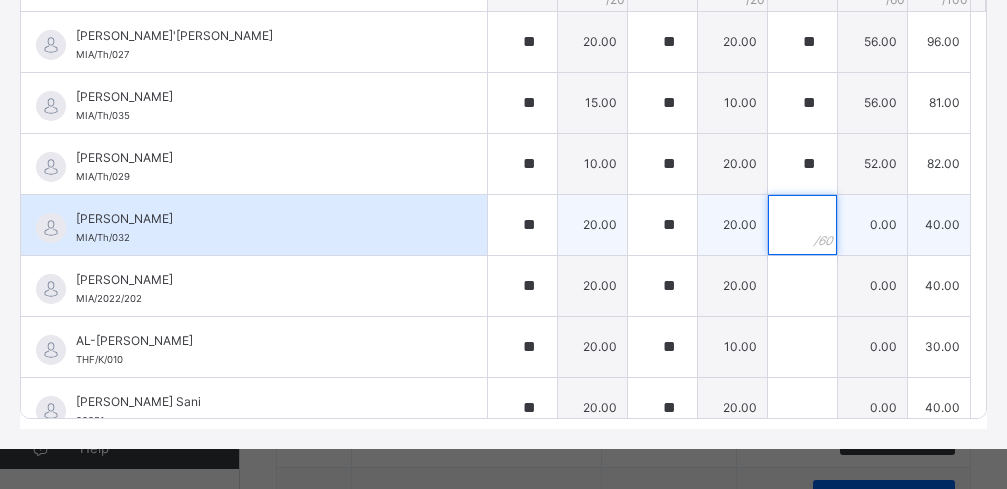 click at bounding box center (802, 225) 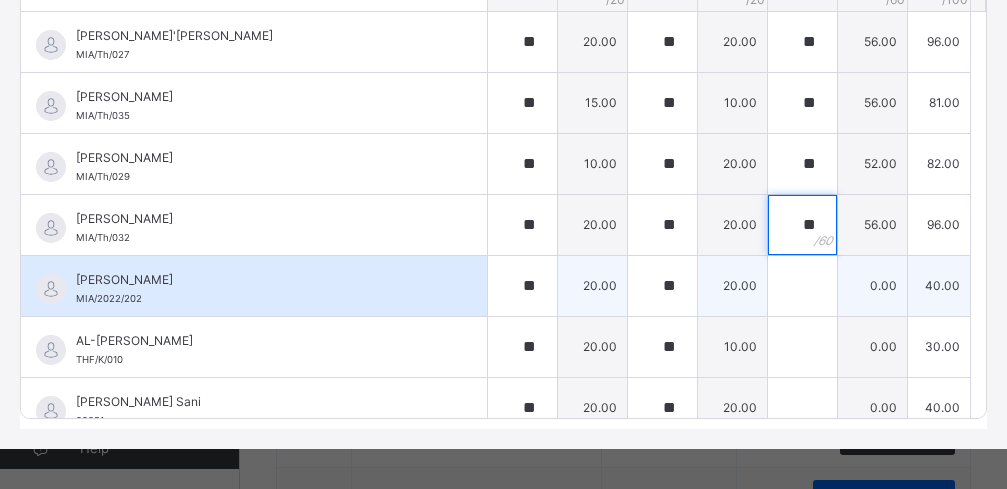 type on "**" 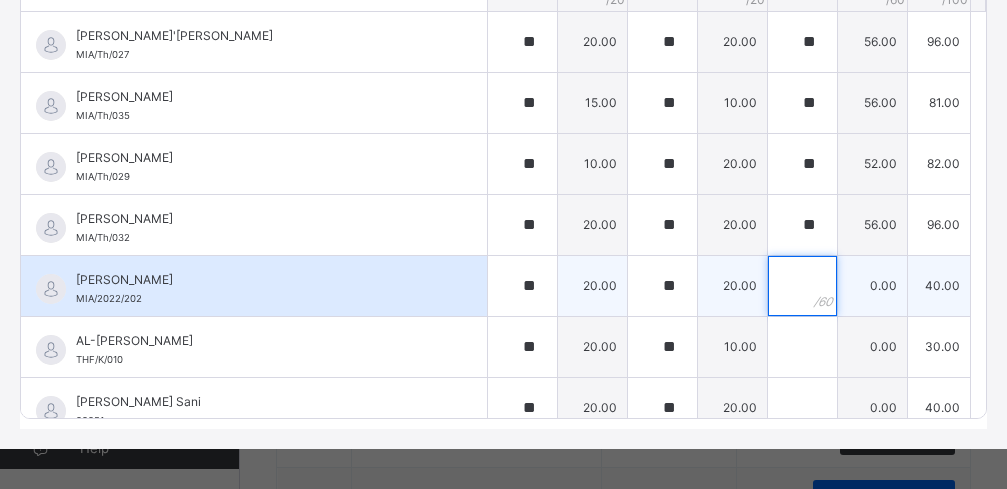 click at bounding box center [802, 286] 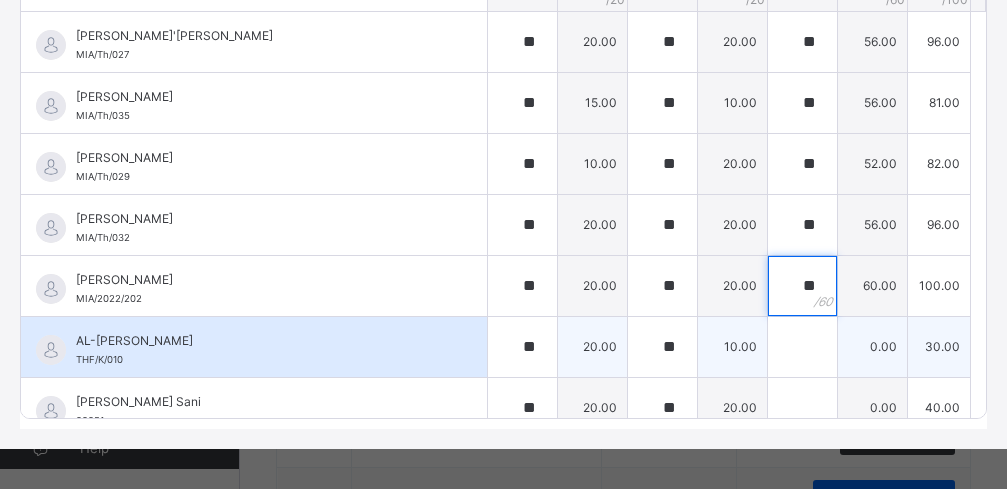 type on "**" 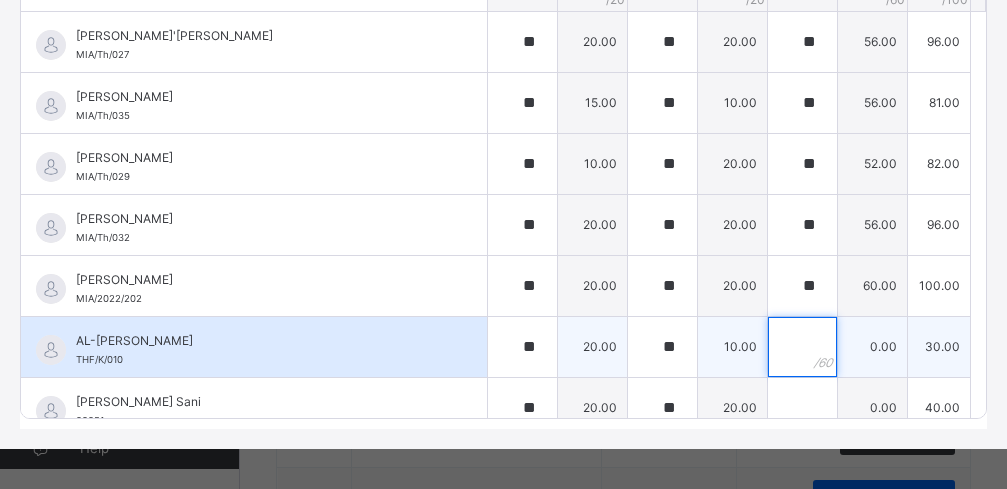 click at bounding box center (802, 347) 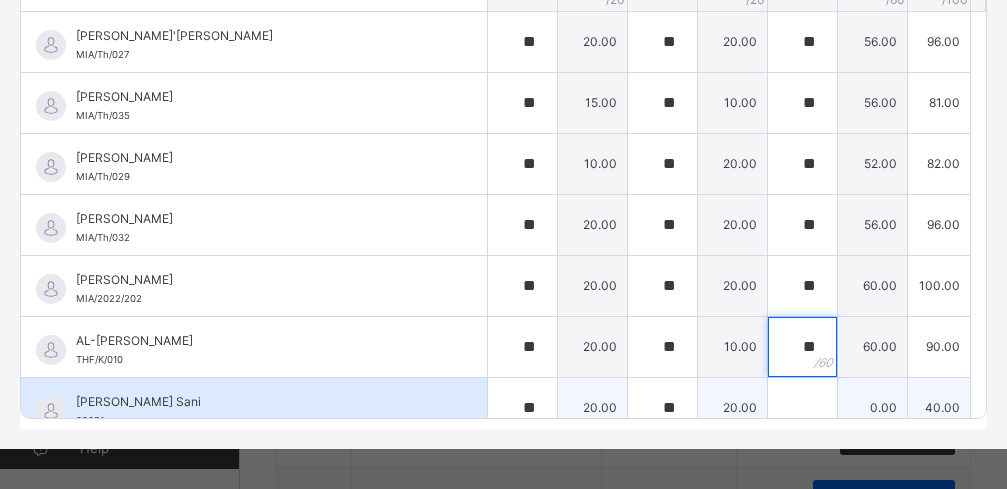 type on "**" 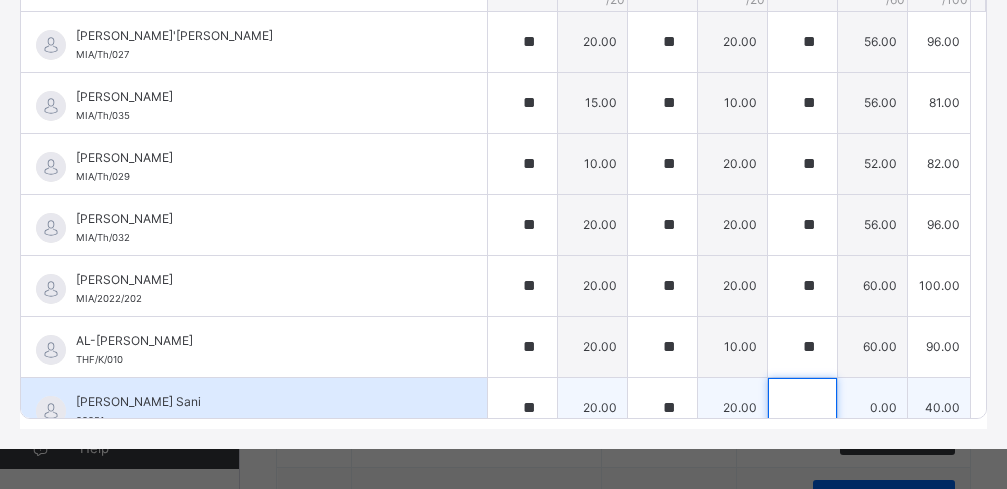 click at bounding box center [802, 408] 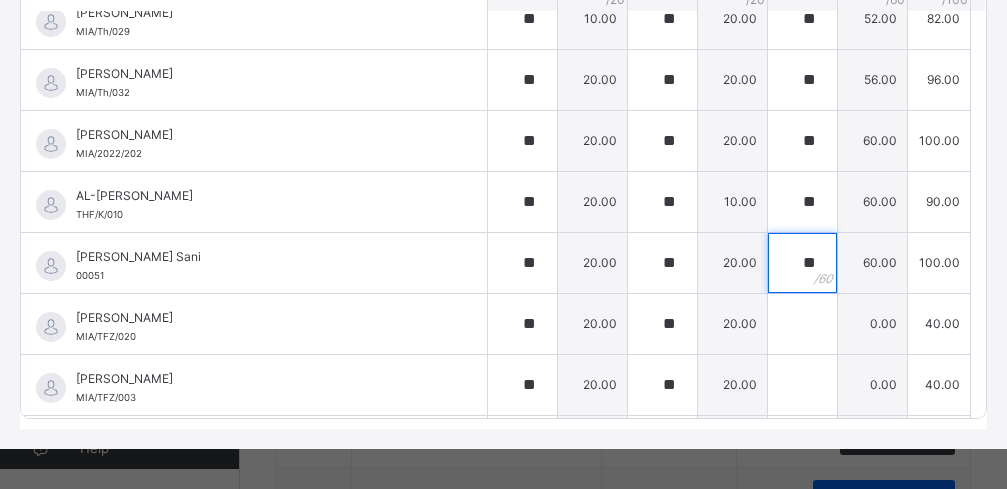scroll, scrollTop: 238, scrollLeft: 0, axis: vertical 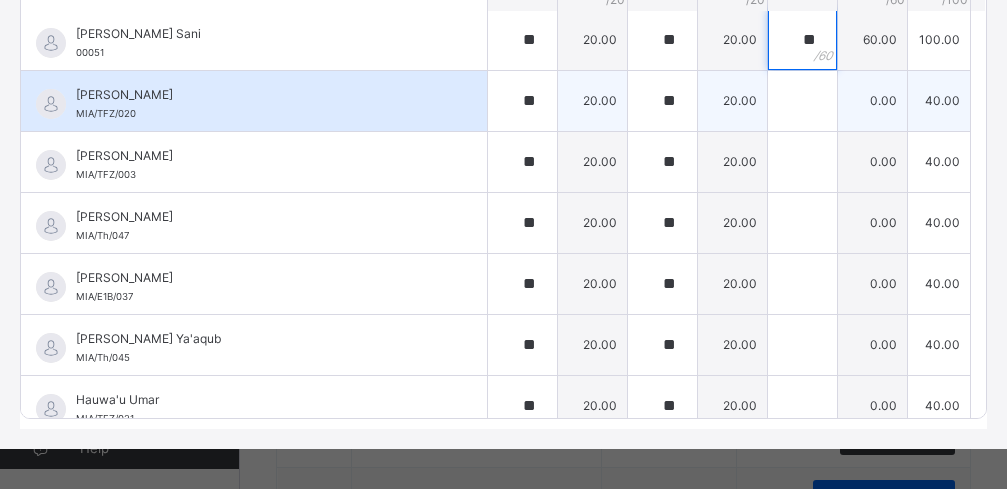 type on "**" 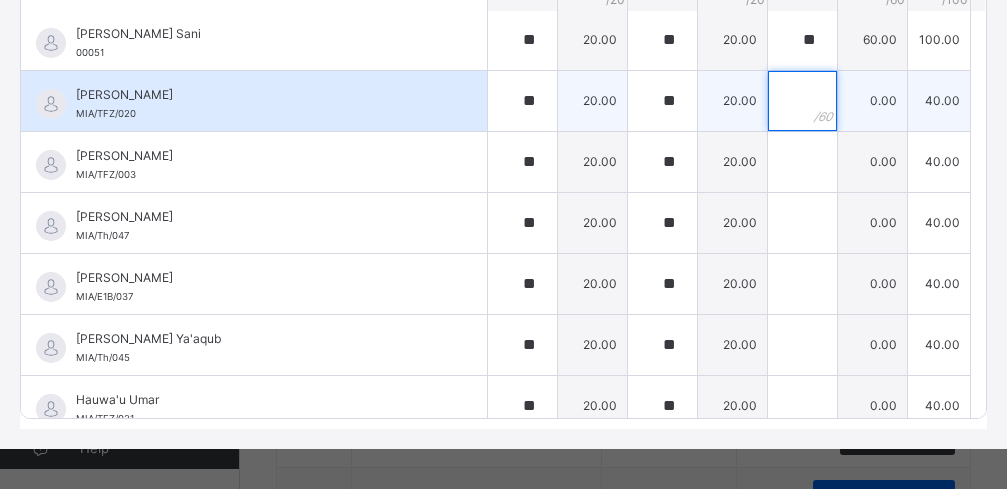 click at bounding box center (802, 101) 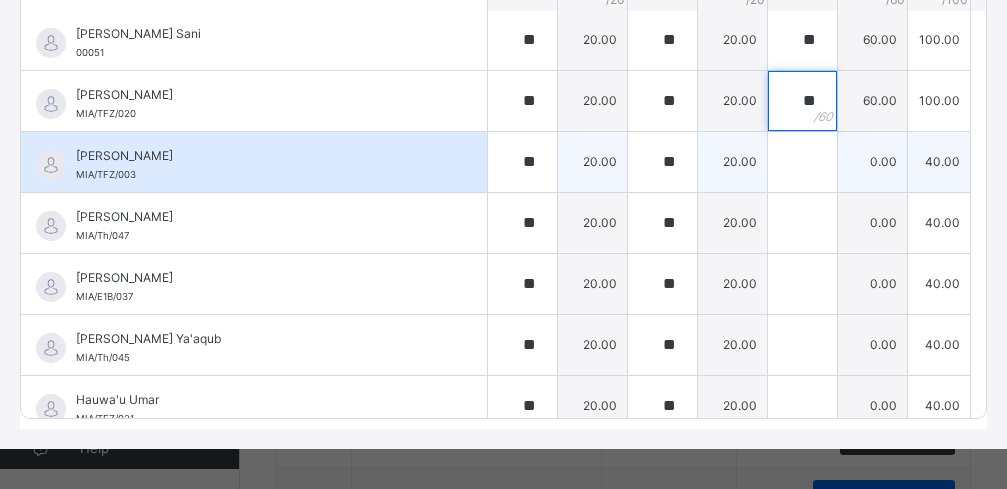 type on "**" 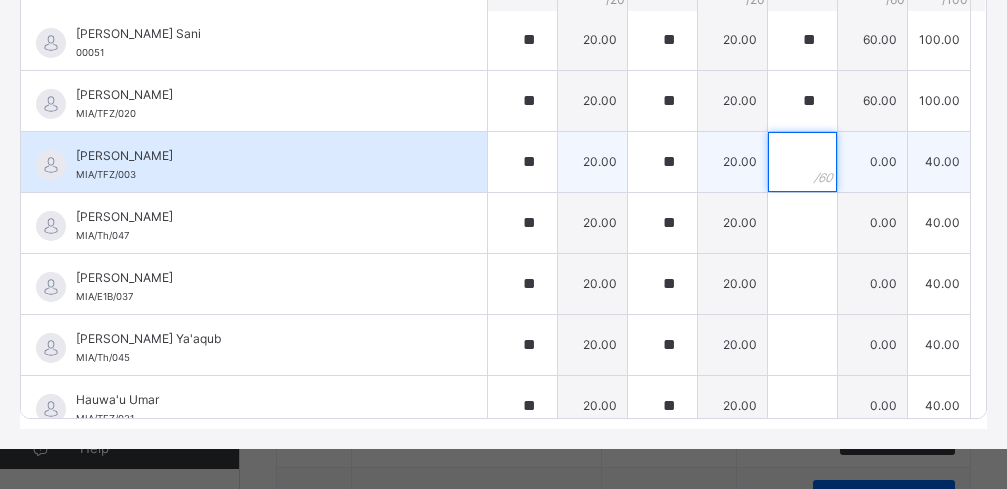 click at bounding box center (802, 162) 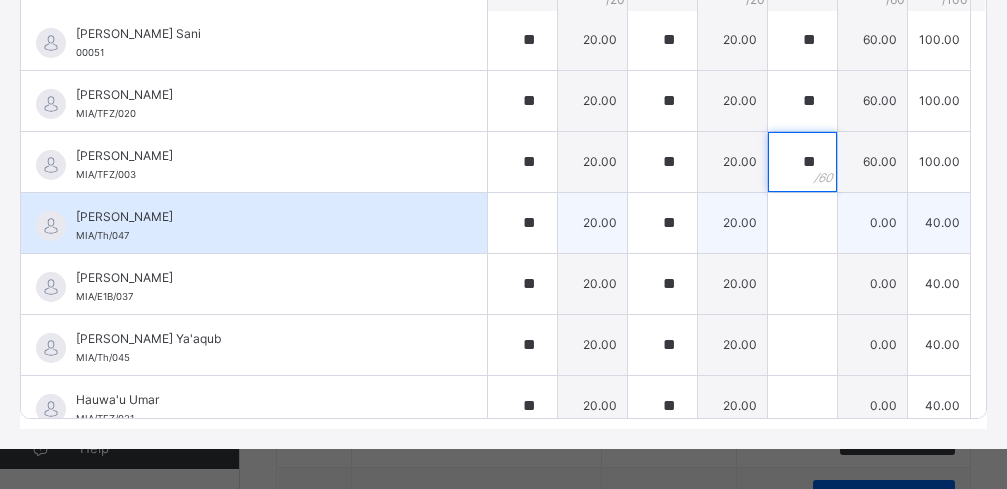 type on "**" 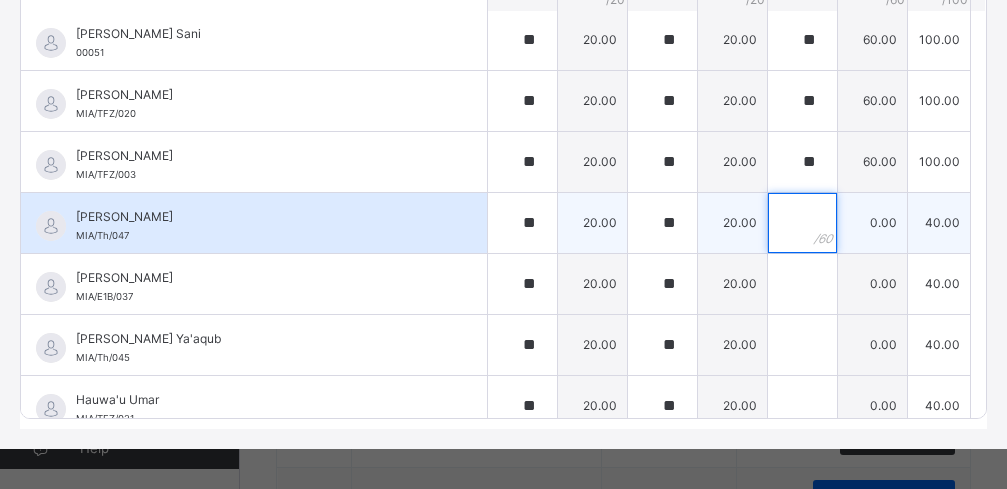 click at bounding box center (802, 223) 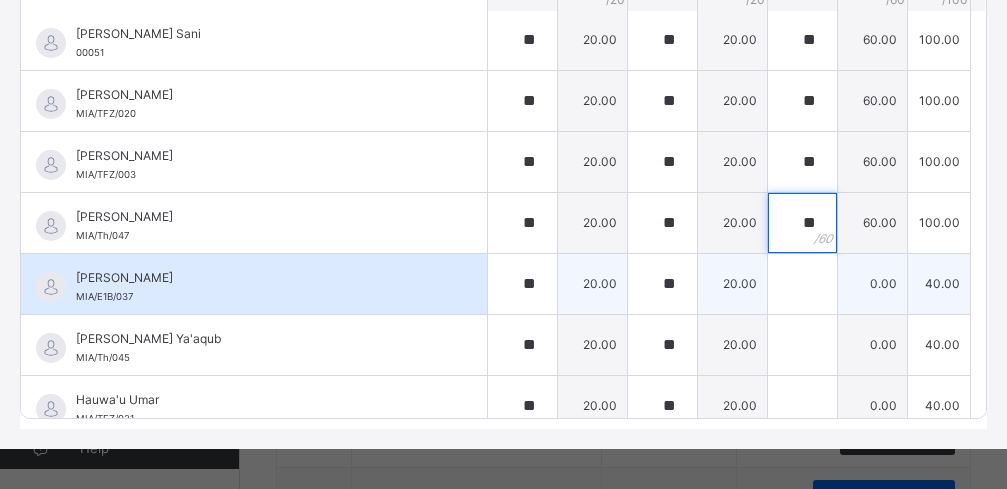 type on "**" 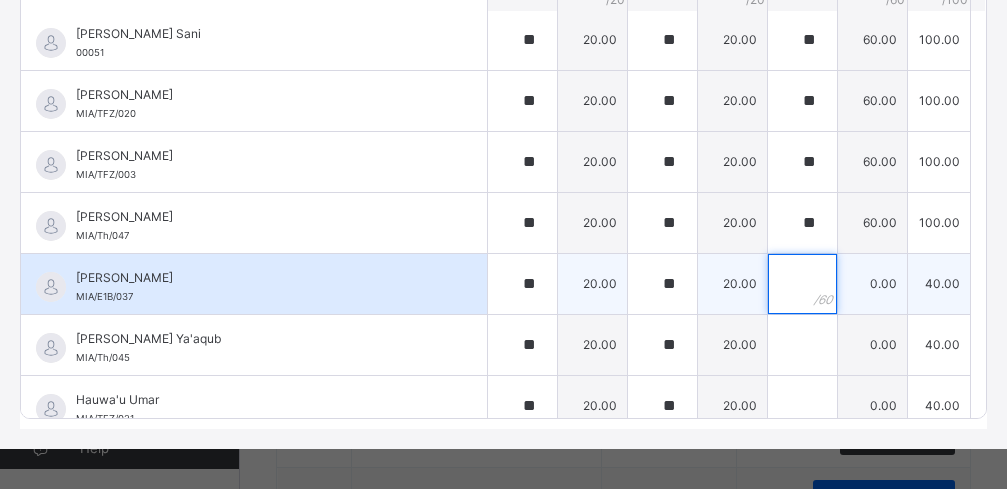 click at bounding box center [802, 284] 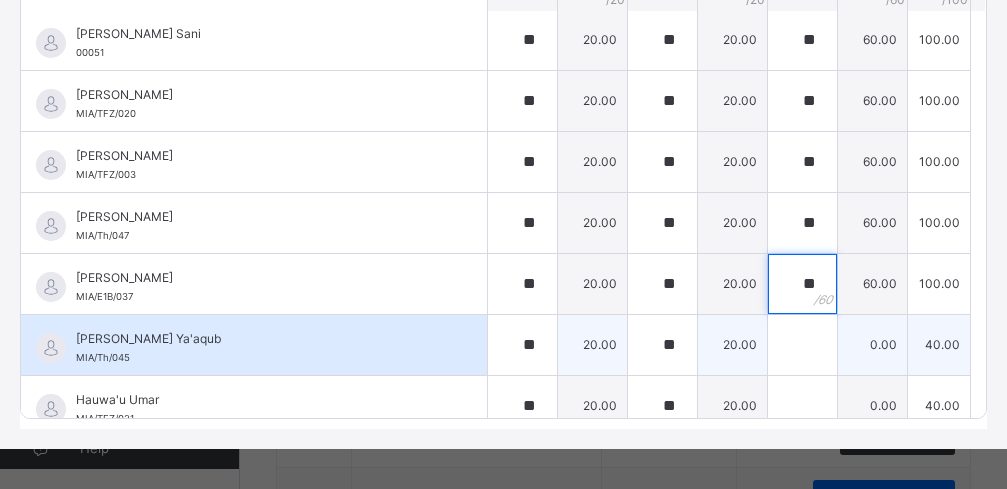 type on "**" 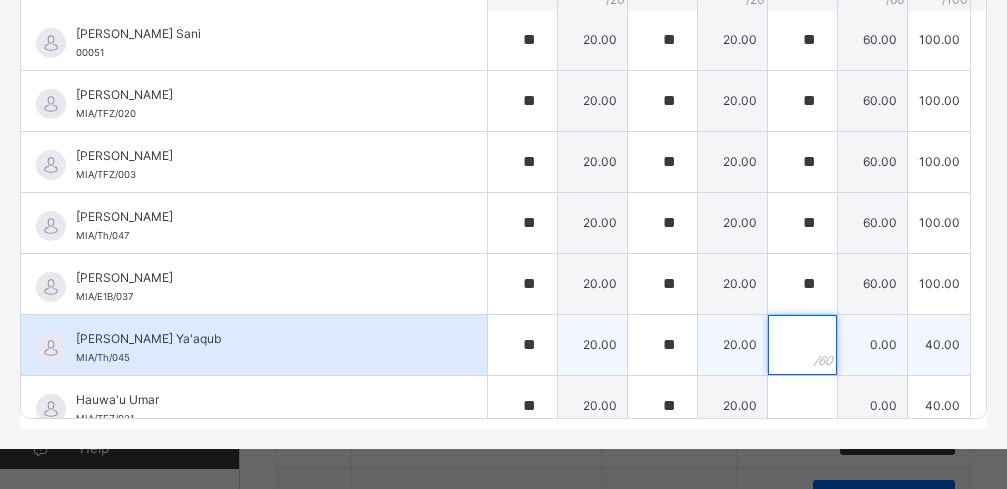 click at bounding box center (802, 345) 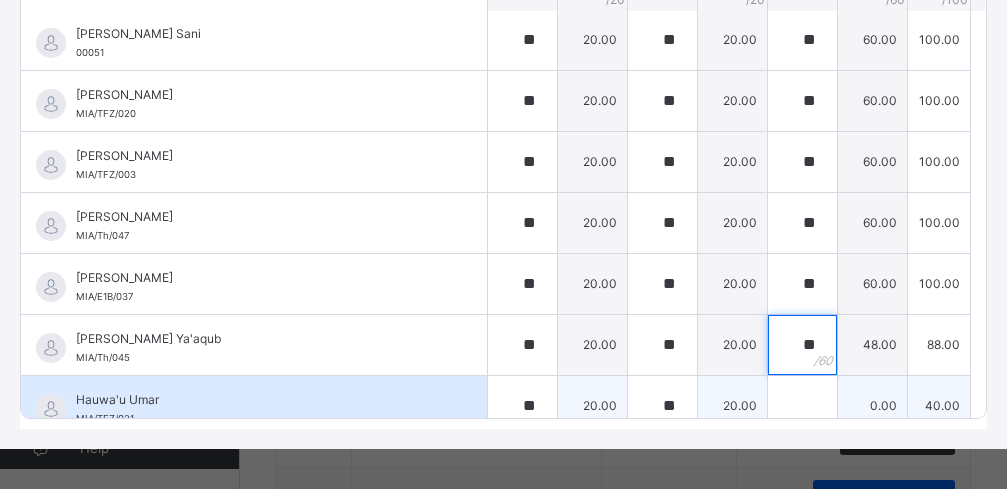 type on "**" 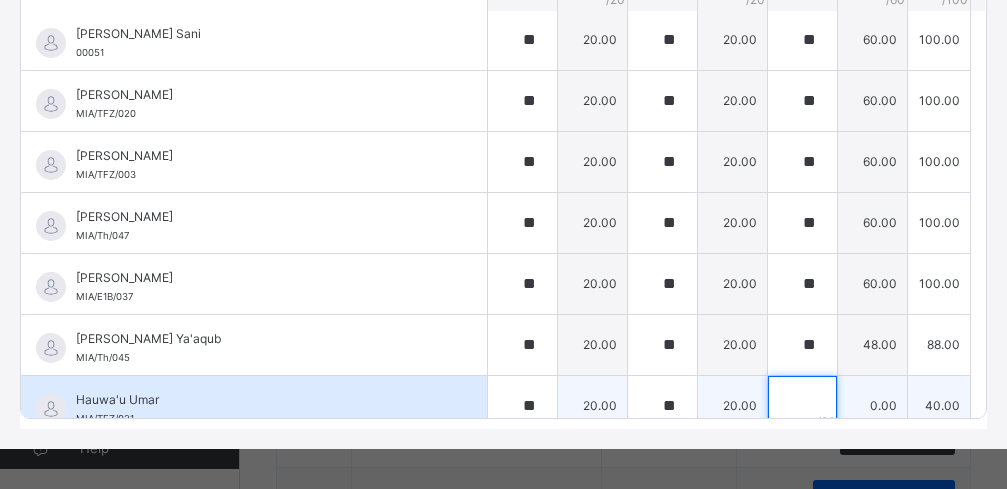 click at bounding box center [802, 406] 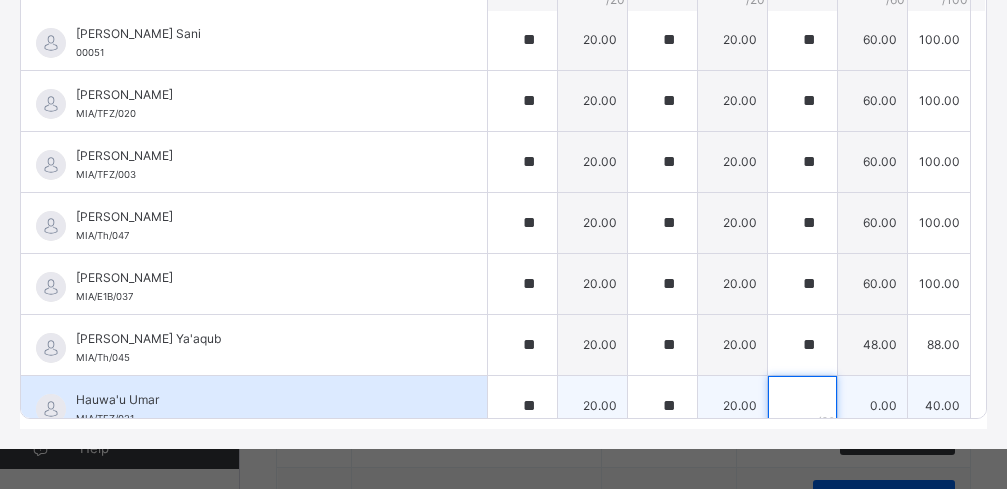 click at bounding box center (802, 406) 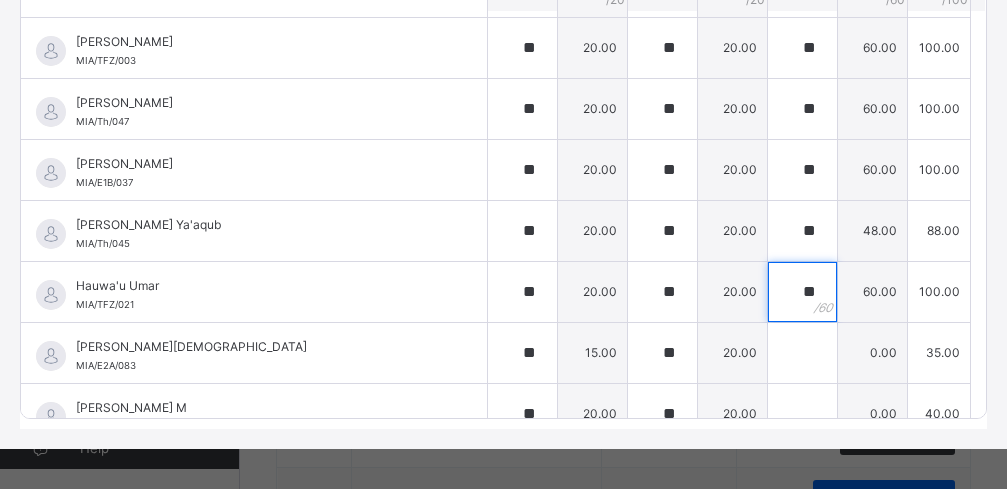 scroll, scrollTop: 689, scrollLeft: 0, axis: vertical 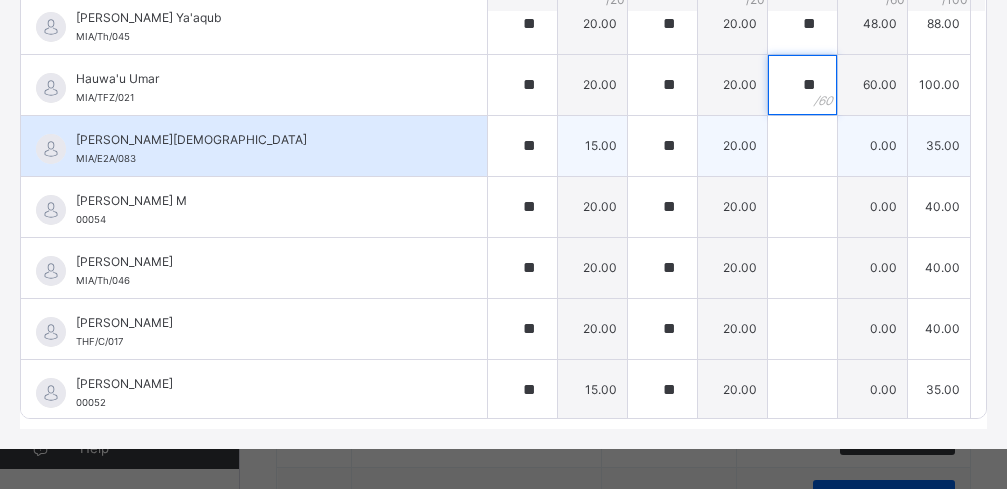 type on "**" 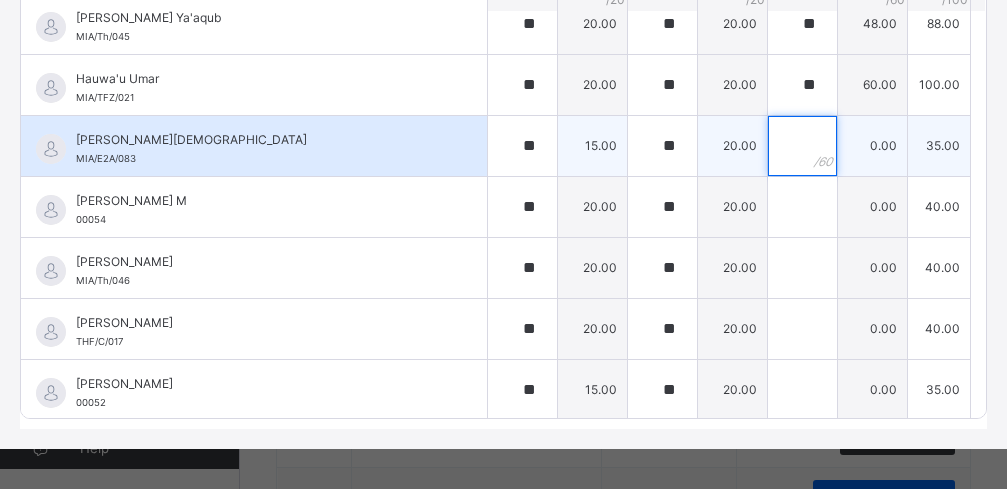 click at bounding box center (802, 146) 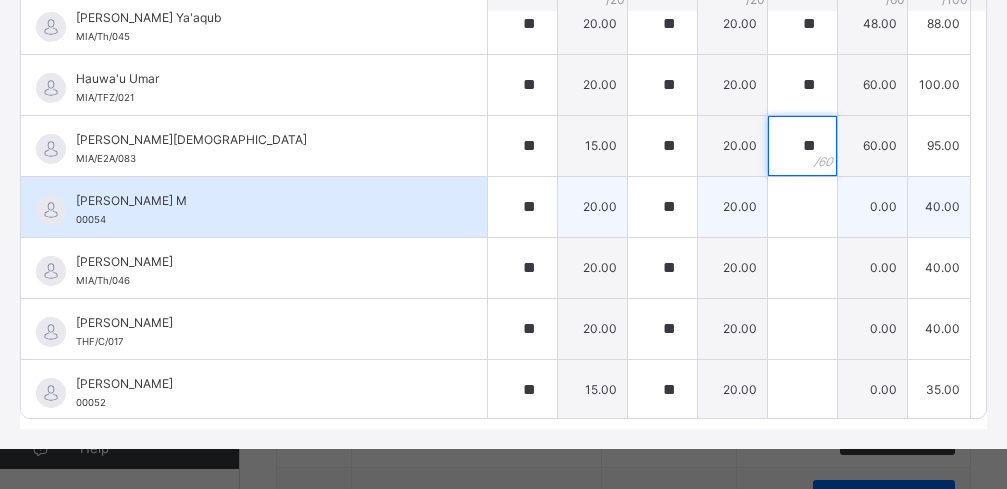 type on "**" 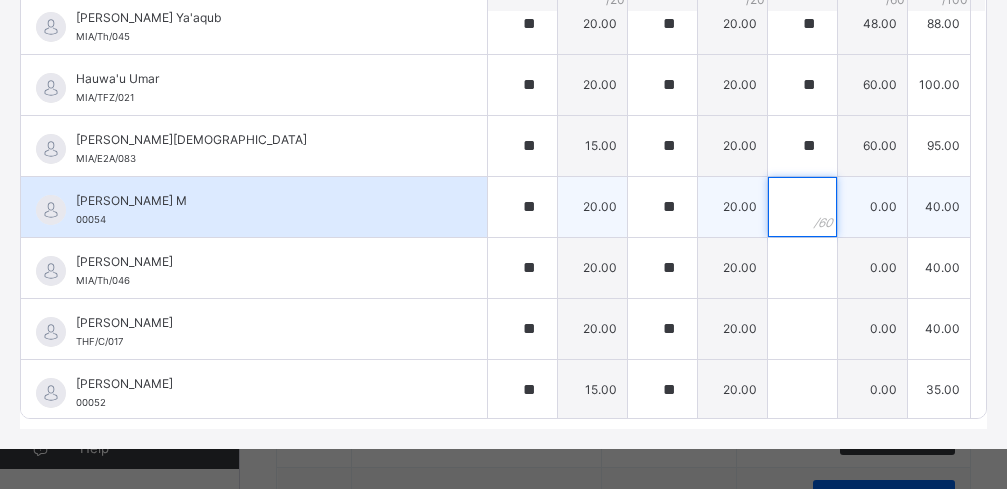 click at bounding box center (802, 207) 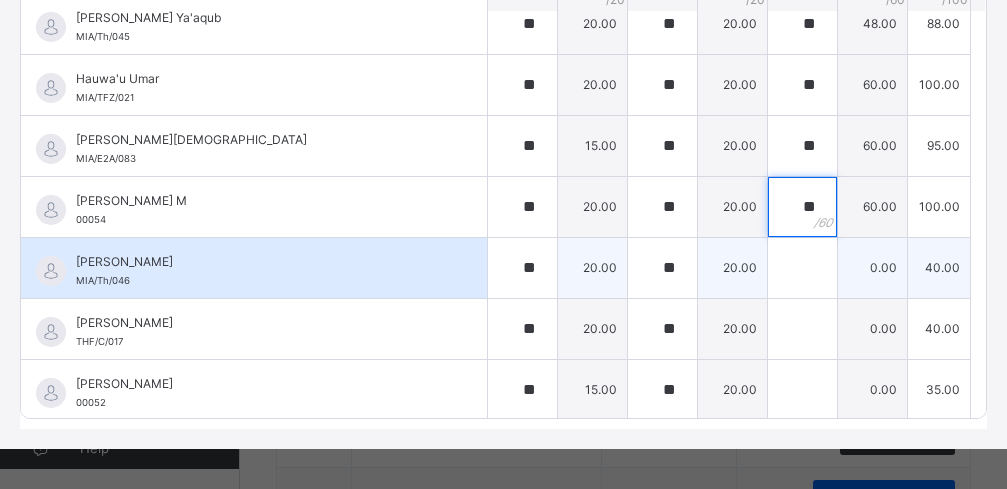 type on "**" 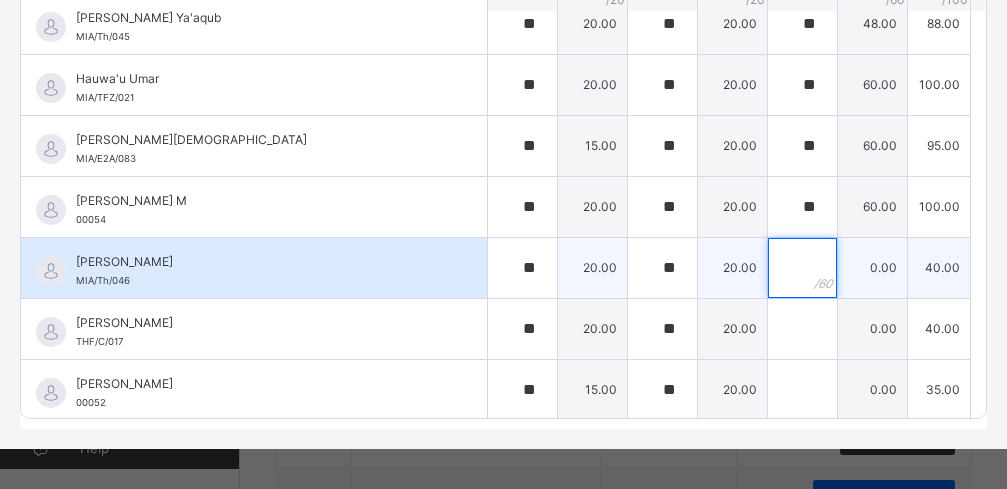 click at bounding box center [802, 268] 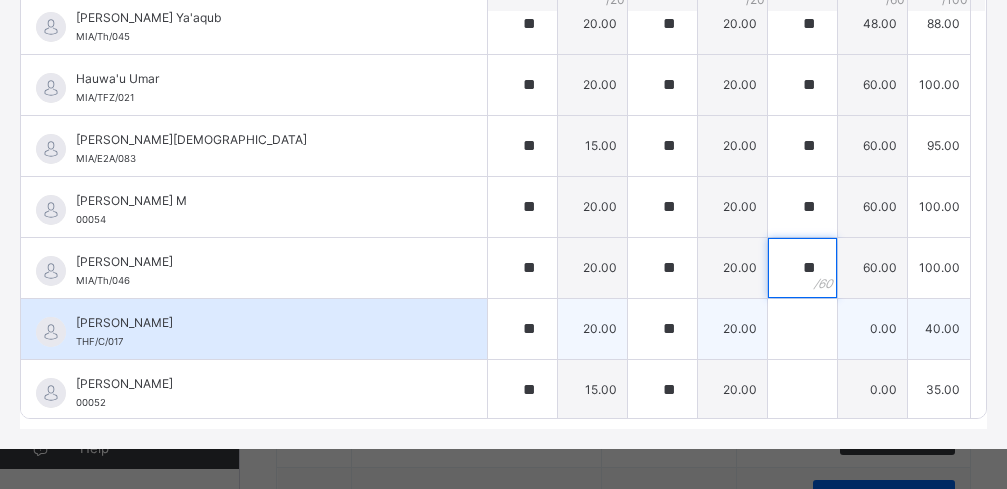 type on "**" 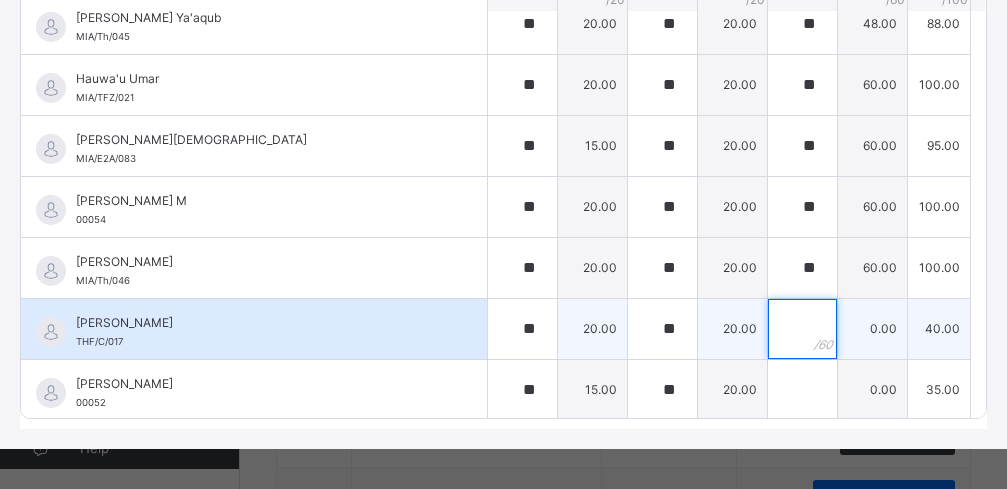 click at bounding box center (802, 329) 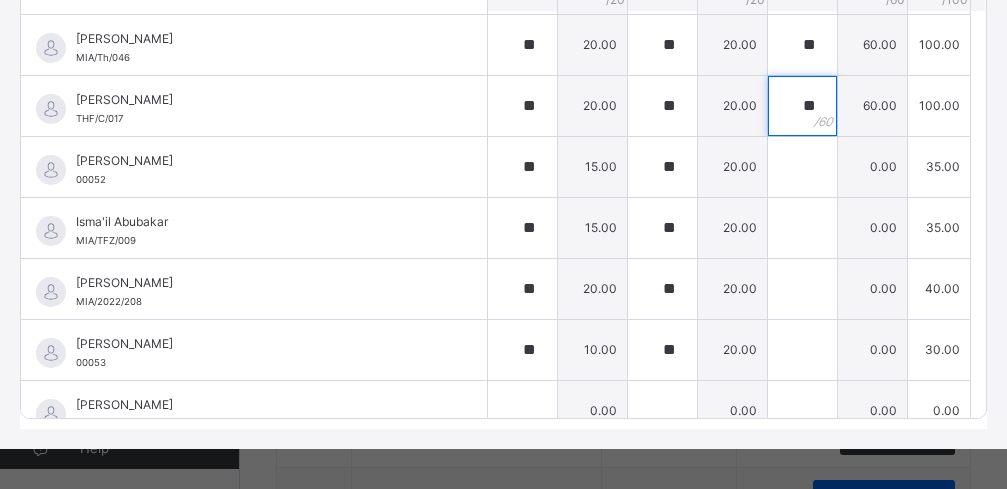 scroll, scrollTop: 933, scrollLeft: 0, axis: vertical 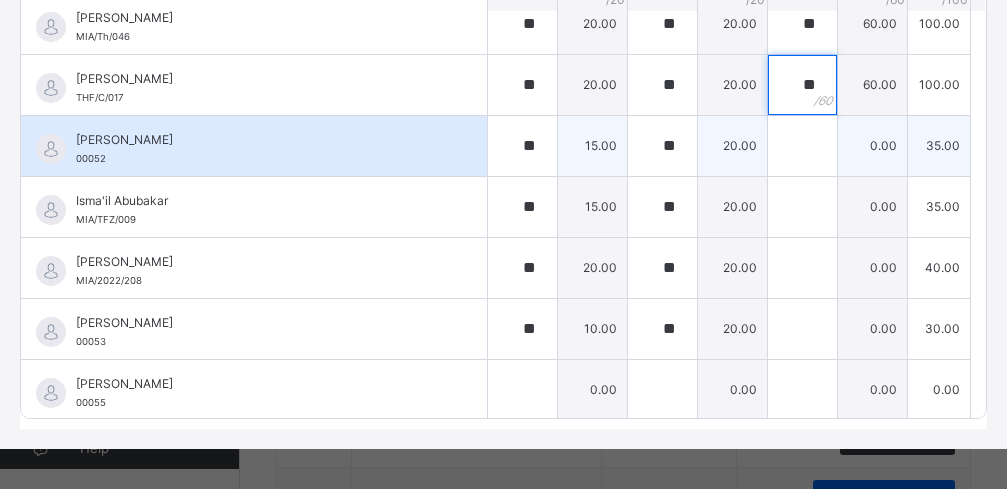 type on "**" 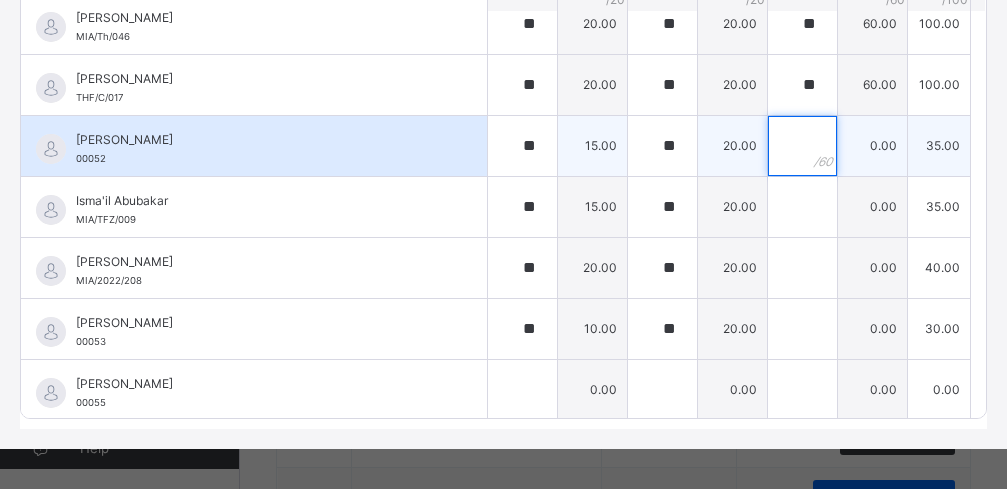 click at bounding box center (802, 146) 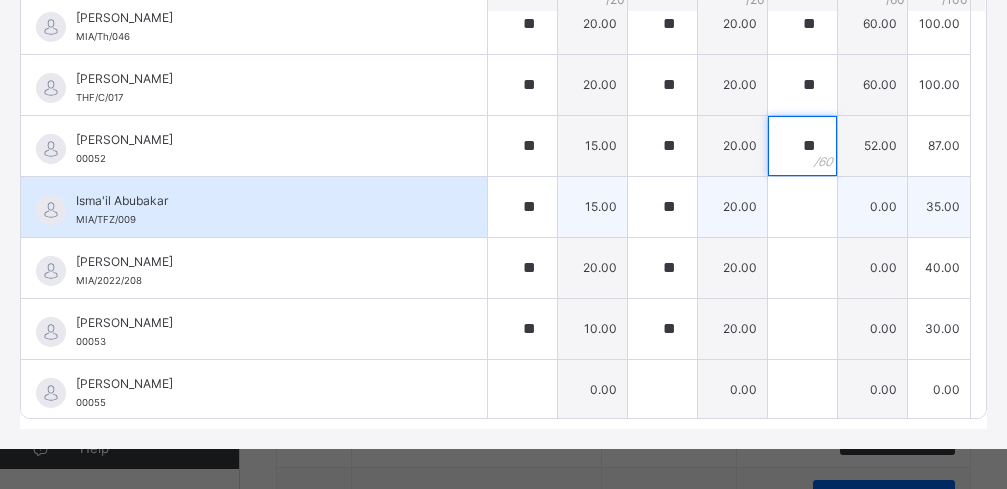 type on "**" 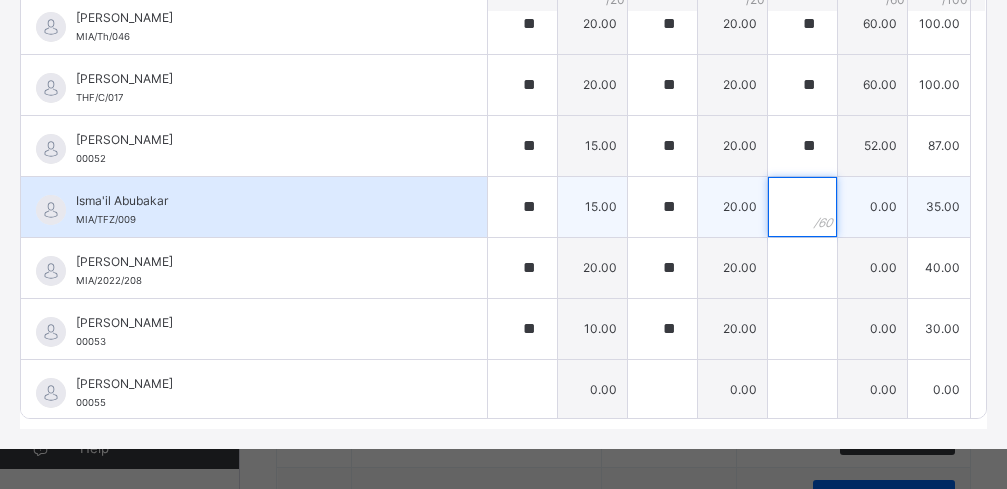 click at bounding box center (802, 207) 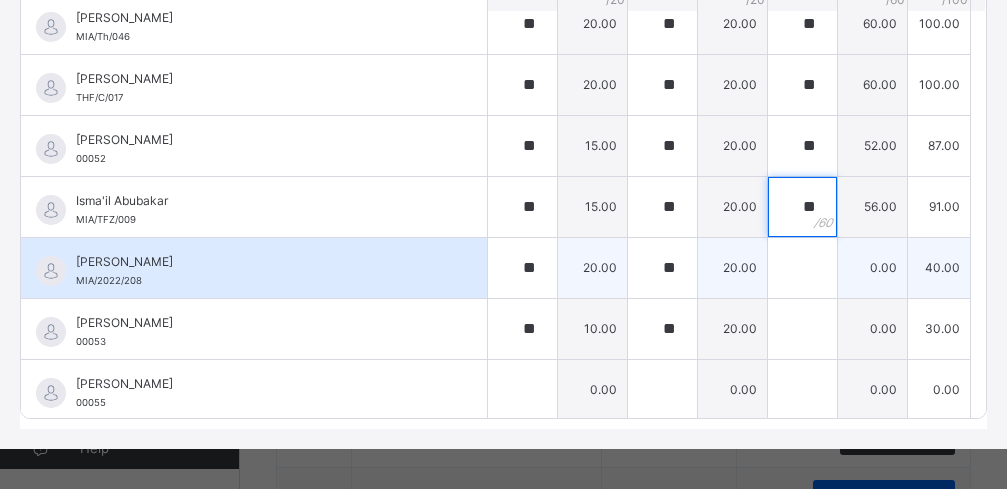 type on "**" 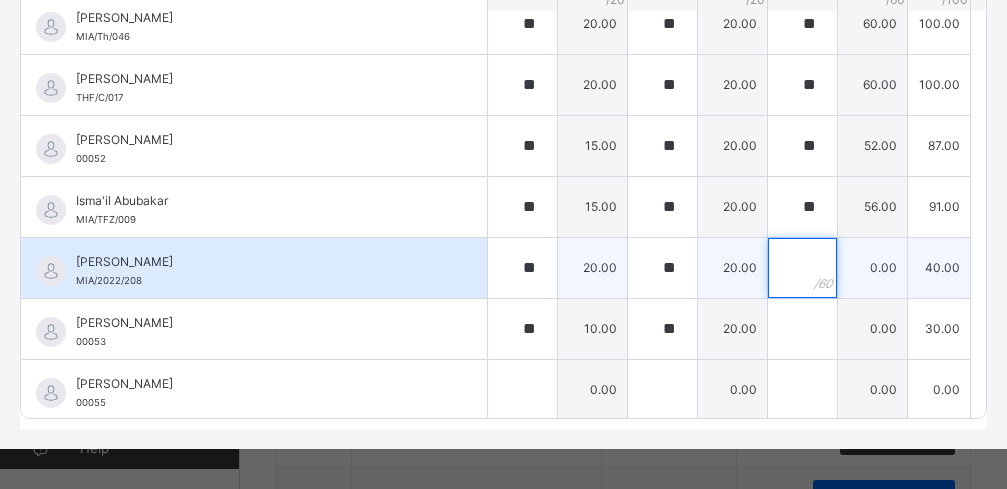 click at bounding box center (802, 268) 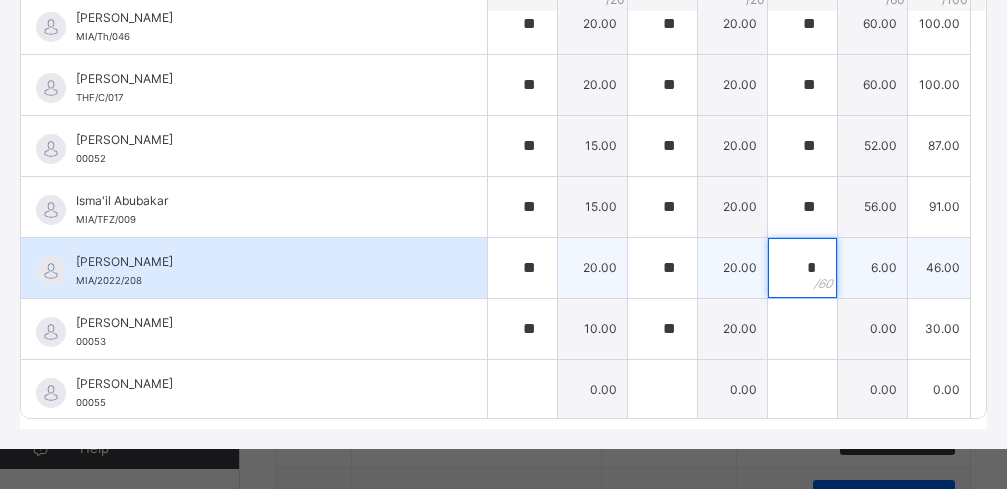 type on "**" 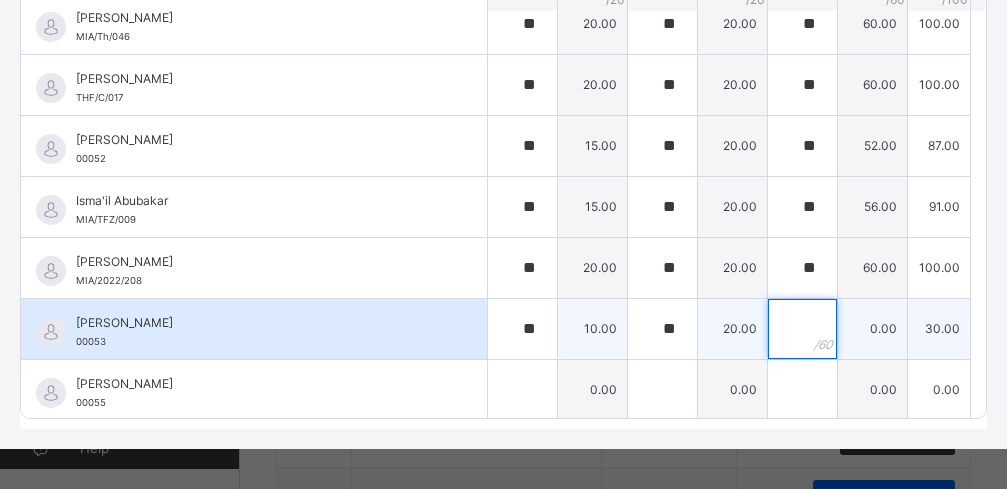 click at bounding box center [802, 329] 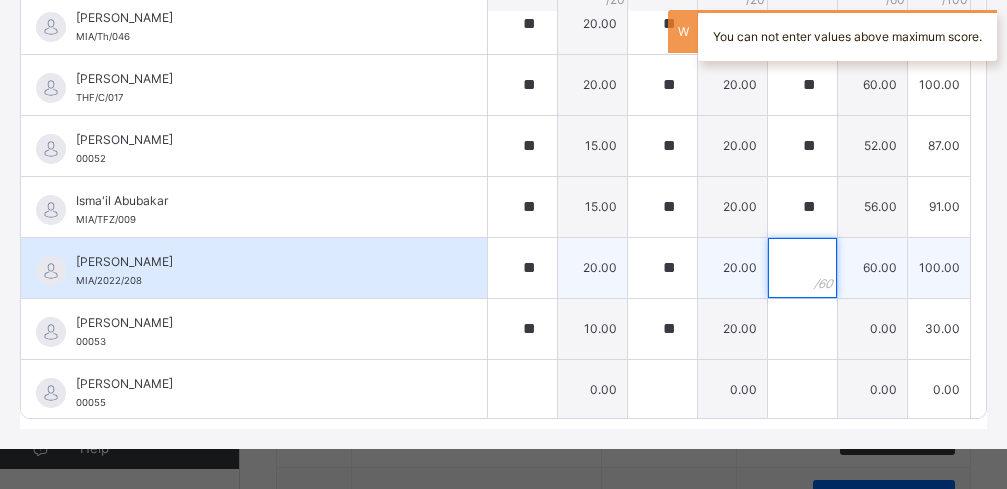 click at bounding box center [802, 268] 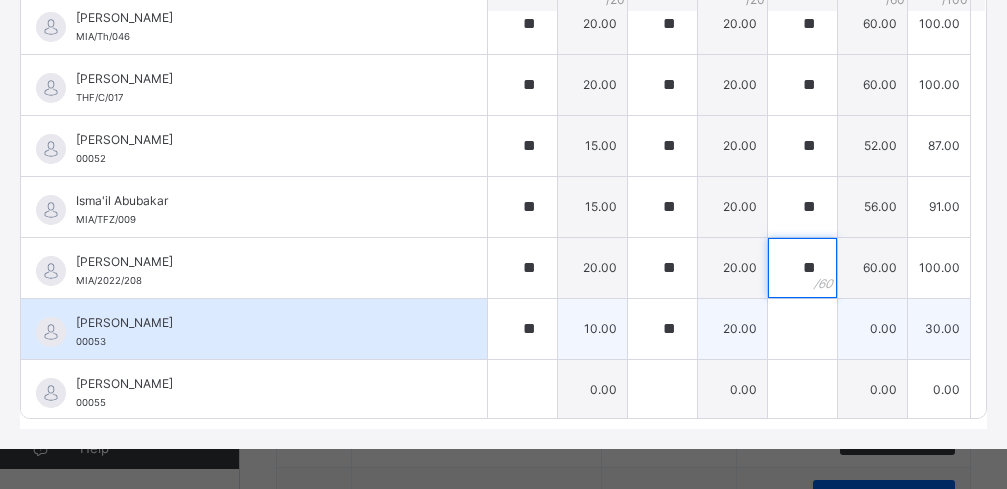 type on "**" 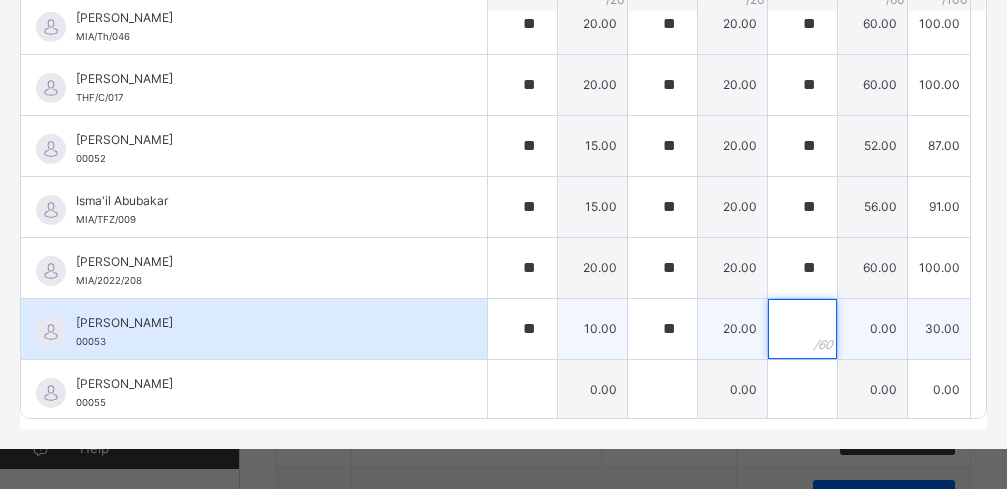 click at bounding box center [802, 329] 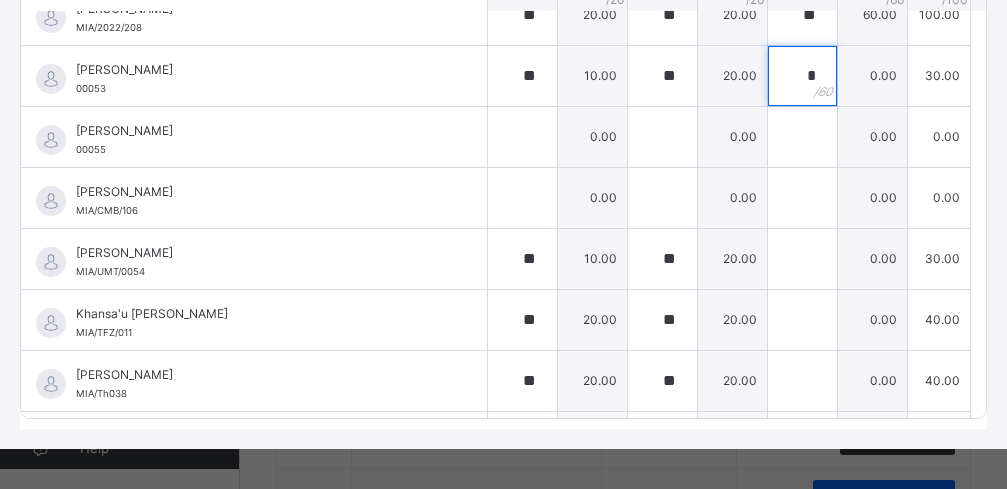 scroll, scrollTop: 1202, scrollLeft: 0, axis: vertical 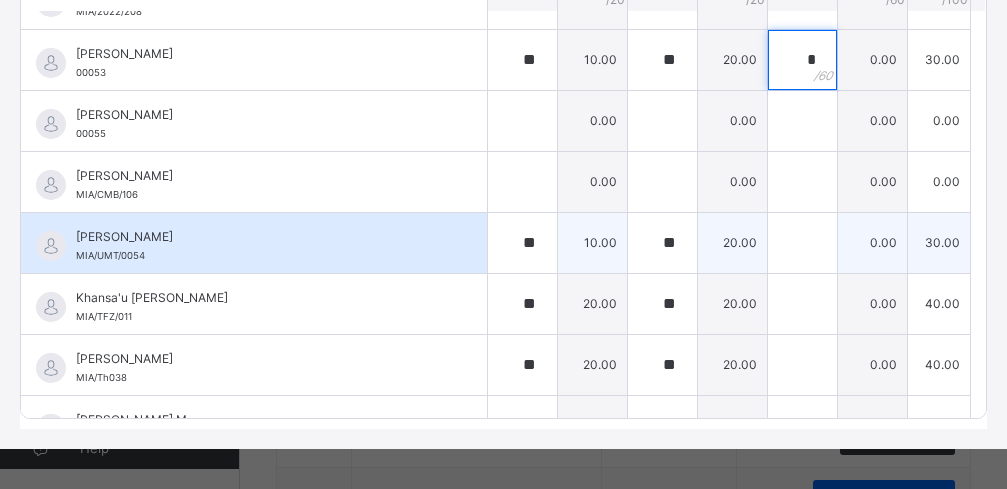 type on "*" 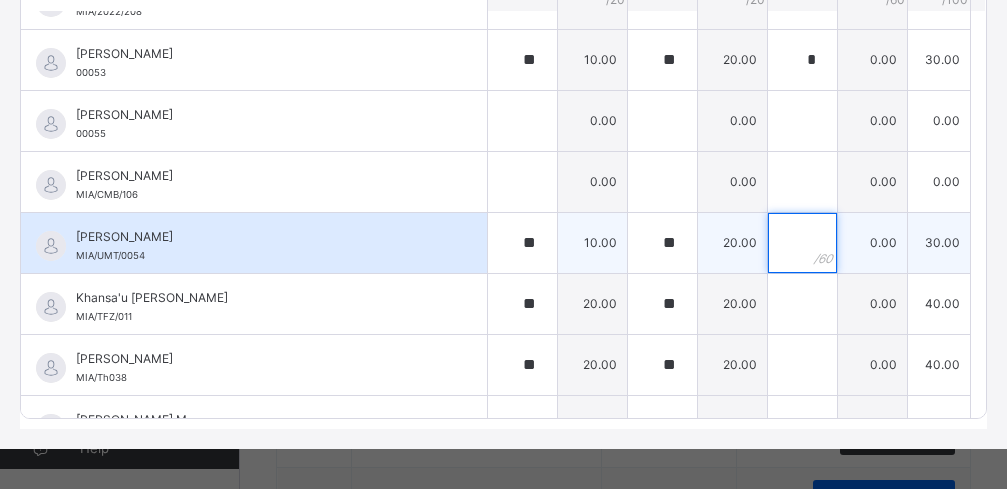click at bounding box center [802, 243] 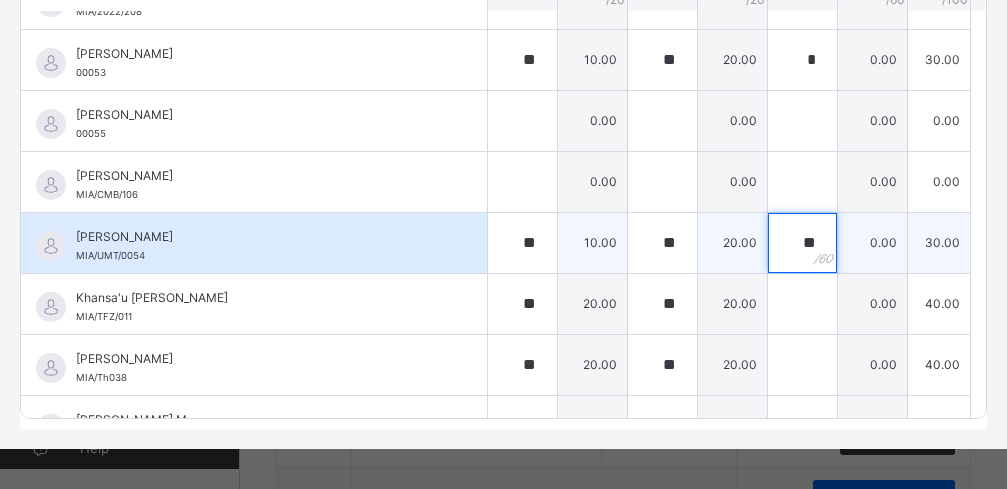 click on "**" at bounding box center [802, 243] 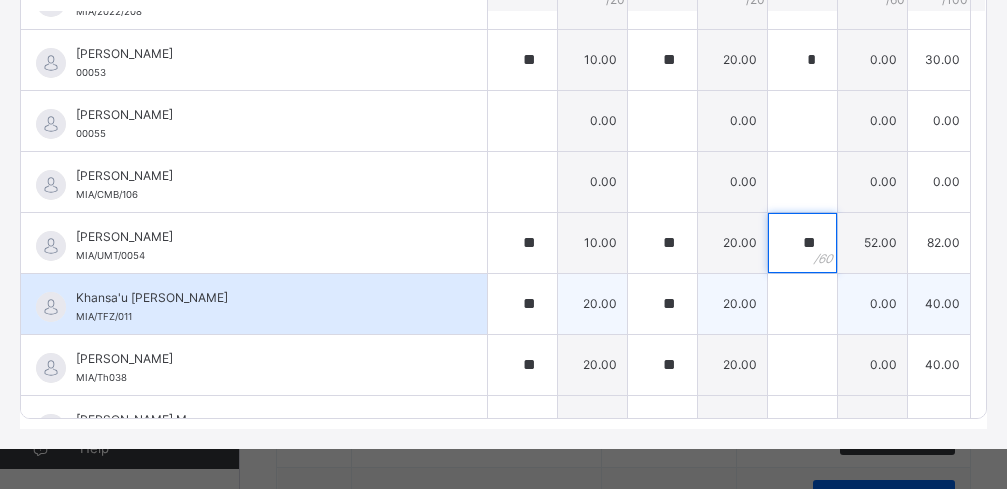 type on "**" 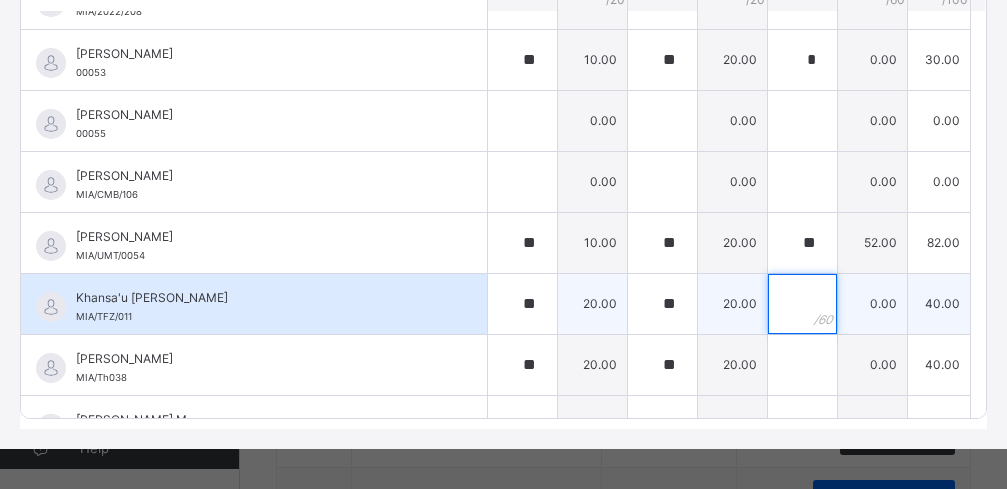 click at bounding box center (802, 304) 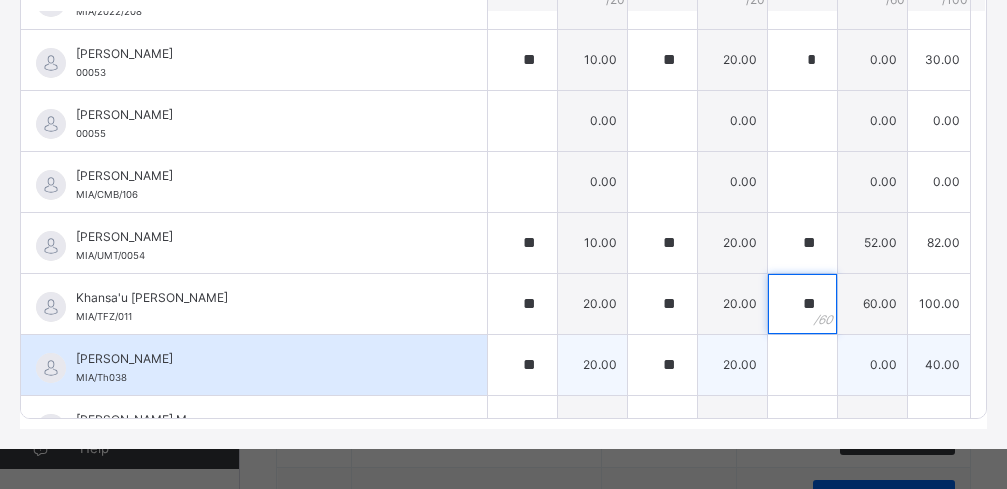 type on "**" 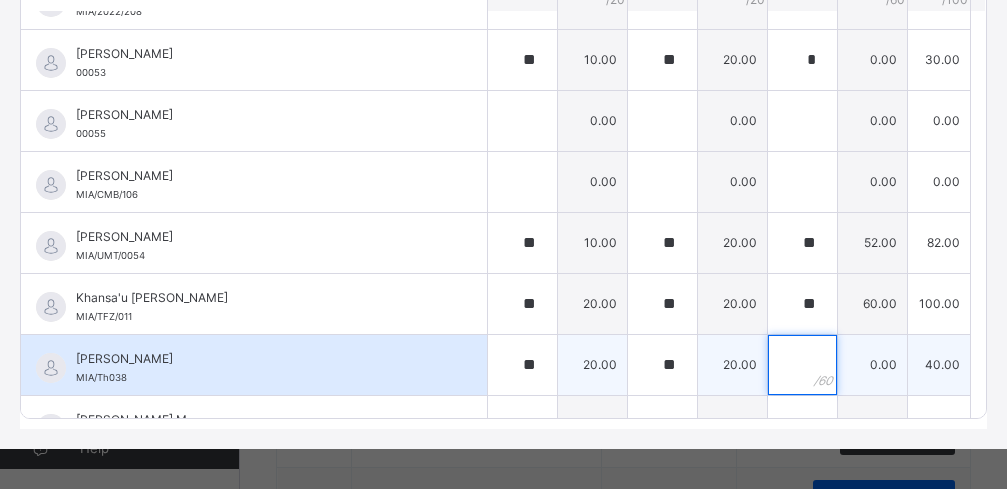 click at bounding box center (802, 365) 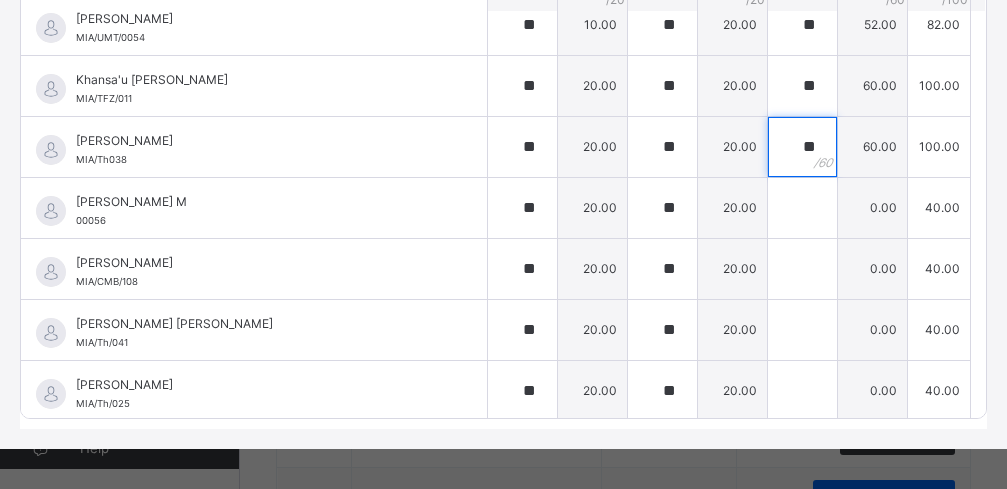 scroll, scrollTop: 1425, scrollLeft: 0, axis: vertical 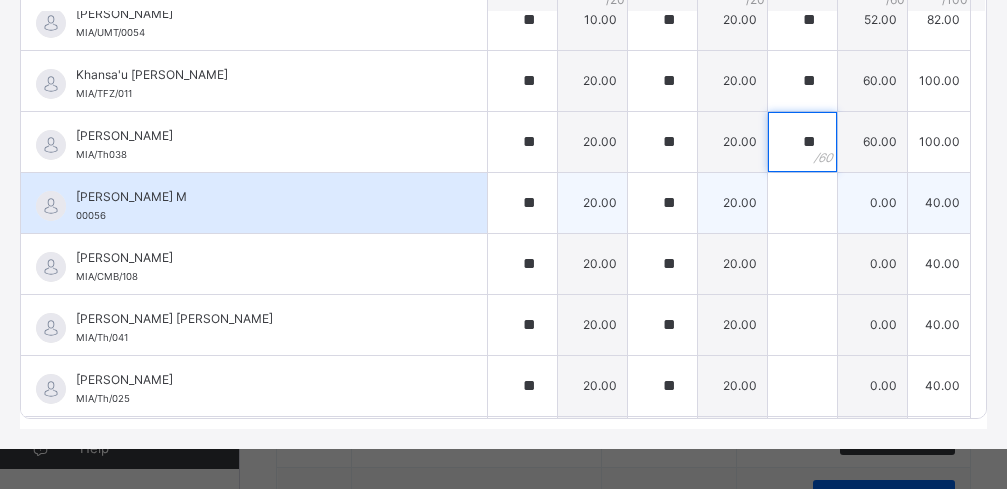type on "**" 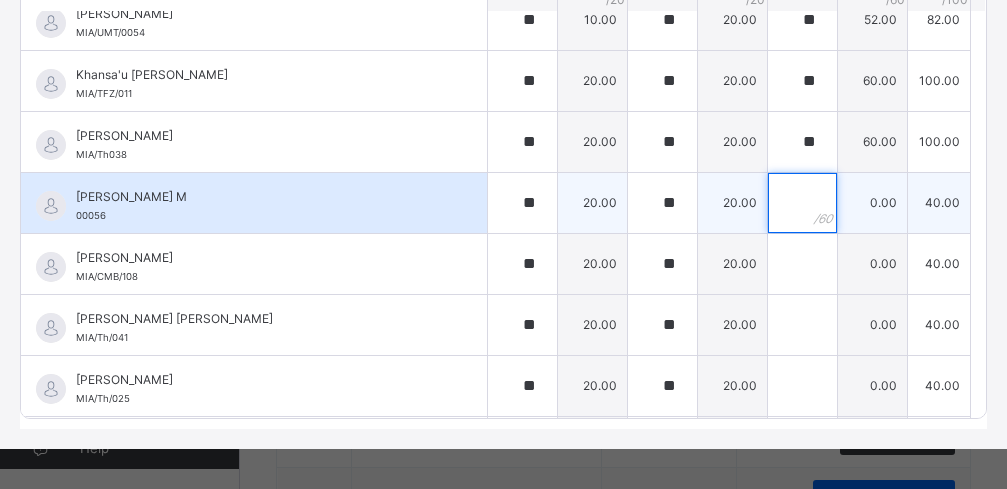 click at bounding box center [802, 203] 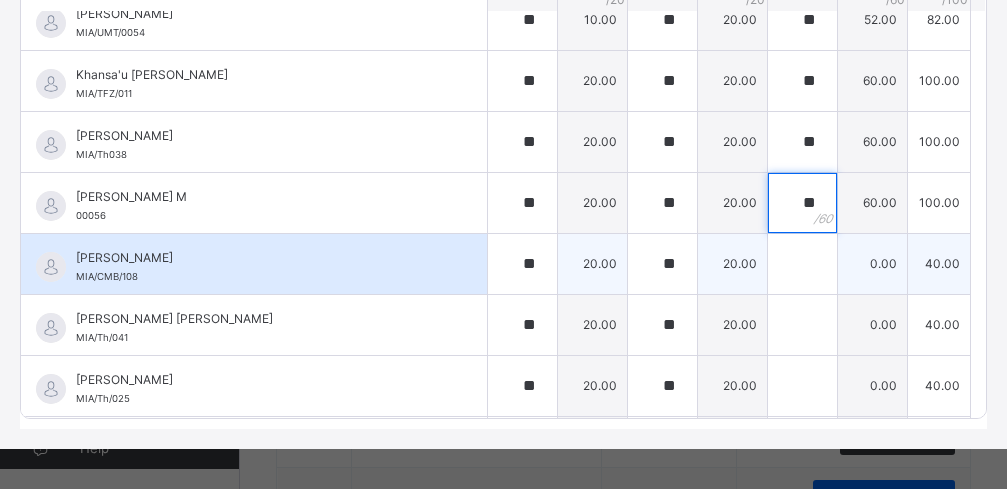 type on "**" 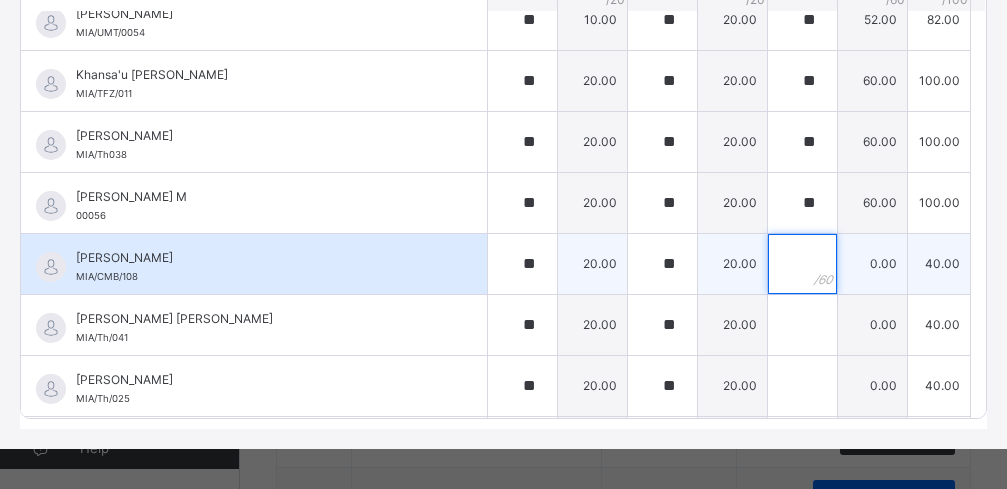 click at bounding box center [802, 264] 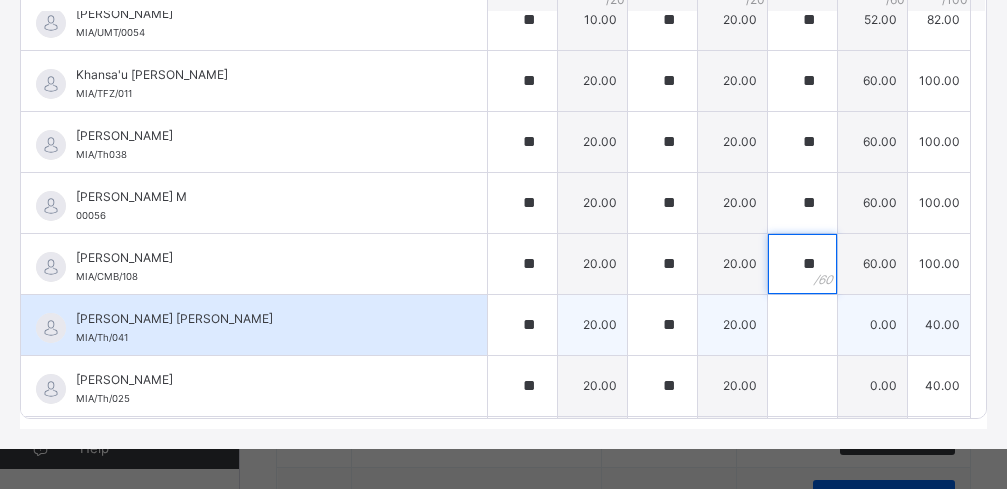 type on "**" 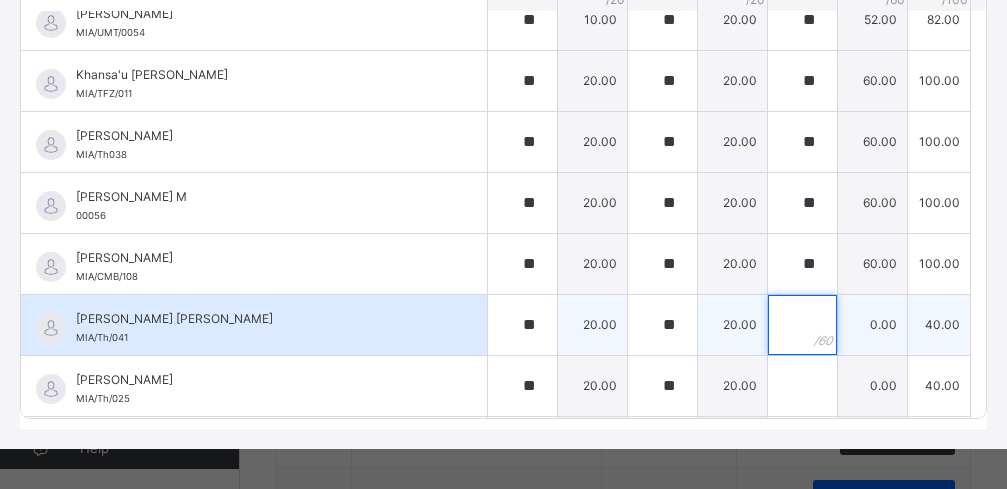 click at bounding box center [802, 325] 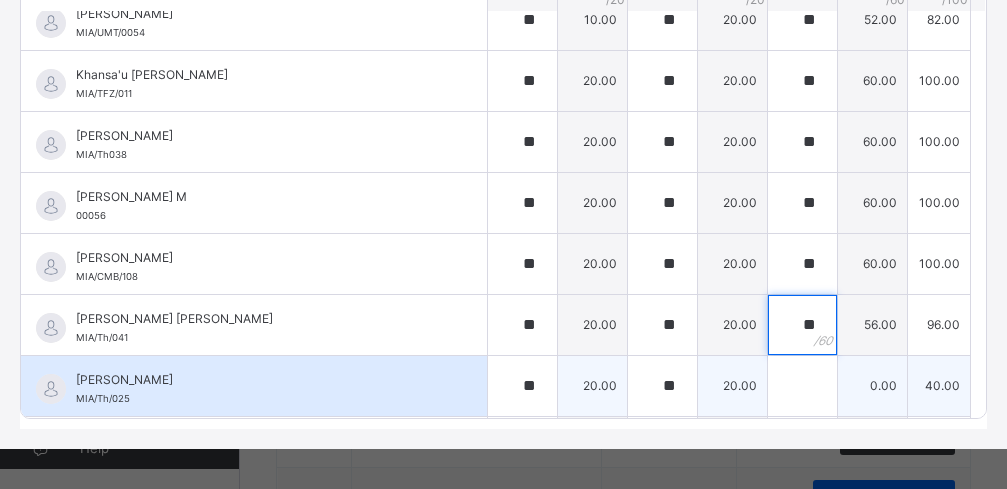 type on "**" 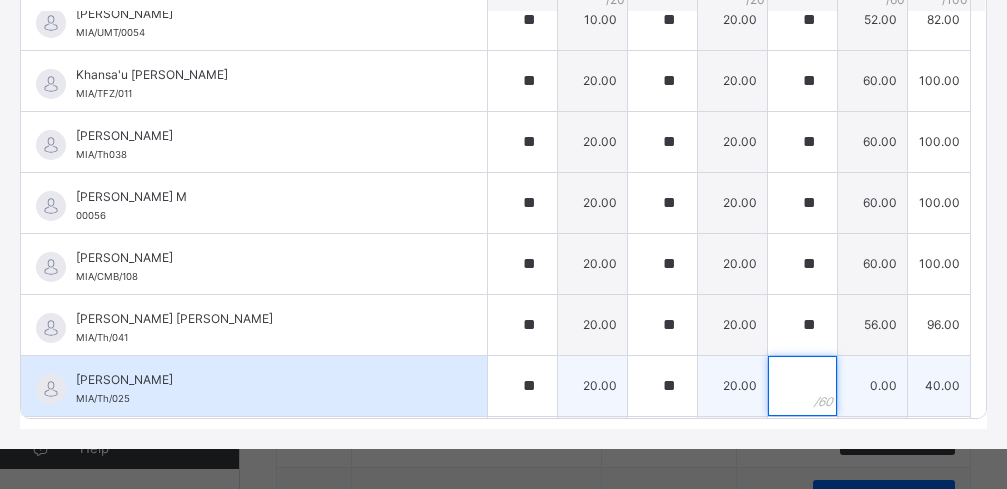click at bounding box center [802, 386] 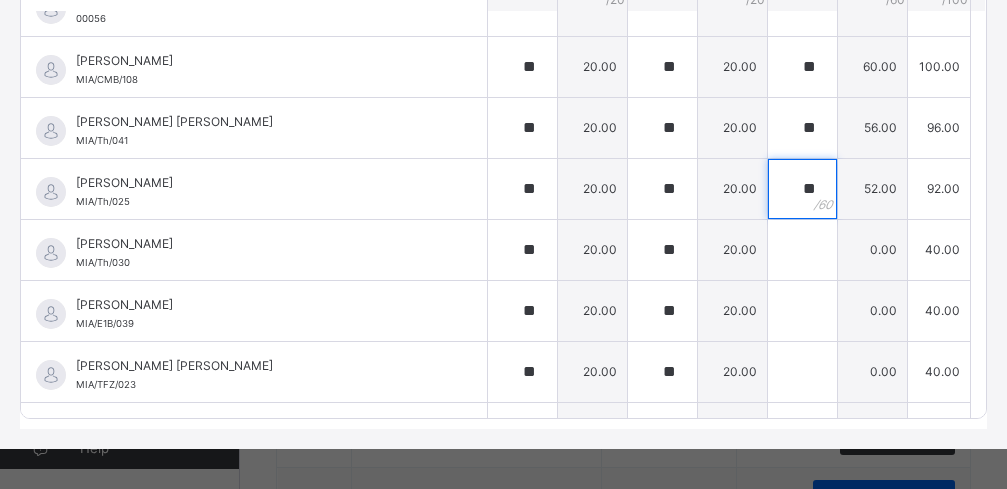 scroll, scrollTop: 1695, scrollLeft: 0, axis: vertical 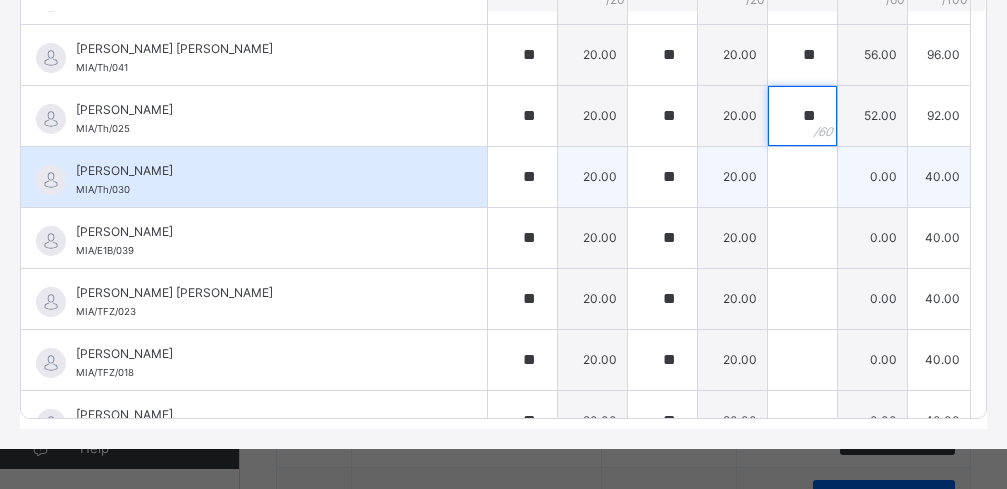 type on "**" 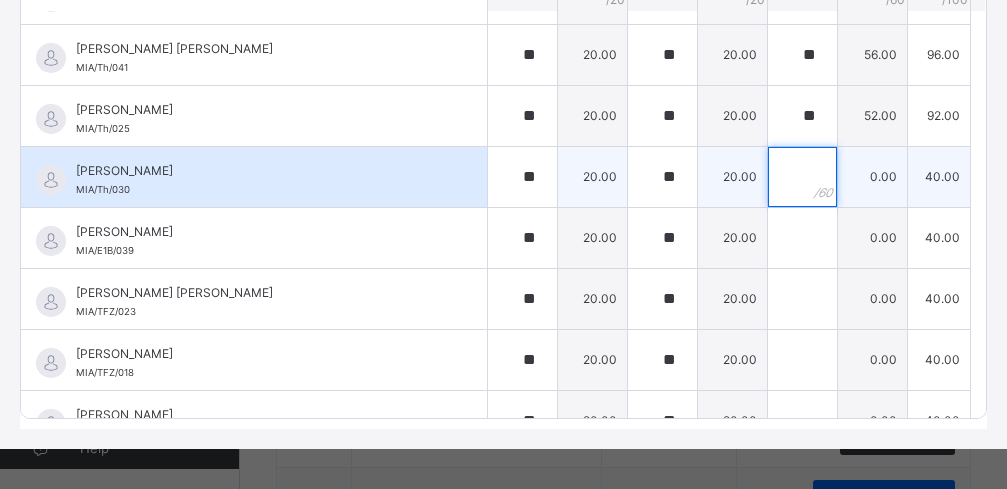 click at bounding box center (802, 177) 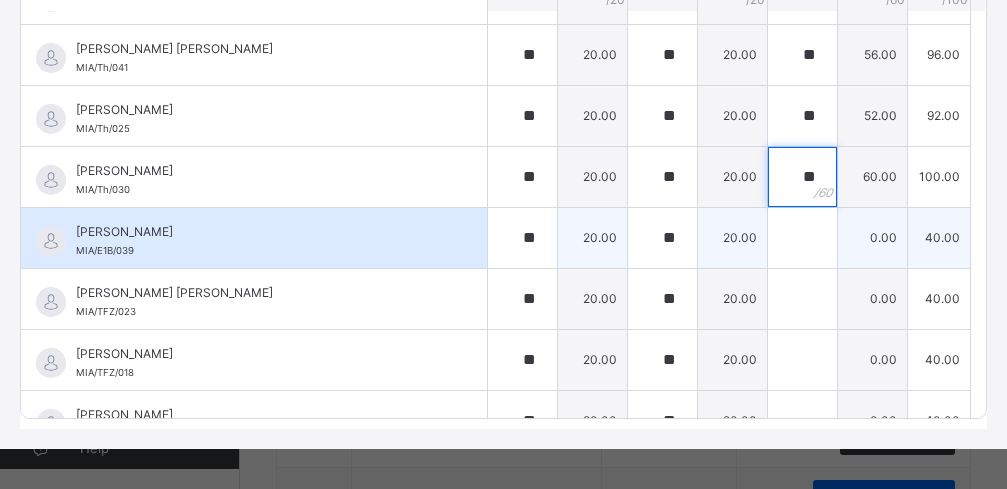 type on "**" 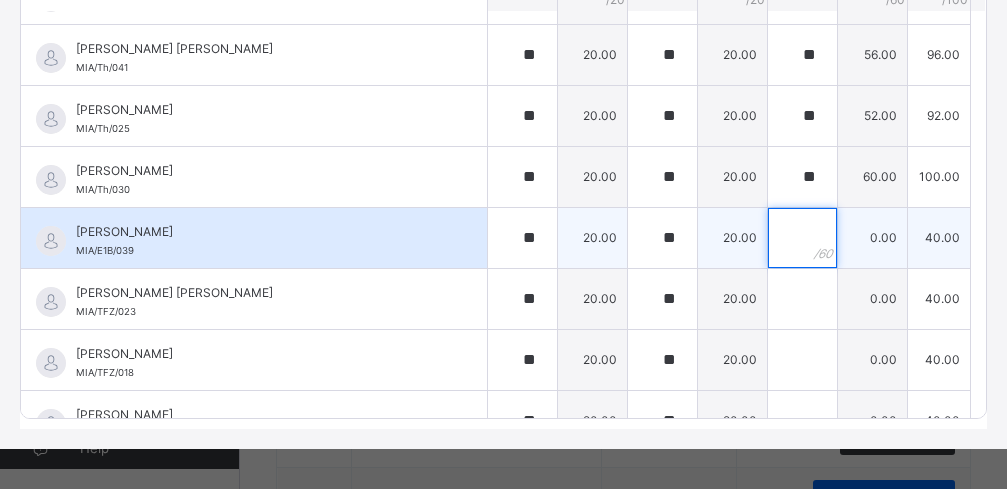 click at bounding box center [802, 238] 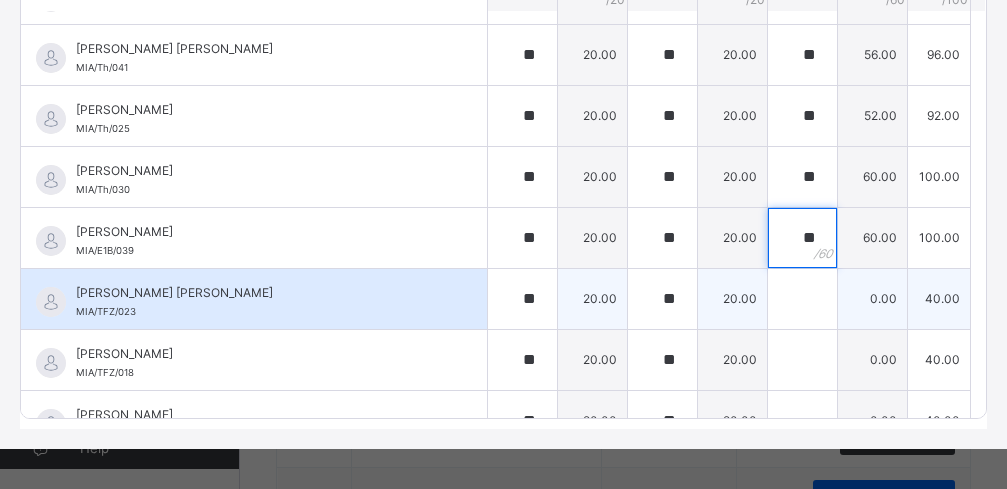 type on "**" 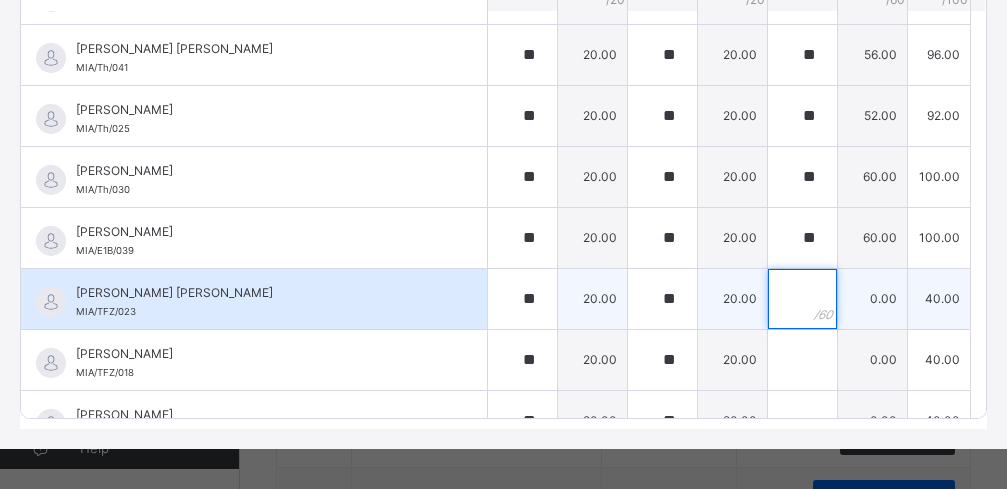 click at bounding box center [802, 299] 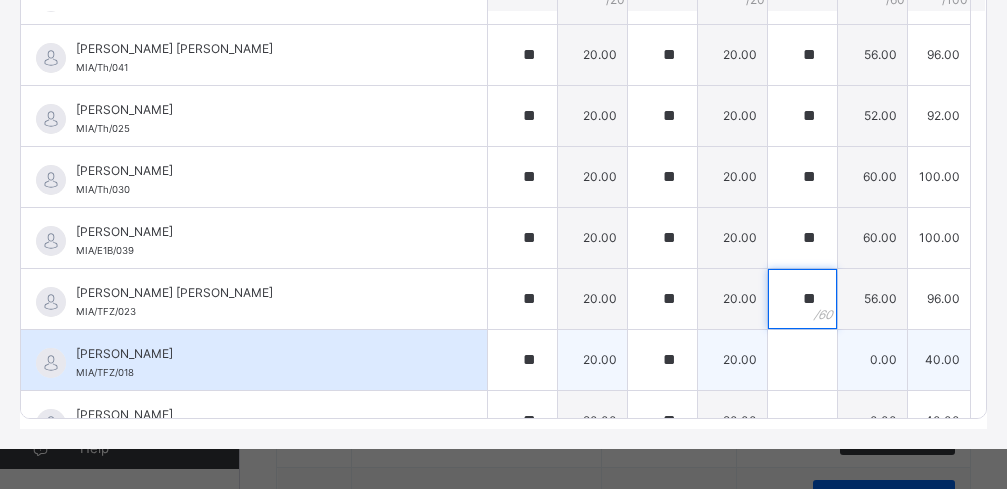 type on "**" 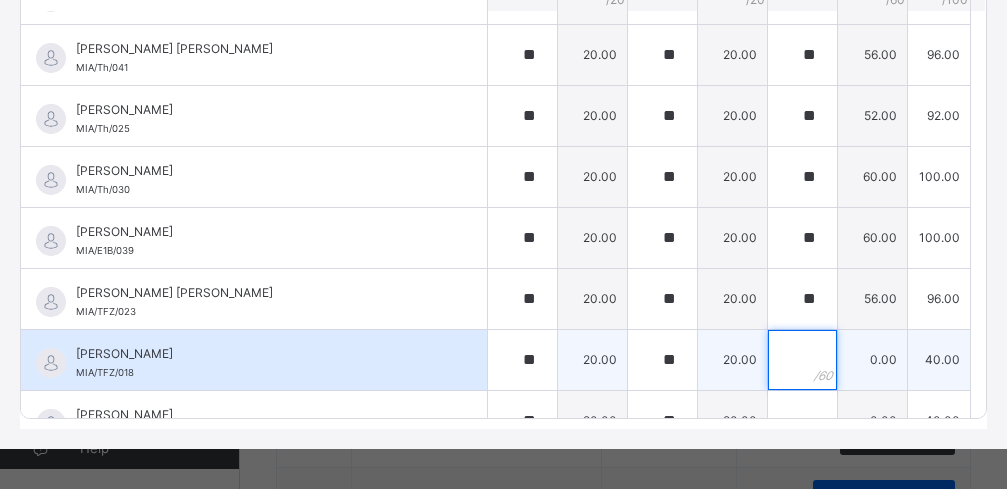 click at bounding box center (802, 360) 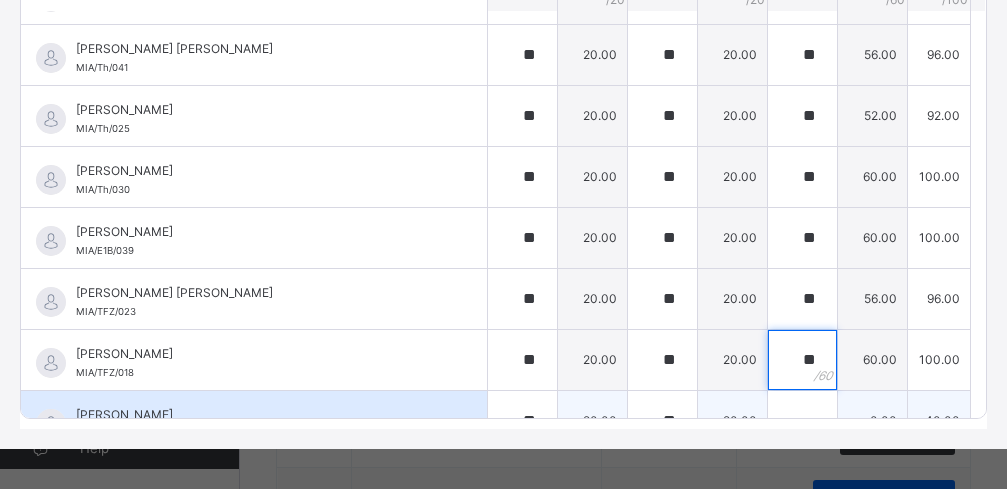 type on "**" 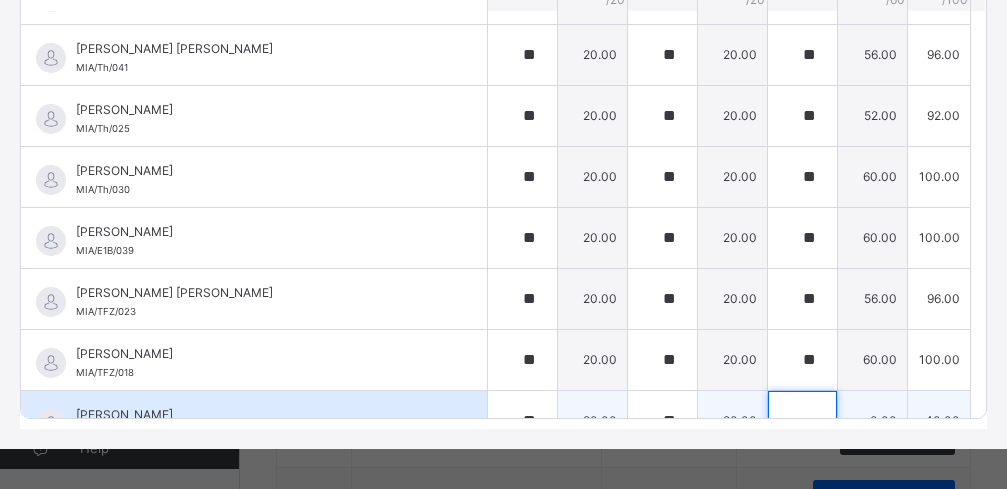 click at bounding box center (802, 421) 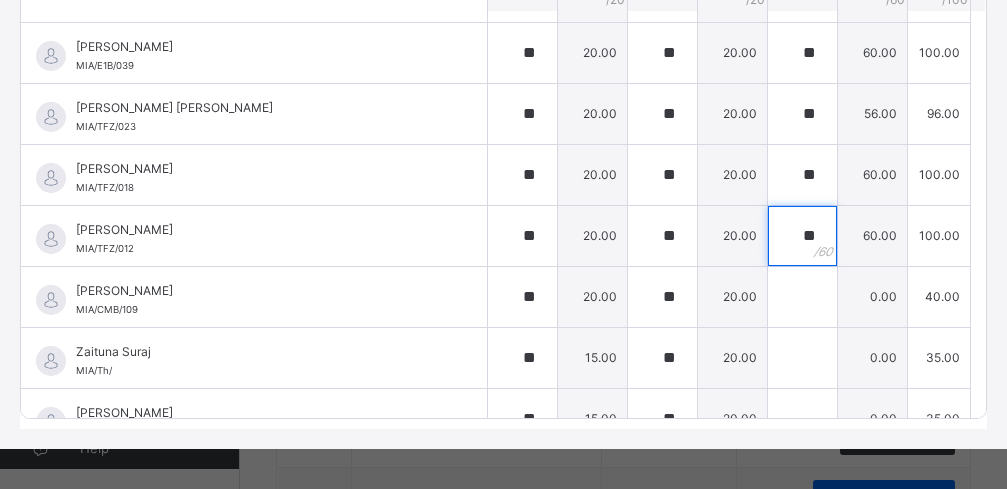 scroll, scrollTop: 1912, scrollLeft: 0, axis: vertical 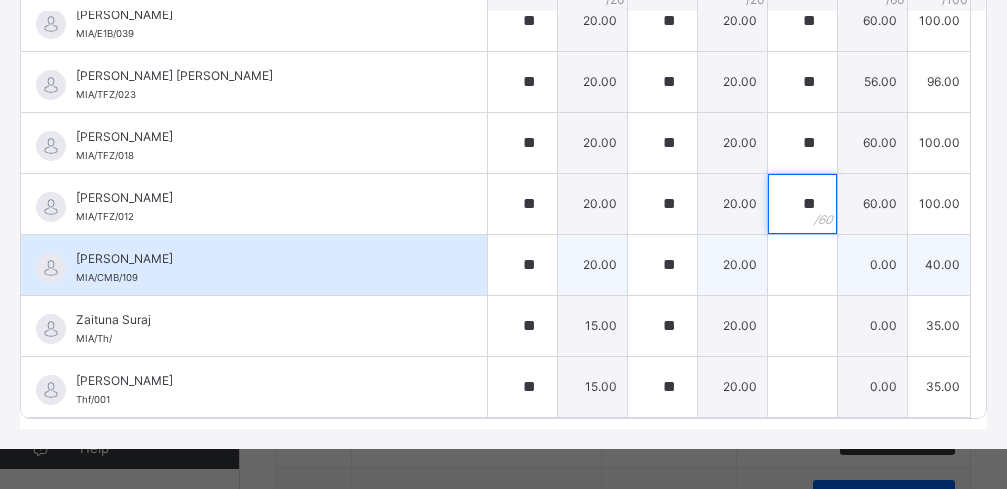 type on "**" 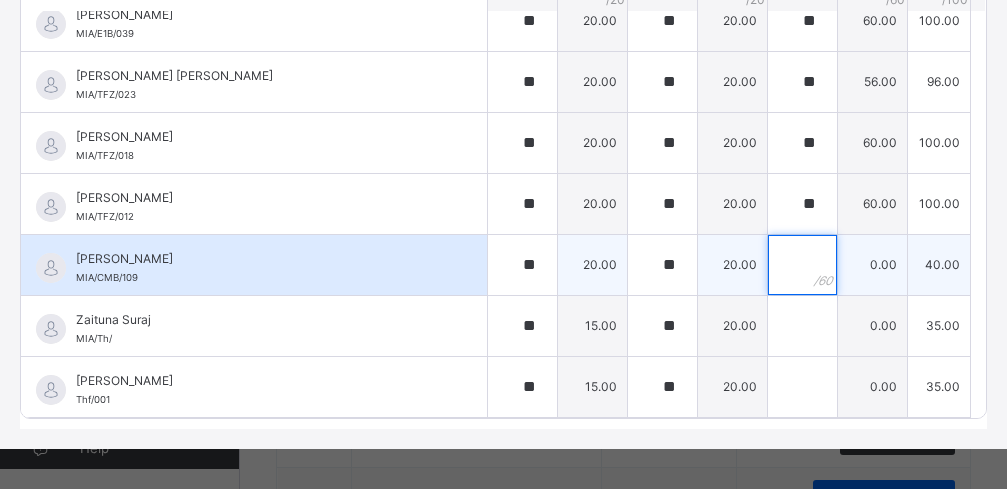 click at bounding box center [802, 265] 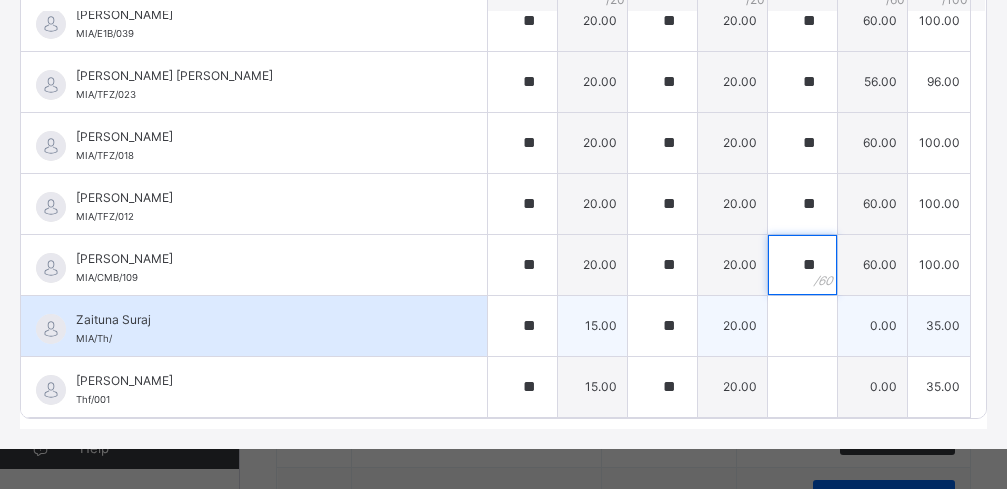 type on "**" 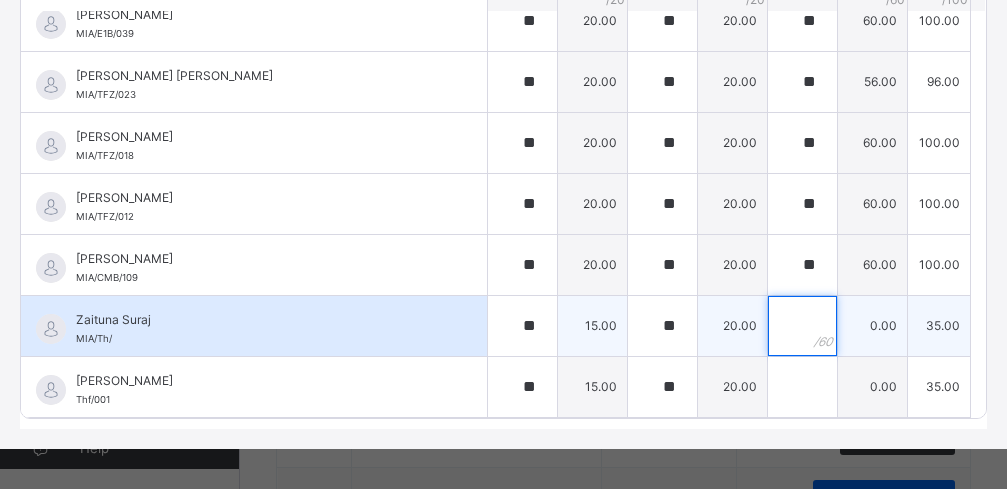 click at bounding box center [802, 326] 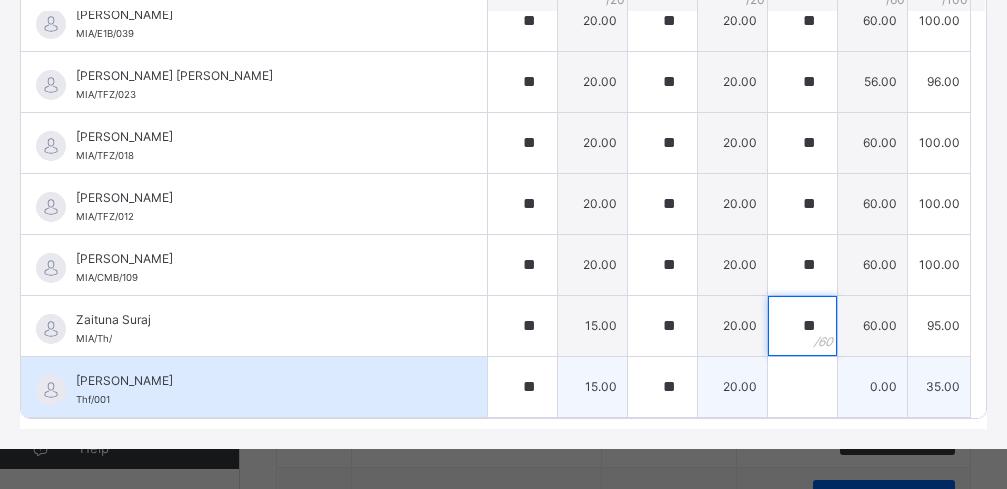 type on "**" 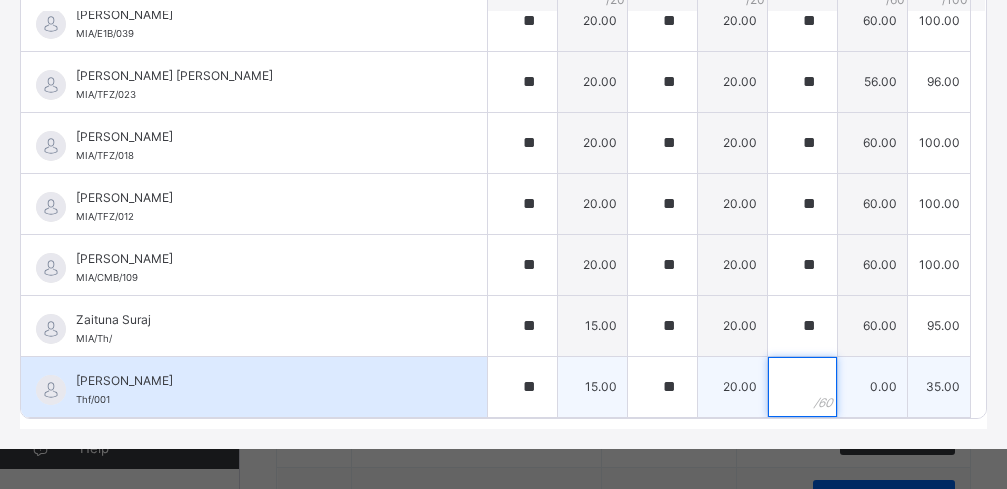 click at bounding box center (802, 387) 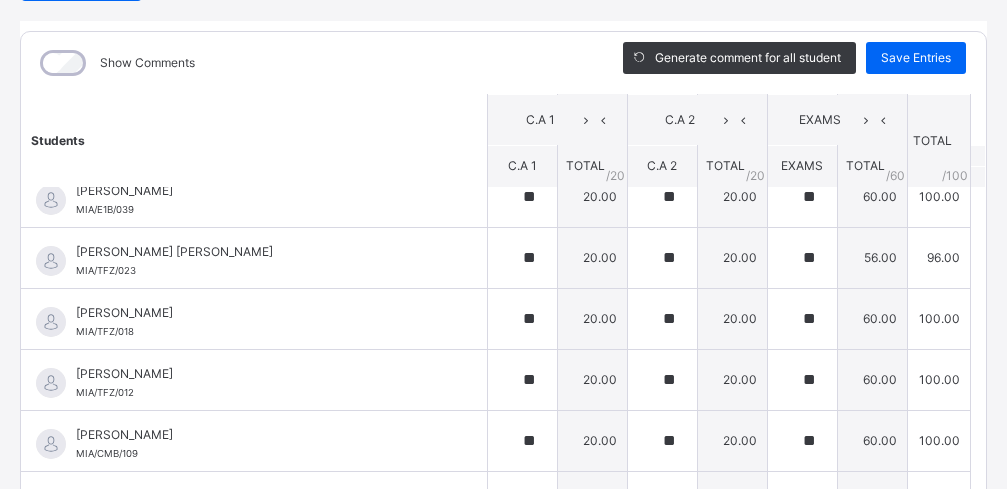 scroll, scrollTop: 232, scrollLeft: 0, axis: vertical 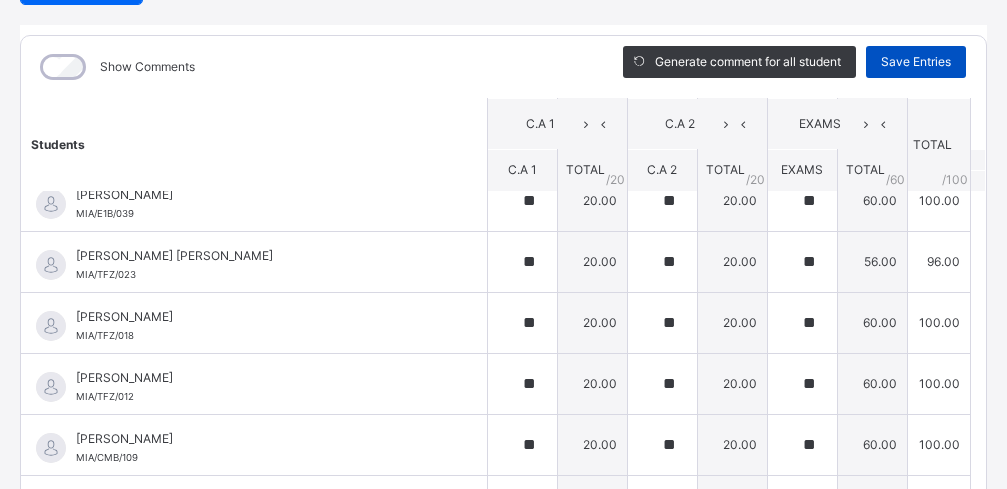 type on "**" 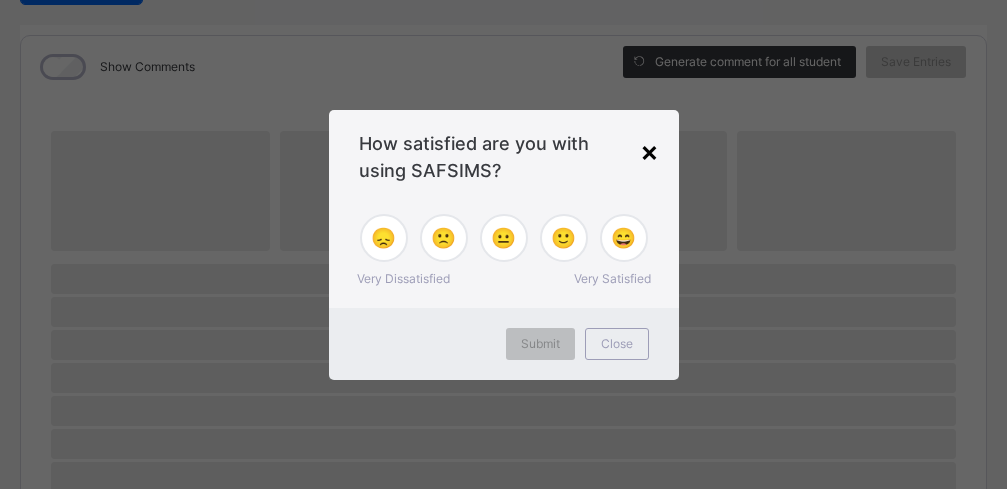 click on "×" at bounding box center (649, 151) 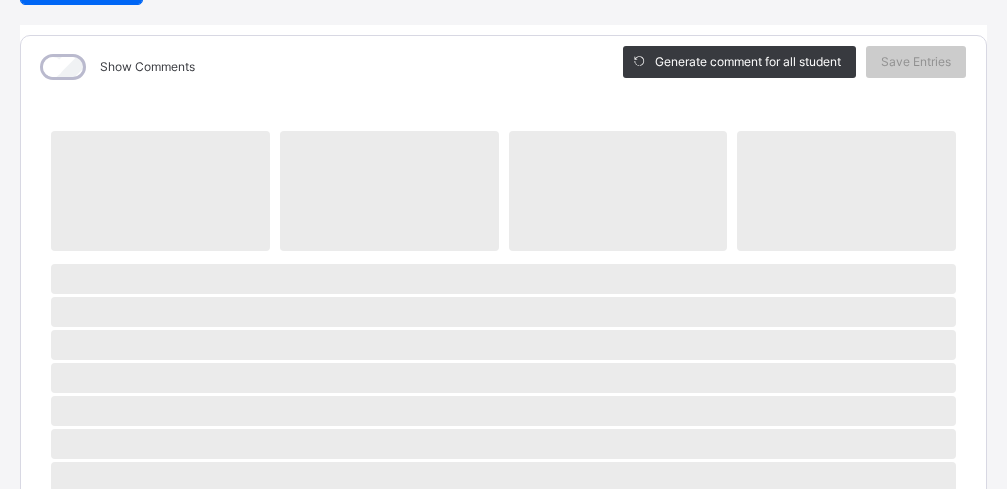 scroll, scrollTop: 226, scrollLeft: 0, axis: vertical 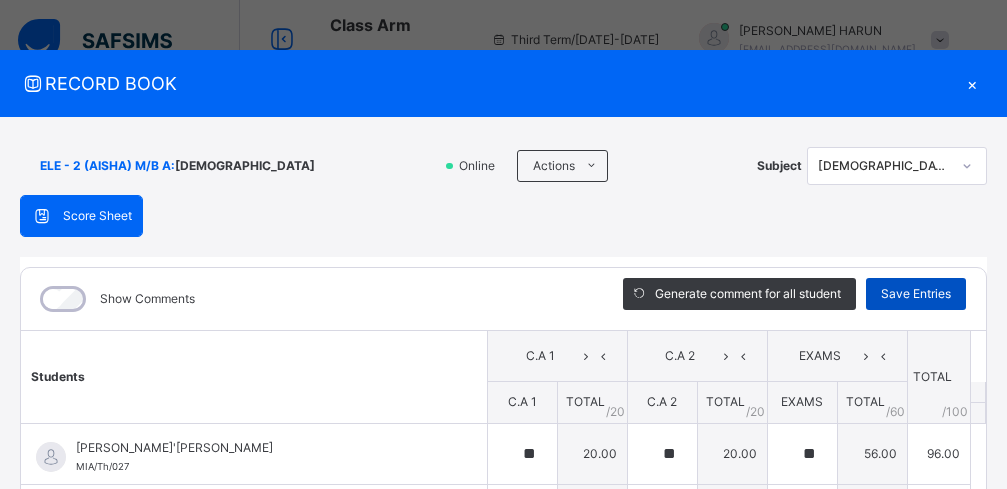 click on "Save Entries" at bounding box center (916, 294) 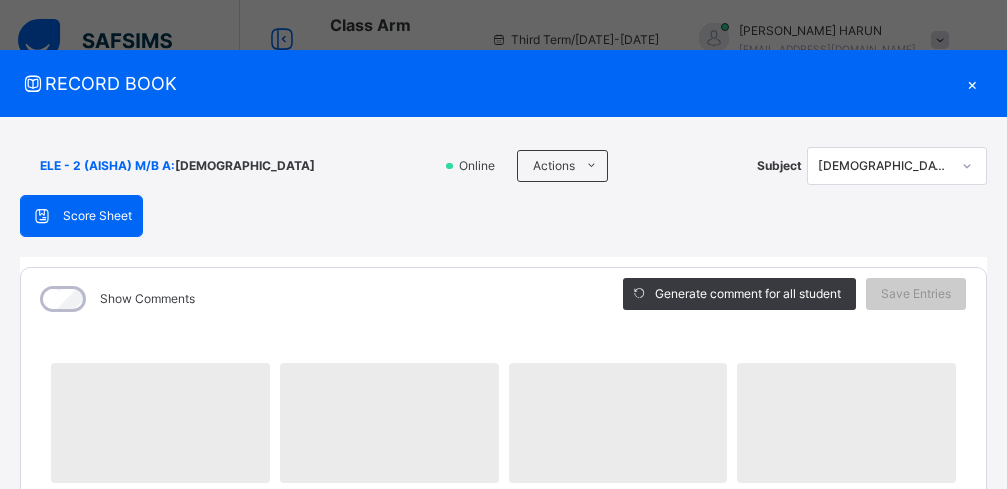 click on "×" at bounding box center (972, 83) 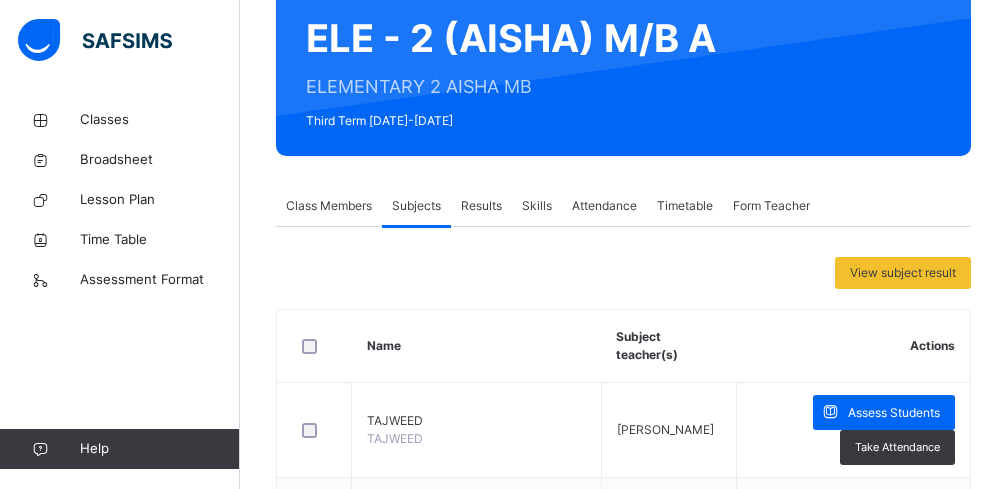 scroll, scrollTop: 645, scrollLeft: 0, axis: vertical 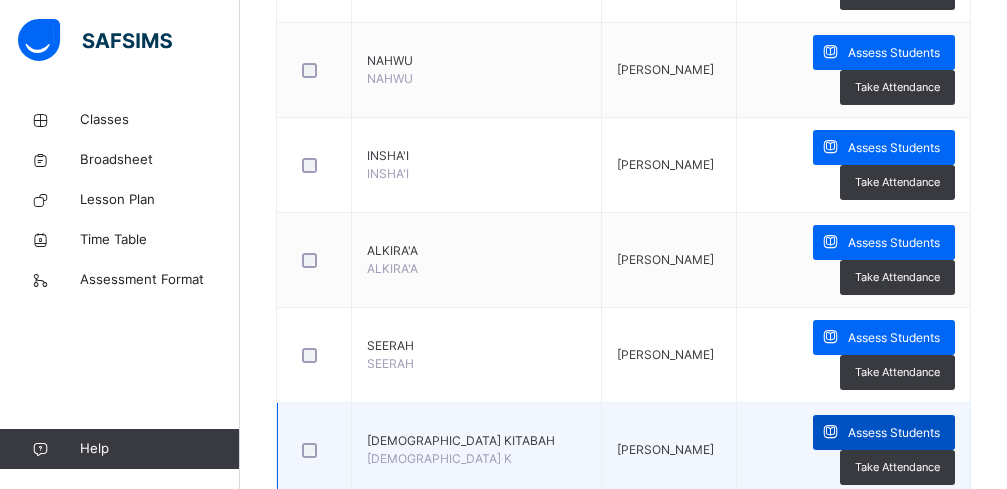 click on "Assess Students" at bounding box center [894, 433] 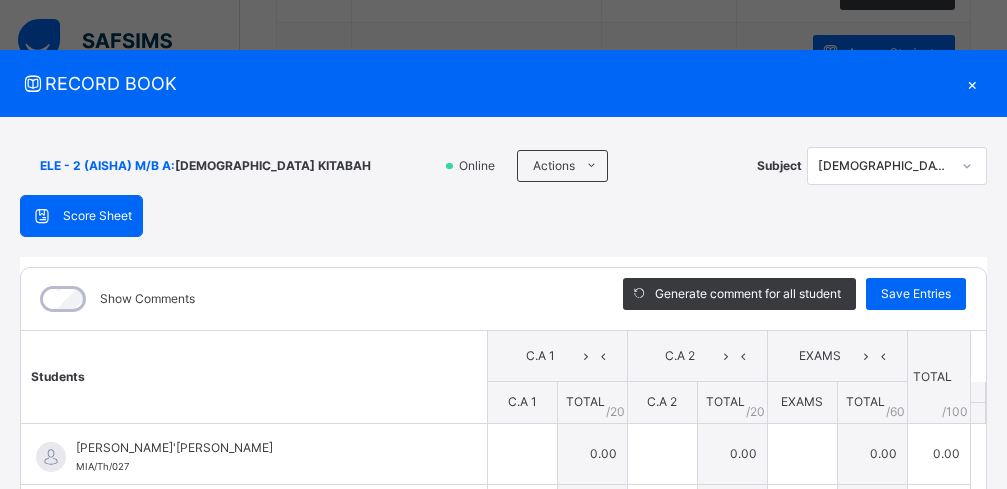 drag, startPoint x: 555, startPoint y: 194, endPoint x: 500, endPoint y: 358, distance: 172.97688 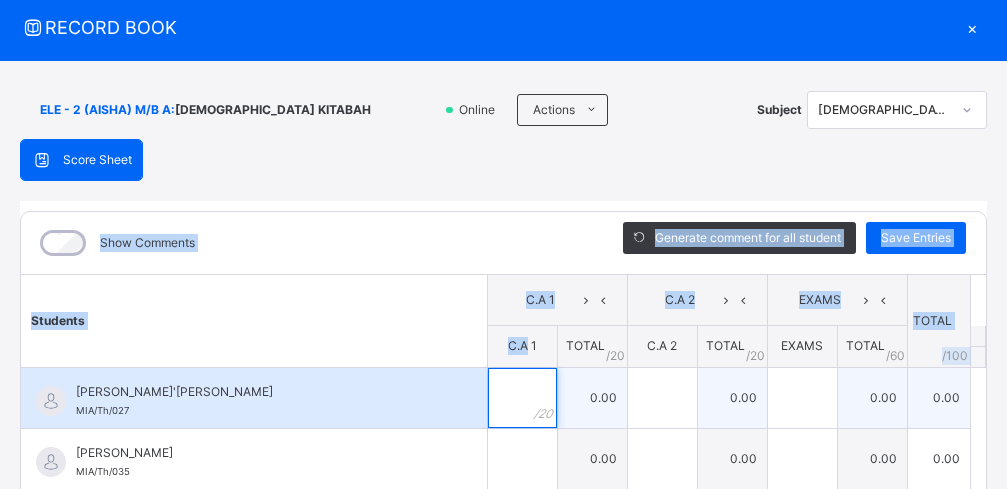 click at bounding box center [522, 398] 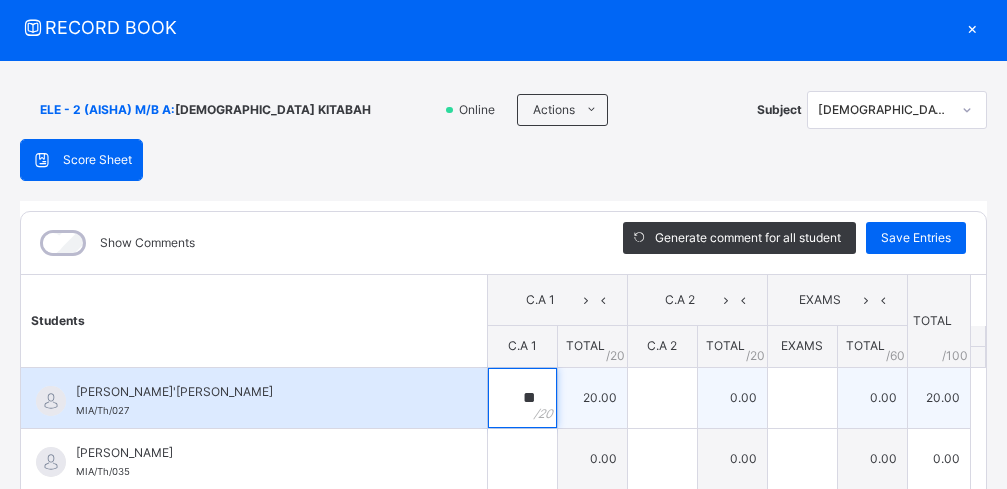 type on "**" 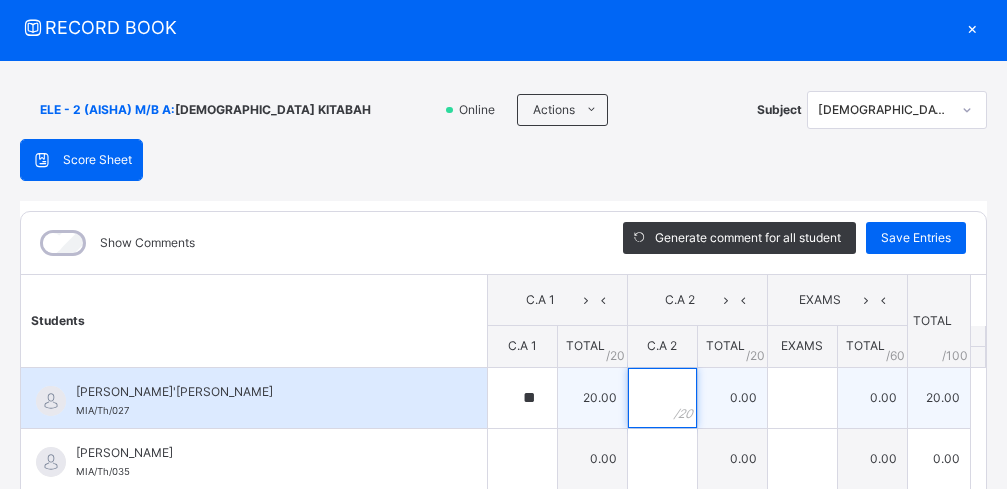 click at bounding box center [662, 398] 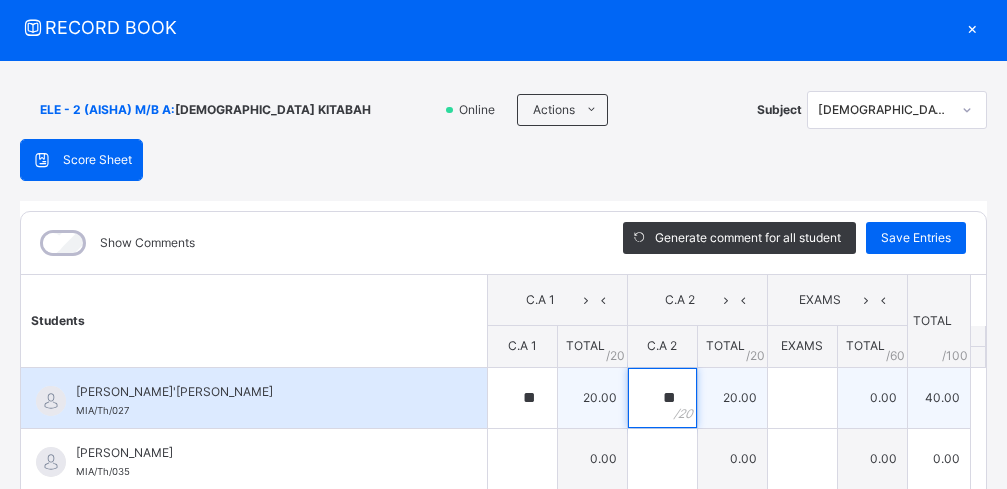 type on "**" 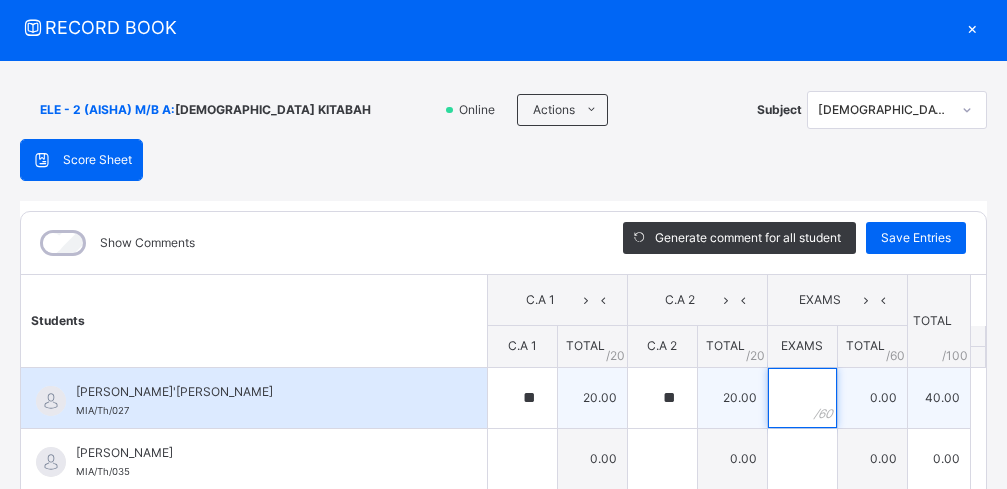 click at bounding box center (802, 398) 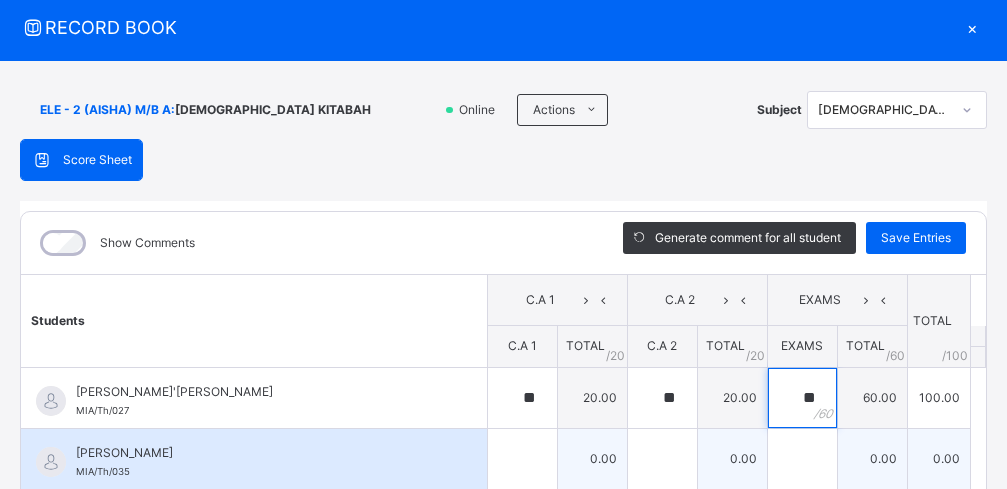 type on "**" 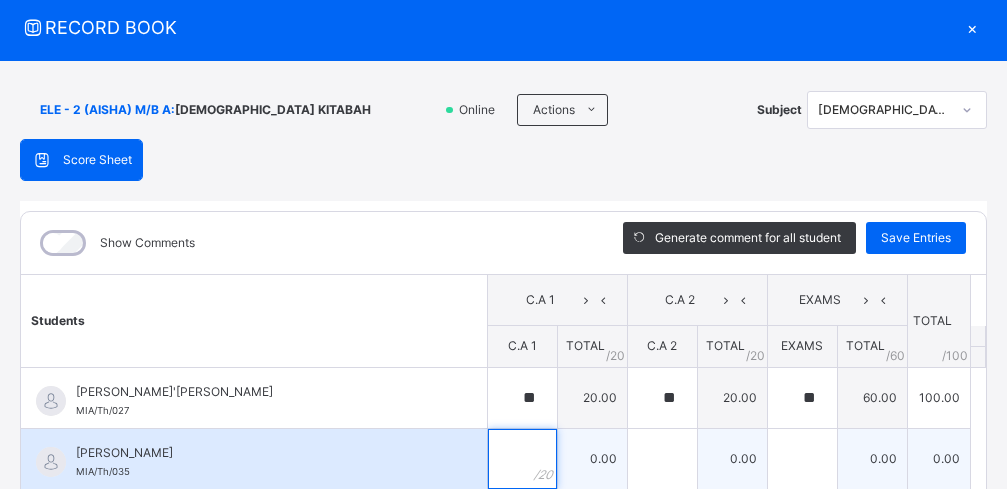 click at bounding box center (522, 459) 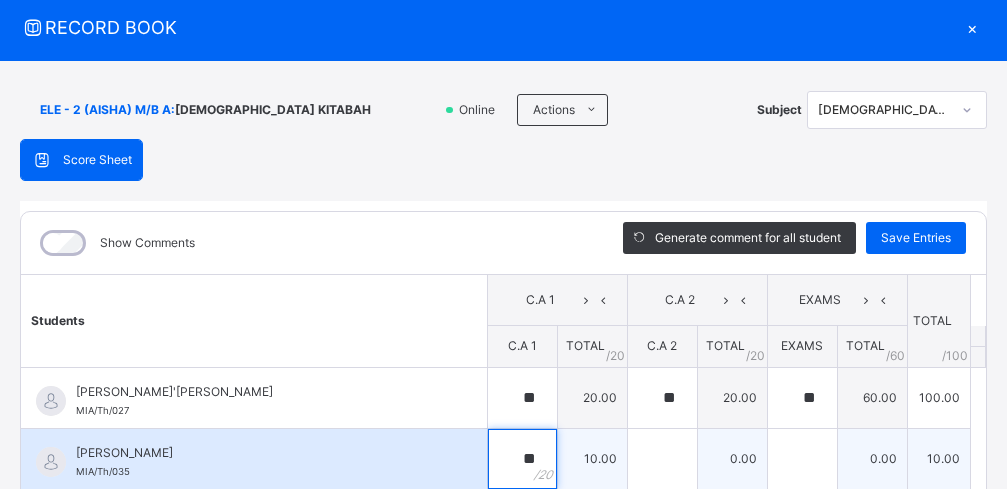 type on "**" 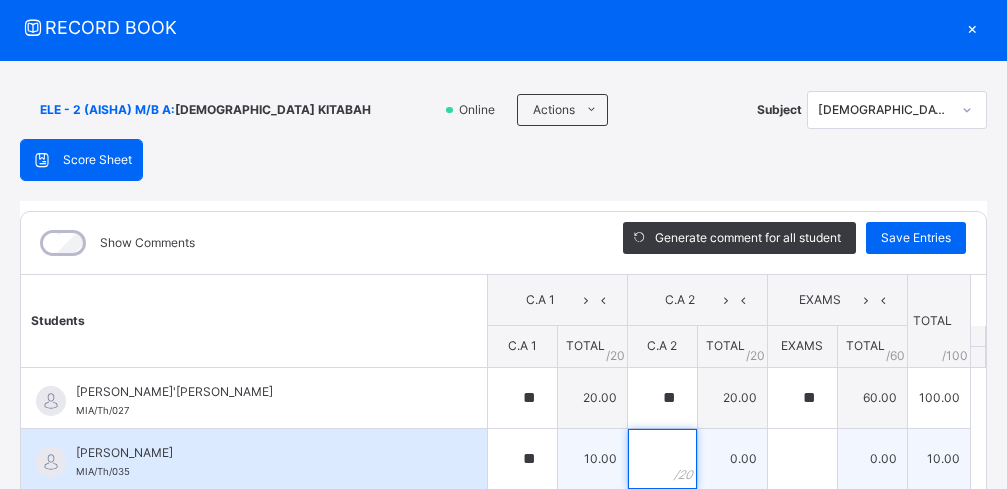 click at bounding box center (662, 459) 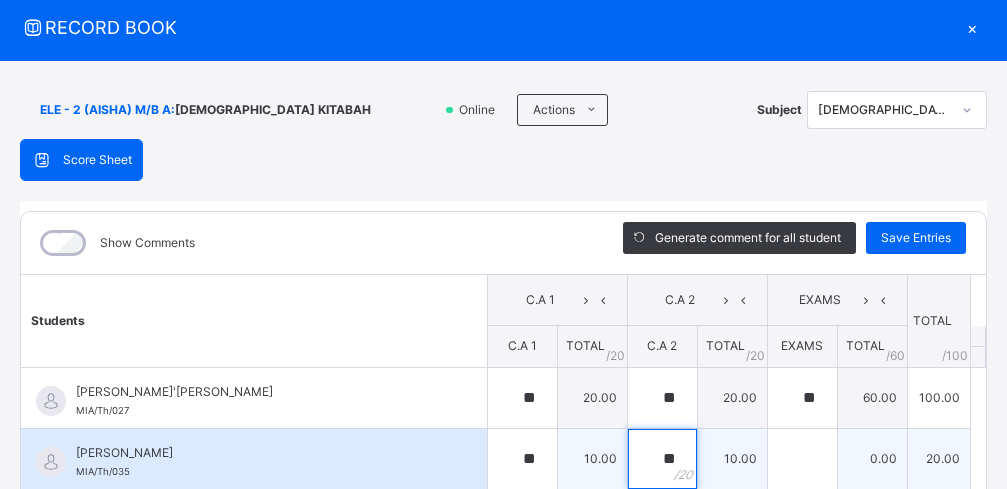 type on "**" 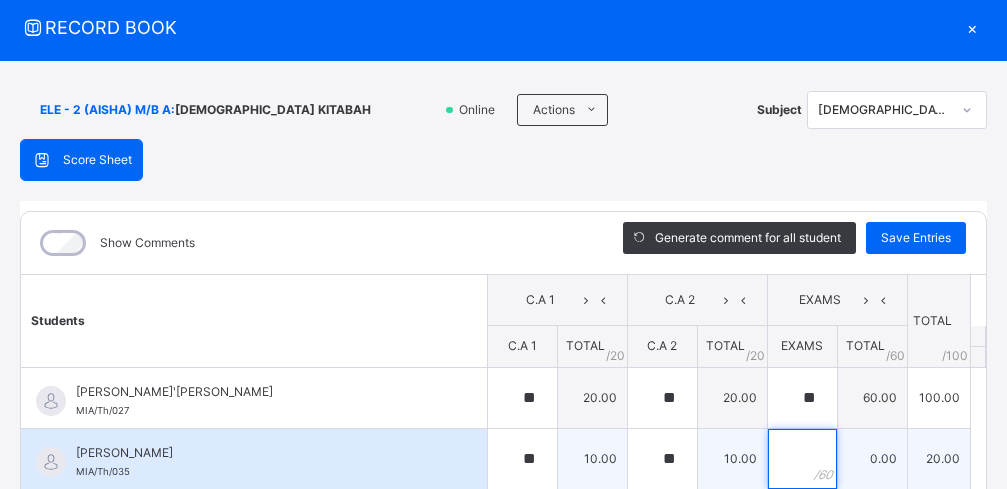 click at bounding box center [802, 459] 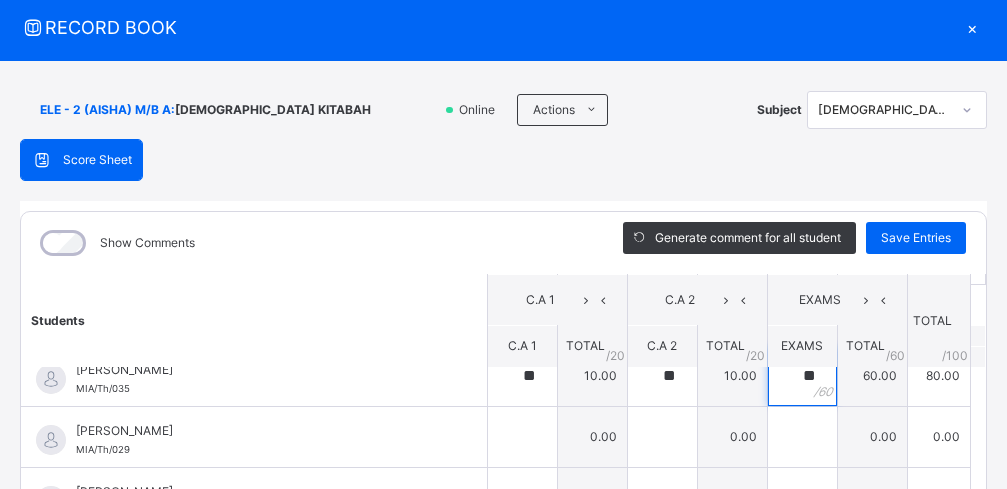 scroll, scrollTop: 0, scrollLeft: 0, axis: both 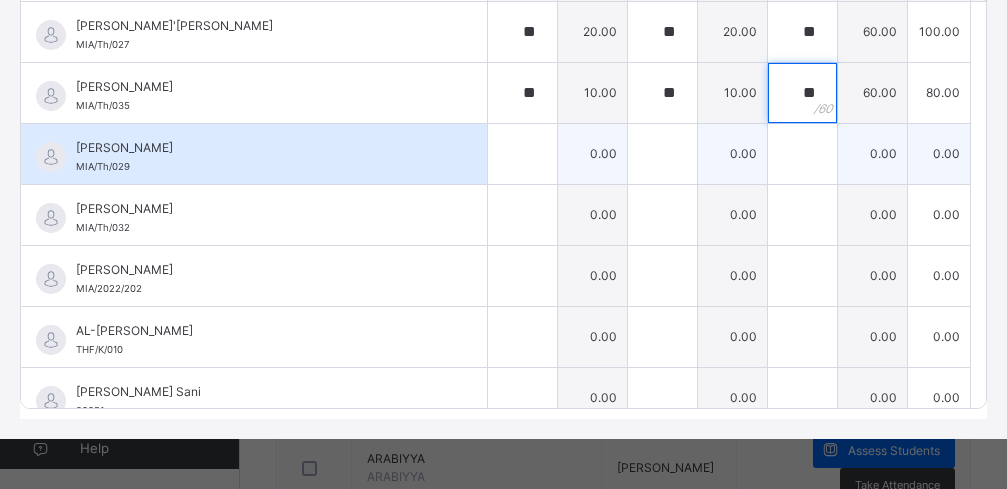 type on "**" 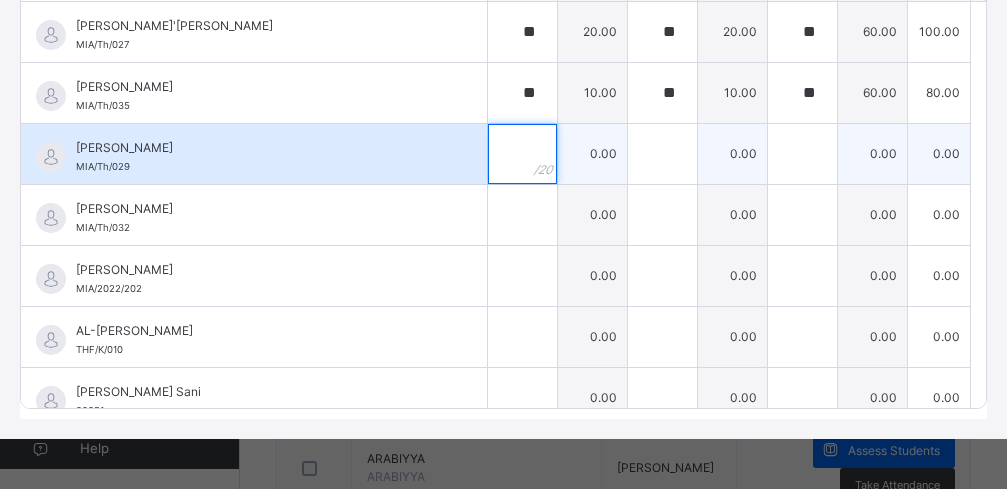 click at bounding box center [522, 154] 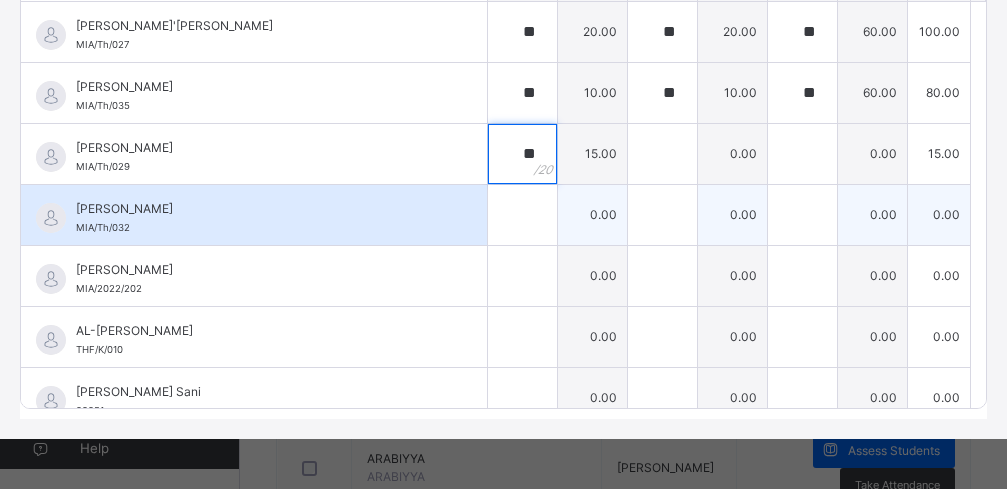 type on "**" 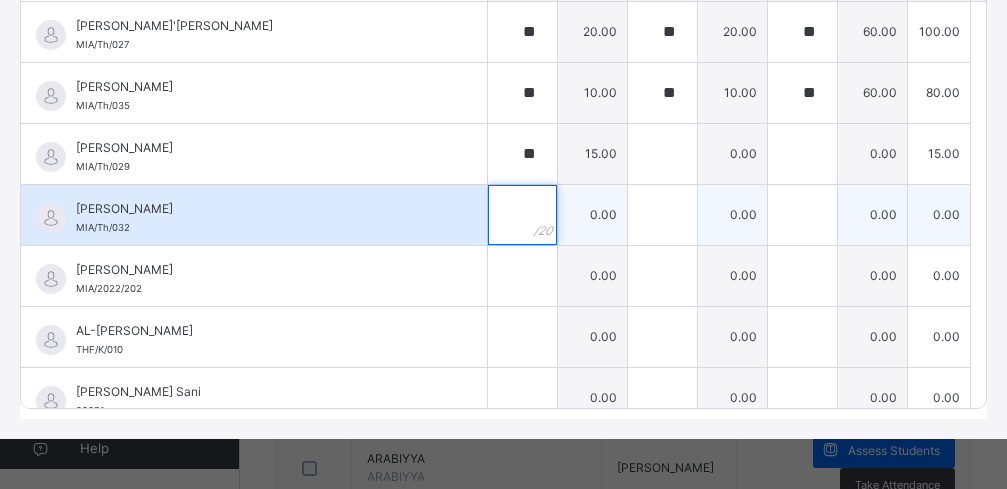 click at bounding box center (522, 215) 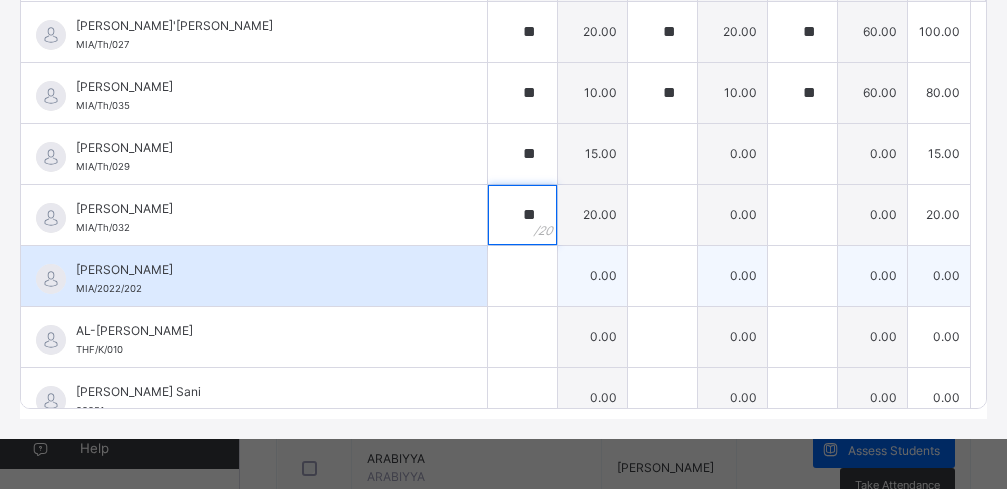 type on "**" 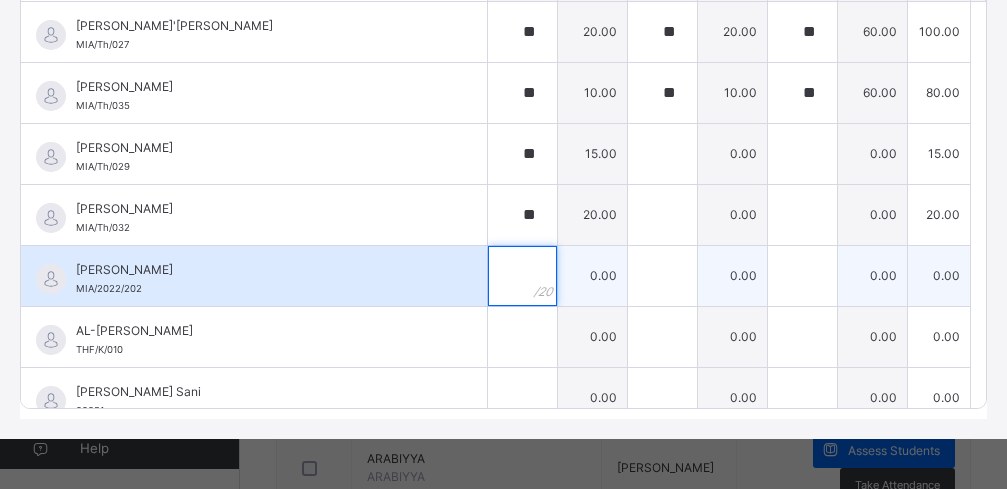 click at bounding box center [522, 276] 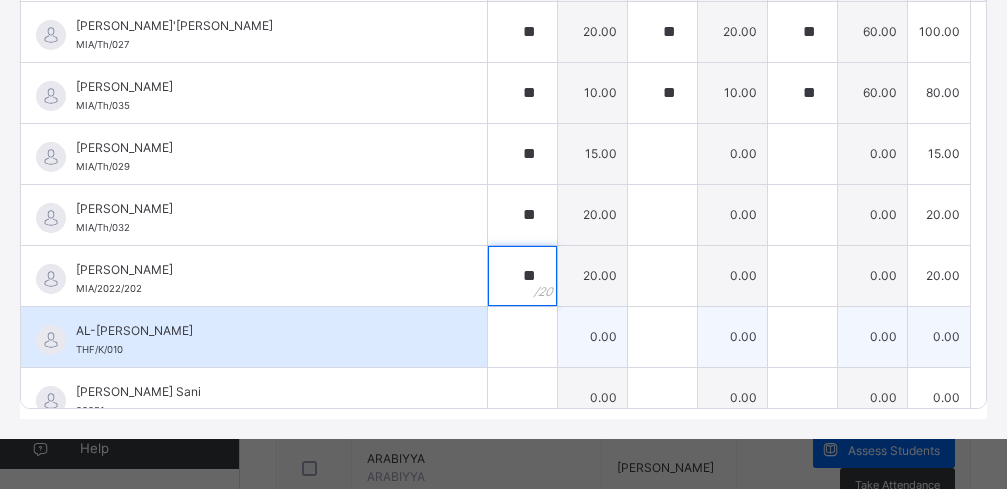 type on "**" 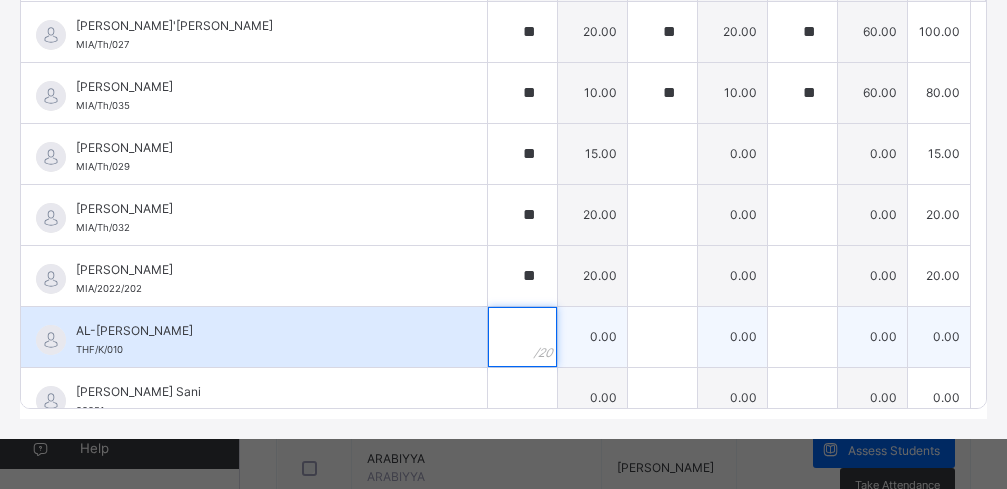 click at bounding box center [522, 337] 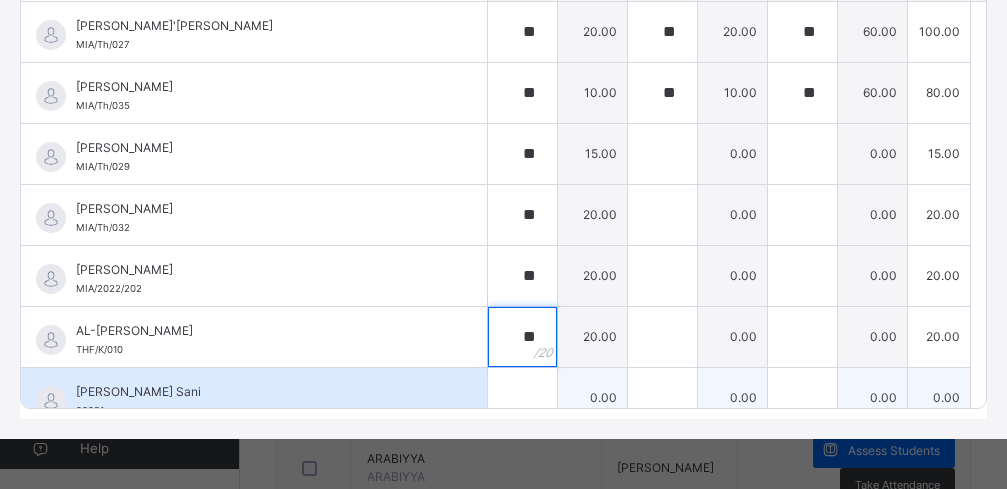 type on "**" 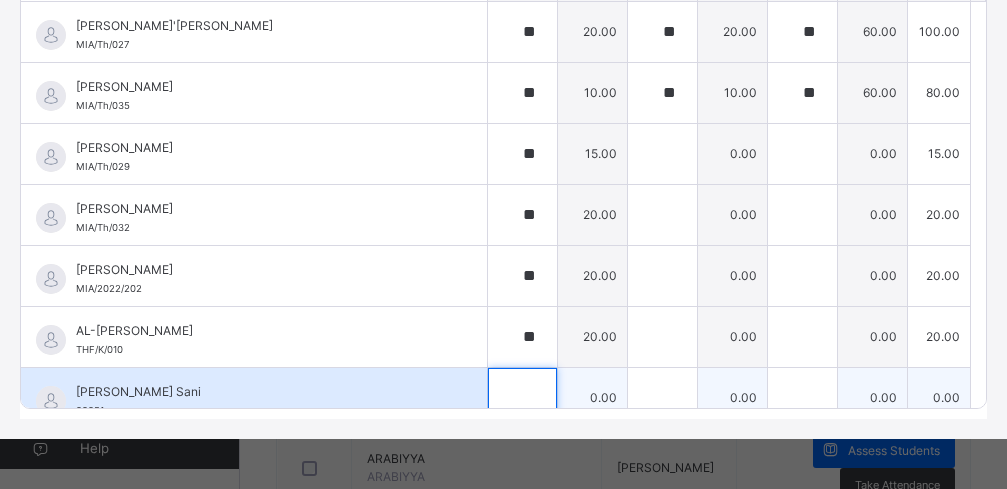 click at bounding box center (522, 398) 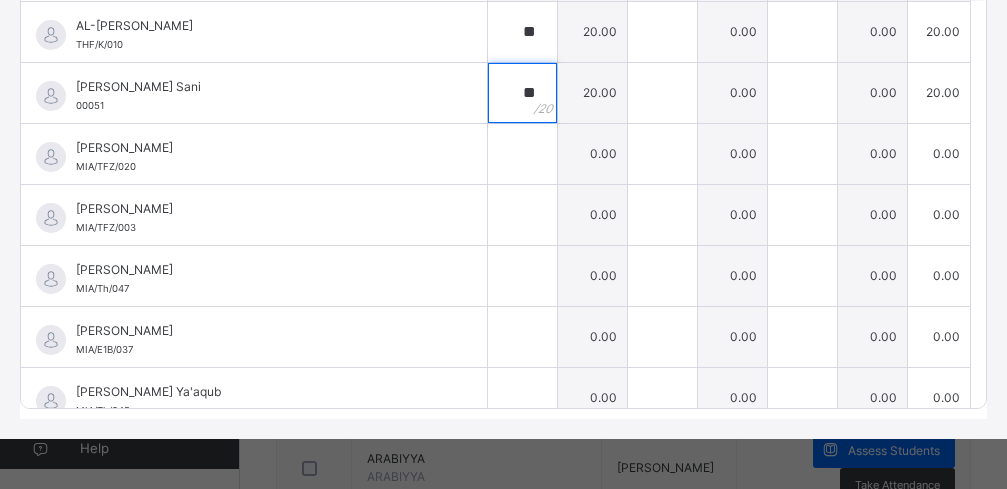 scroll, scrollTop: 347, scrollLeft: 0, axis: vertical 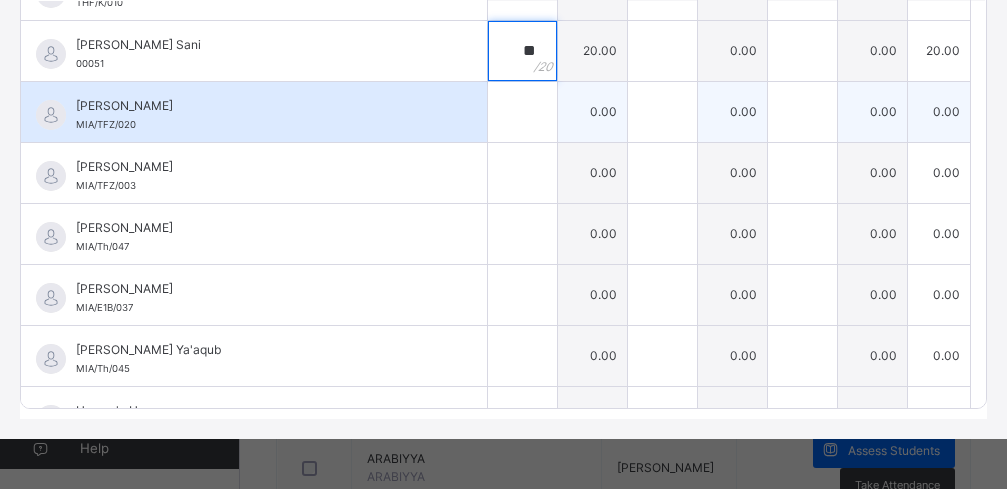 type on "**" 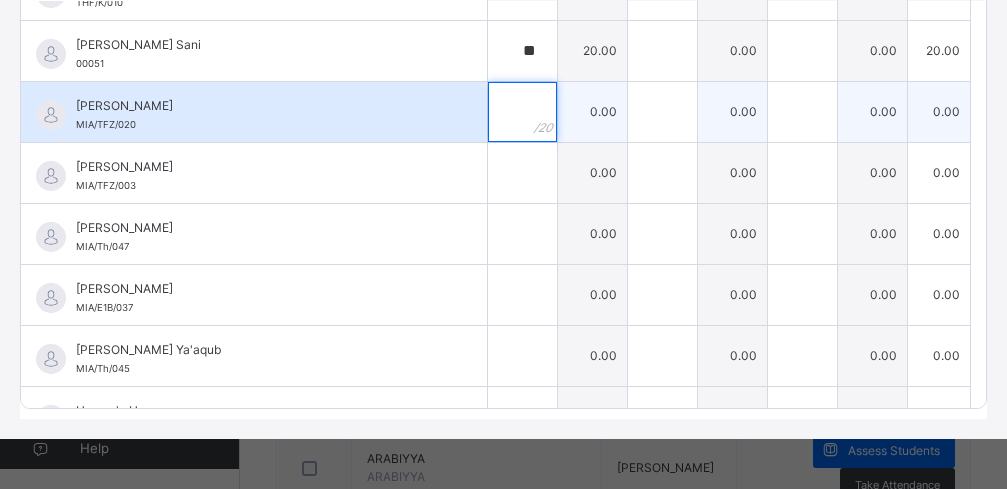 click at bounding box center [522, 112] 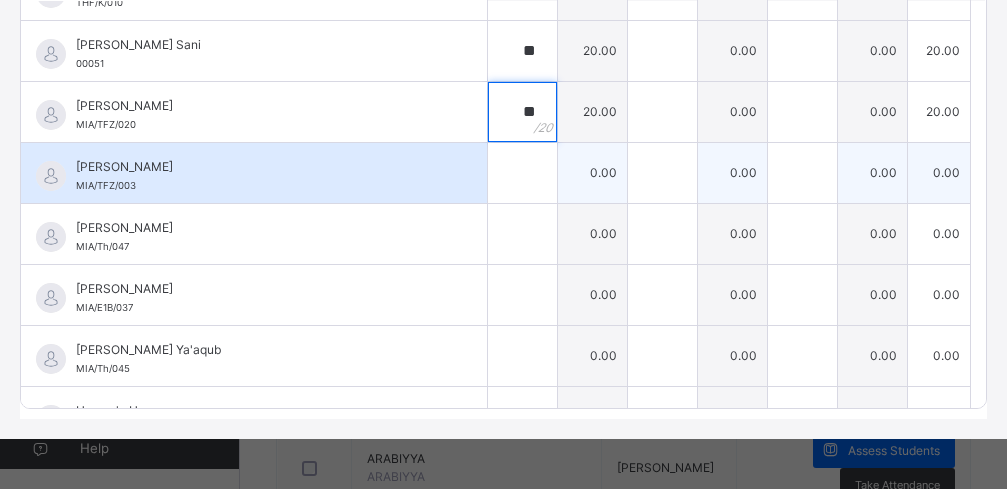 type on "**" 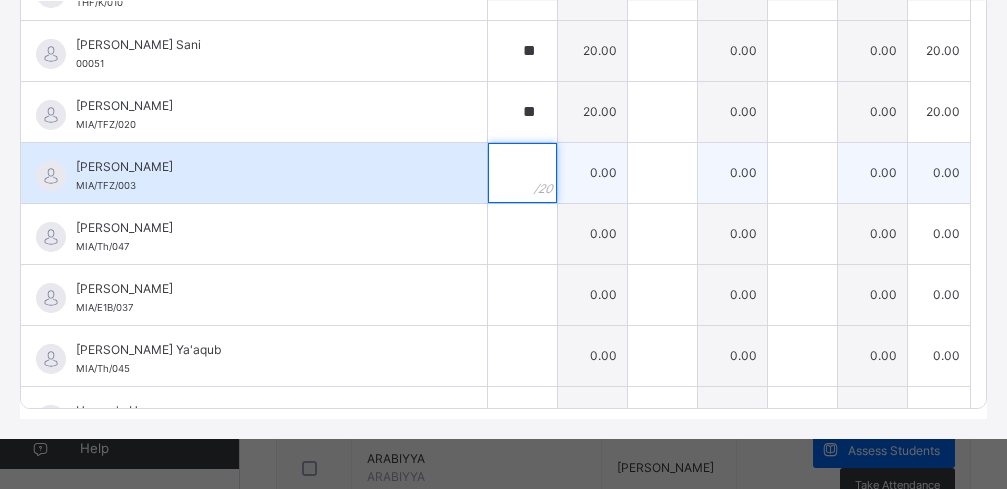 click at bounding box center (522, 173) 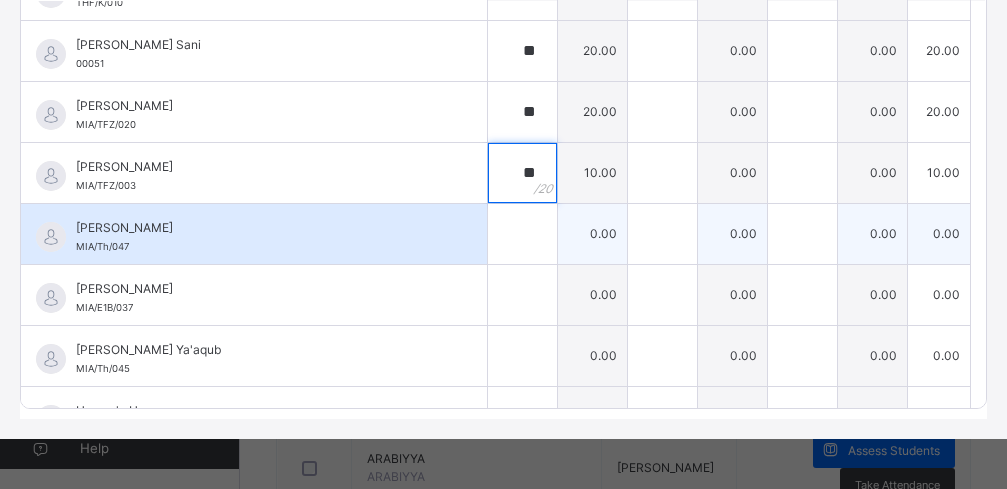 type on "**" 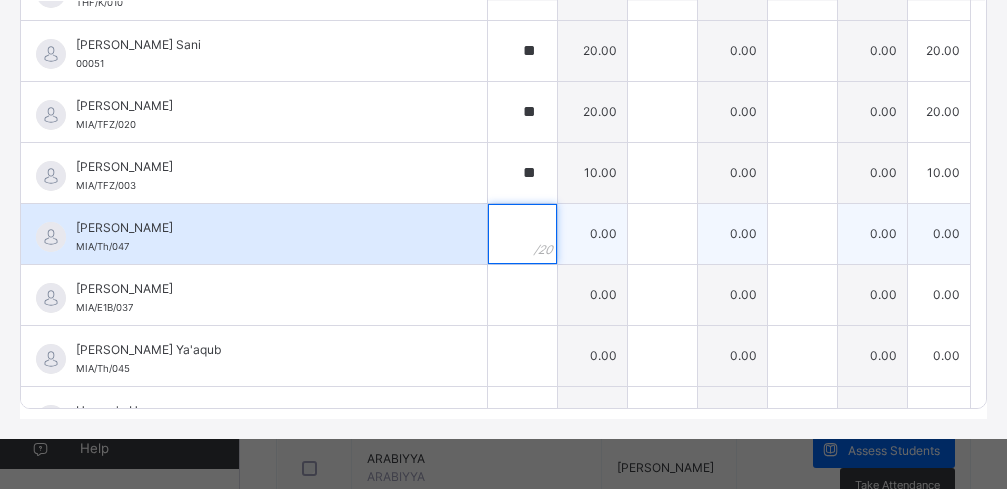 click at bounding box center (522, 234) 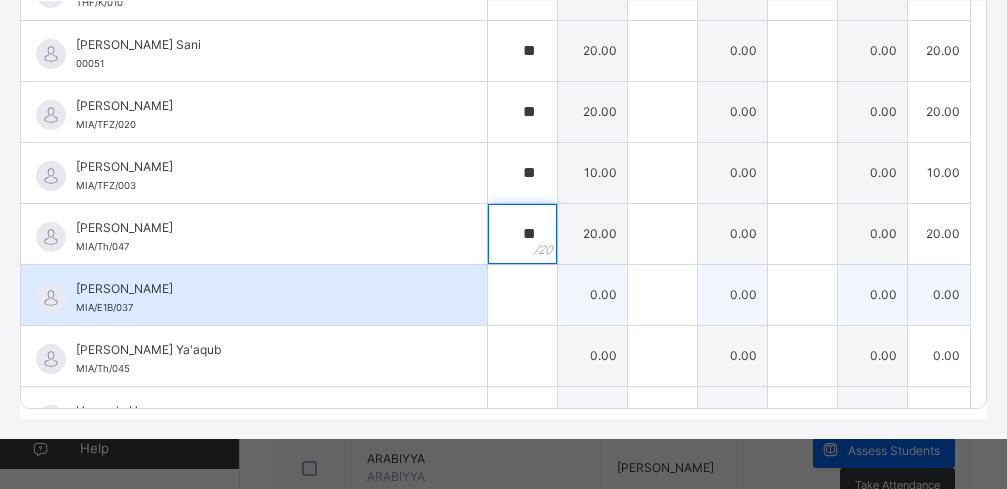 type on "**" 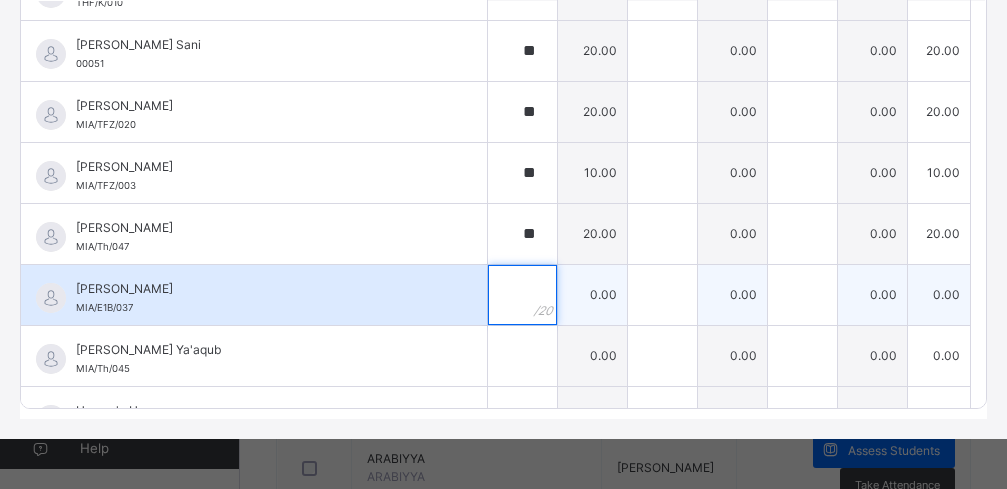 click at bounding box center (522, 295) 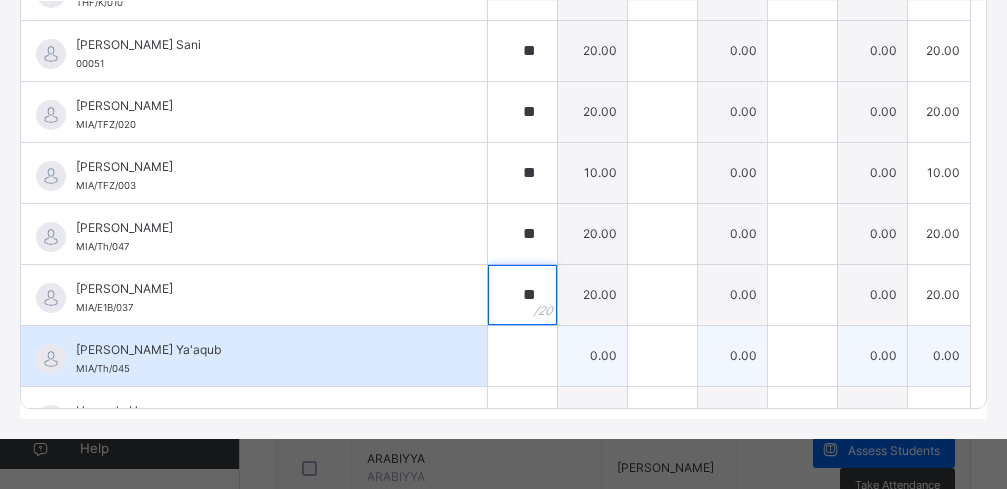 type on "**" 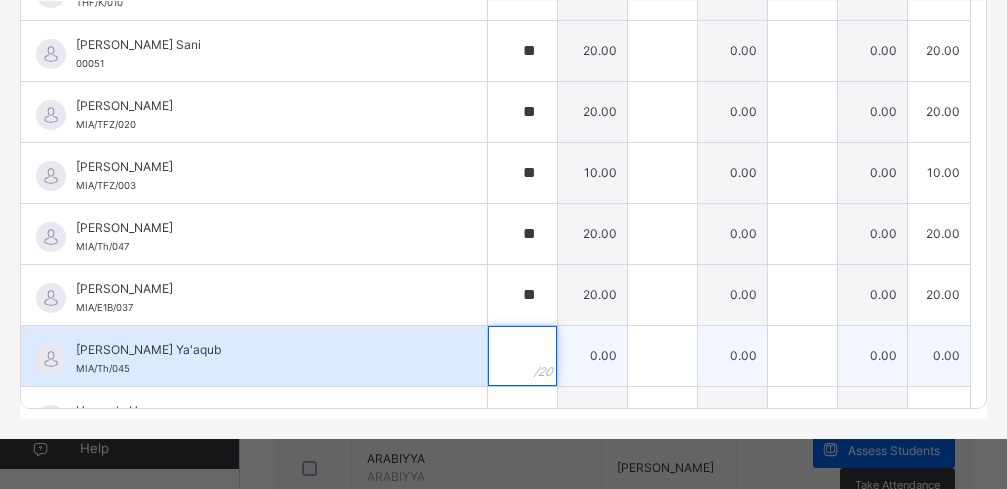 click at bounding box center [522, 356] 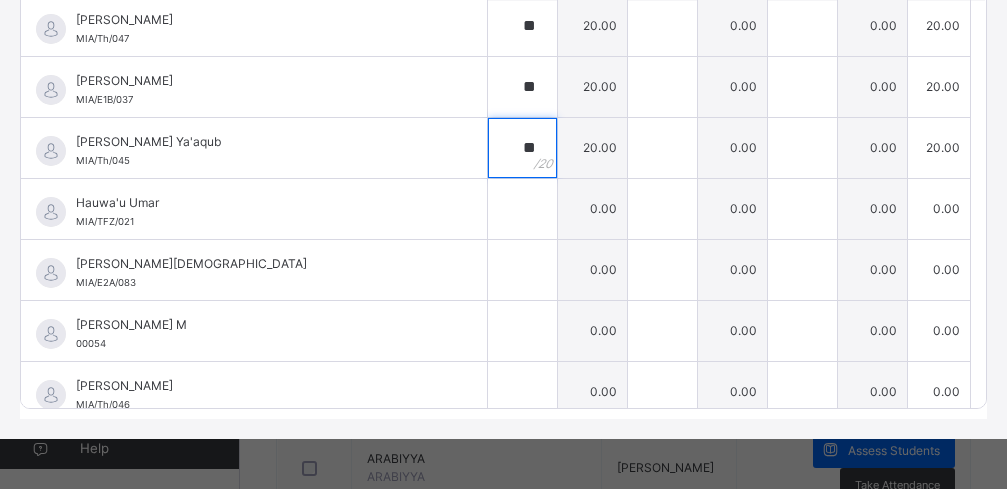 scroll, scrollTop: 575, scrollLeft: 0, axis: vertical 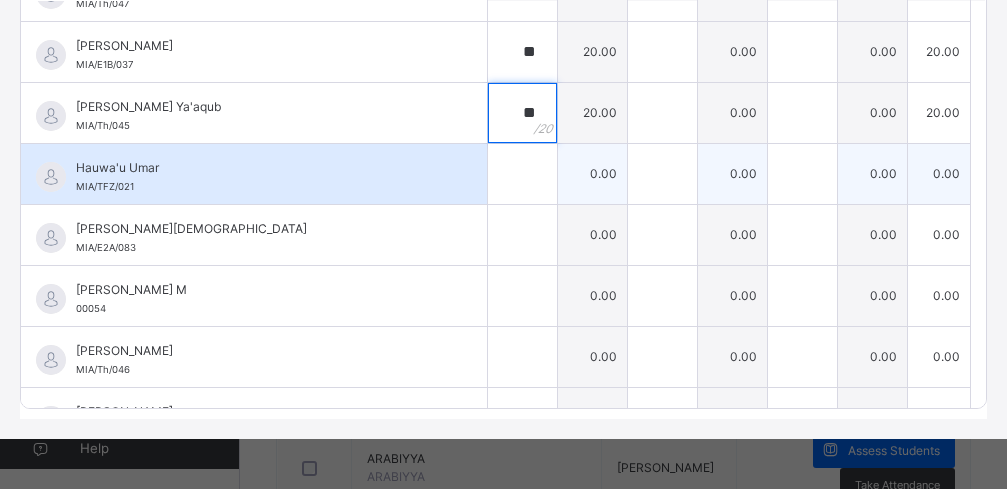 type on "**" 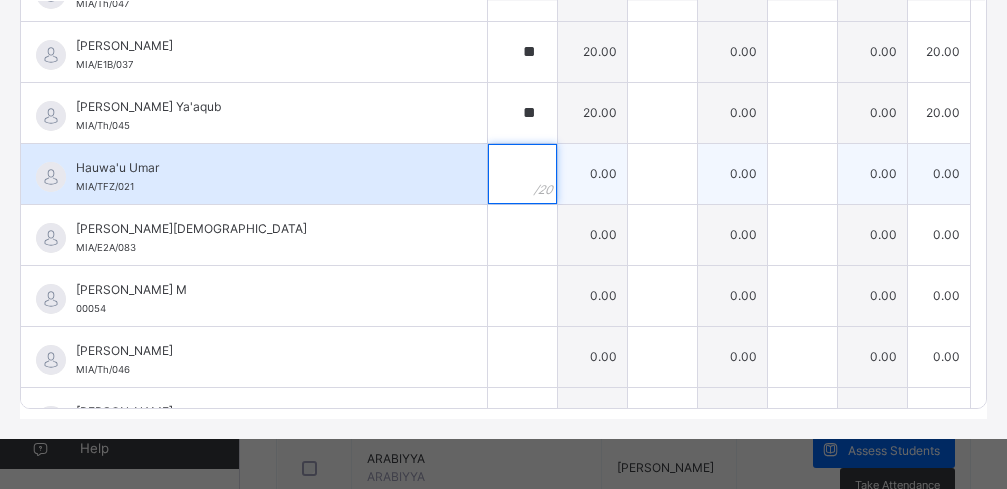 click at bounding box center (522, 174) 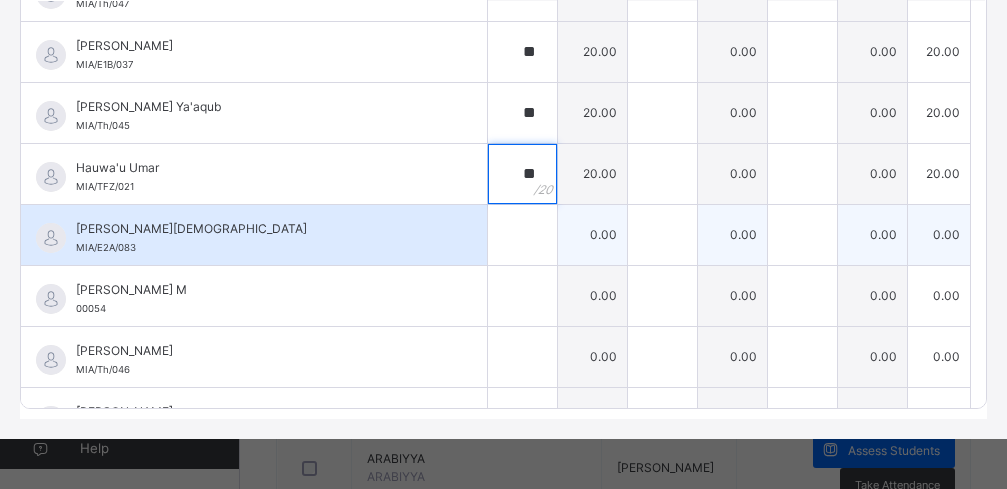 type on "**" 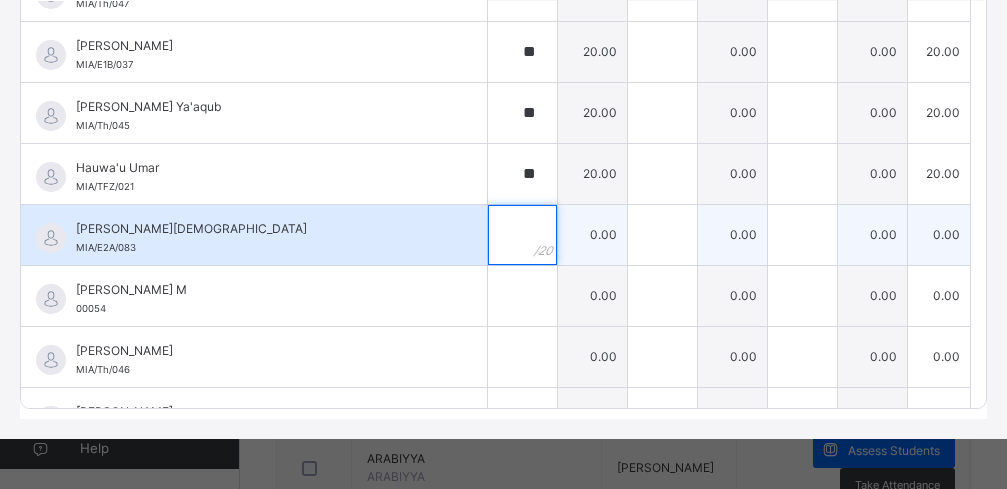click at bounding box center (522, 235) 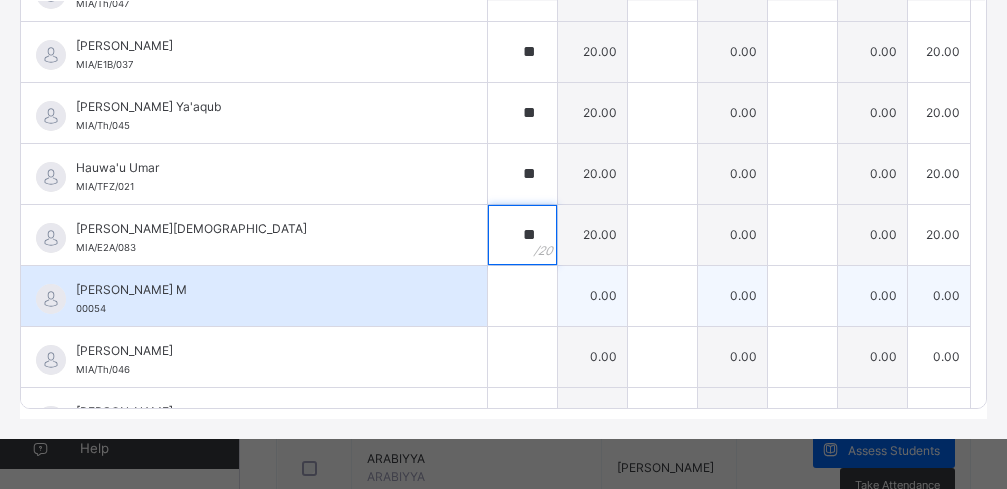 type on "**" 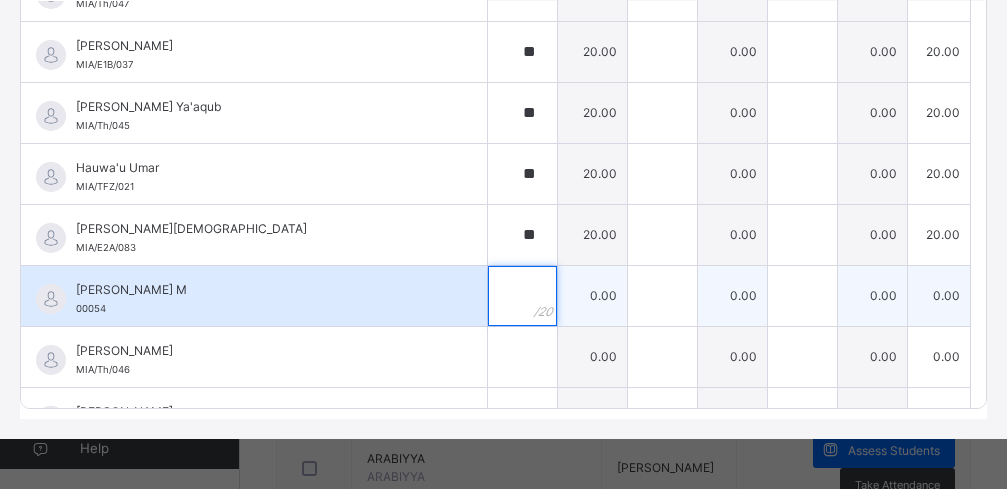 click at bounding box center (522, 296) 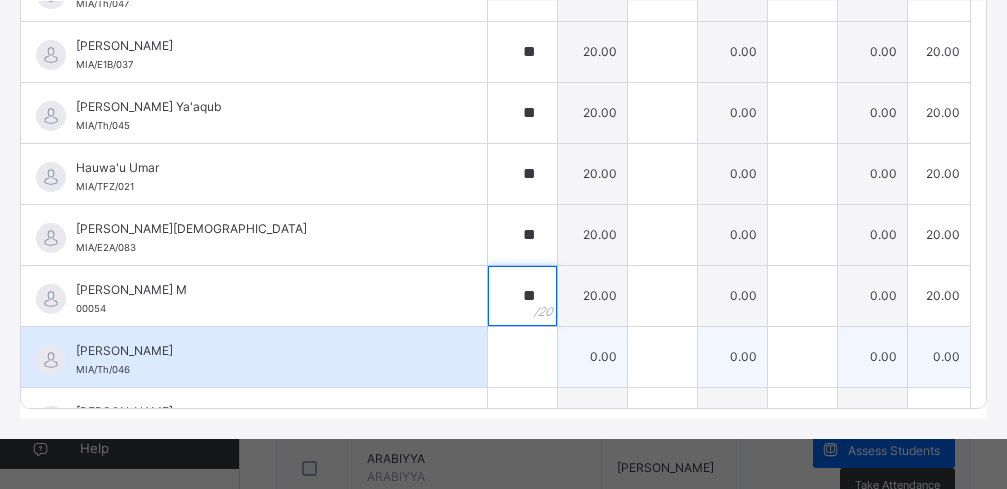 type on "**" 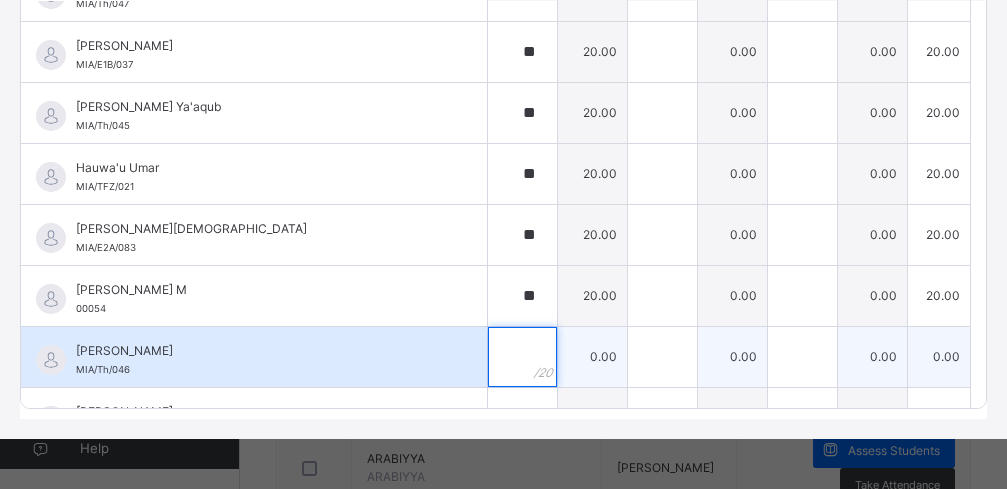 click at bounding box center [522, 357] 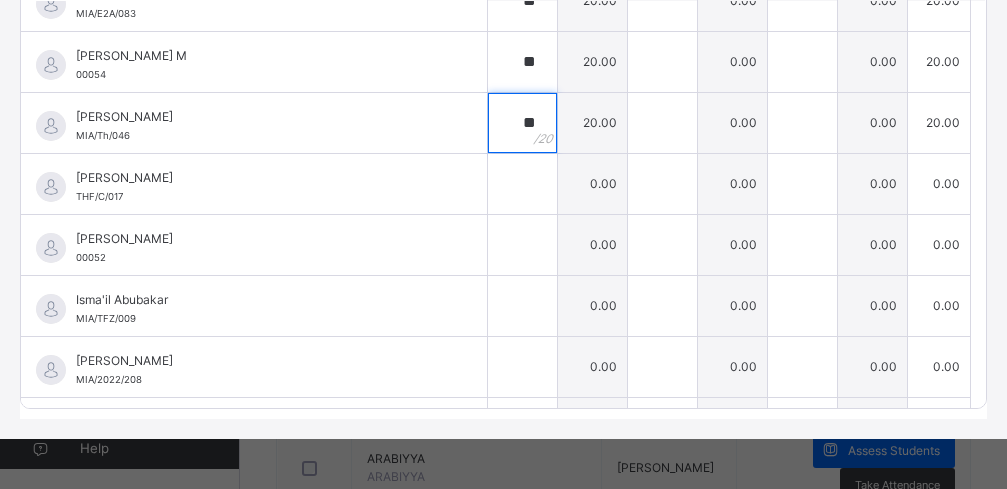 scroll, scrollTop: 881, scrollLeft: 0, axis: vertical 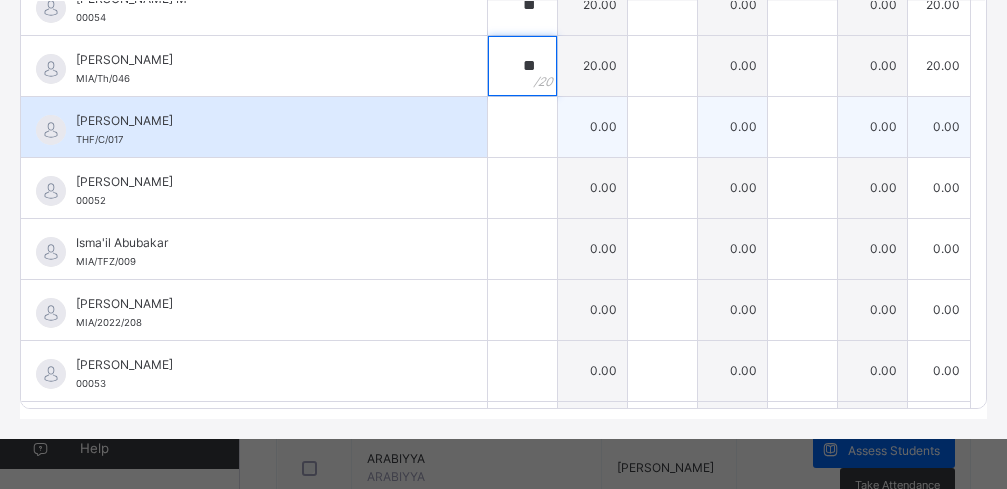 type on "**" 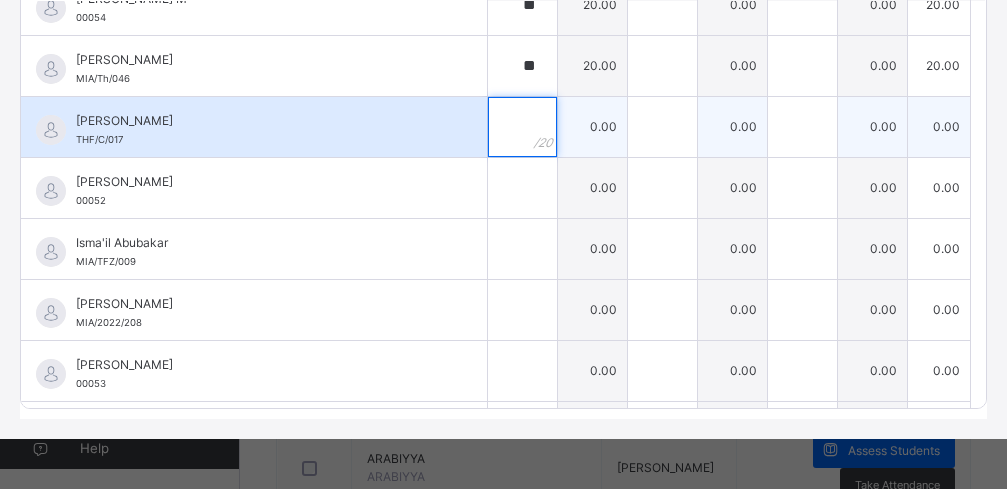 click at bounding box center (522, 127) 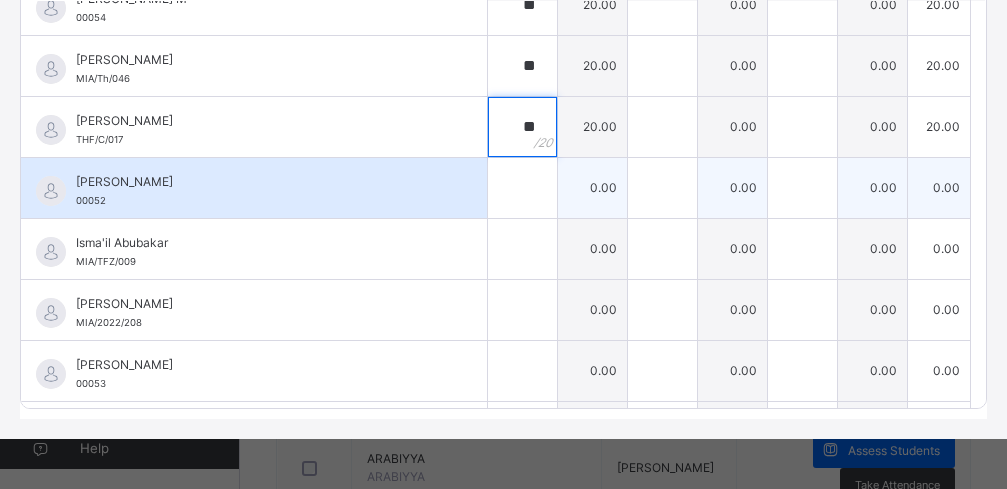 type on "**" 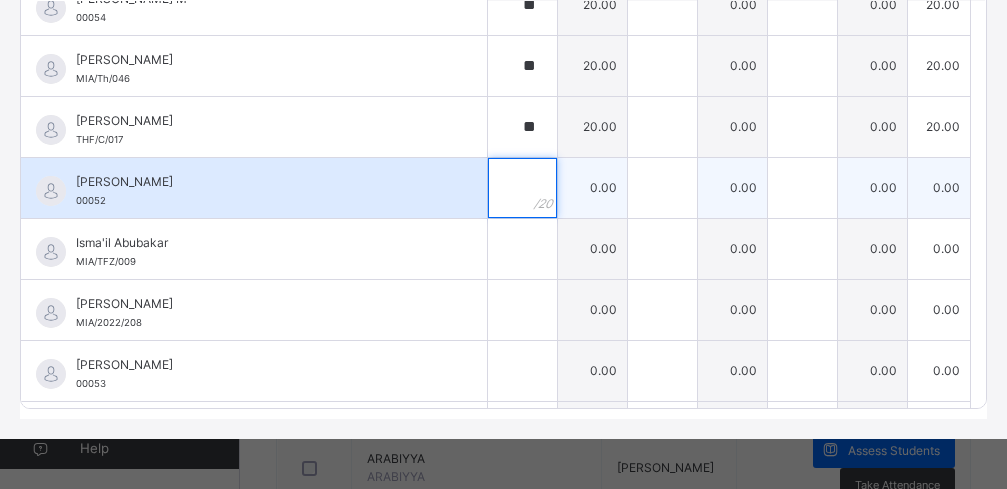 click at bounding box center [522, 188] 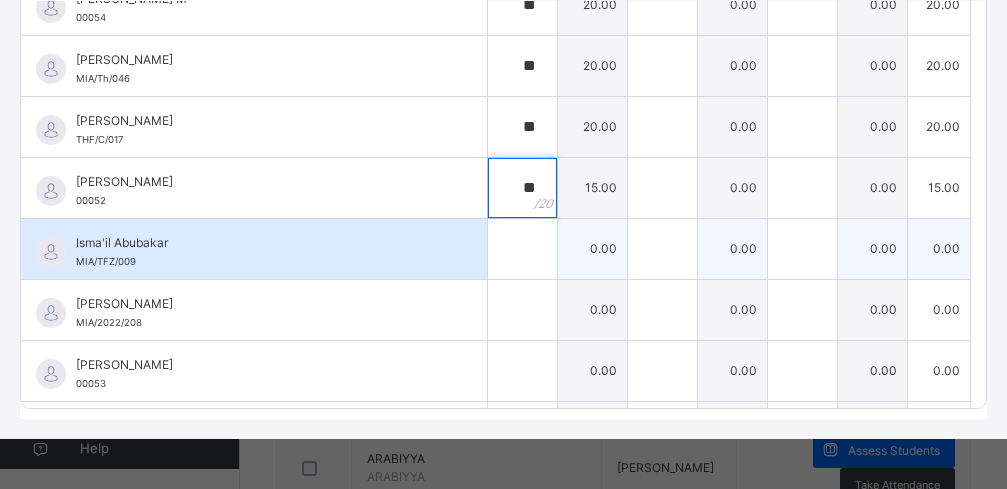 type on "**" 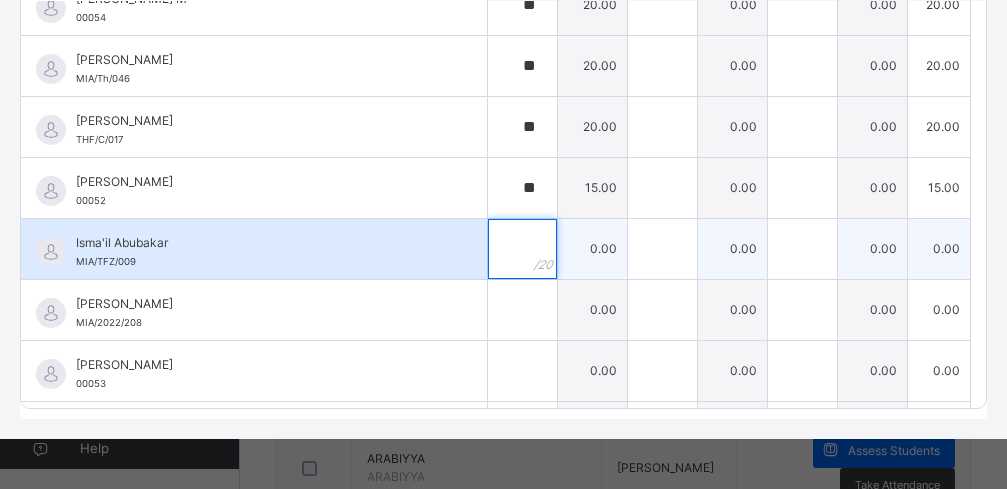 click at bounding box center (522, 249) 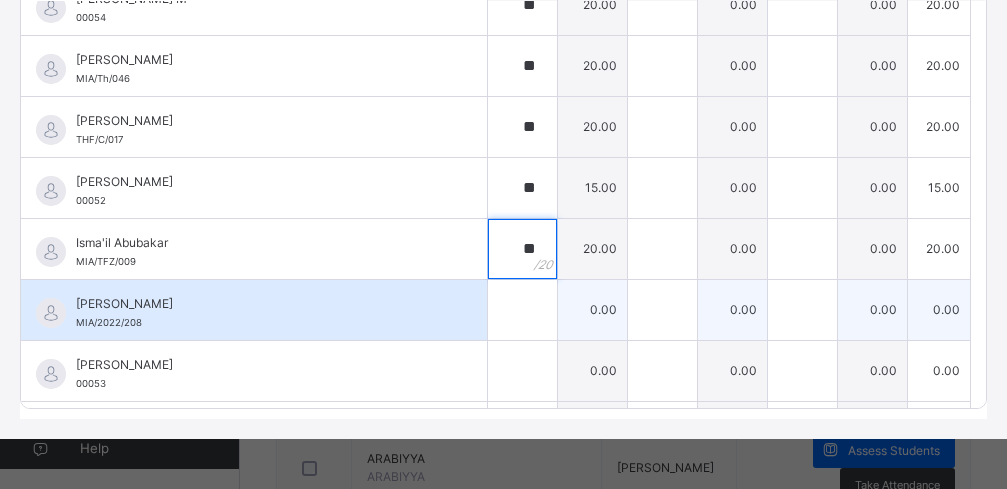 type on "**" 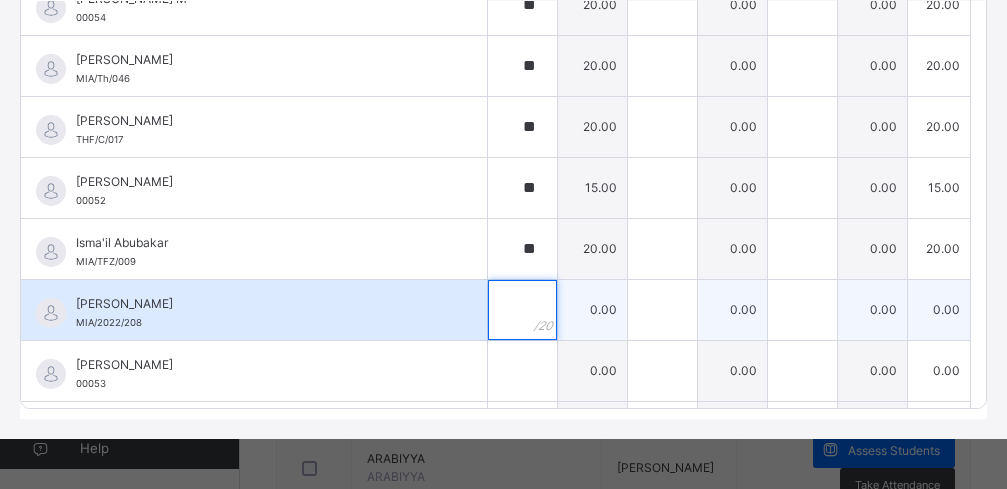 click at bounding box center [522, 310] 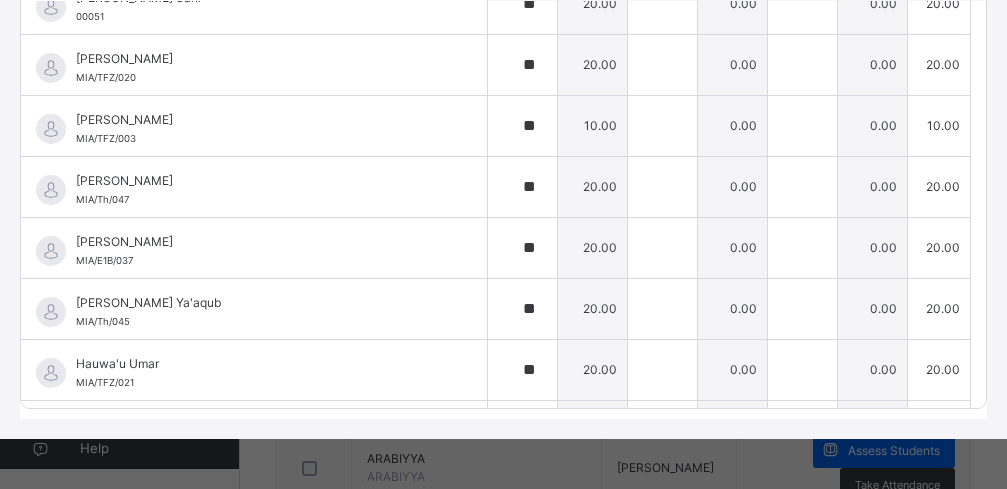 scroll, scrollTop: 383, scrollLeft: 0, axis: vertical 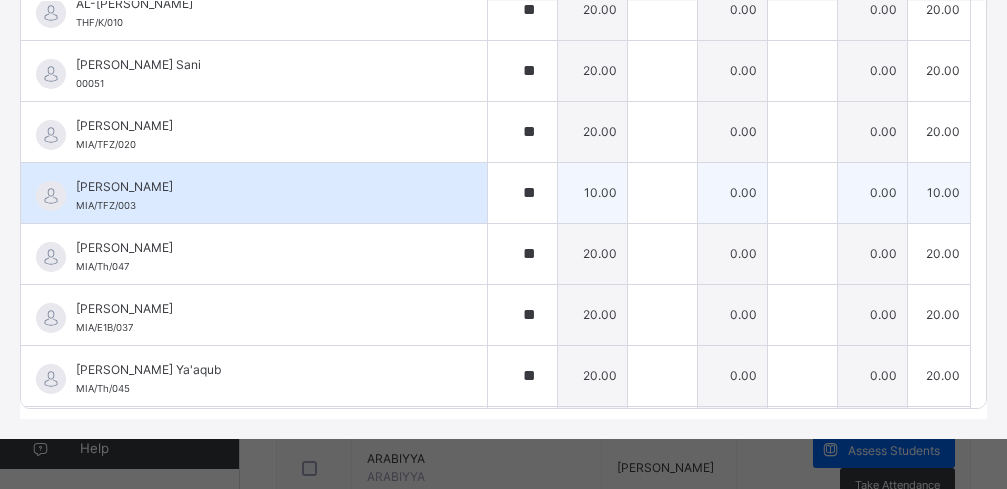 type on "**" 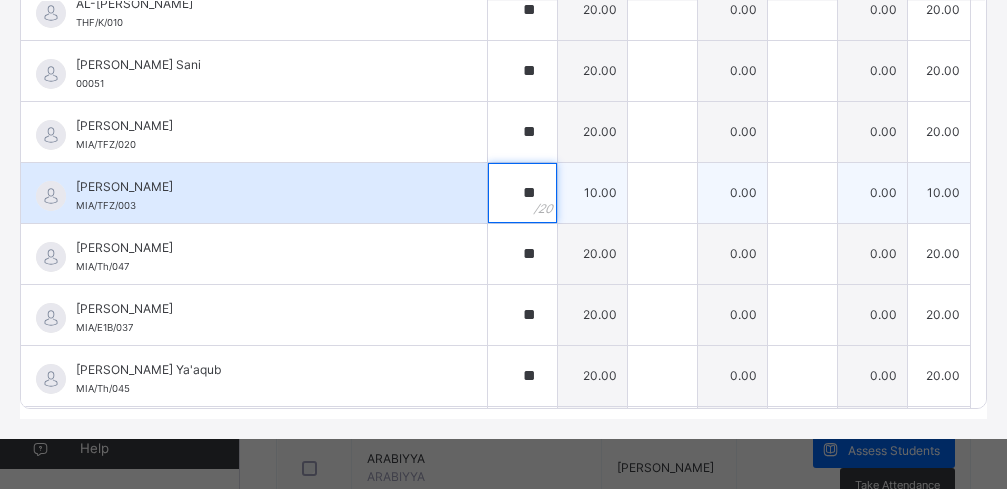 click on "**" at bounding box center (522, 193) 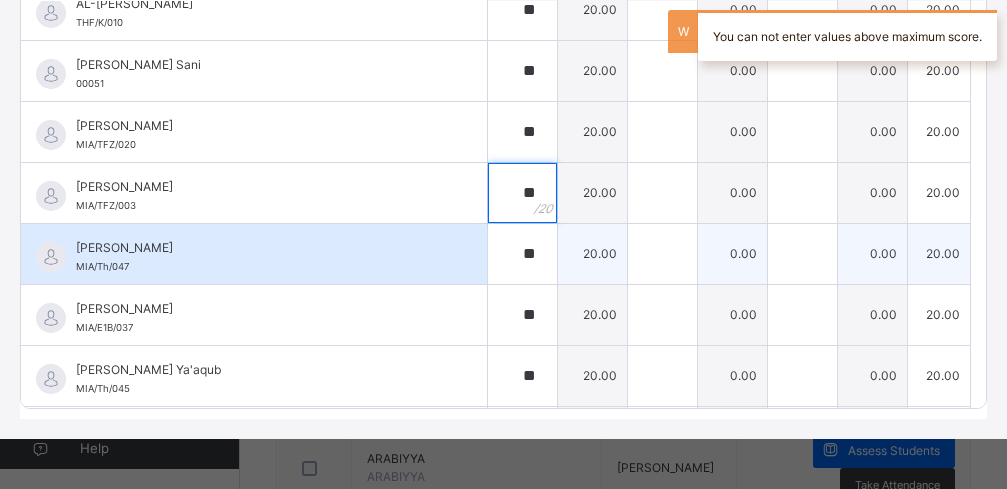 type on "**" 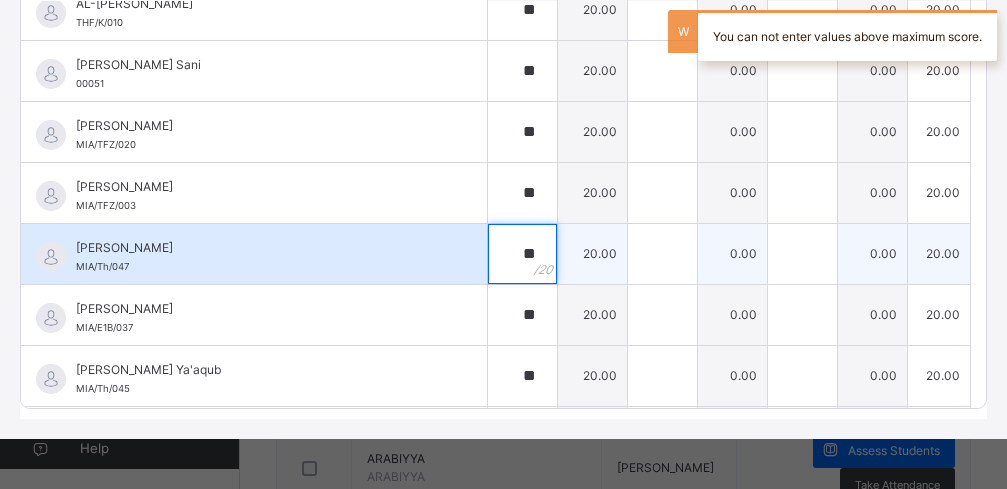 click on "**" at bounding box center [522, 254] 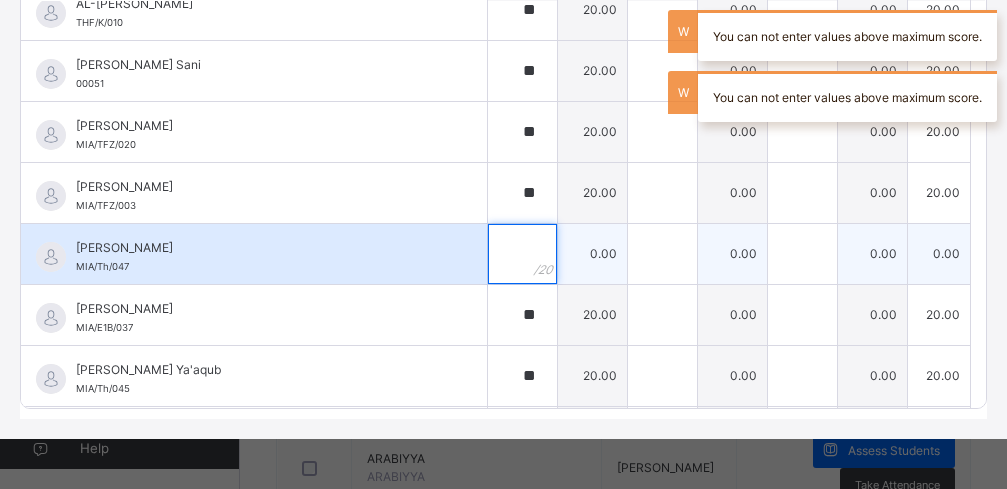 type on "*" 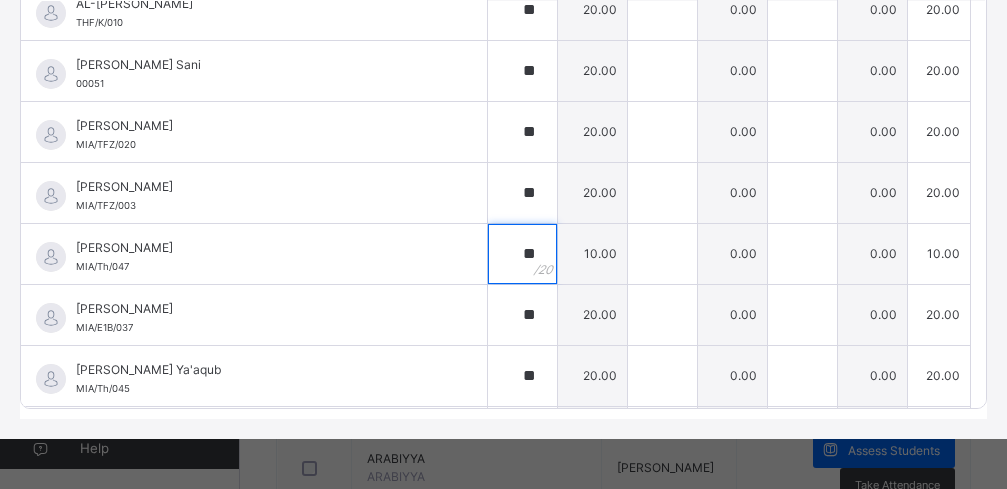 scroll, scrollTop: 1080, scrollLeft: 0, axis: vertical 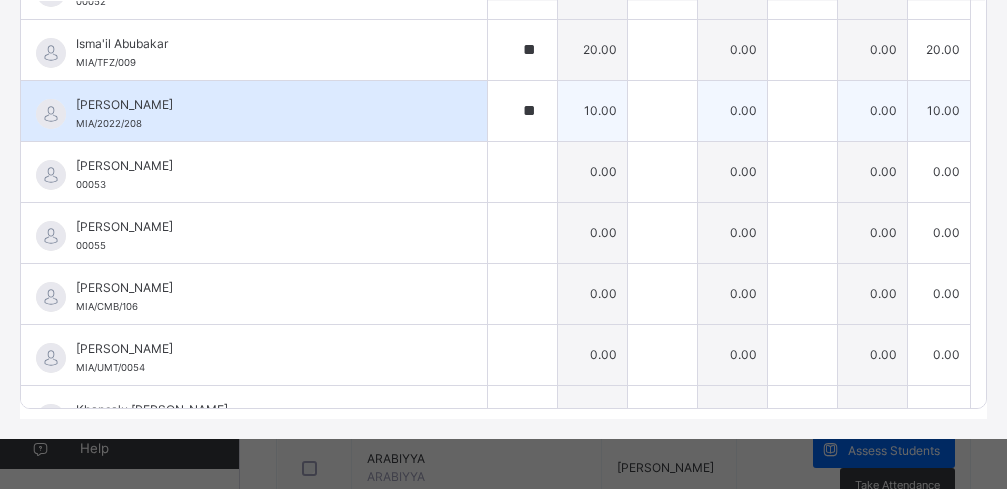 type on "**" 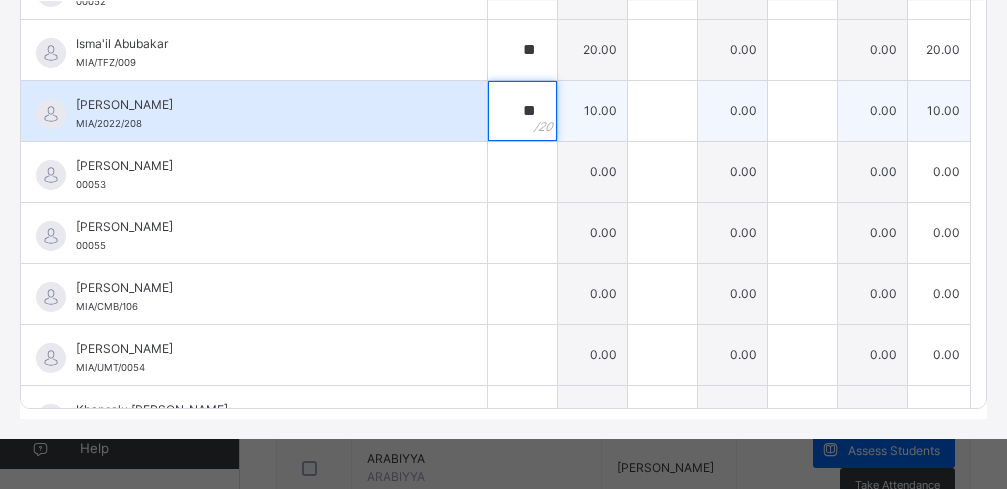 click on "**" at bounding box center (522, 111) 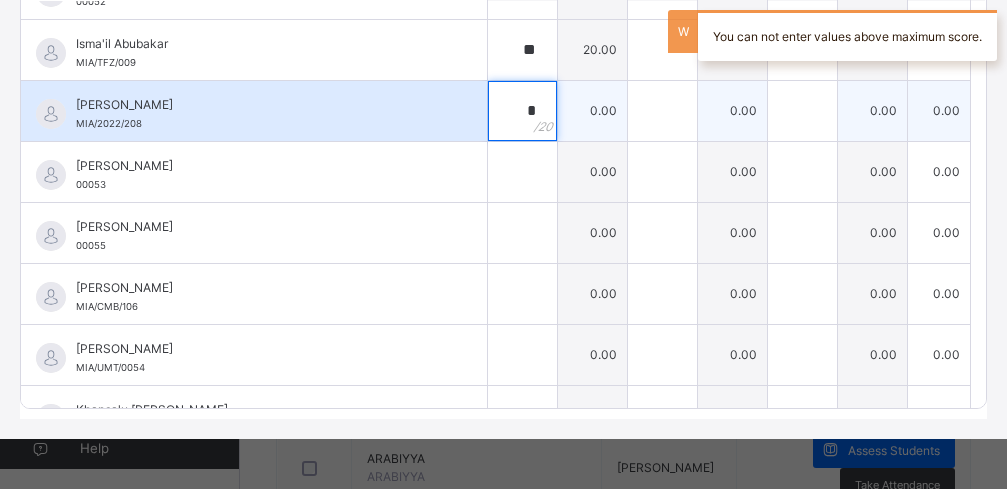 type on "*" 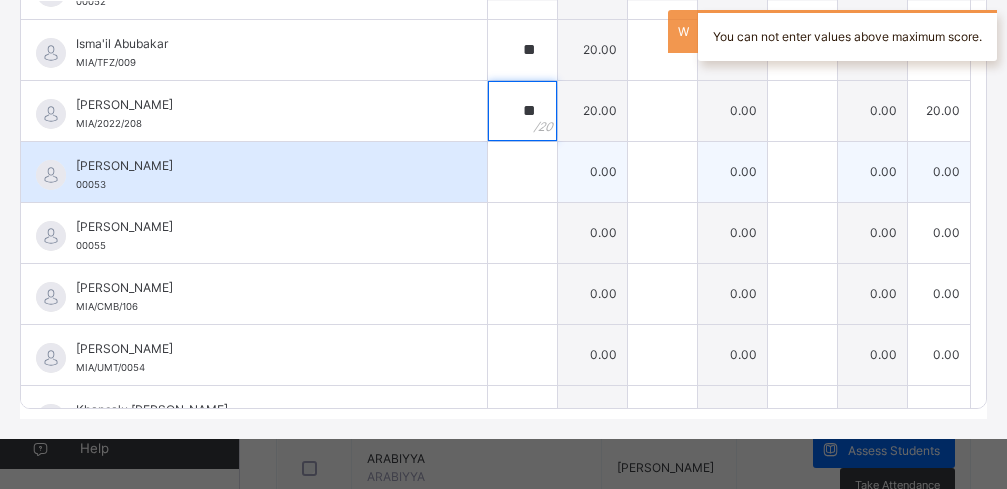 type on "**" 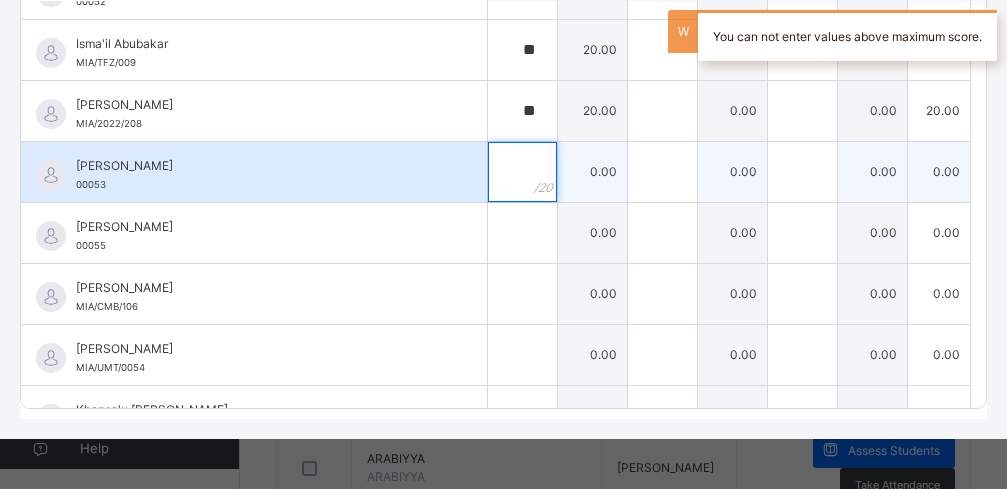 click at bounding box center [522, 172] 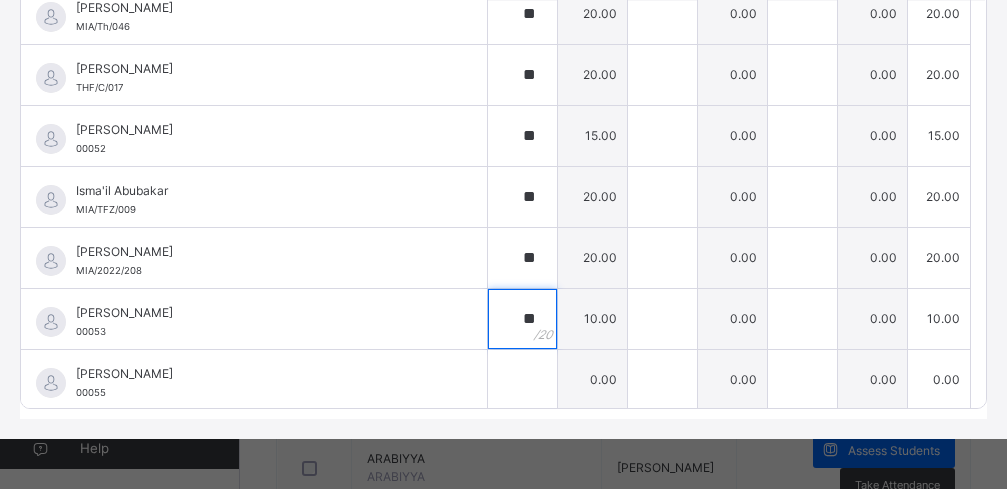 scroll, scrollTop: 927, scrollLeft: 0, axis: vertical 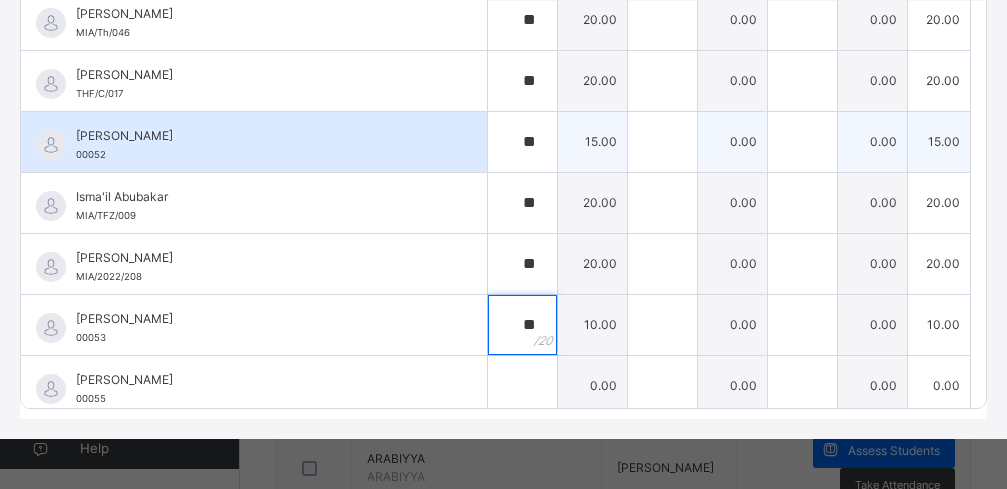 type on "**" 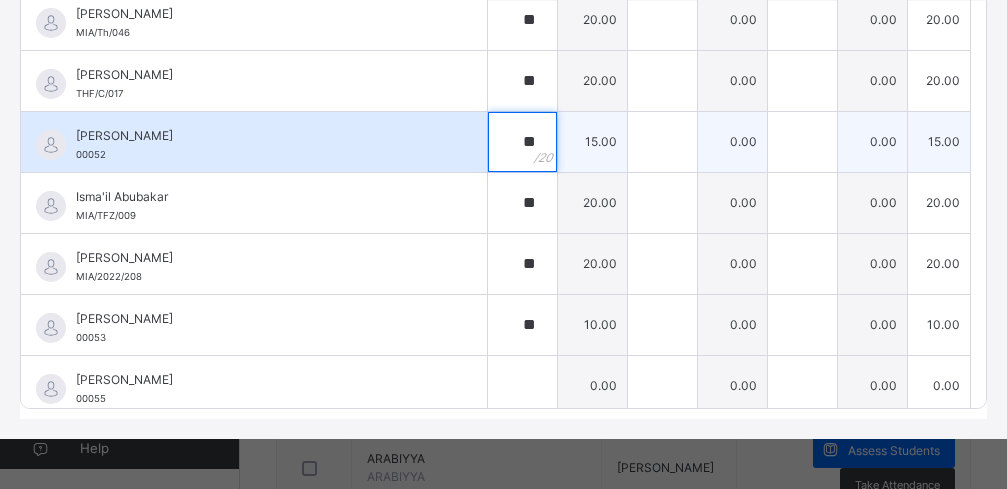 click on "**" at bounding box center [522, 142] 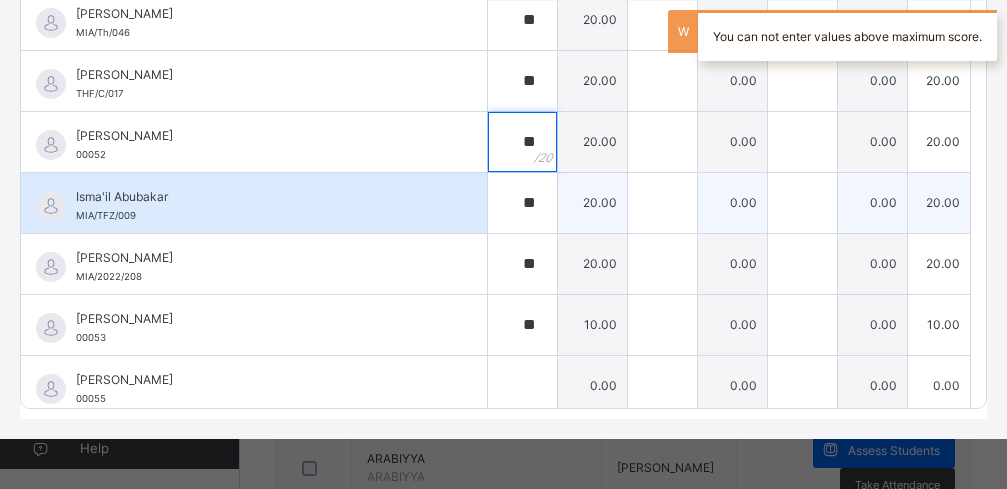 type on "**" 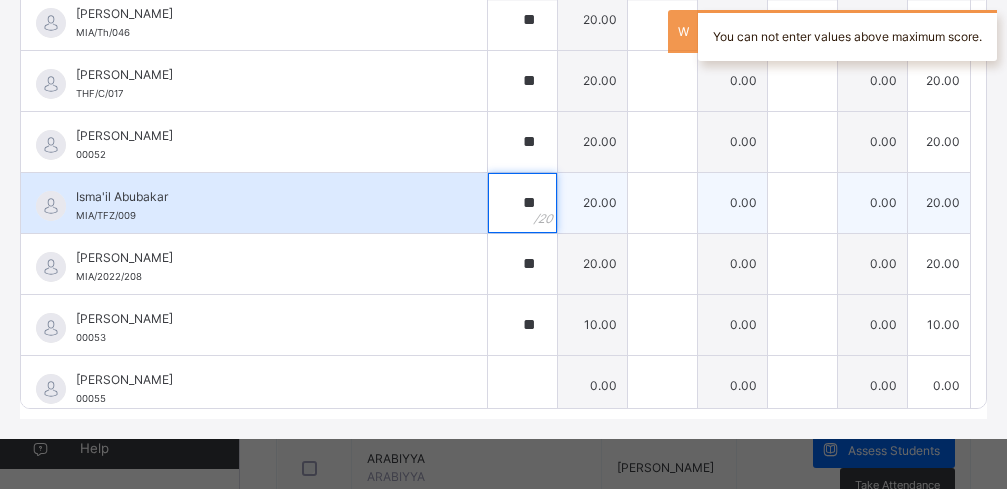 click on "**" at bounding box center [522, 203] 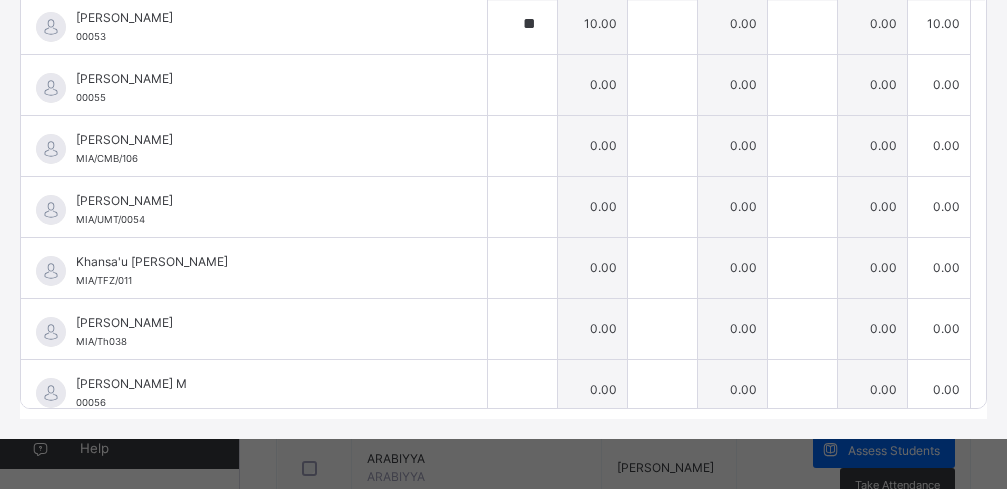 scroll, scrollTop: 1217, scrollLeft: 0, axis: vertical 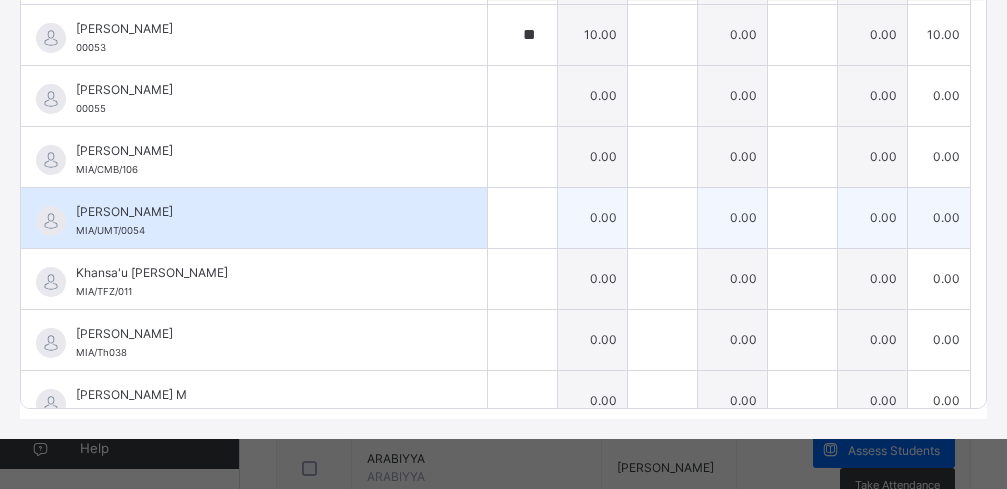 type on "**" 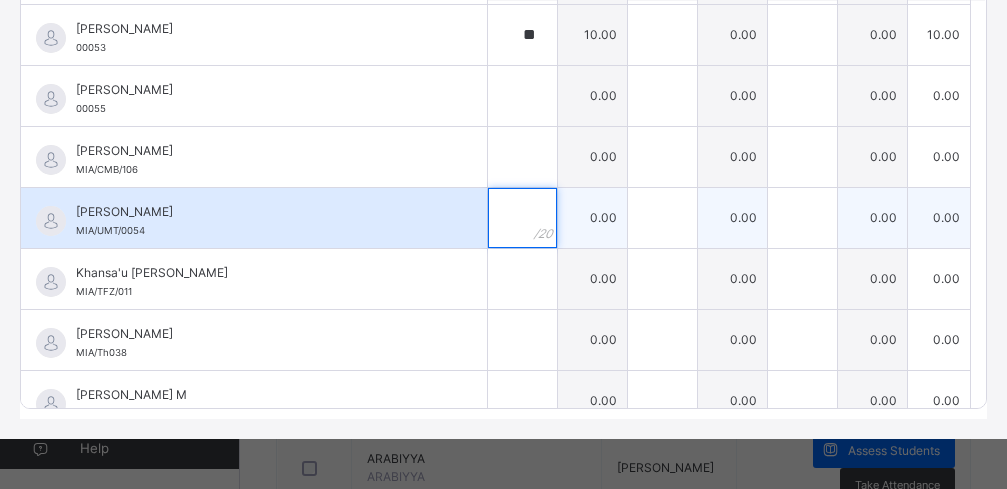 click at bounding box center [522, 218] 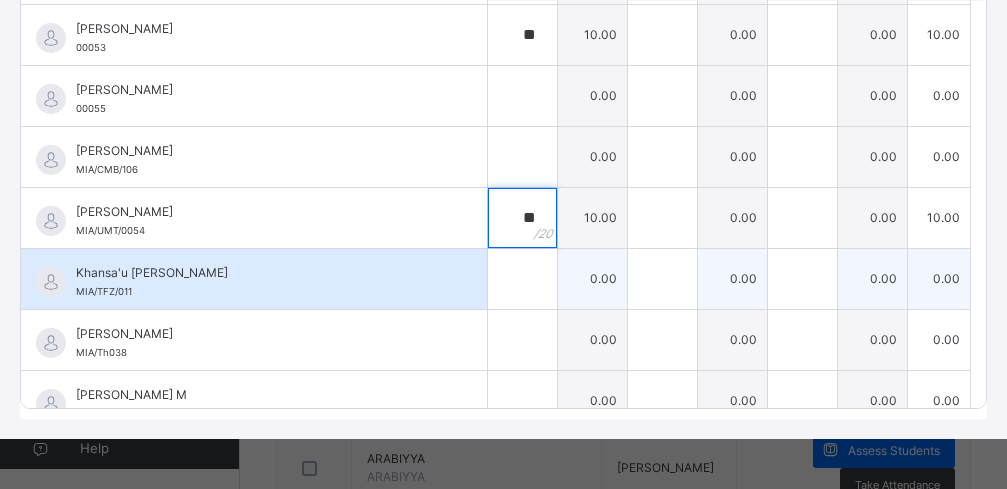 type on "**" 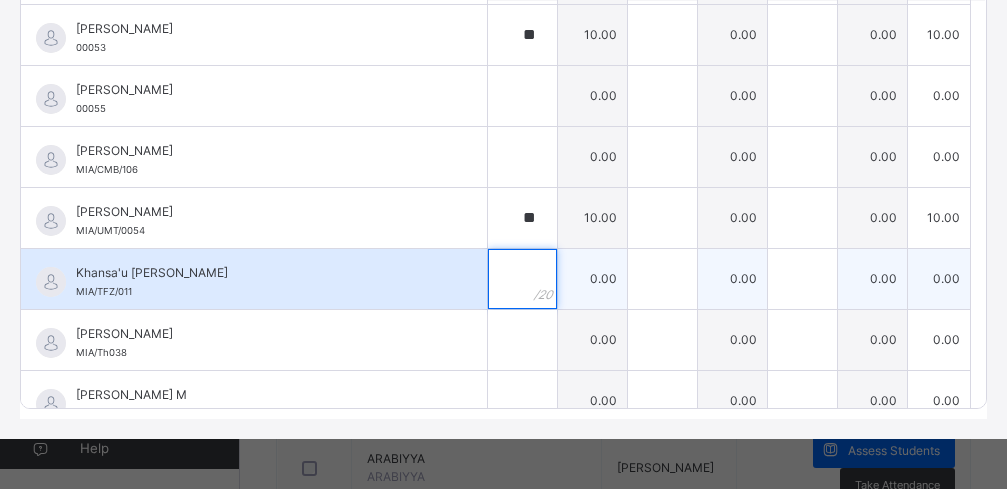 click at bounding box center [522, 279] 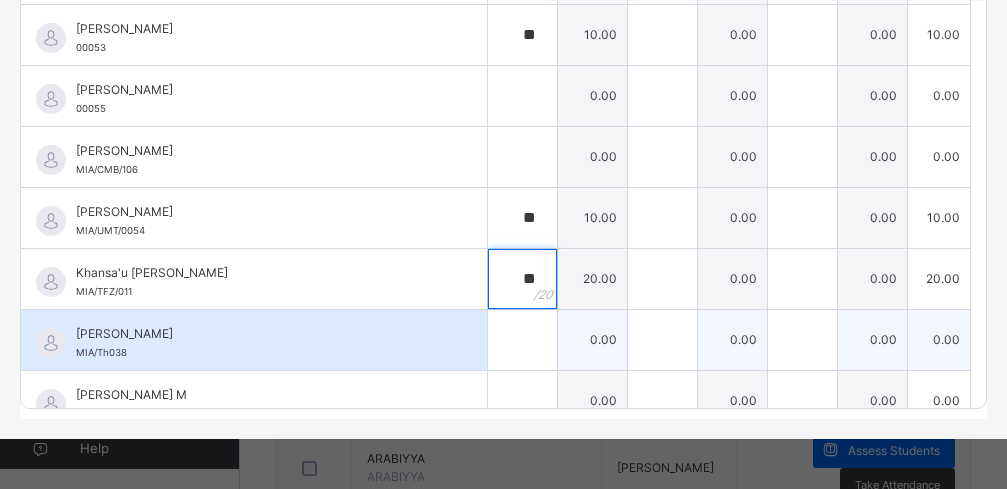 type on "**" 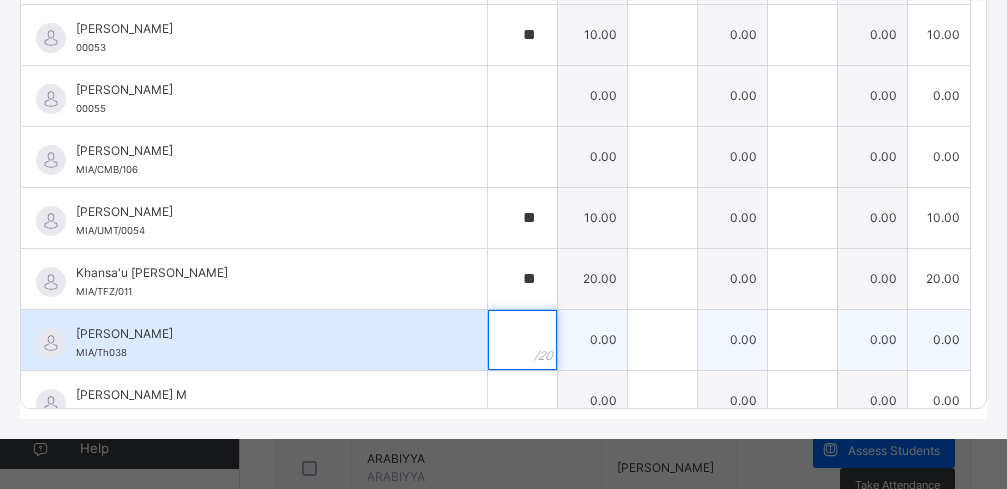 click at bounding box center [522, 340] 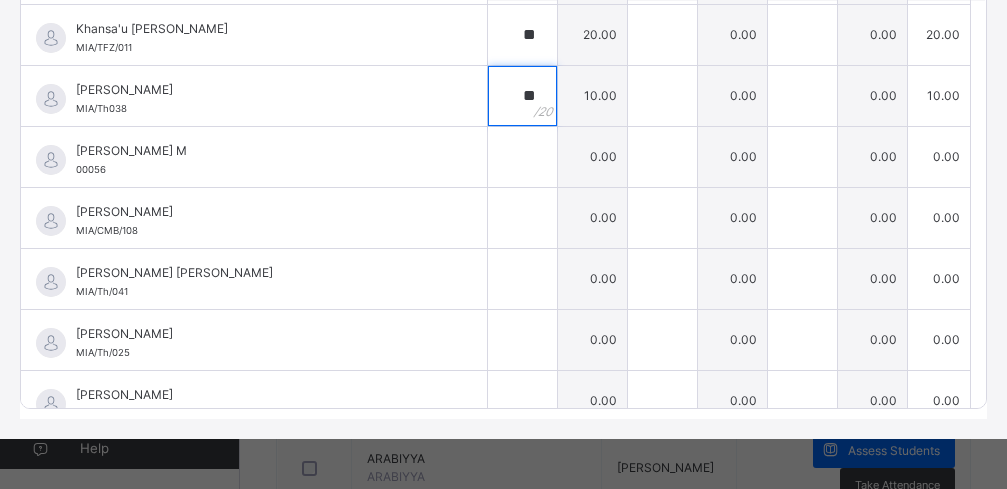 scroll, scrollTop: 1466, scrollLeft: 0, axis: vertical 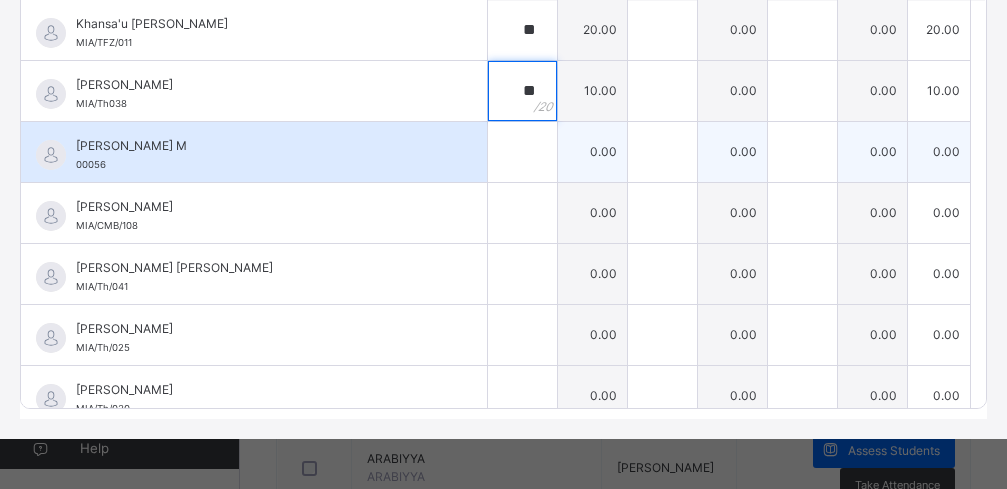 type on "**" 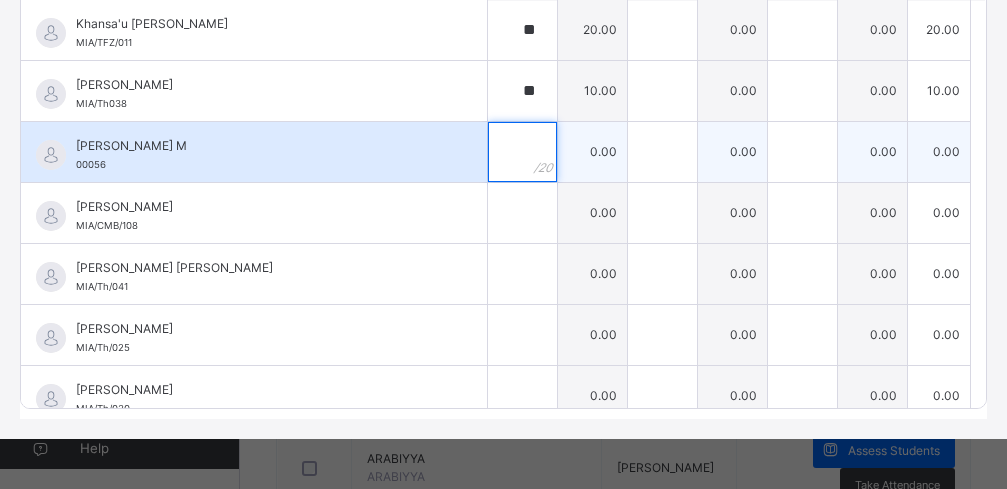 click at bounding box center [522, 152] 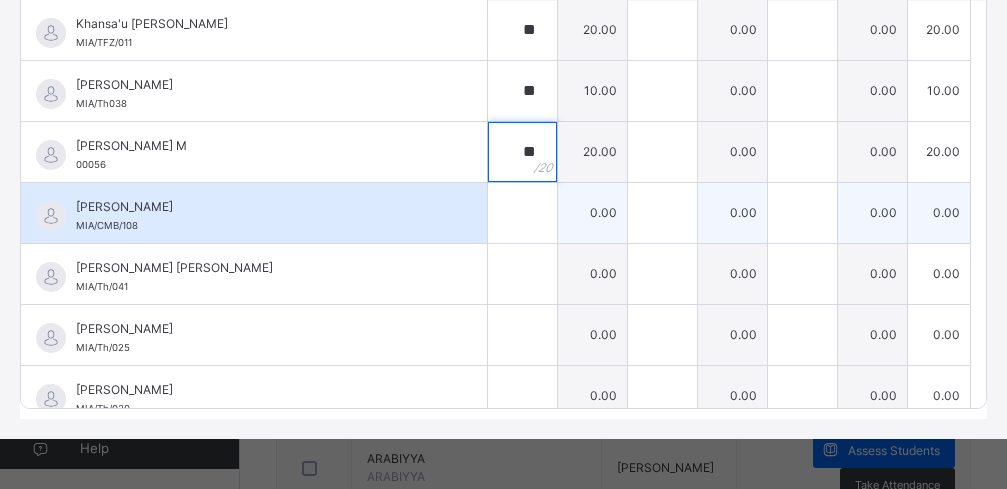 type on "**" 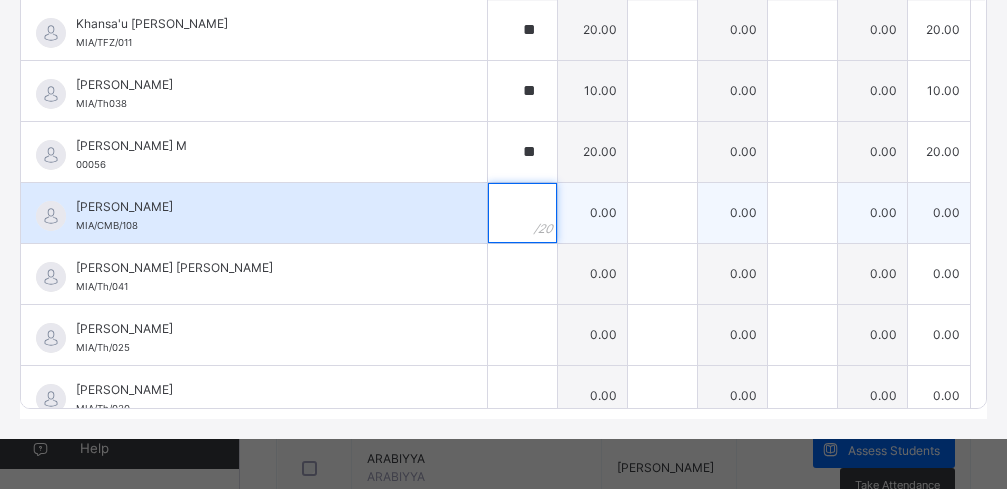 click at bounding box center [522, 213] 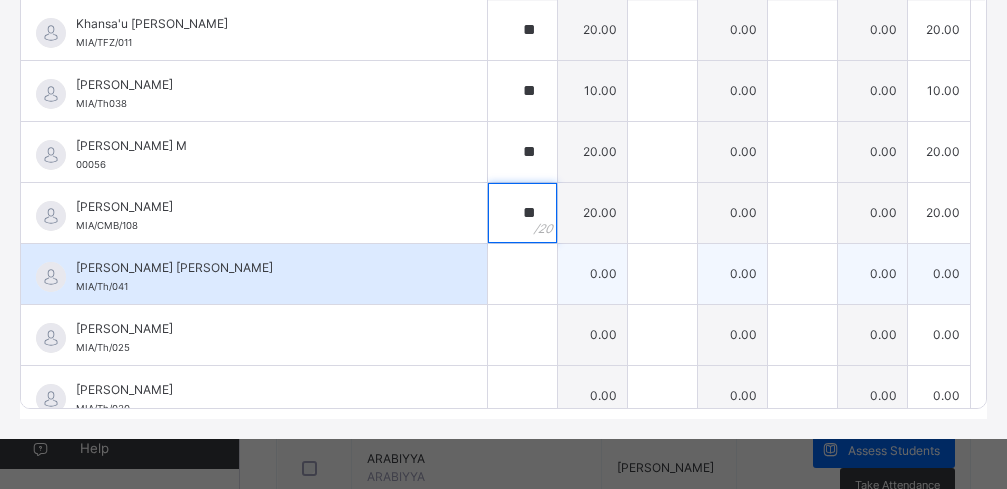 type on "**" 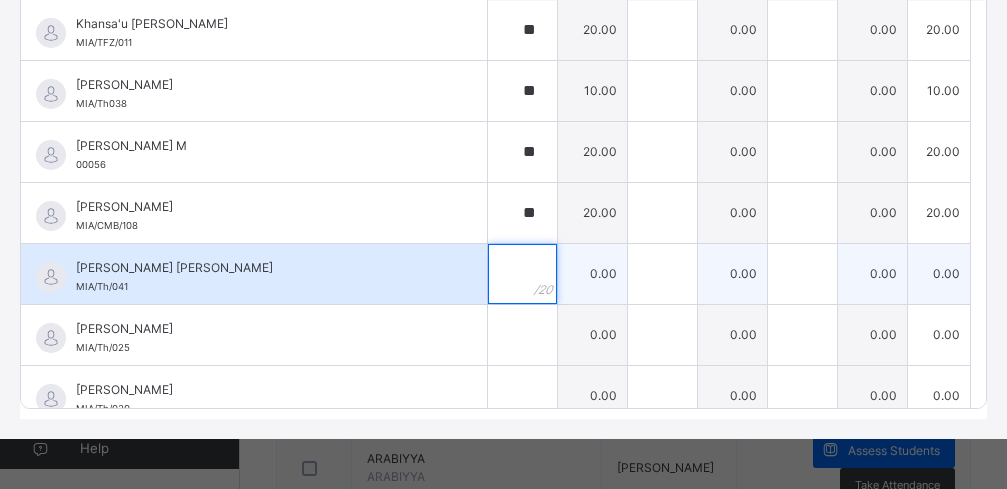 click at bounding box center (522, 274) 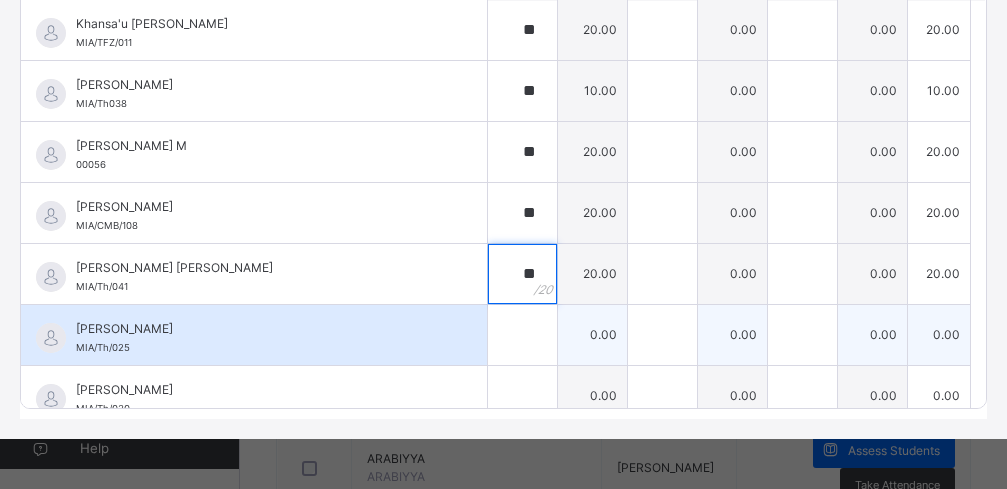 type on "**" 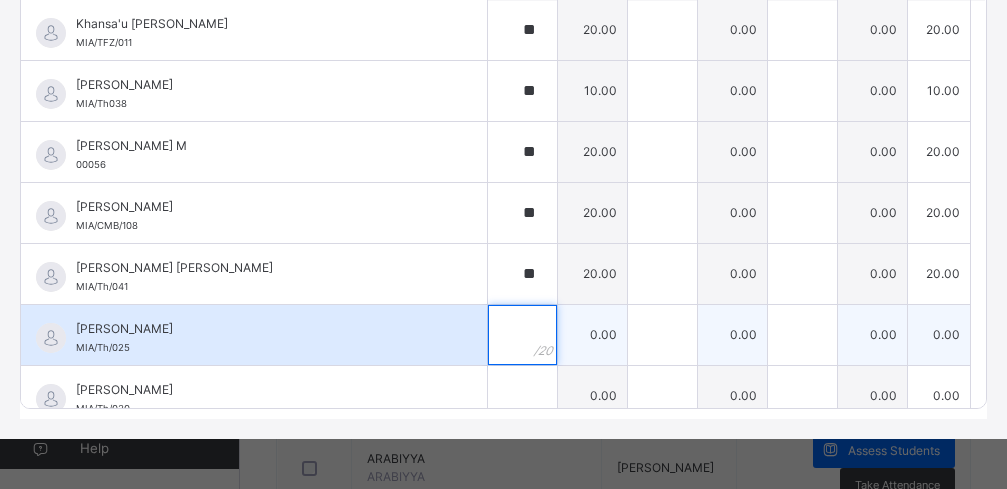 click at bounding box center (522, 335) 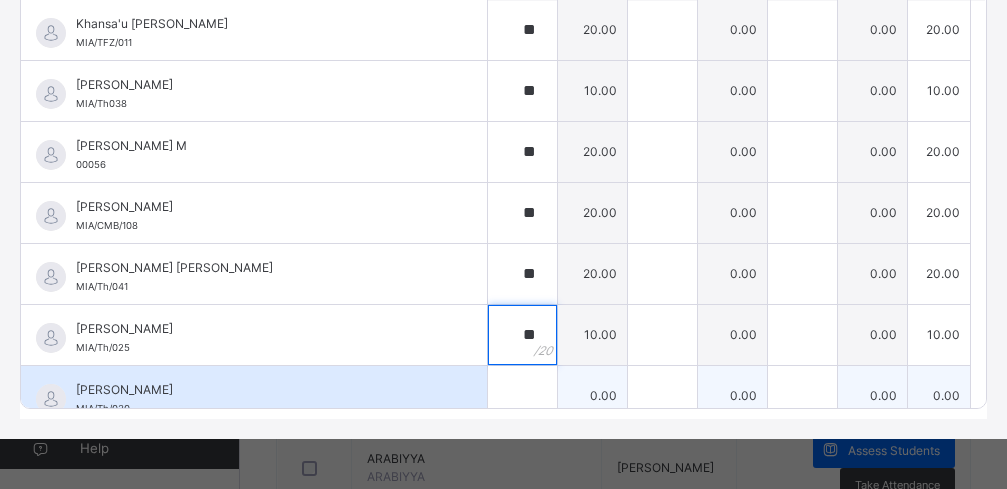 type on "**" 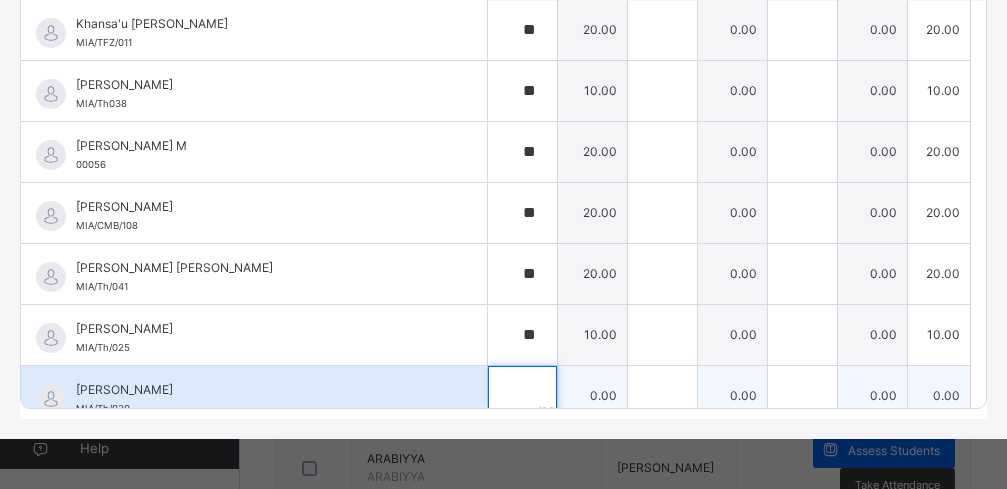 click at bounding box center [522, 396] 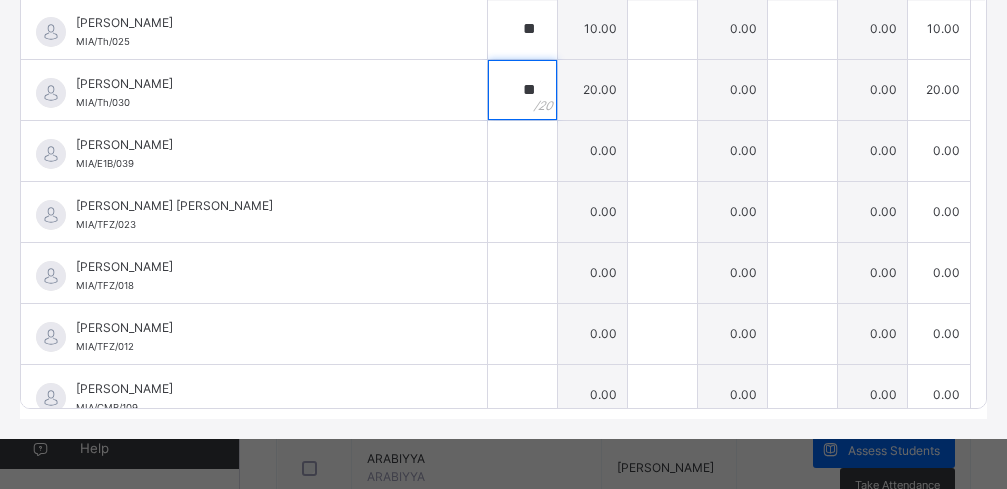 scroll, scrollTop: 1793, scrollLeft: 0, axis: vertical 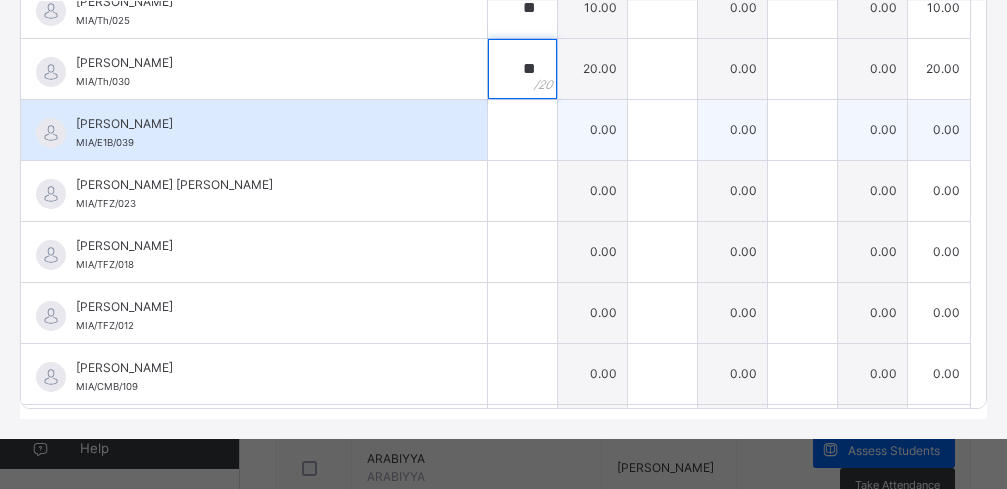 type on "**" 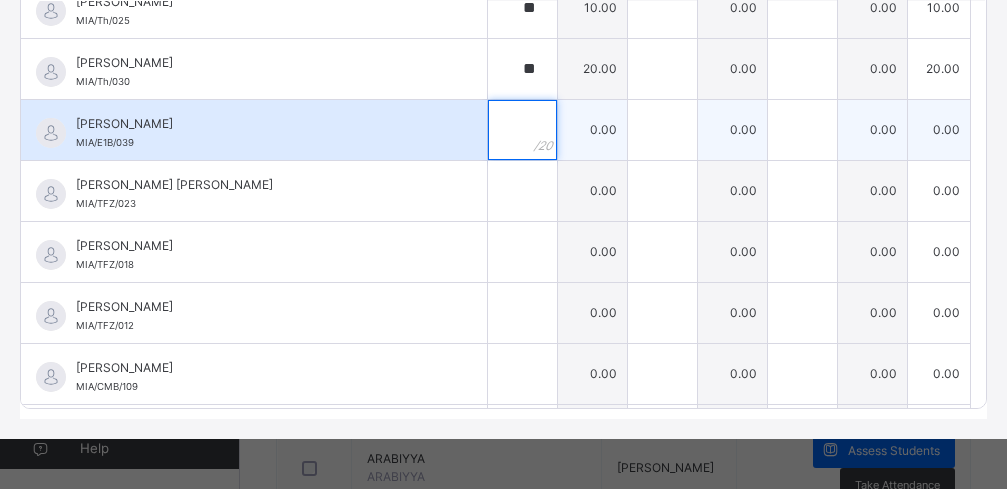 click at bounding box center [522, 130] 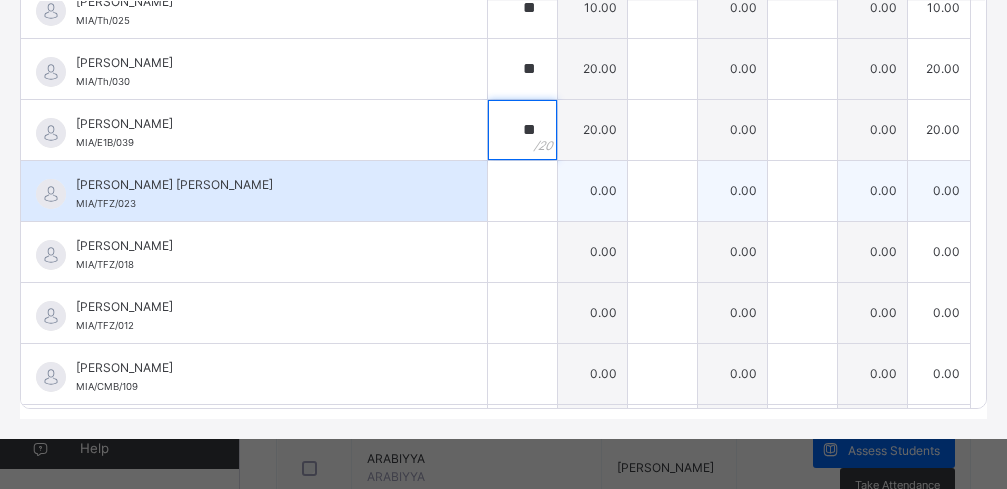 type on "**" 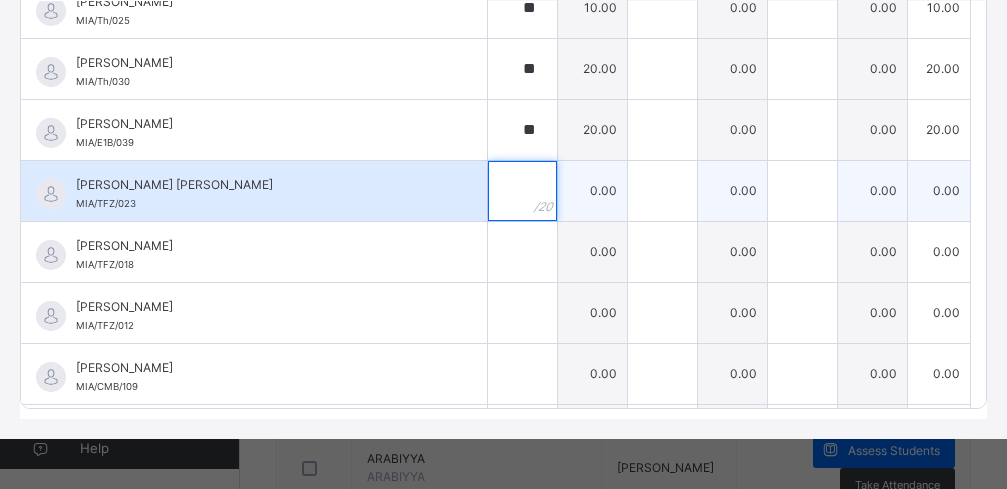 click at bounding box center [522, 191] 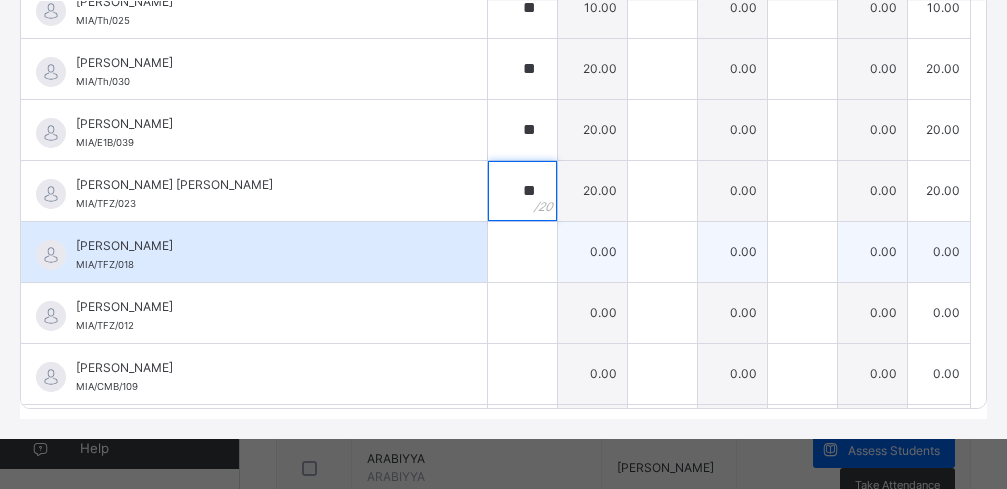 type on "**" 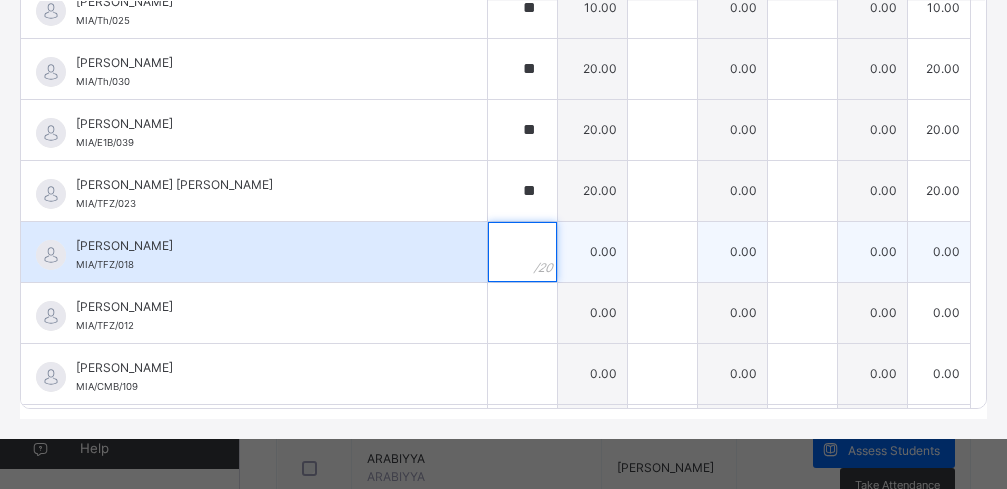 click at bounding box center (522, 252) 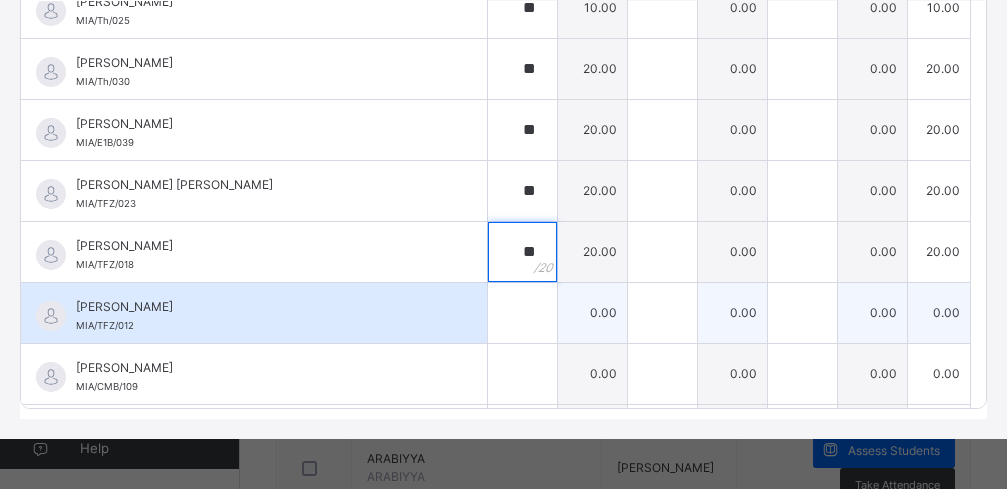 type on "**" 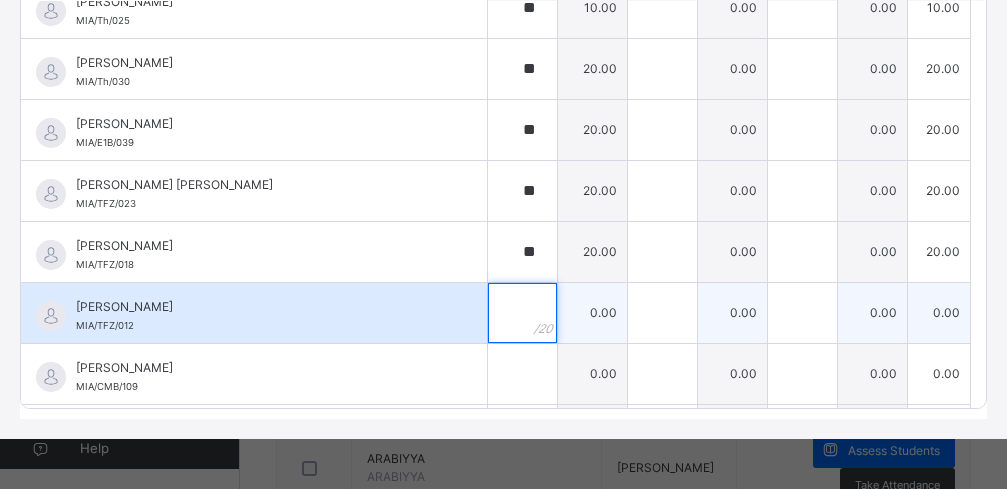 click at bounding box center [522, 313] 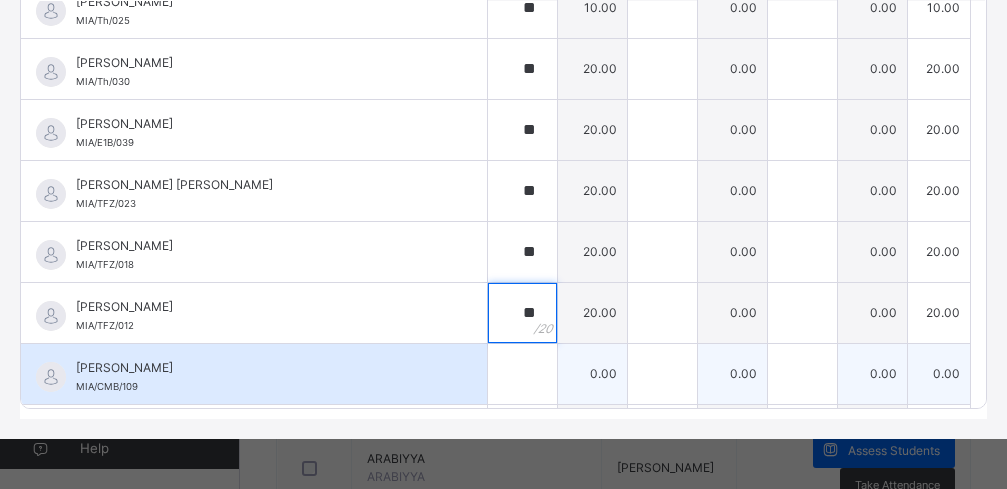 type on "**" 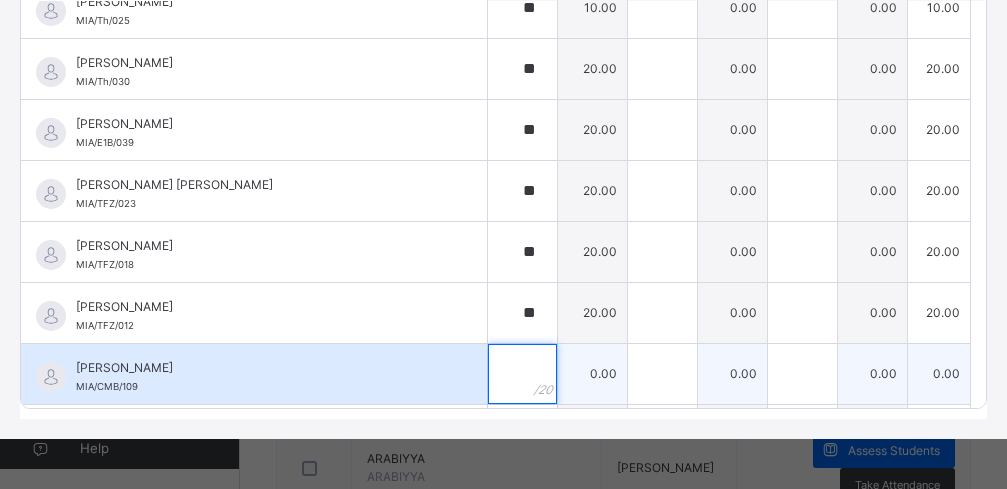 click at bounding box center (522, 374) 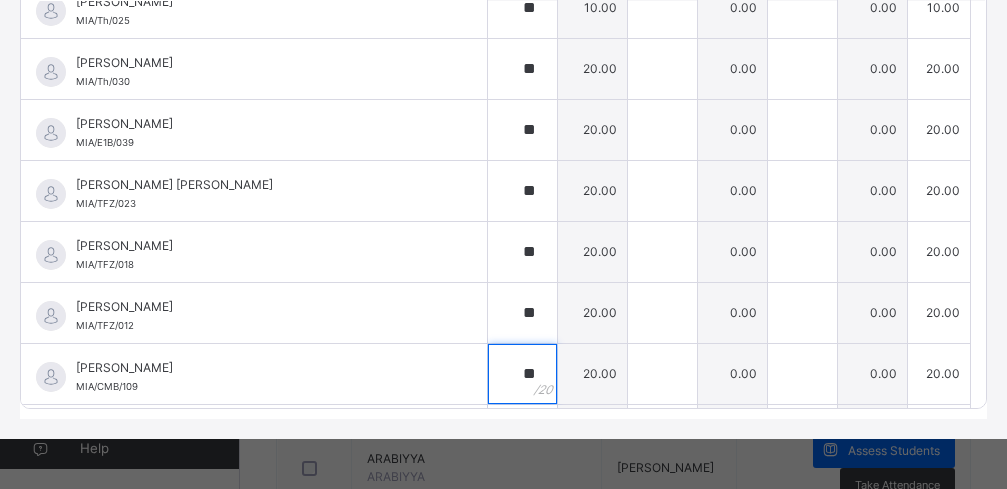 type on "**" 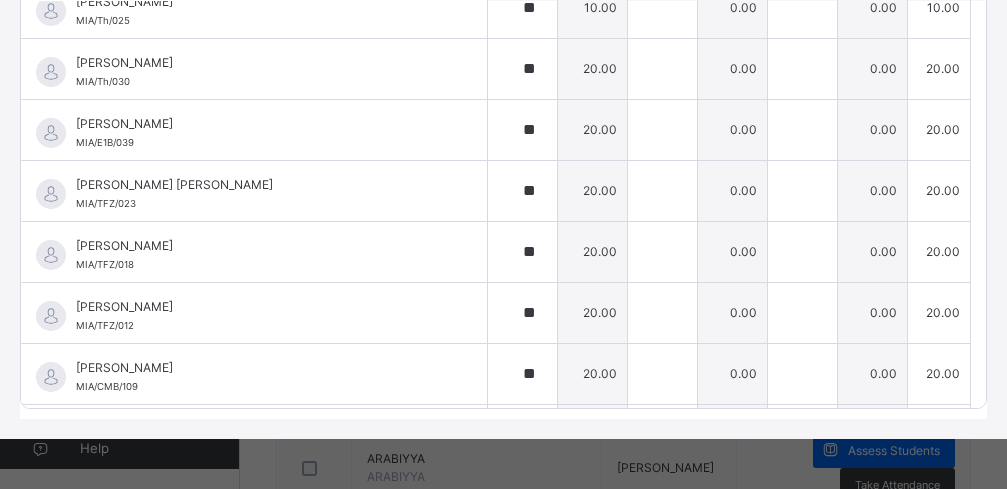 drag, startPoint x: 976, startPoint y: 299, endPoint x: 970, endPoint y: 314, distance: 16.155495 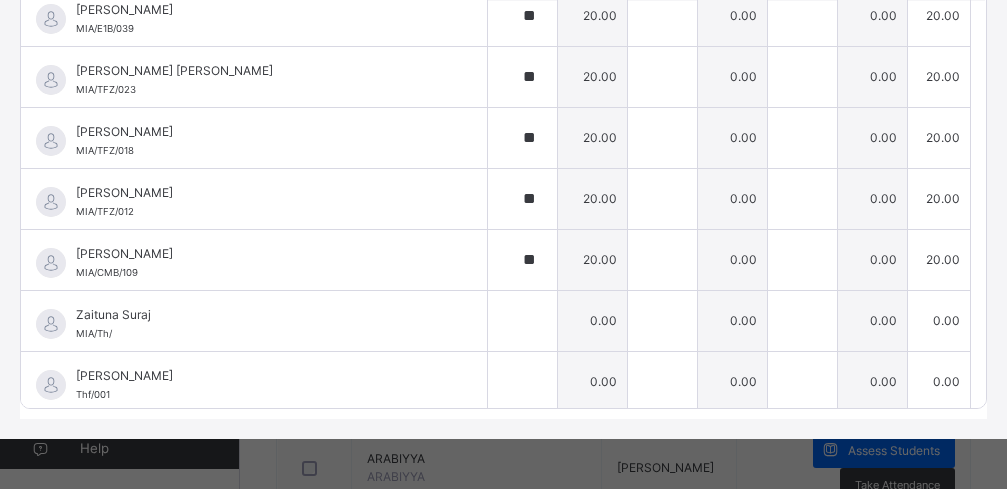 scroll, scrollTop: 1912, scrollLeft: 0, axis: vertical 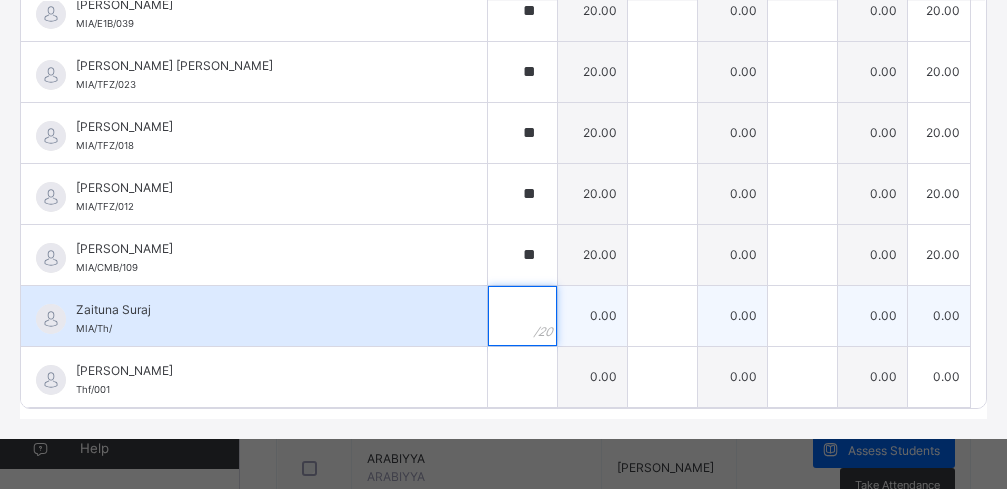 click at bounding box center [522, 316] 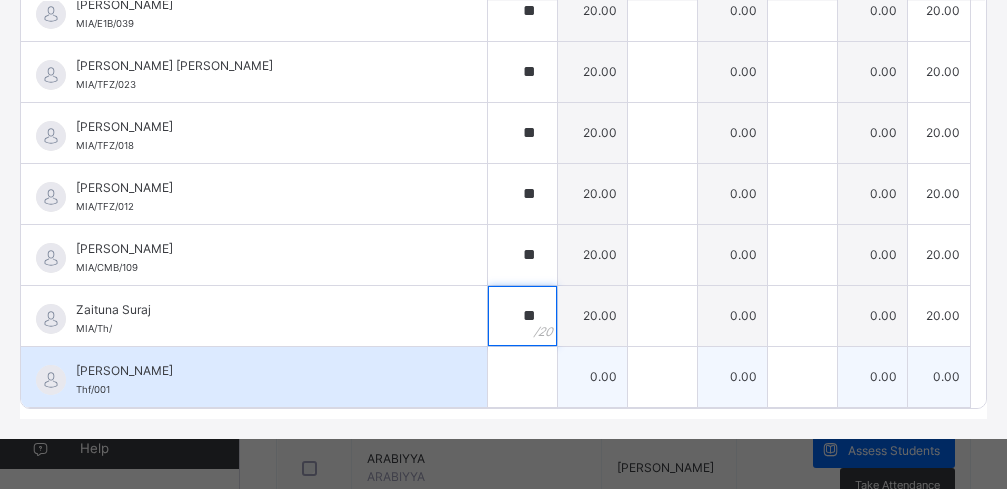 type on "**" 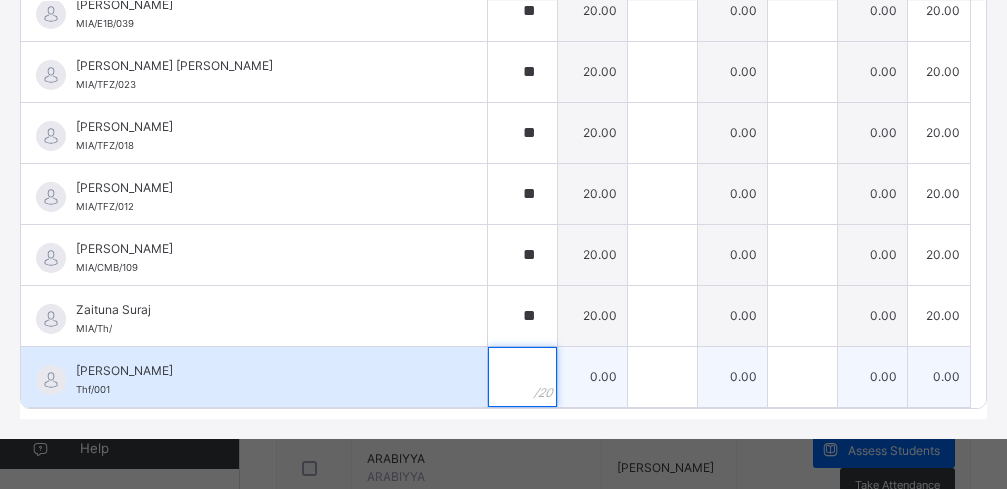click at bounding box center [522, 377] 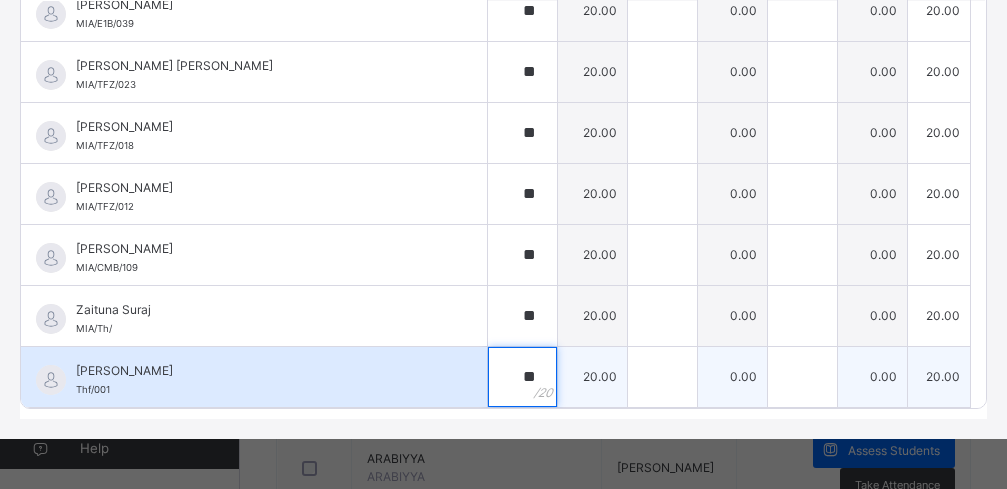 type on "**" 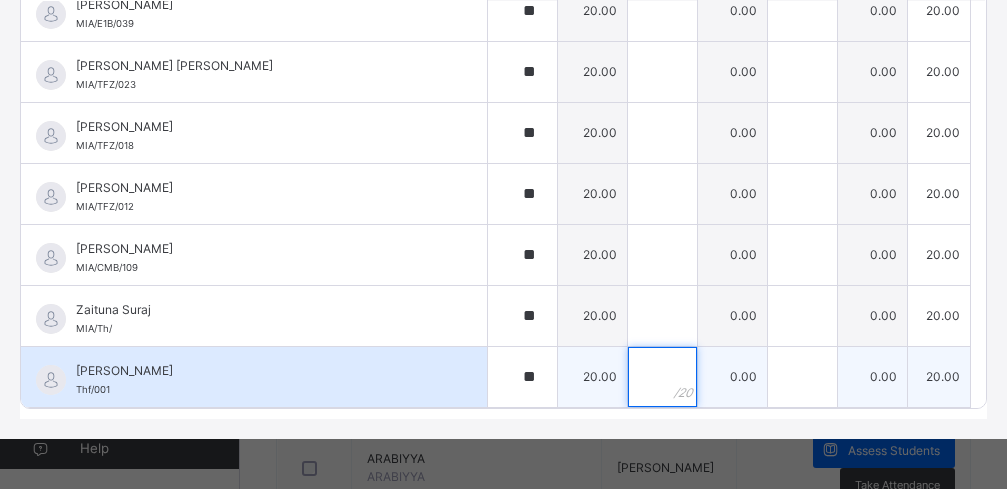 click at bounding box center [662, 377] 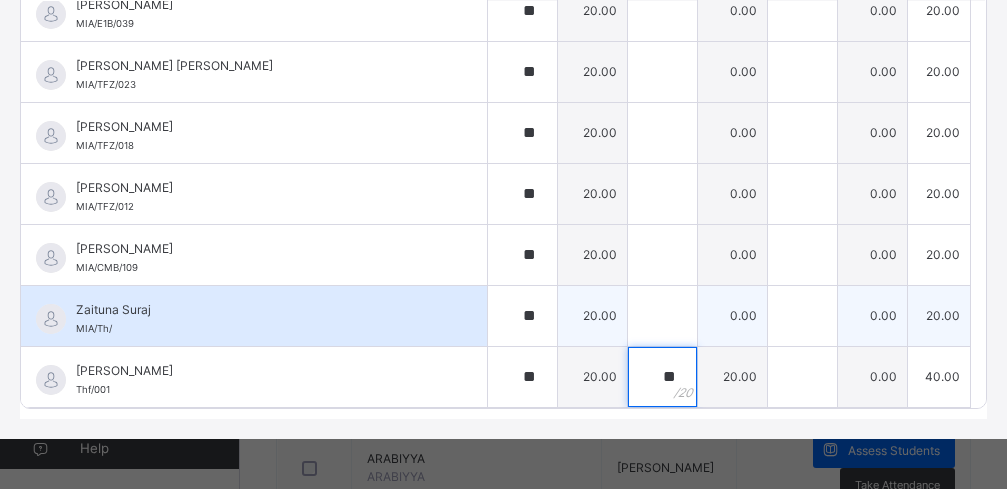 type on "**" 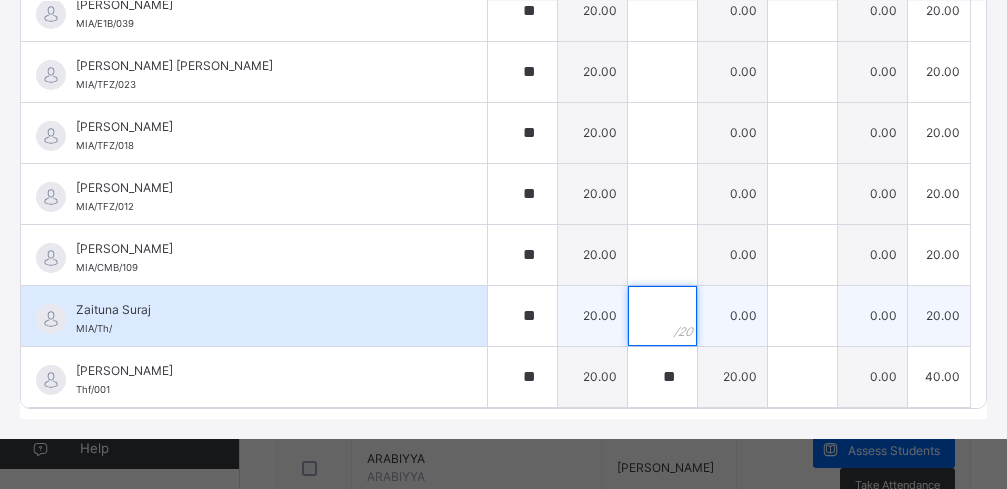 click at bounding box center [662, 316] 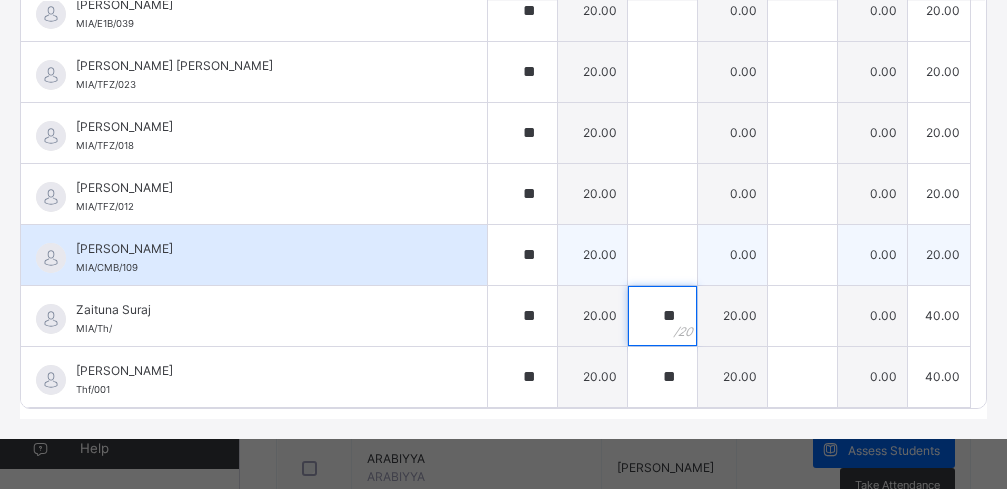type on "**" 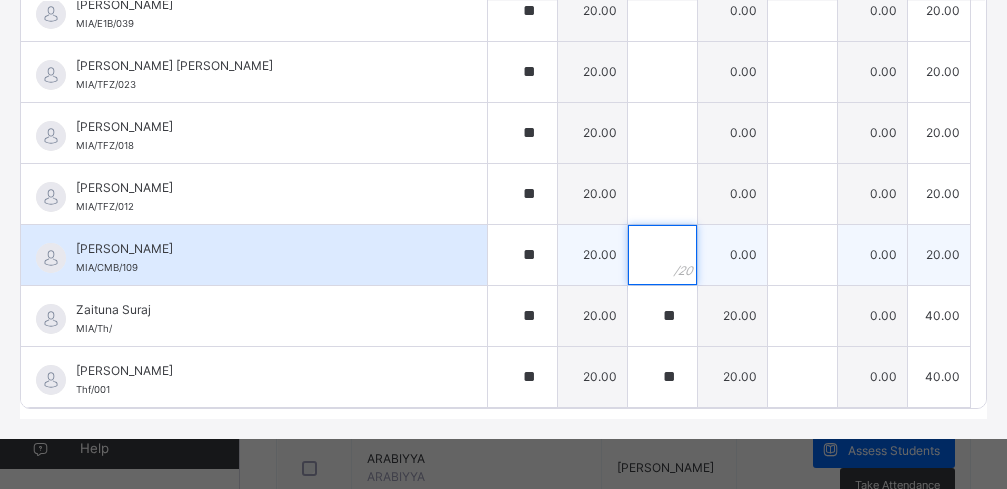 click at bounding box center (662, 255) 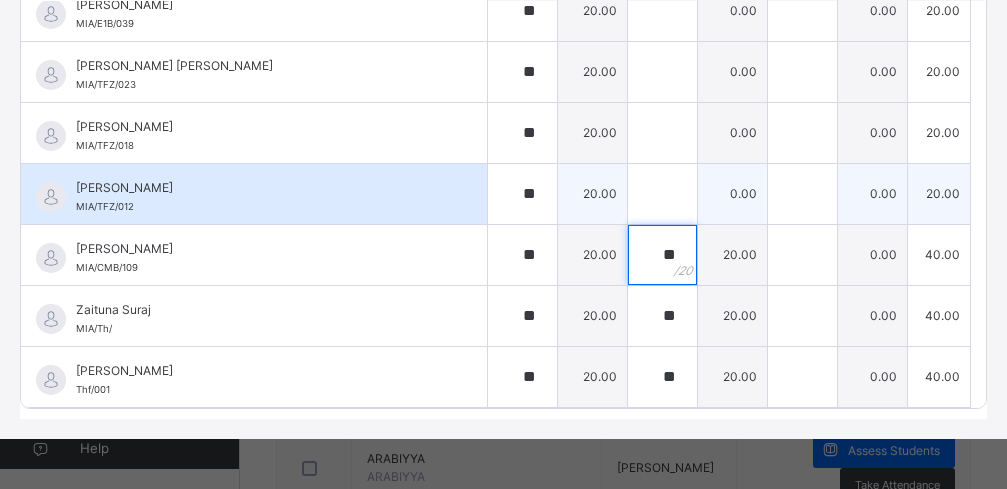 type on "**" 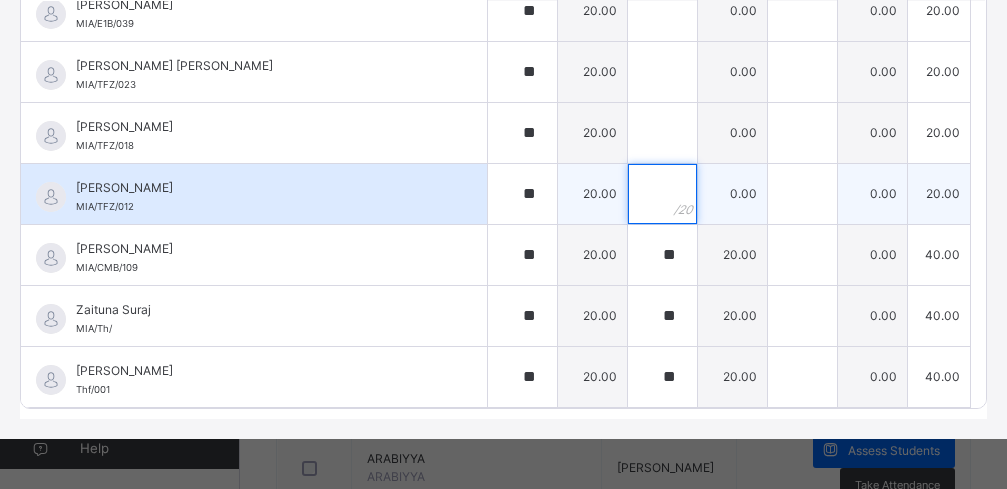 click at bounding box center (662, 194) 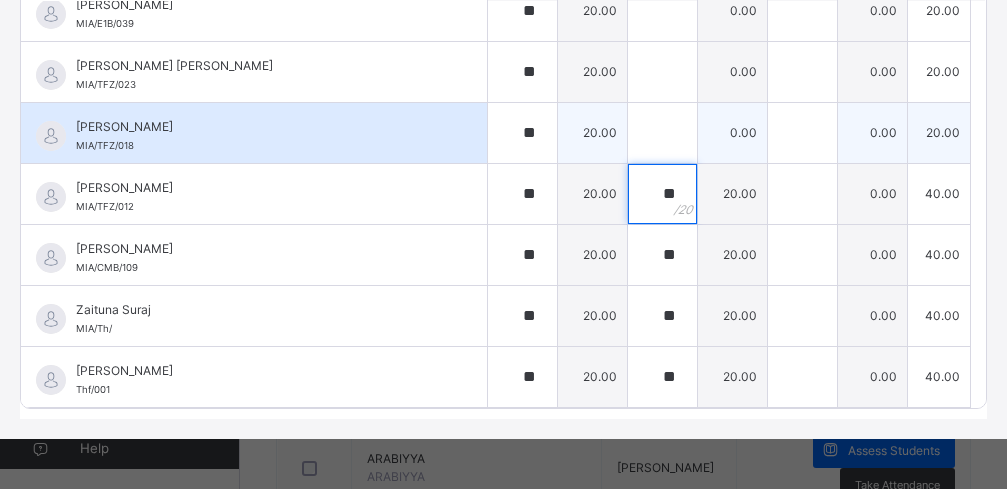 type on "**" 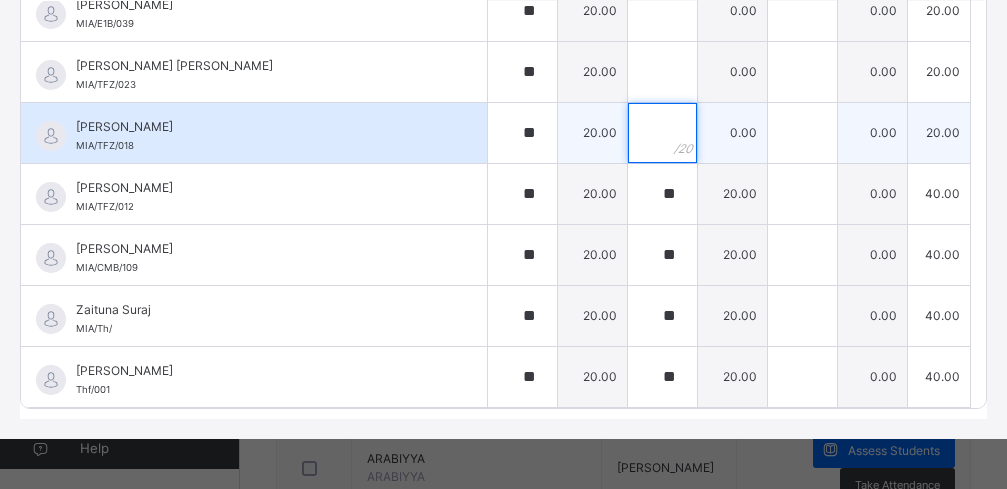 click at bounding box center [662, 133] 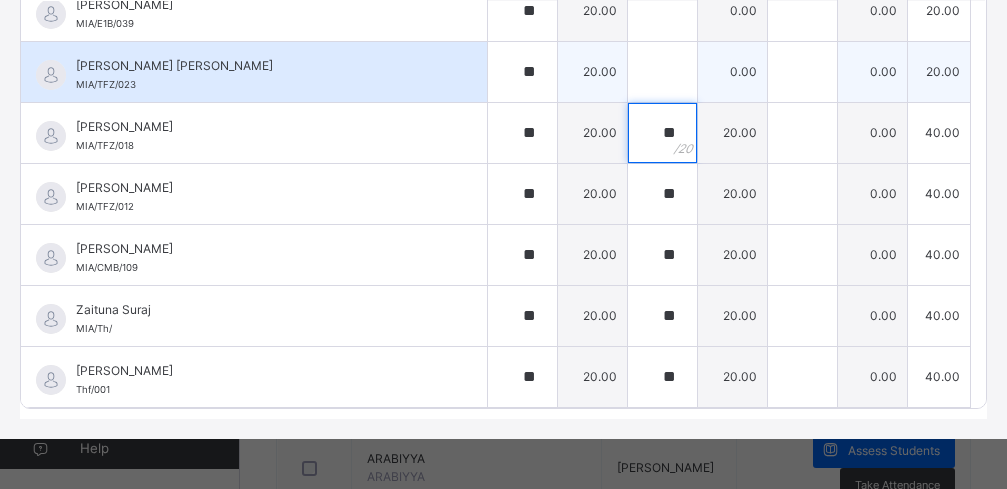 type on "**" 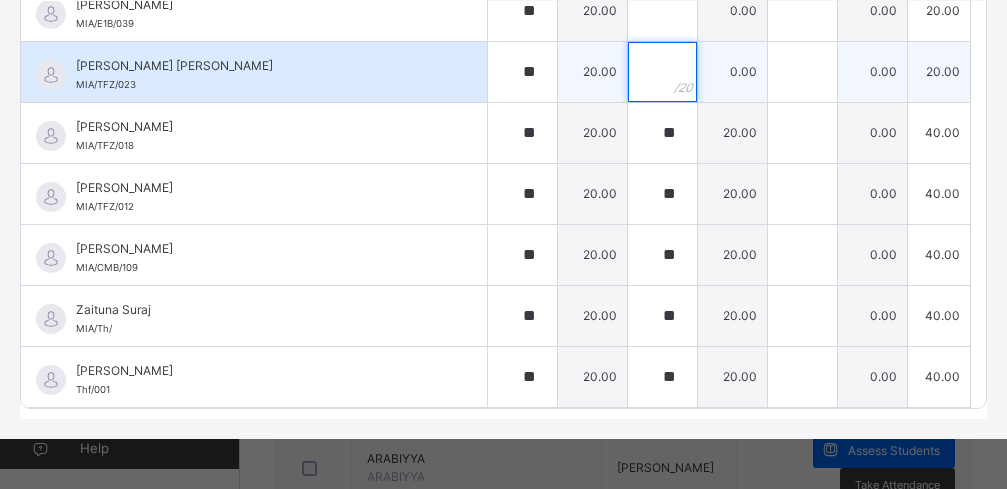 click at bounding box center [662, 72] 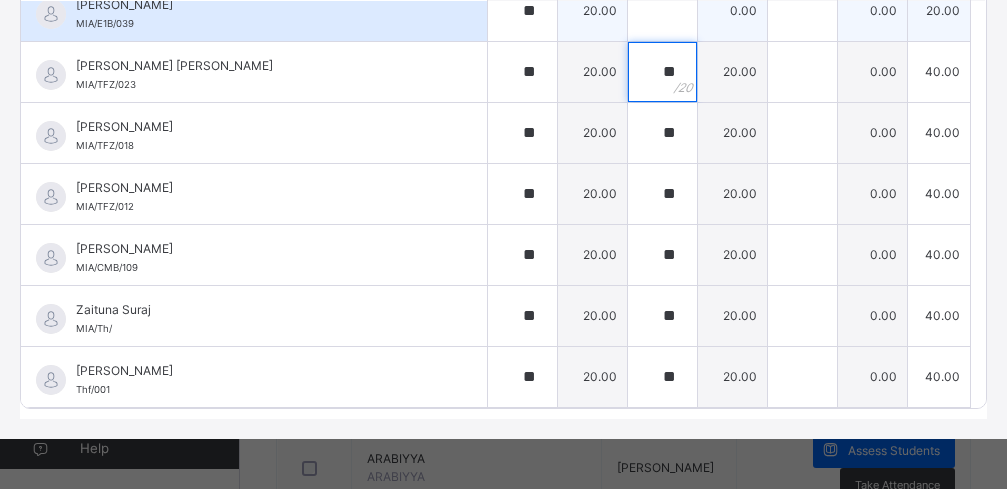 type on "**" 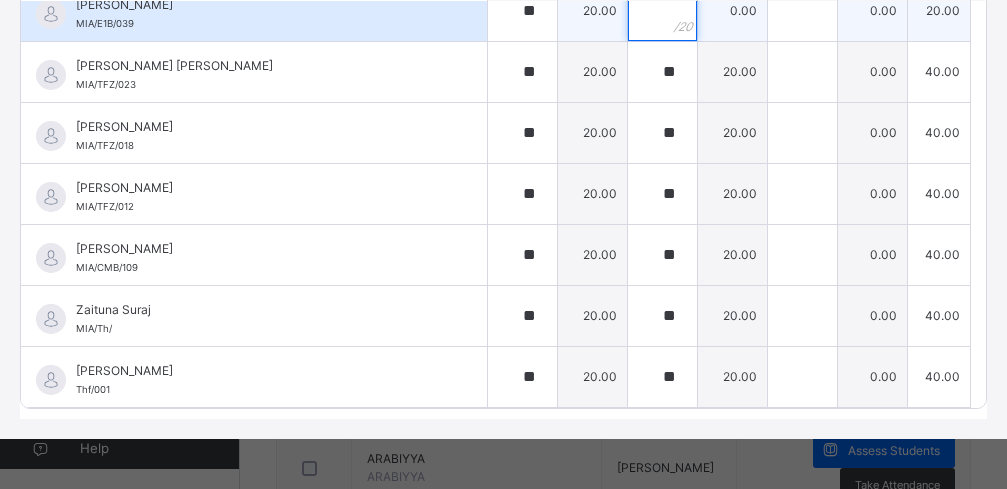 click at bounding box center [662, 11] 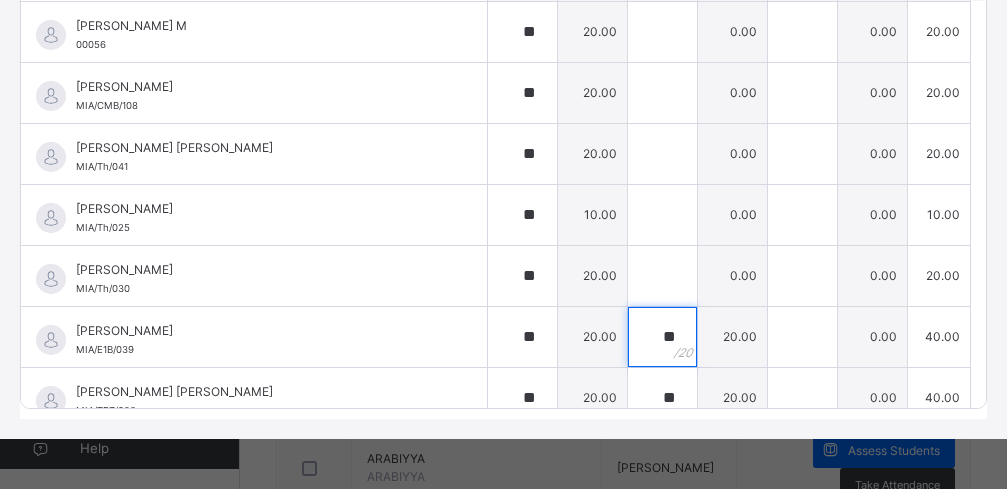 scroll, scrollTop: 1549, scrollLeft: 0, axis: vertical 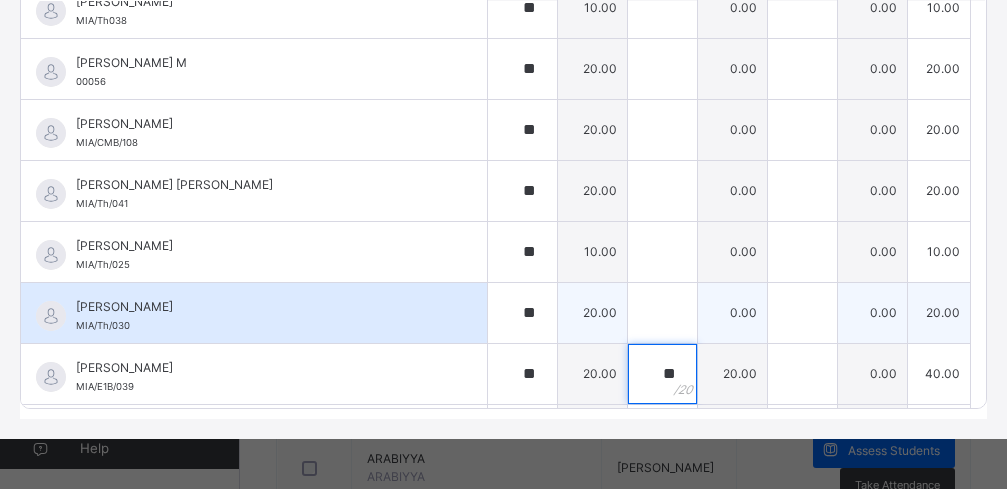 type on "**" 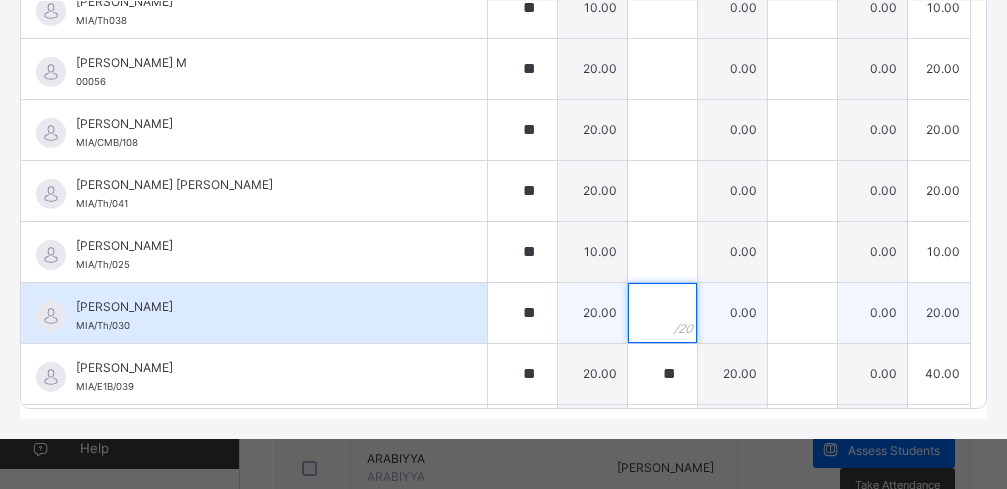 click at bounding box center [662, 313] 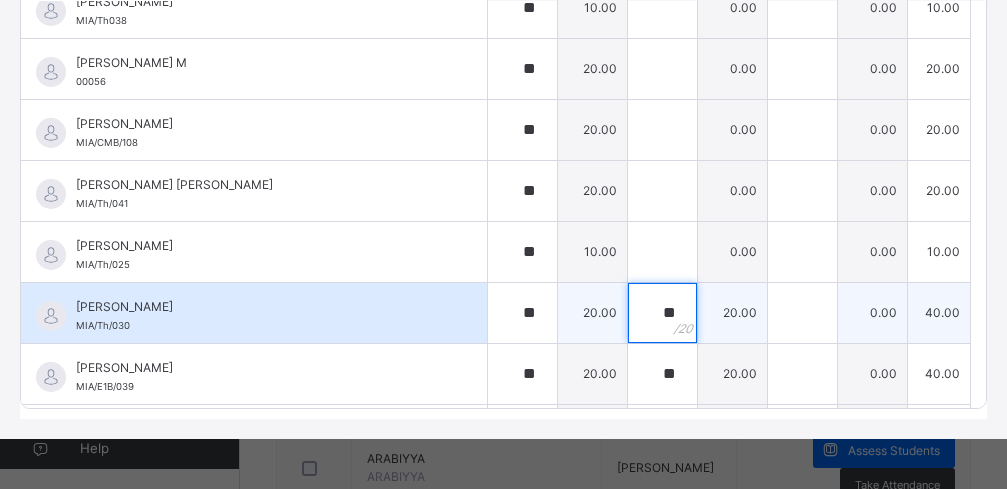 click on "**" at bounding box center (662, 313) 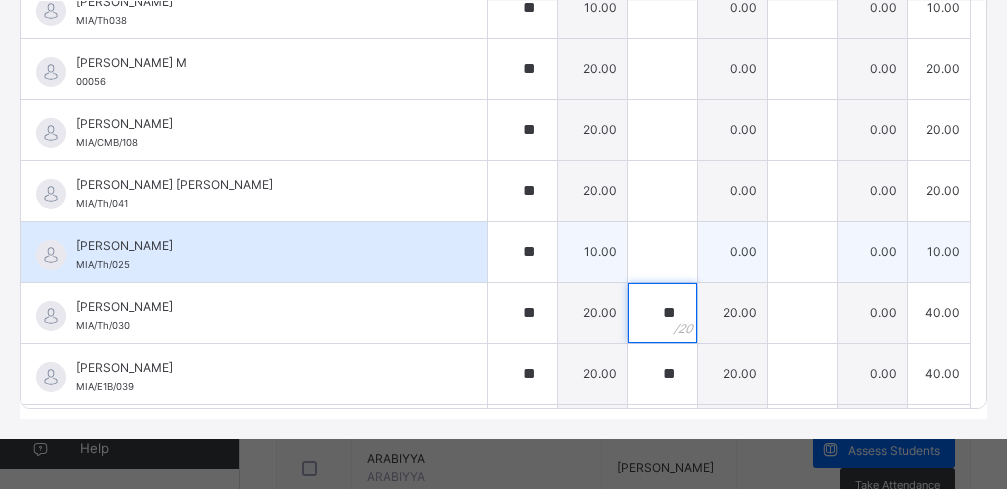 type on "**" 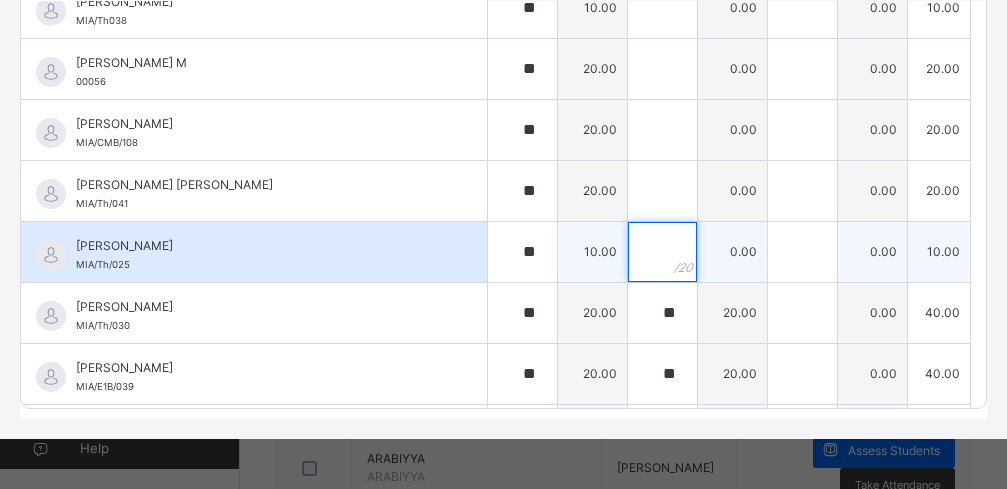 click at bounding box center (662, 252) 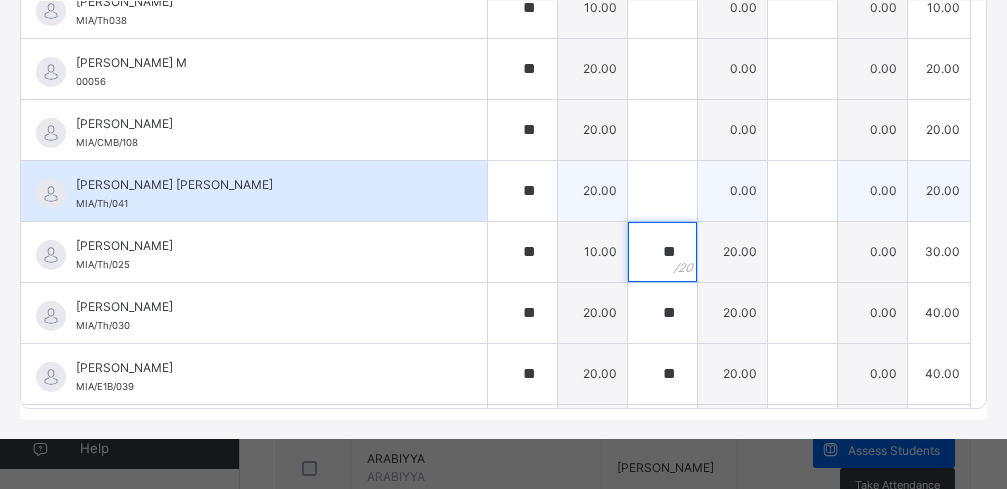type on "**" 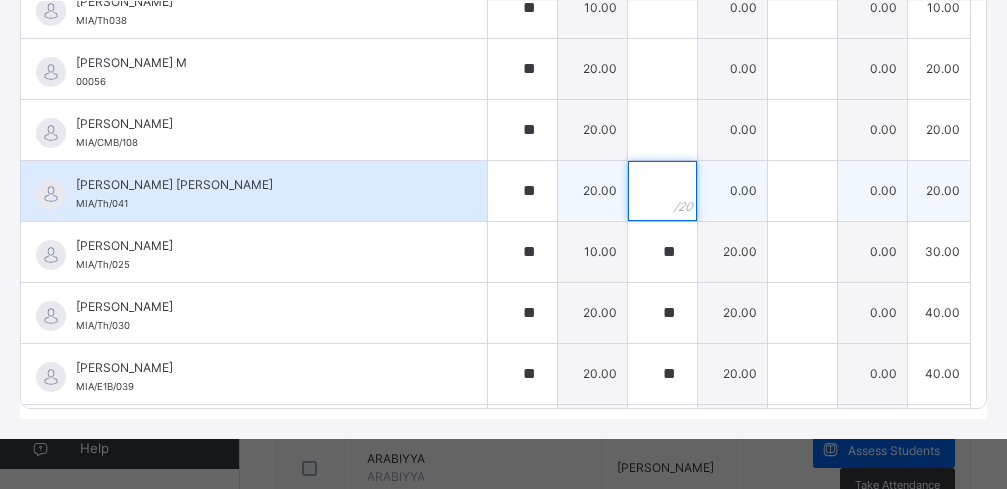 click at bounding box center [662, 191] 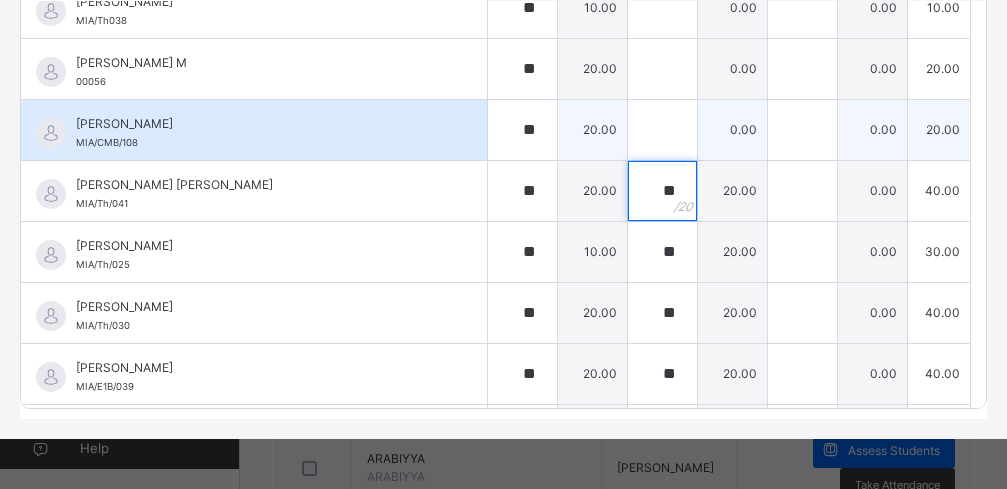 type on "**" 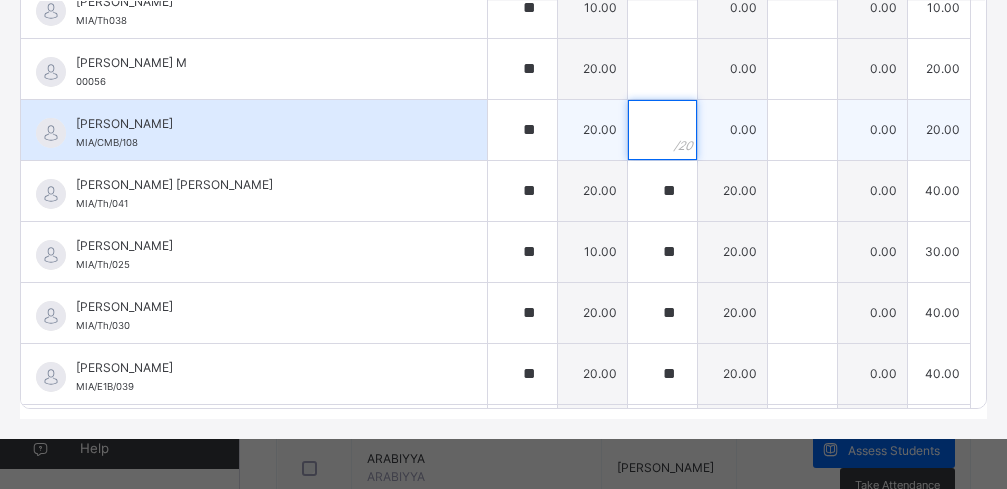 click at bounding box center [662, 130] 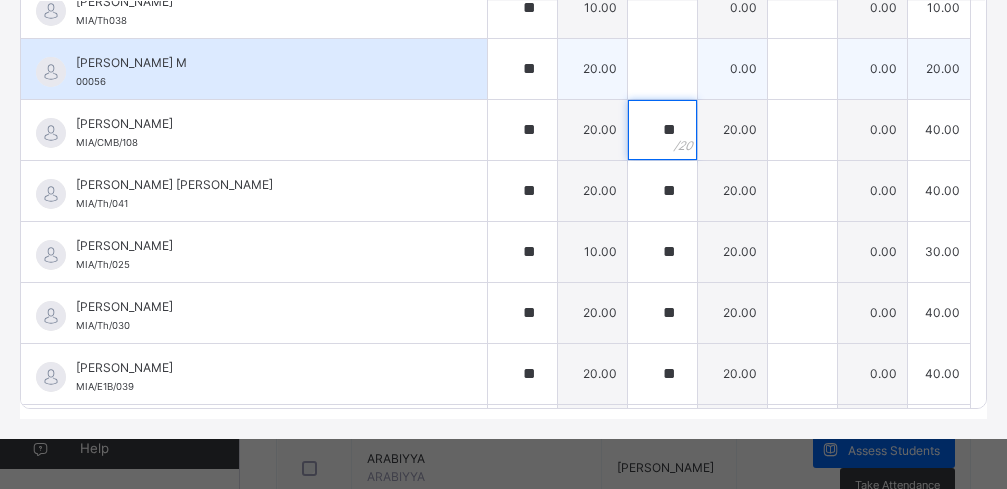 type on "**" 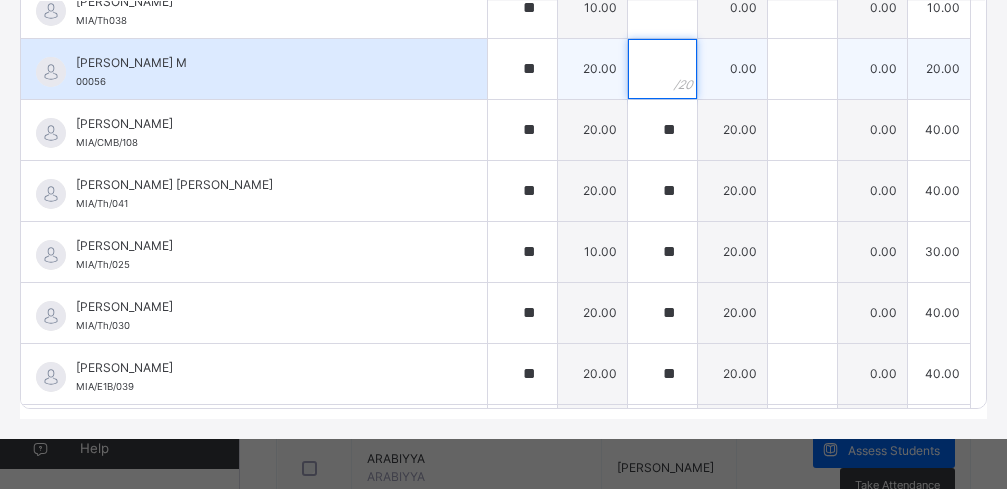 click at bounding box center (662, 69) 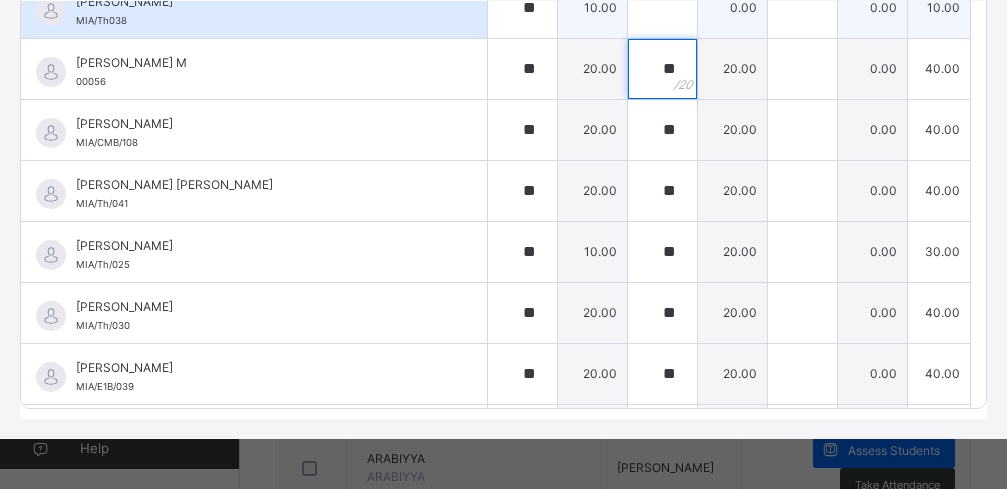 type on "**" 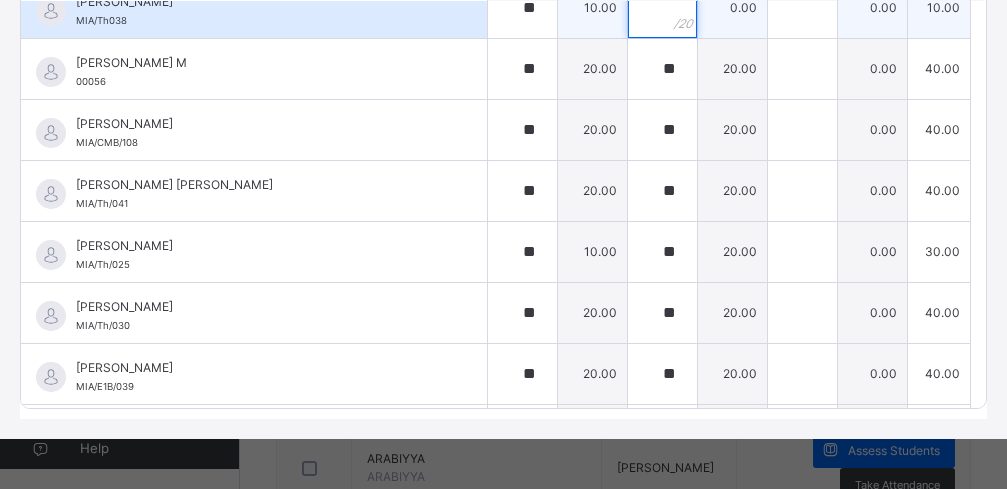 click at bounding box center [662, 8] 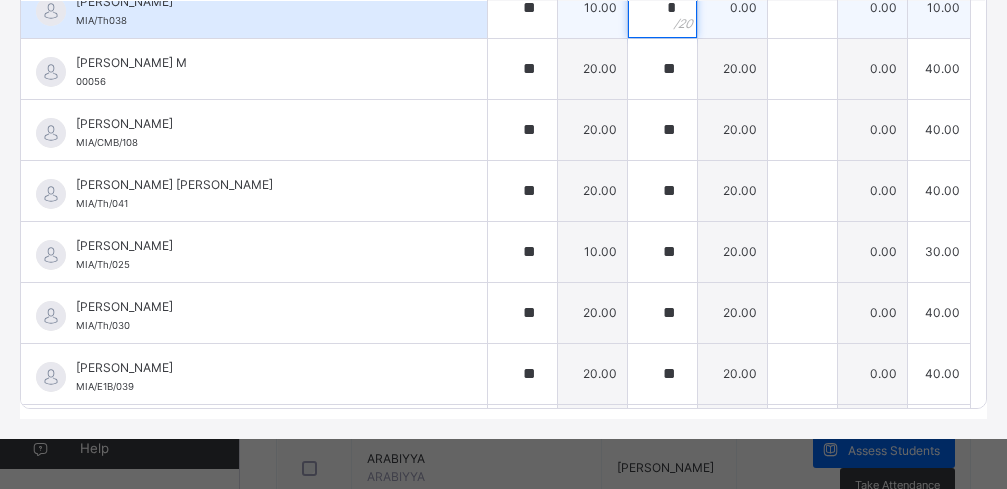 scroll, scrollTop: 420, scrollLeft: 0, axis: vertical 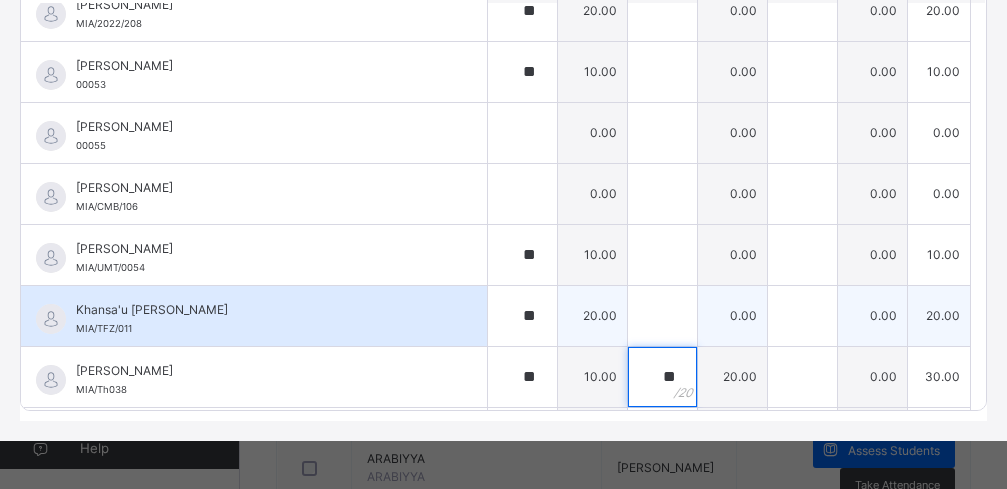type on "**" 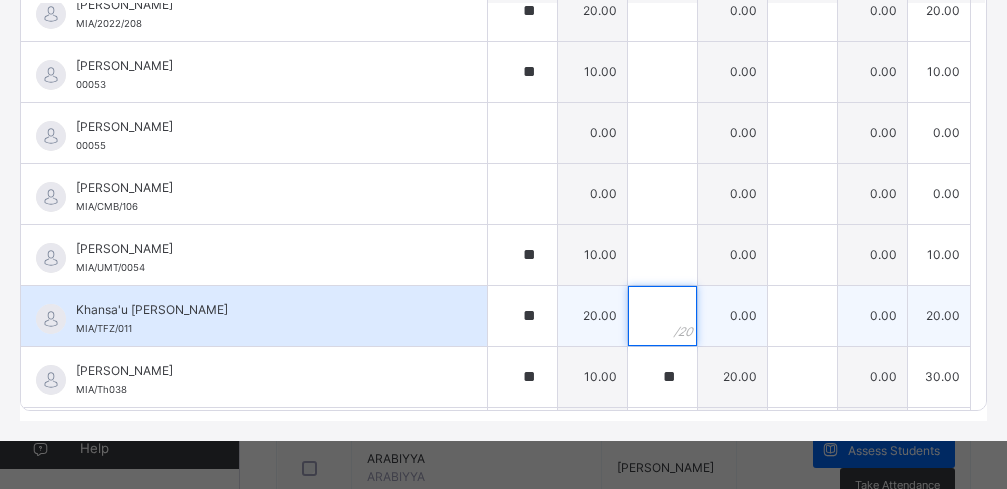 click at bounding box center (662, 316) 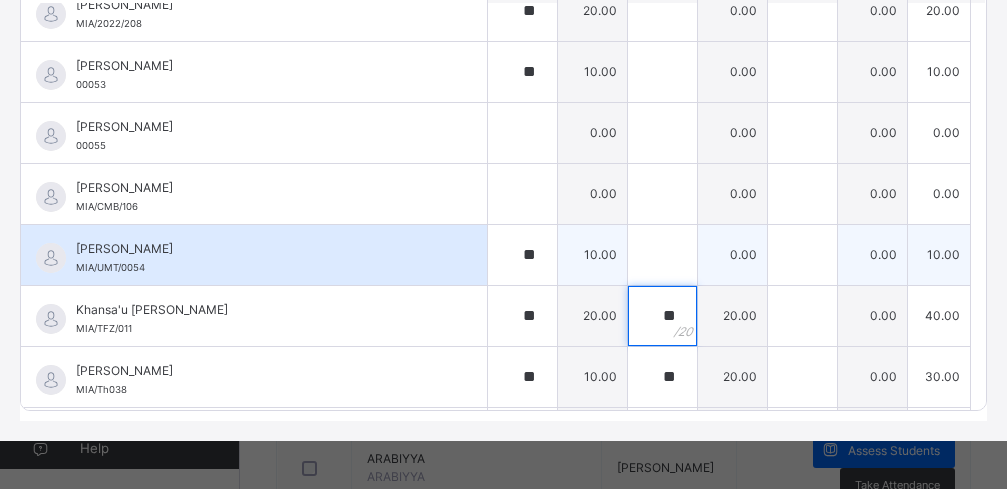 type on "**" 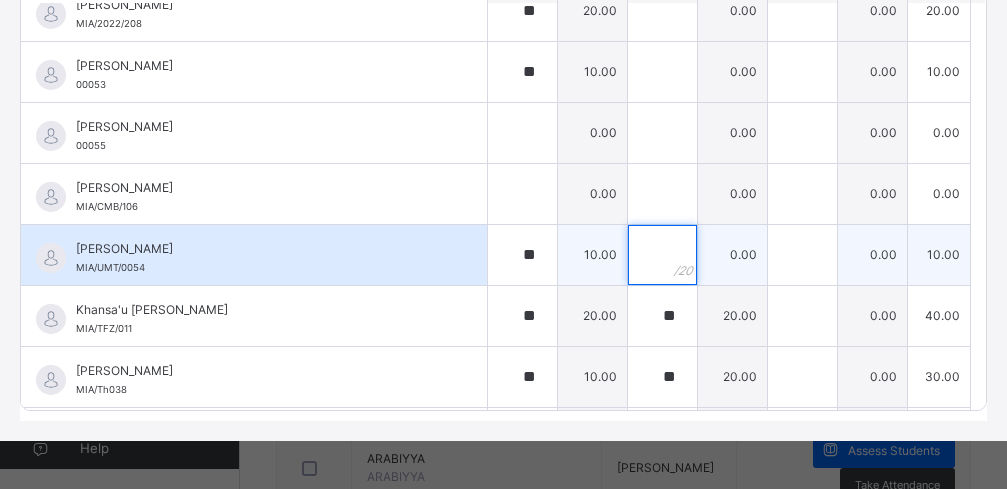 click at bounding box center (662, 255) 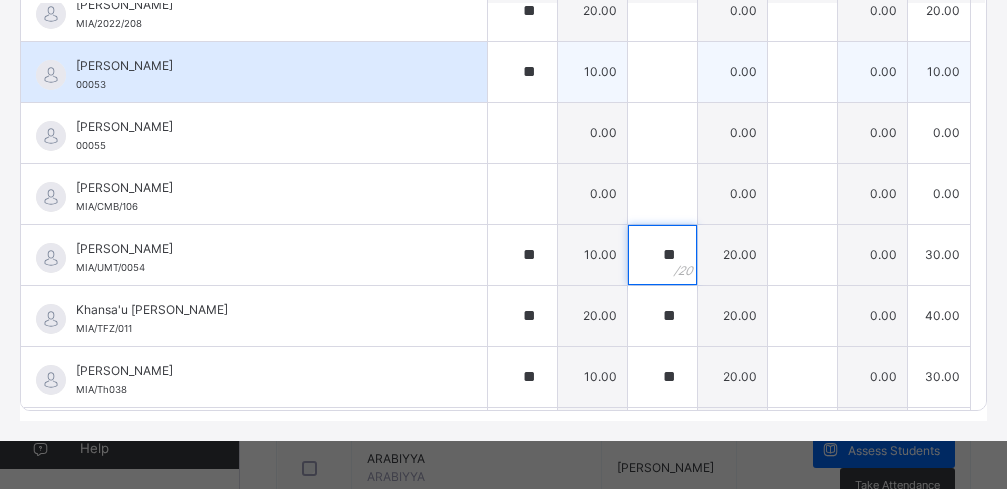 type on "**" 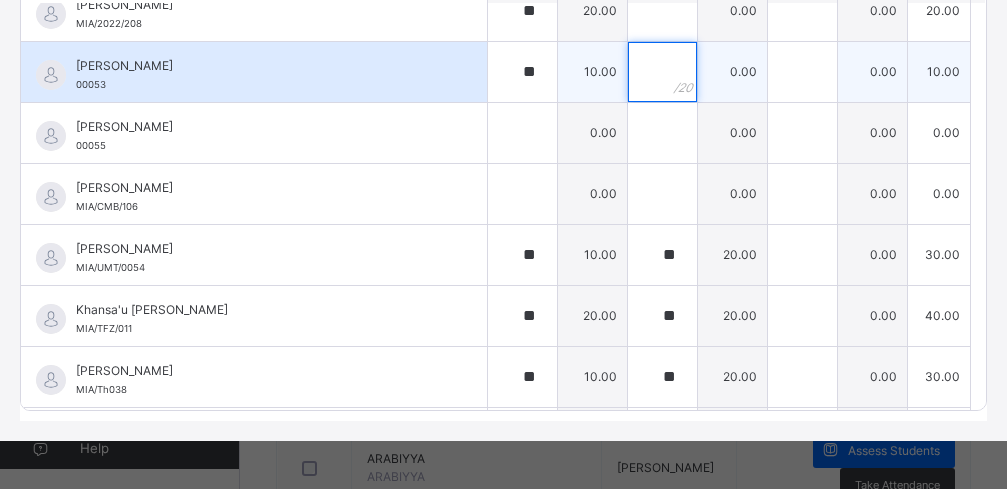 click at bounding box center (662, 72) 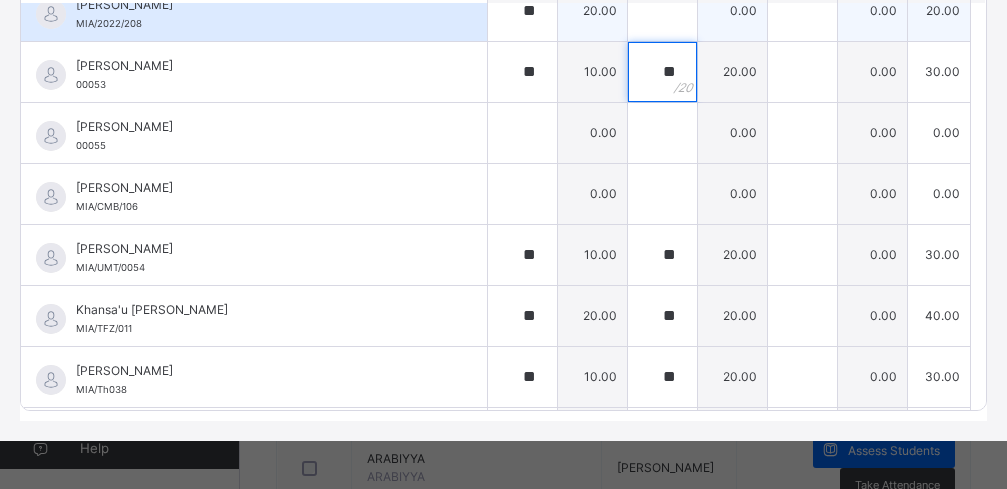 type on "**" 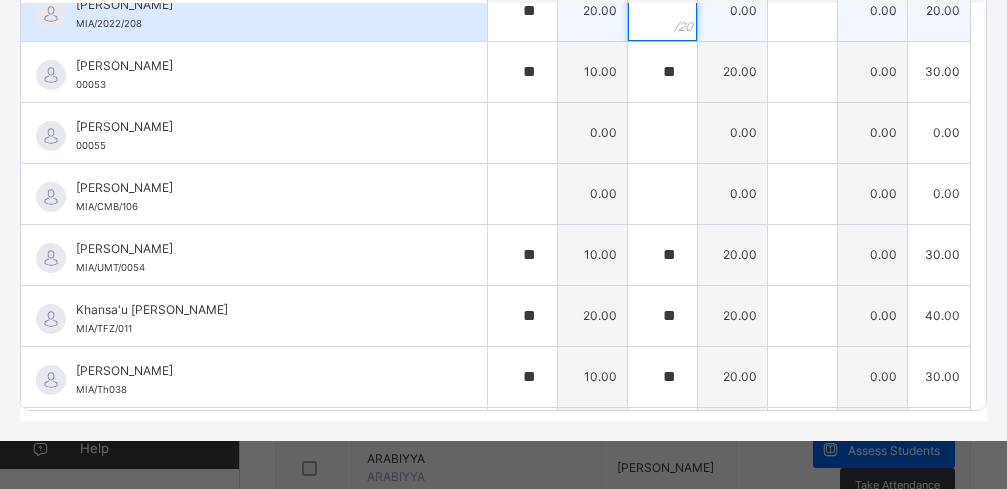 click at bounding box center [662, 11] 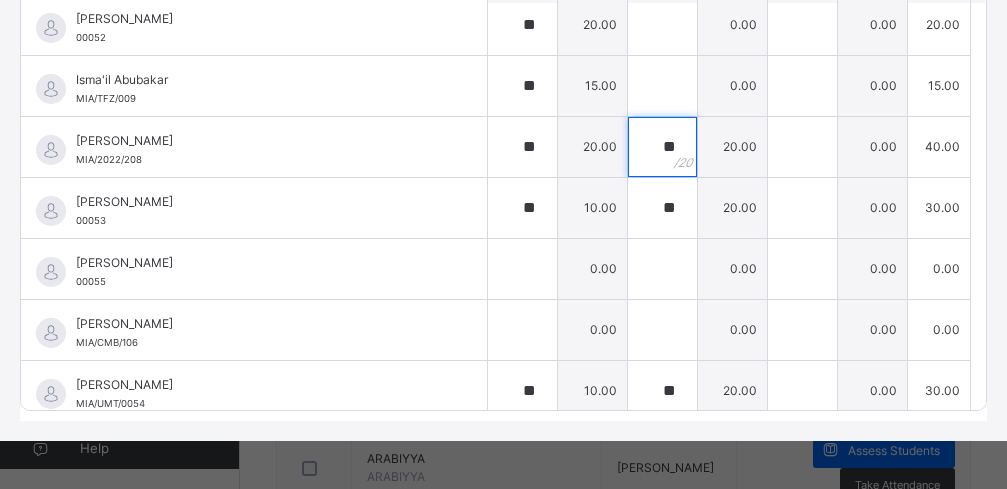 scroll, scrollTop: 870, scrollLeft: 0, axis: vertical 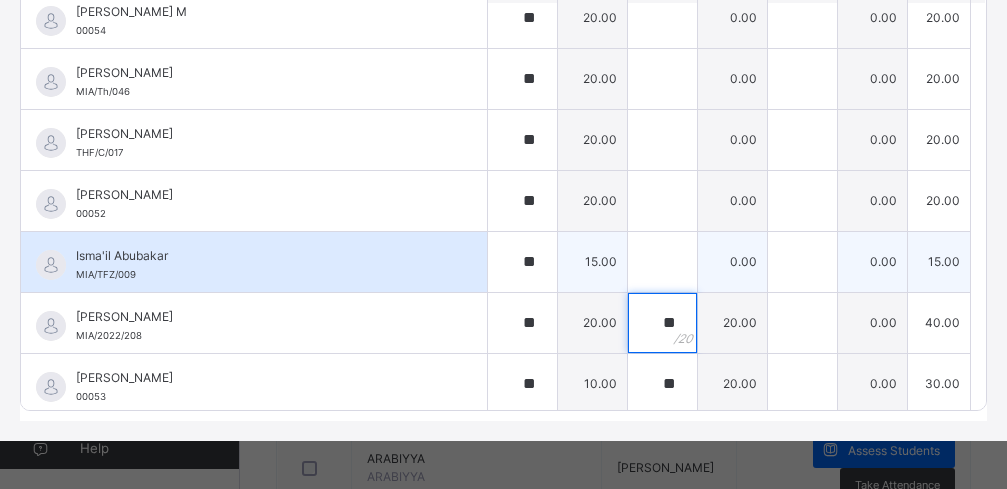 type on "**" 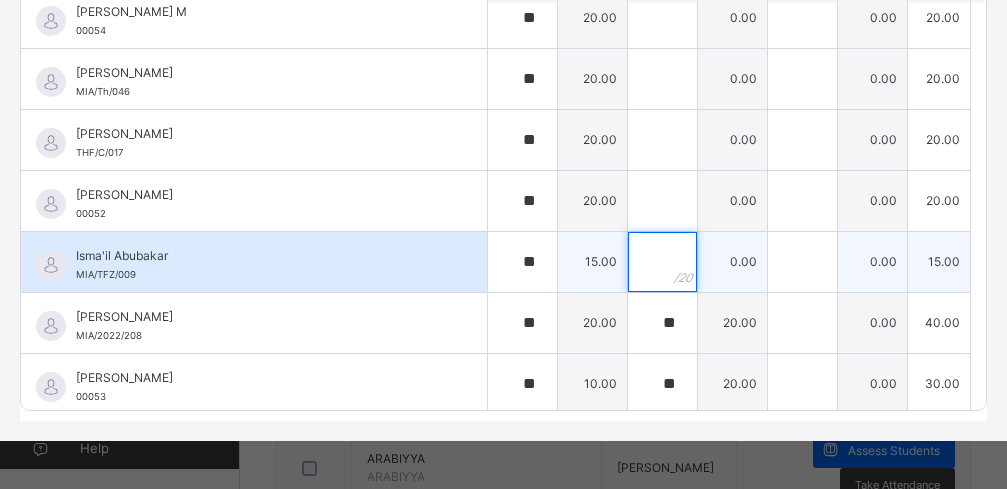 click at bounding box center [662, 262] 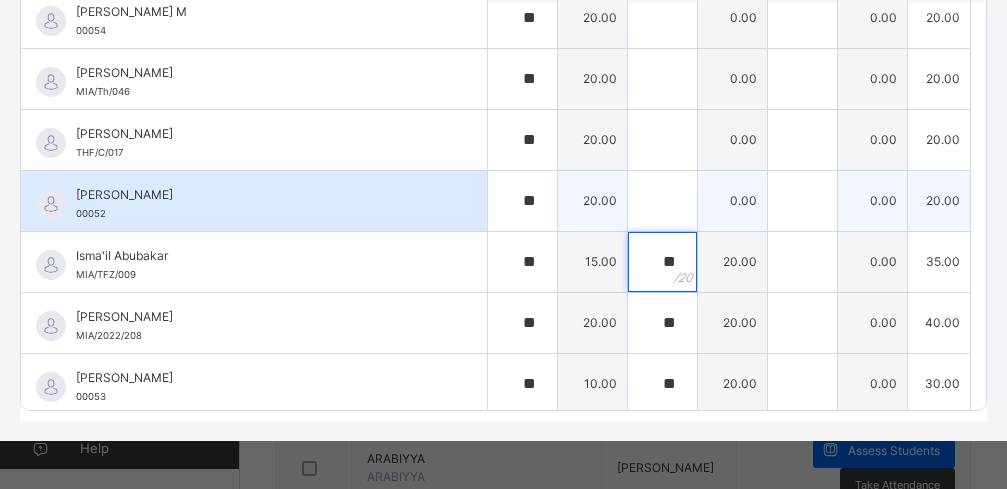 type on "**" 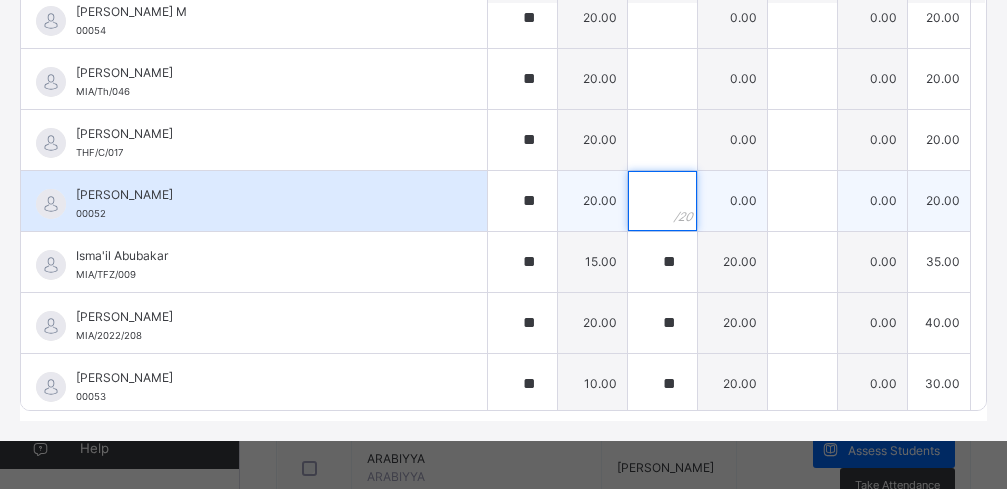 click at bounding box center (662, 201) 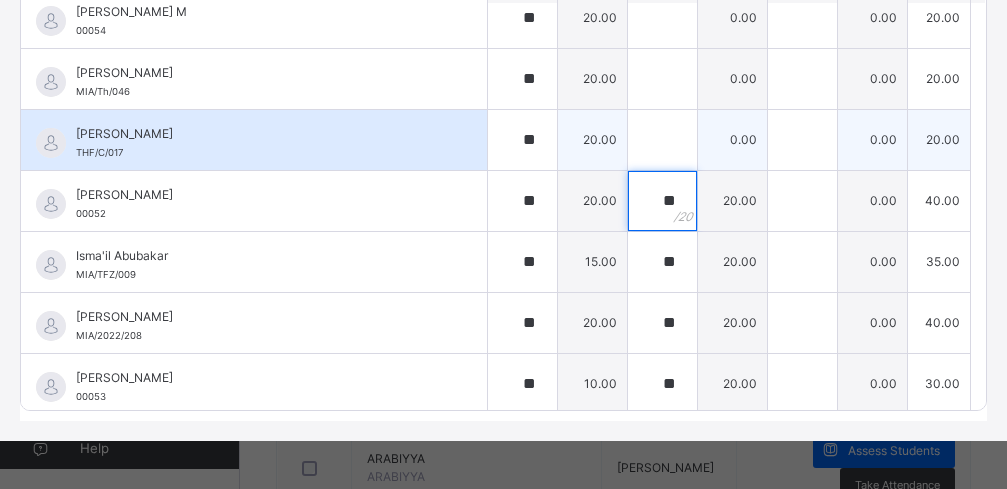 type on "**" 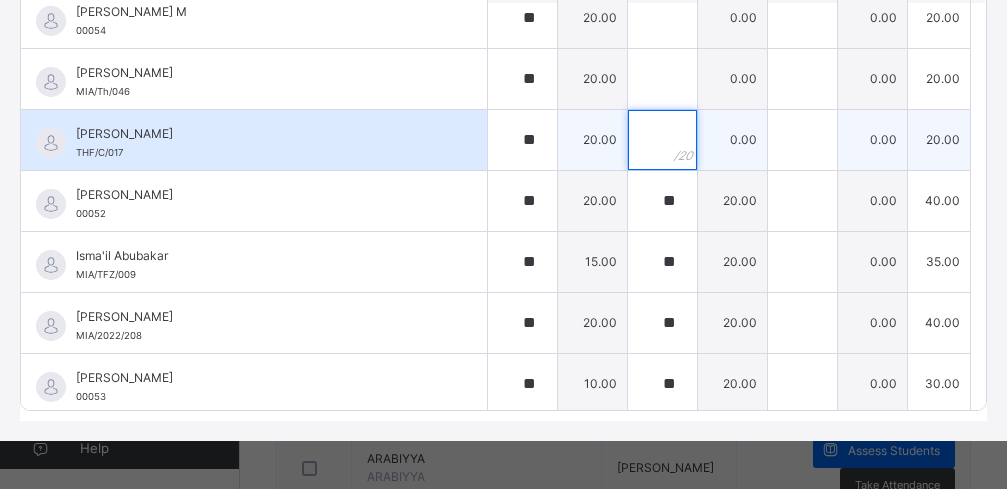 click at bounding box center (662, 140) 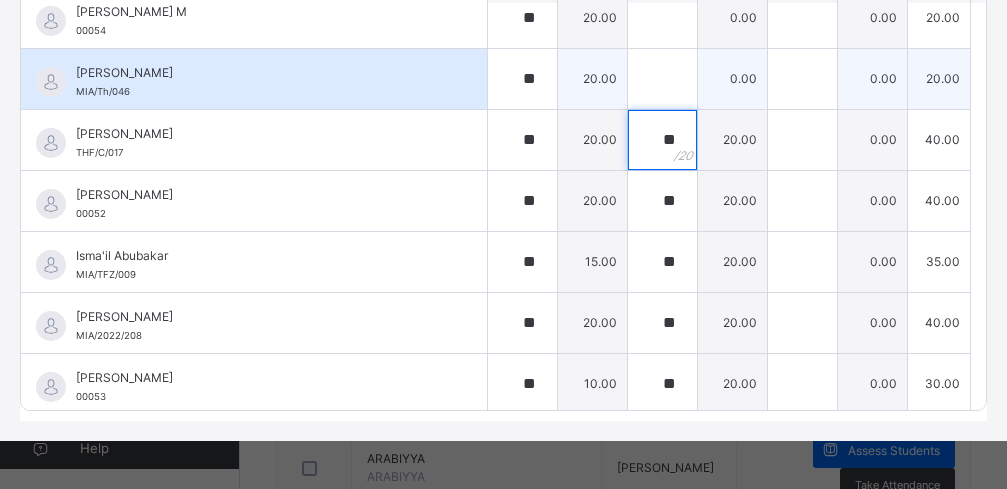type on "**" 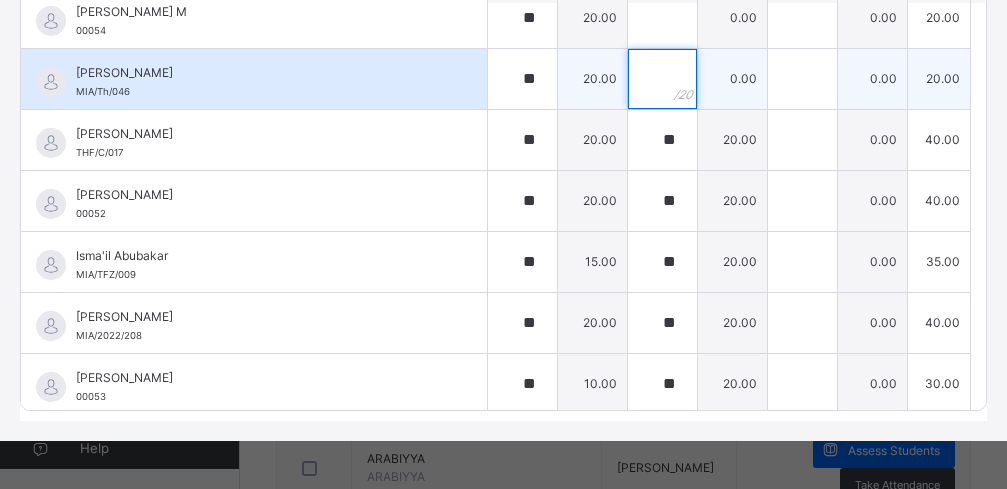 click at bounding box center [662, 79] 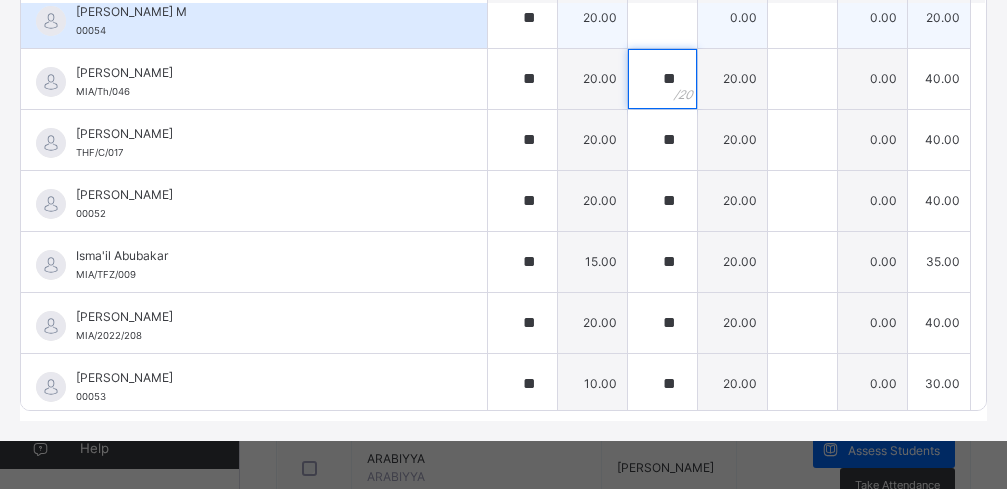 type on "**" 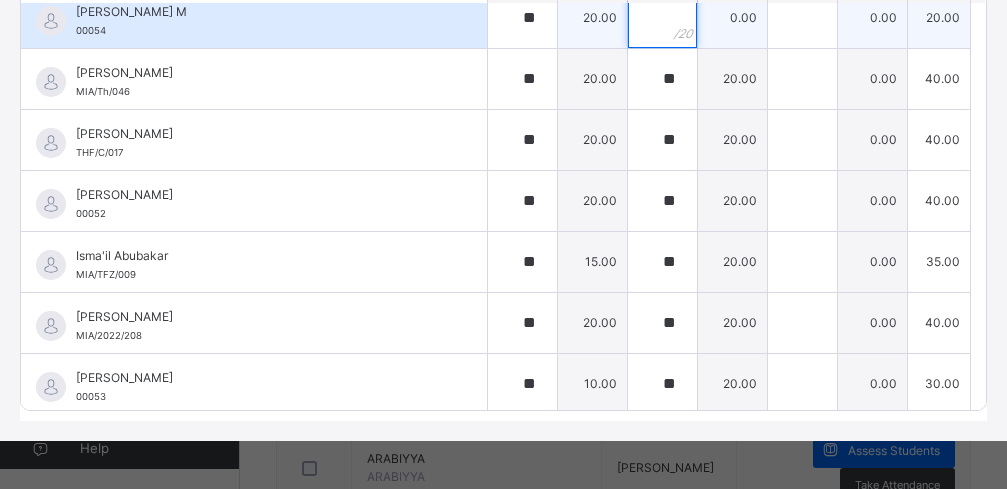 click at bounding box center (662, 18) 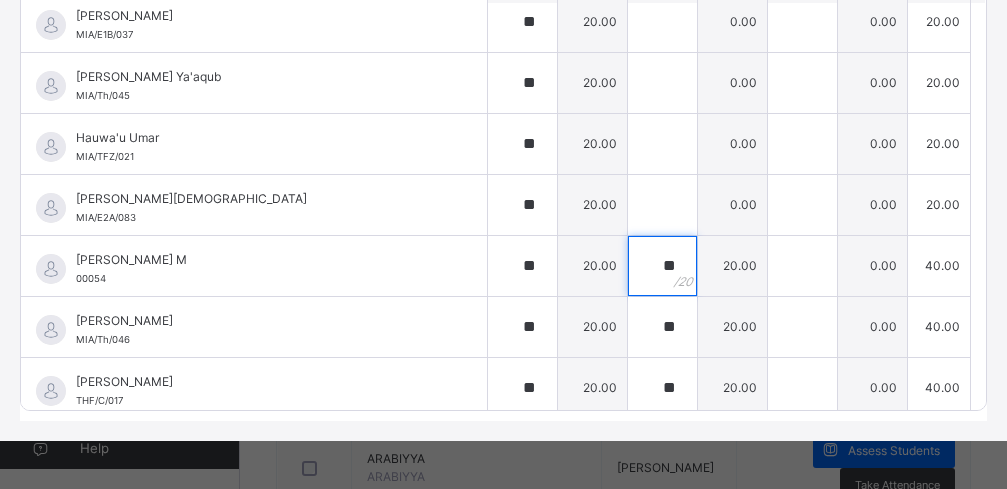 scroll, scrollTop: 606, scrollLeft: 0, axis: vertical 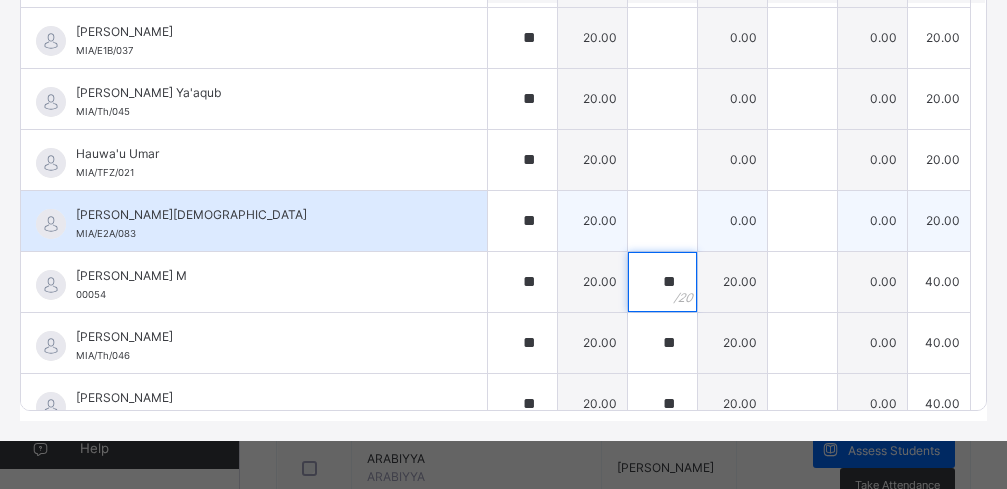 type on "**" 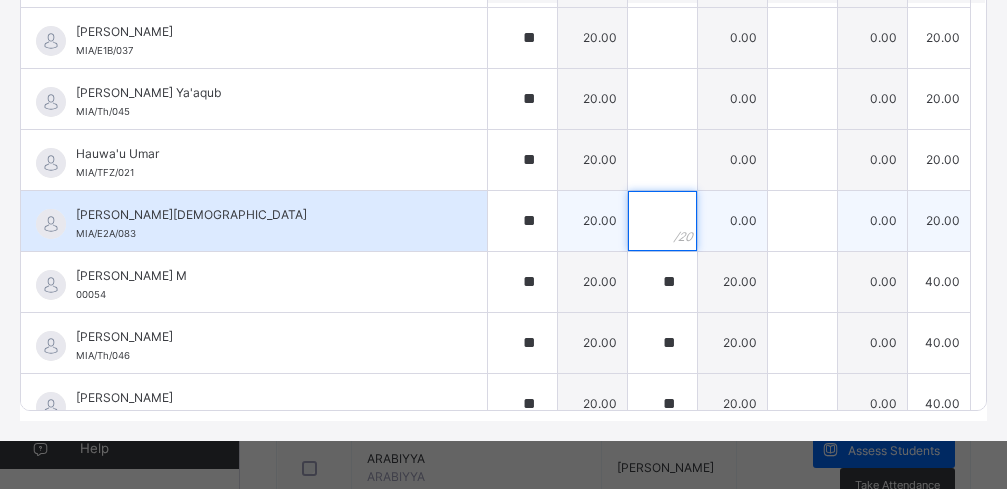 click at bounding box center (662, 221) 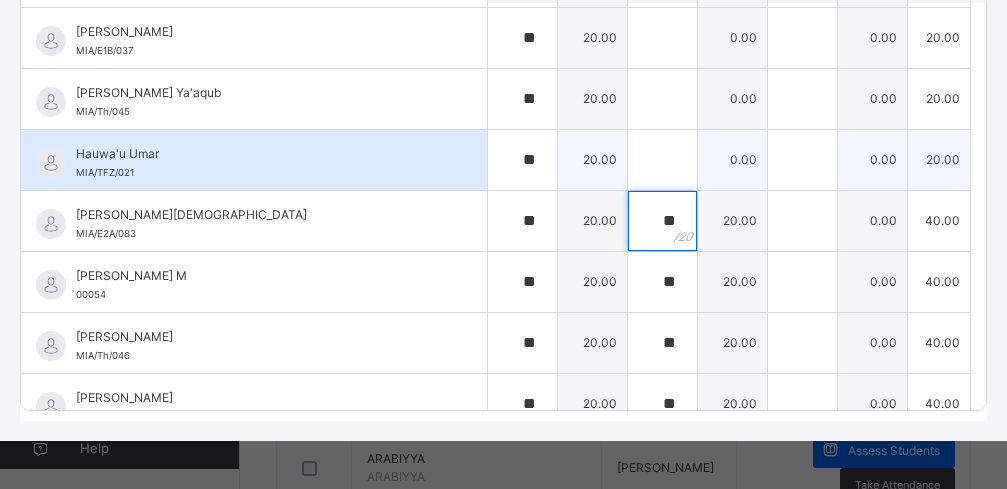 type on "**" 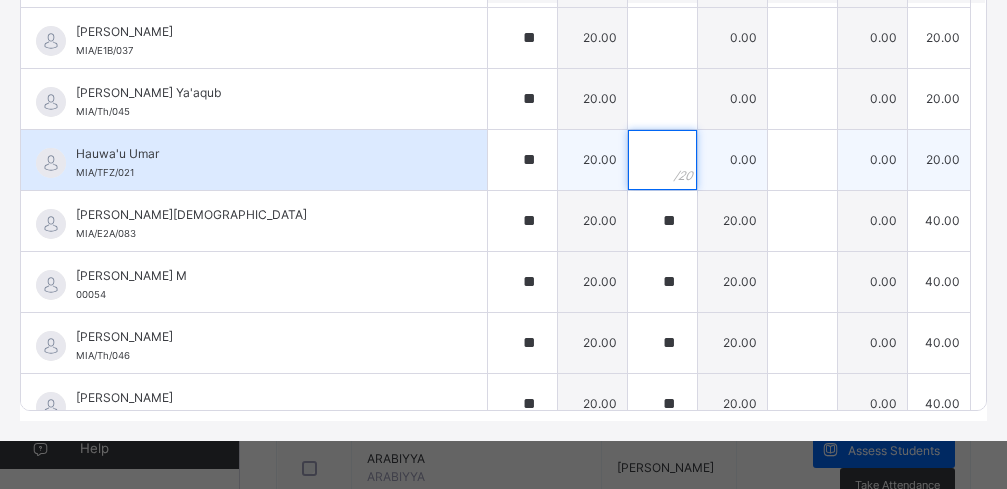 click at bounding box center (662, 160) 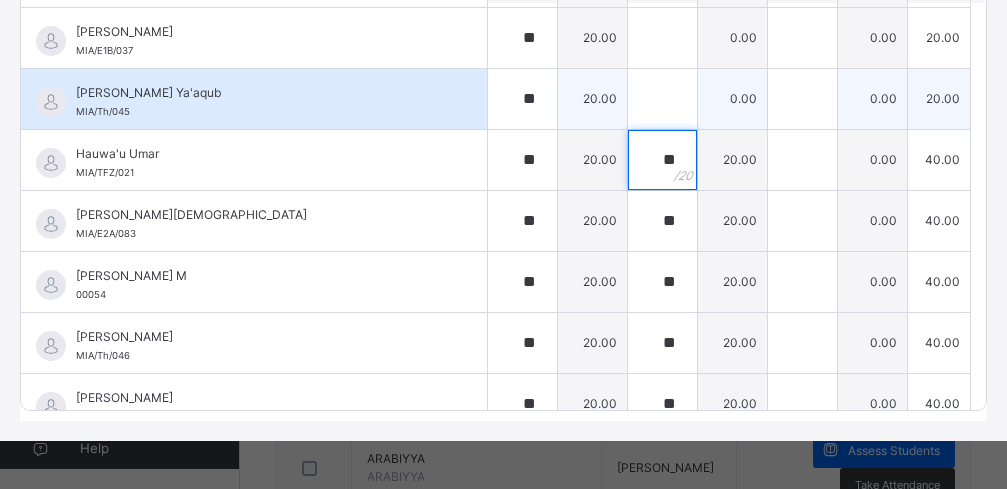 type on "**" 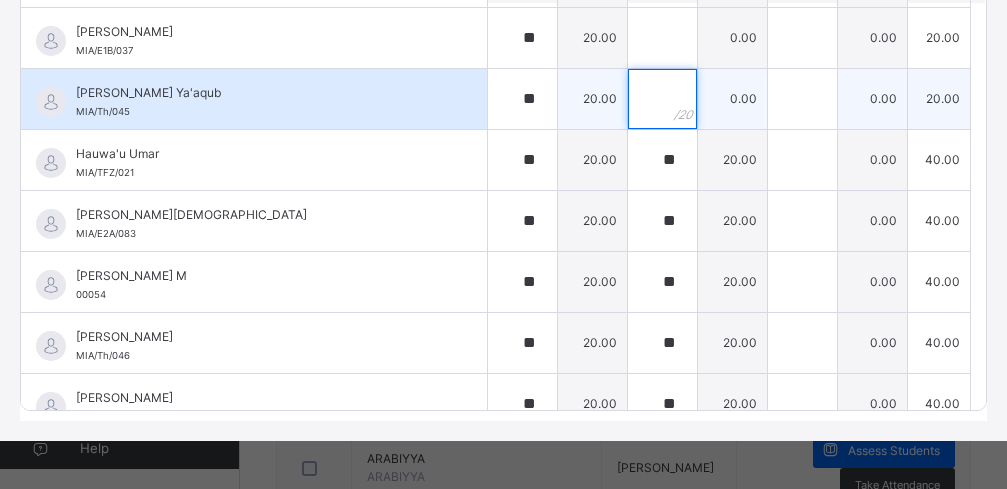 click at bounding box center (662, 99) 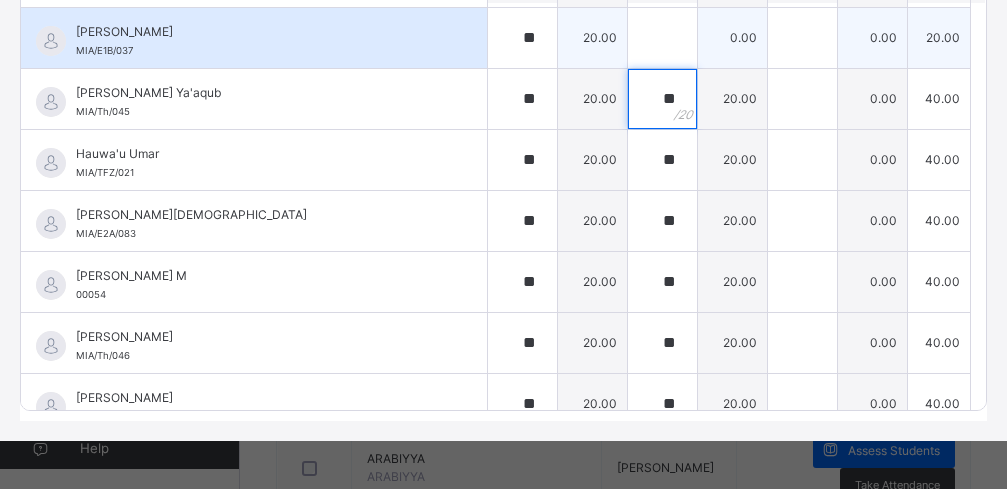 type on "**" 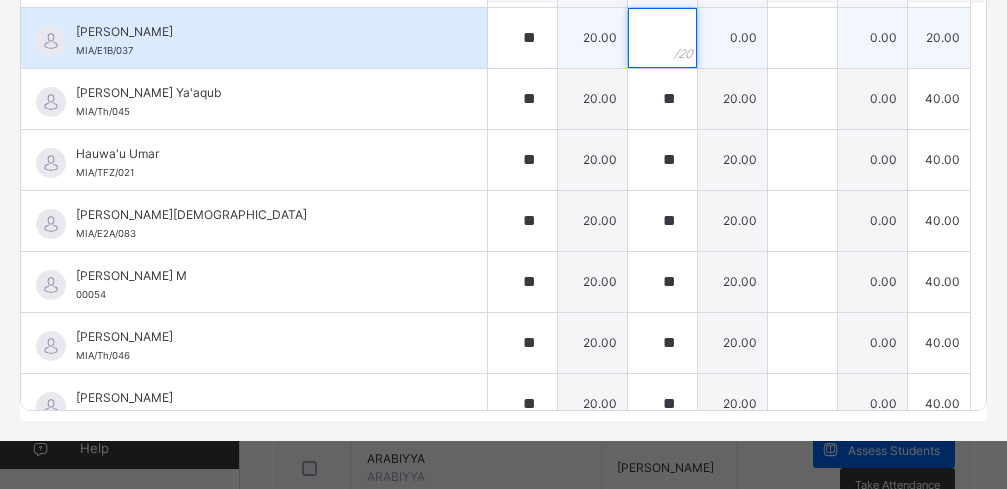 click at bounding box center [662, 38] 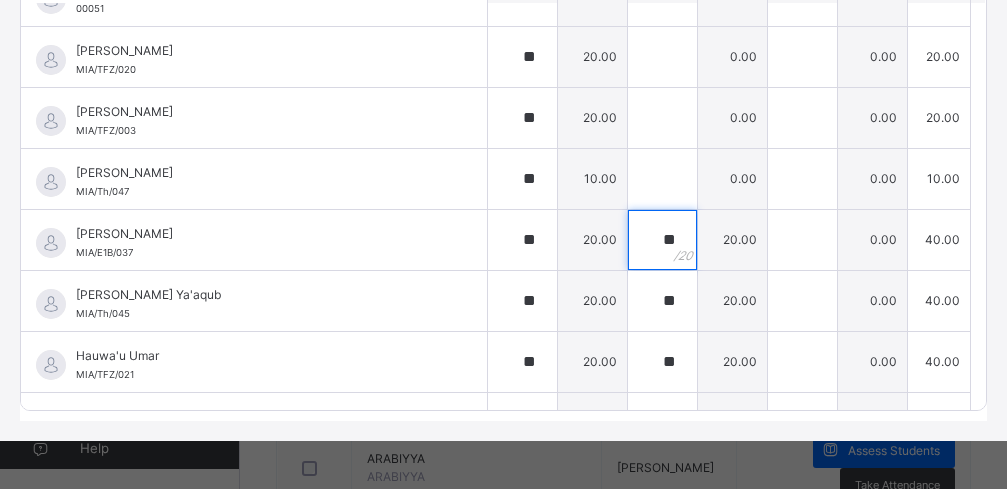 scroll, scrollTop: 347, scrollLeft: 0, axis: vertical 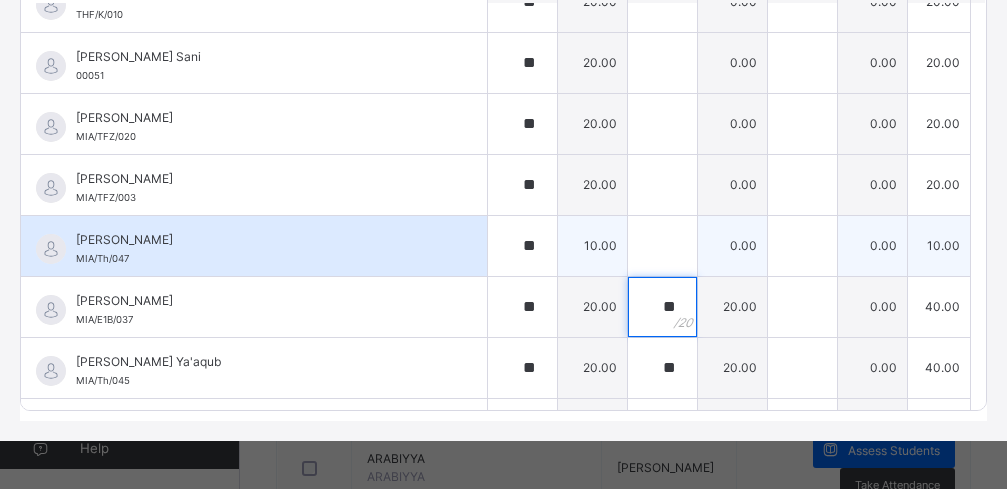 type on "**" 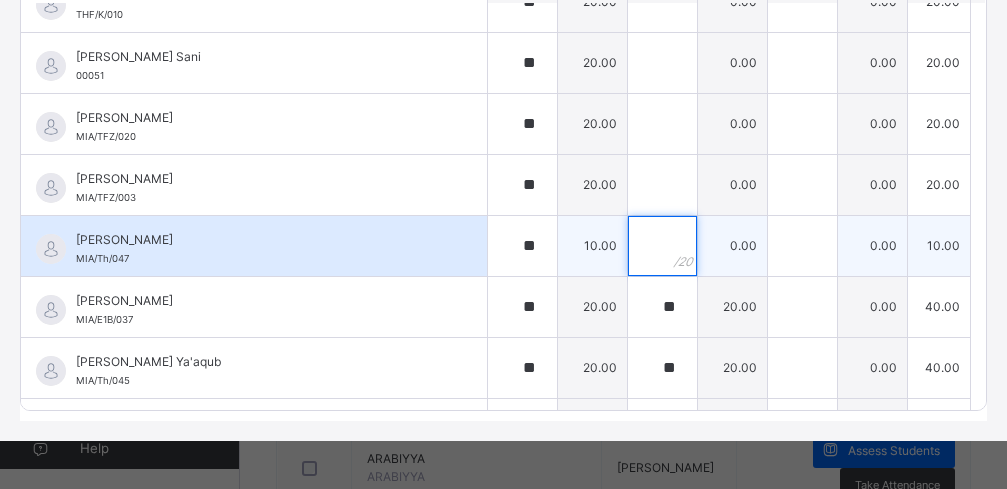 click at bounding box center [662, 246] 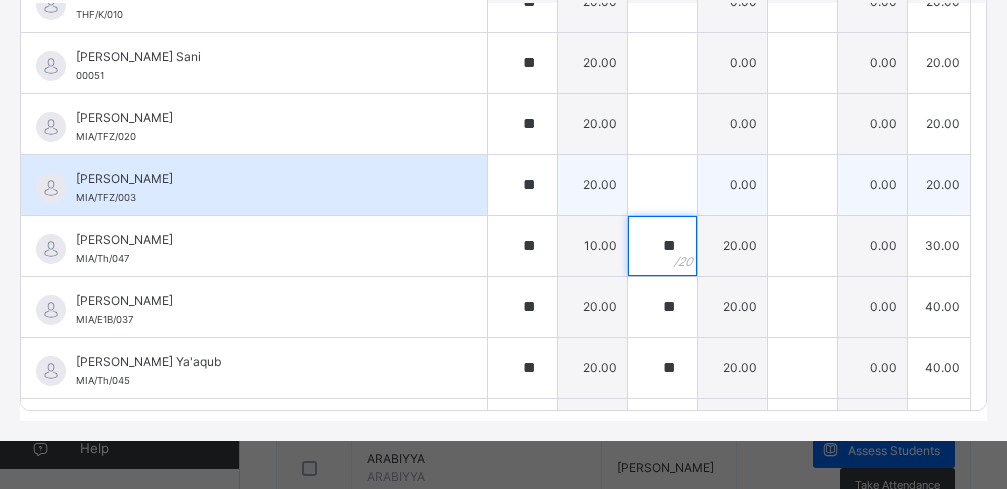 type on "**" 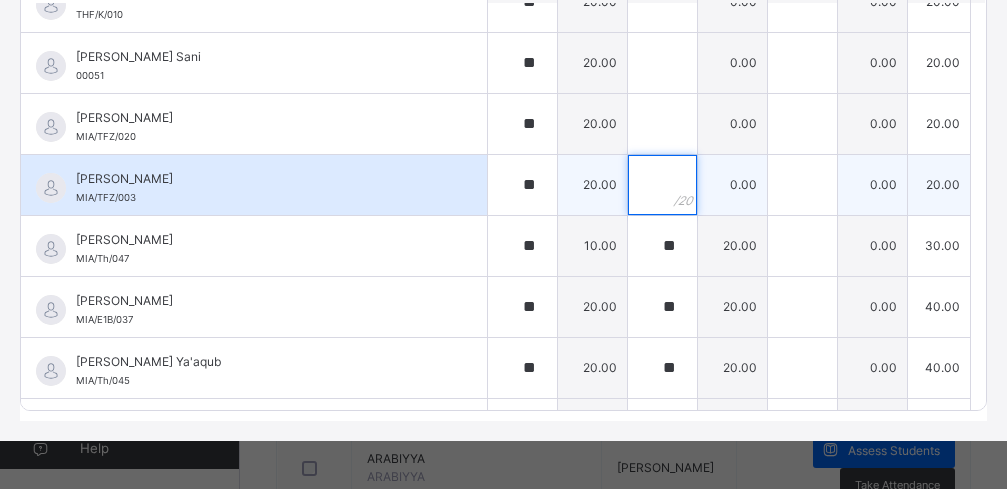 click at bounding box center [662, 185] 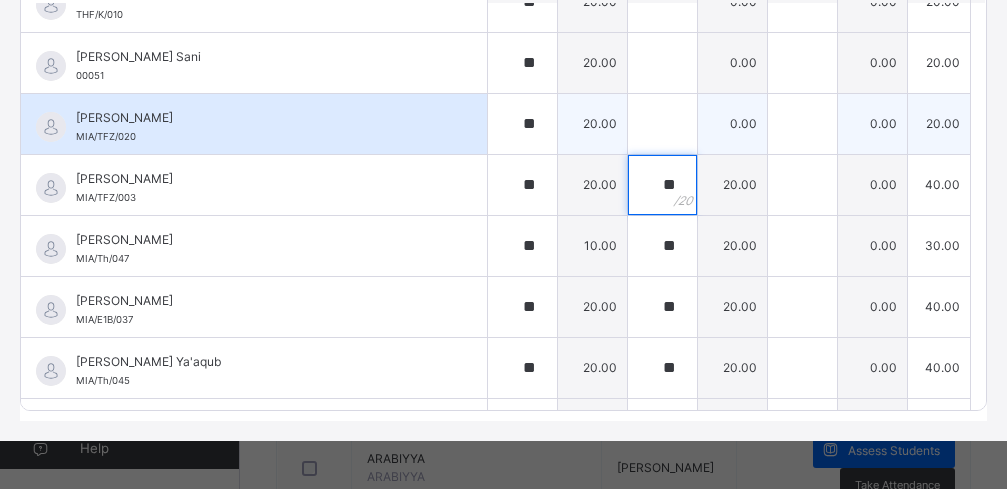 type on "**" 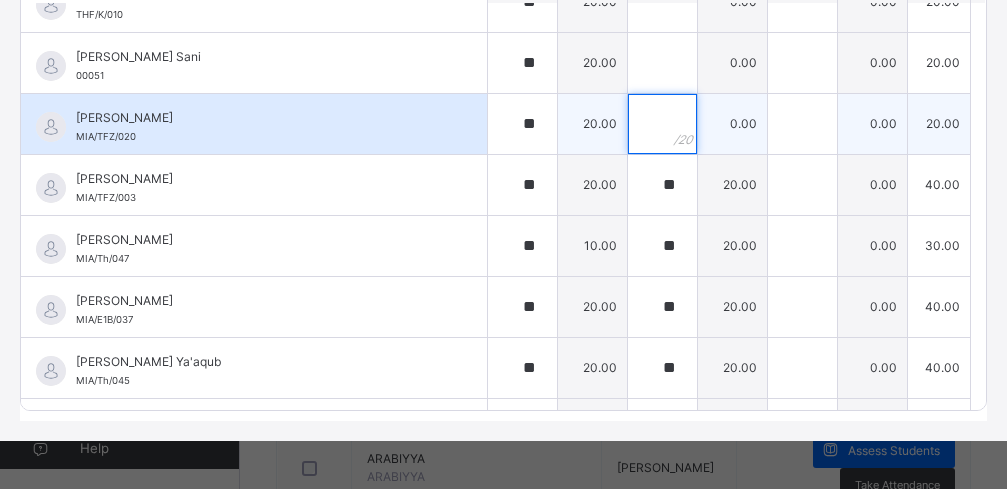 click at bounding box center (662, 124) 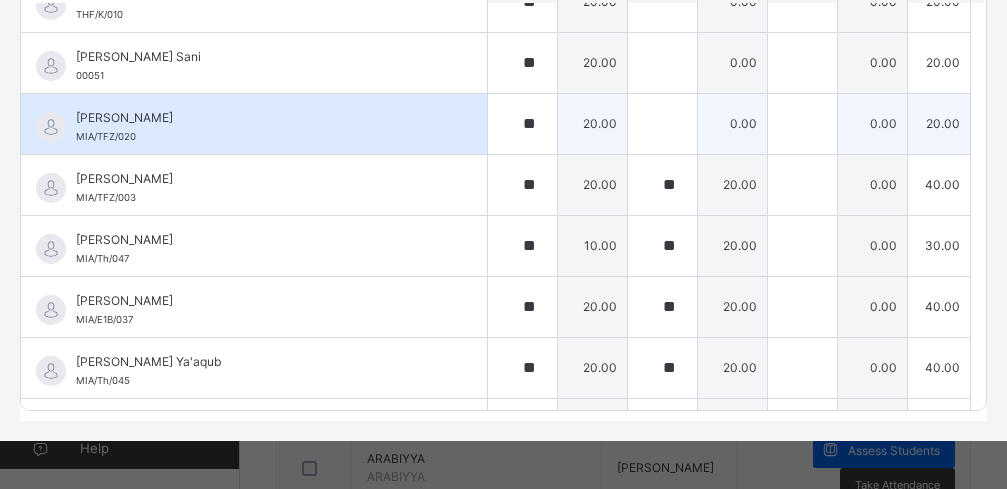 click at bounding box center (662, 124) 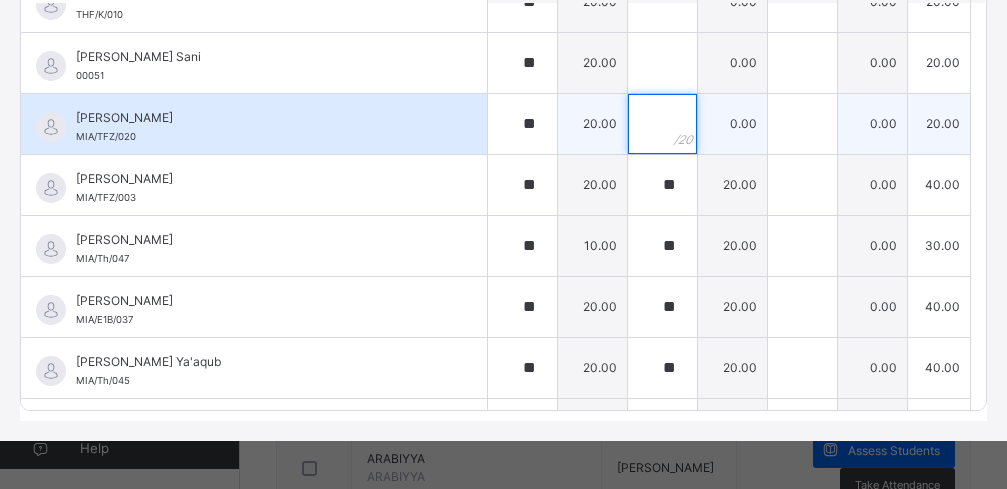 click at bounding box center (662, 124) 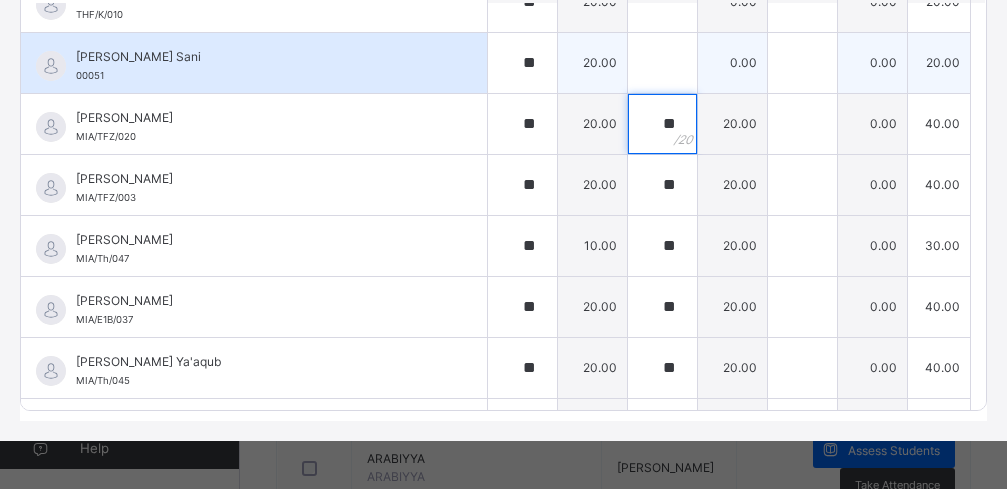 type on "**" 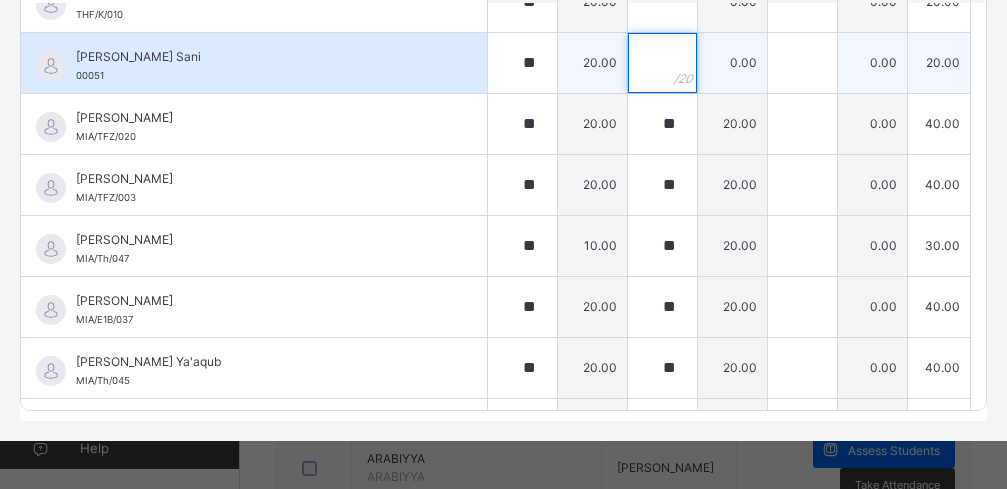 click at bounding box center (662, 63) 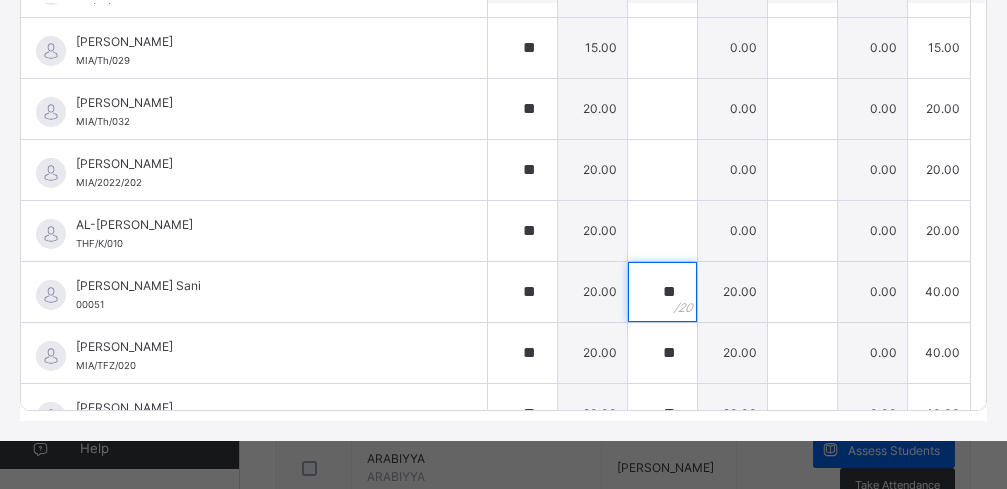 scroll, scrollTop: 99, scrollLeft: 0, axis: vertical 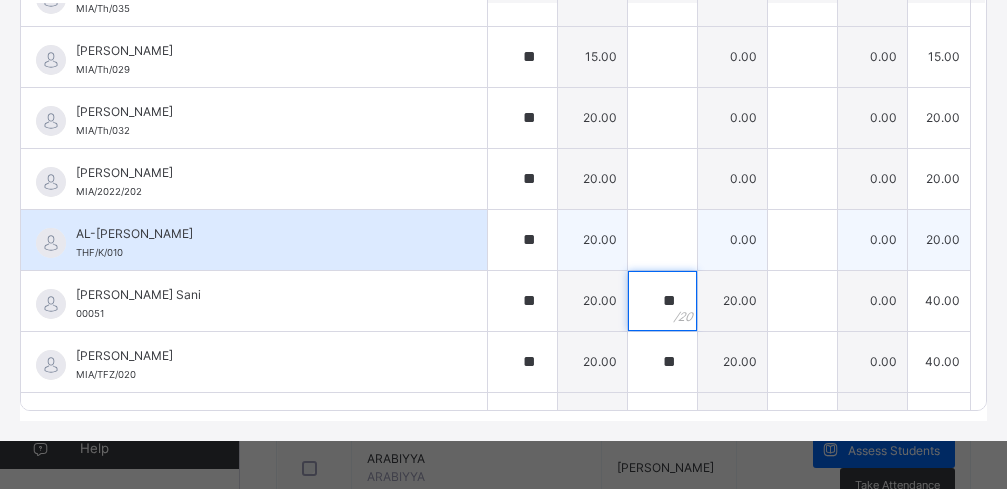type on "**" 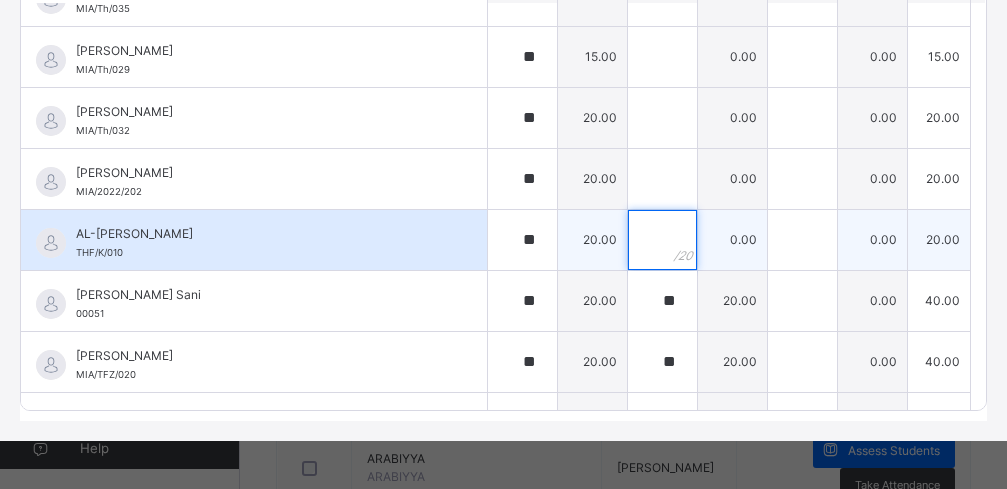 click at bounding box center [662, 240] 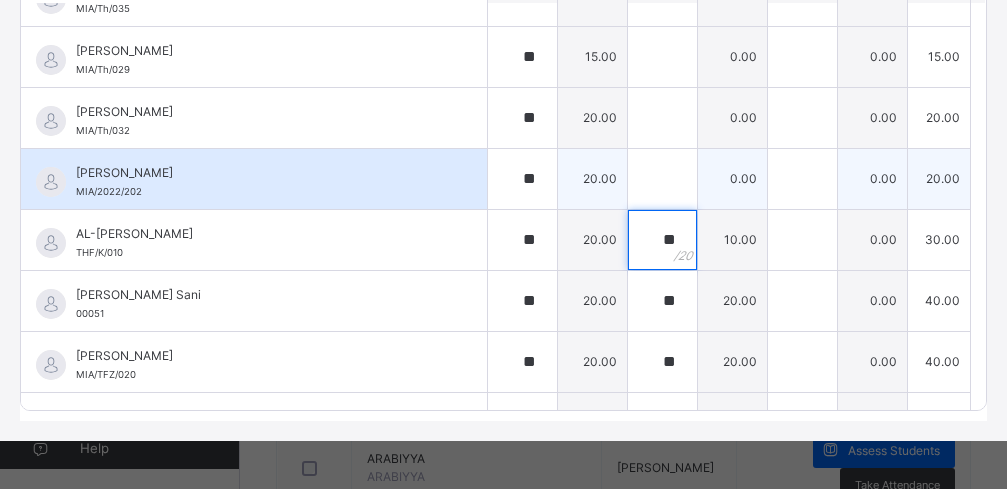type on "**" 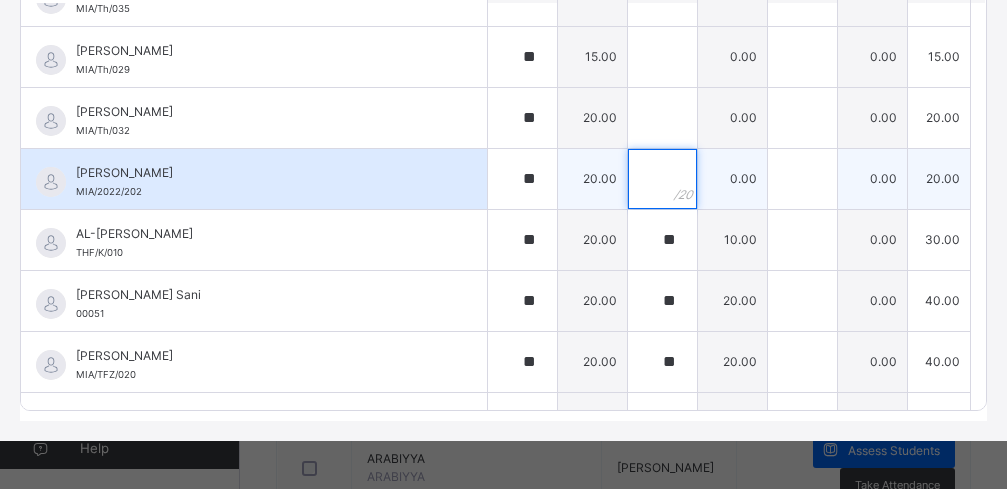 click at bounding box center [662, 179] 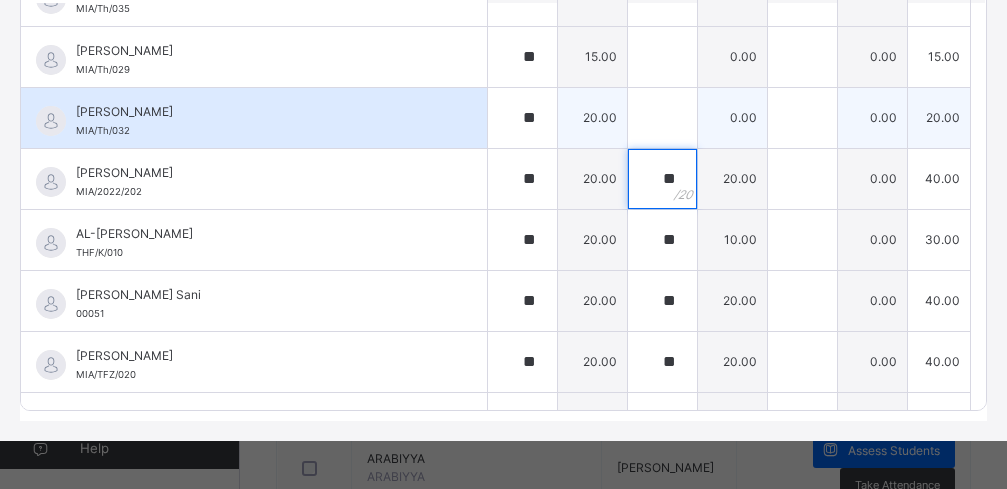 type on "**" 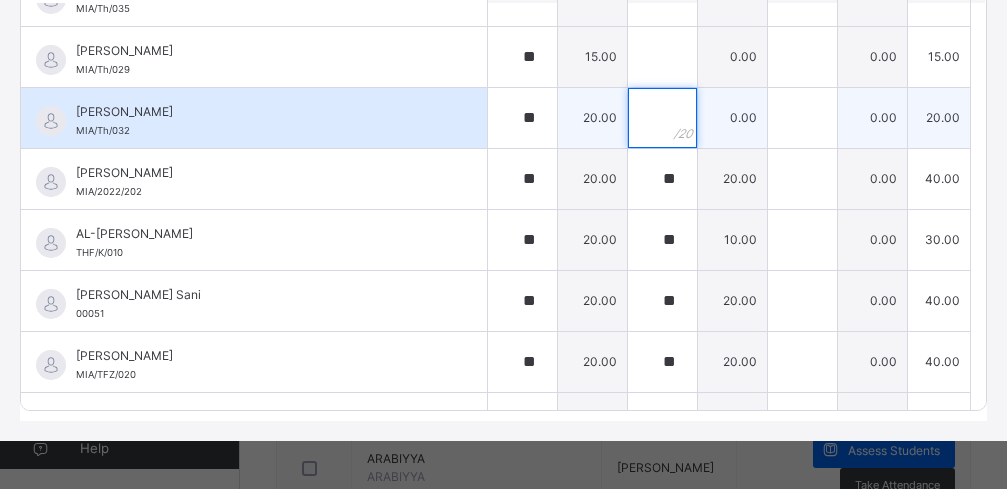 click at bounding box center [662, 118] 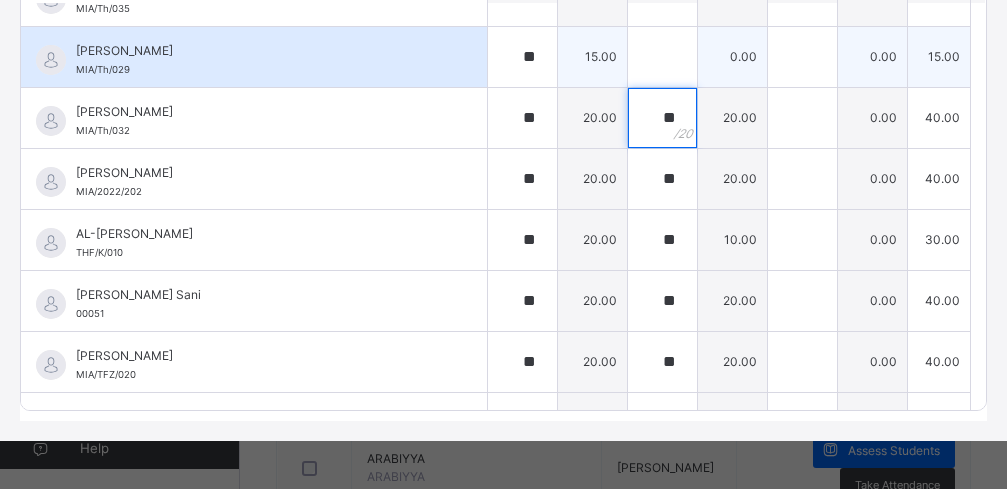 type on "**" 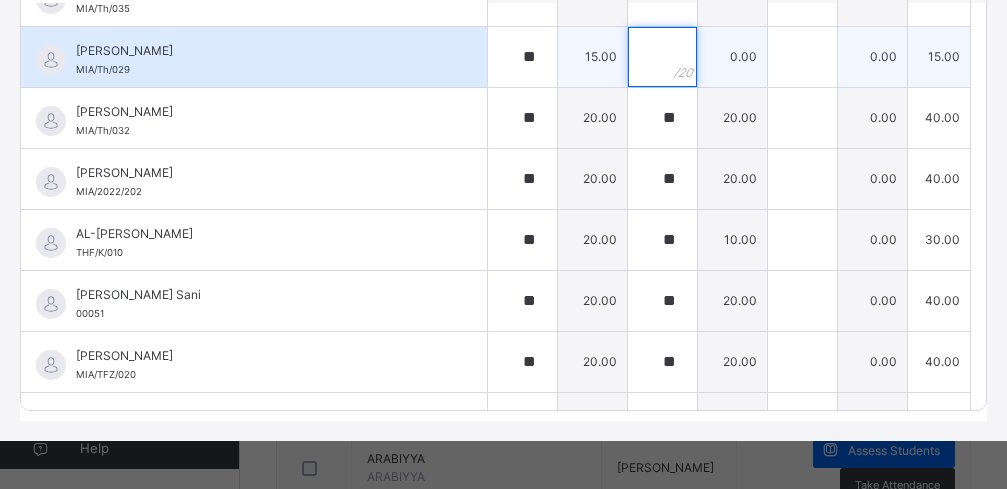click at bounding box center (662, 57) 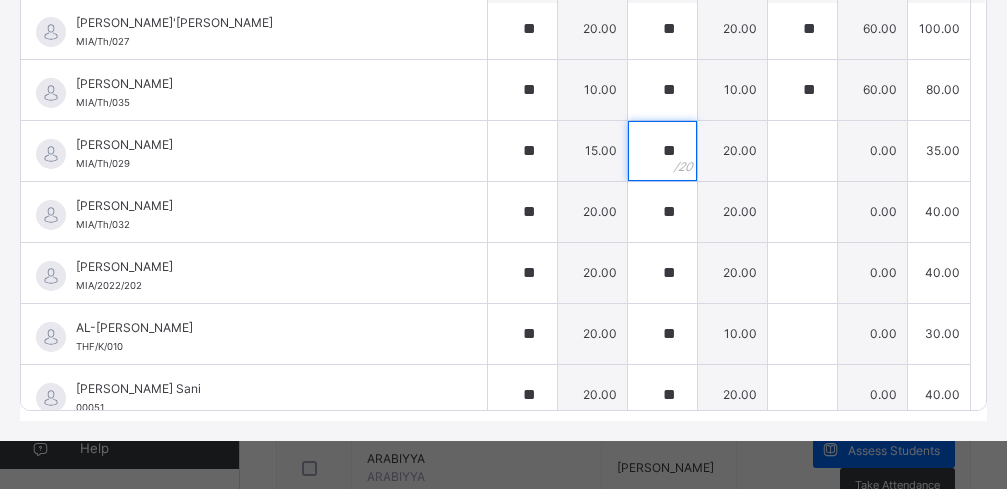 scroll, scrollTop: 0, scrollLeft: 0, axis: both 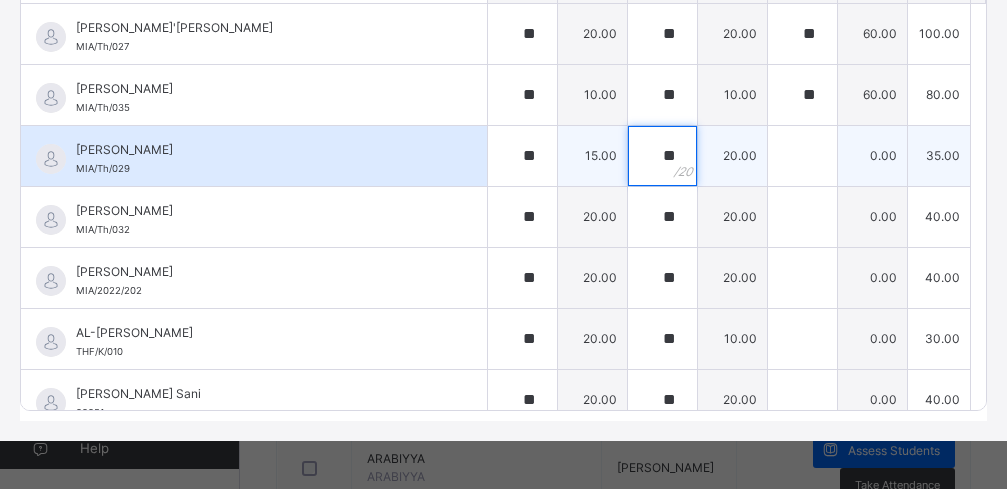 type on "**" 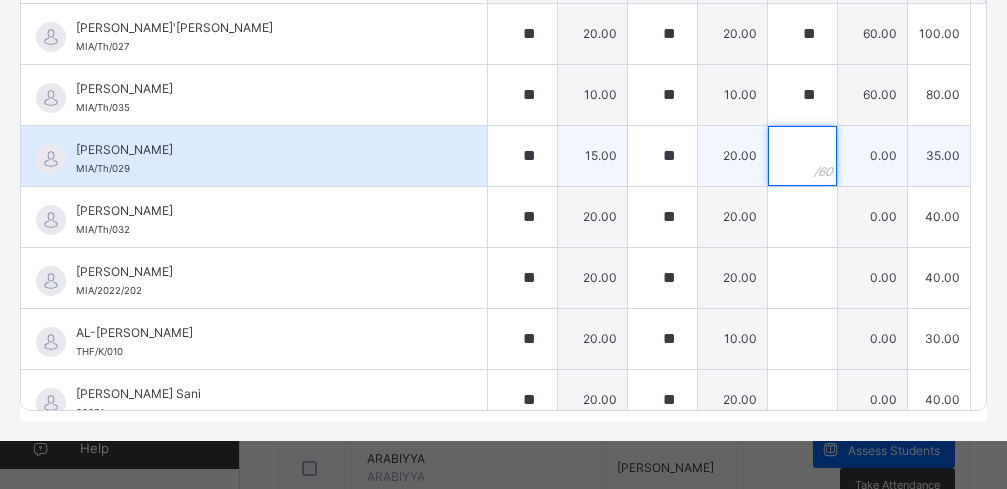 click at bounding box center [802, 156] 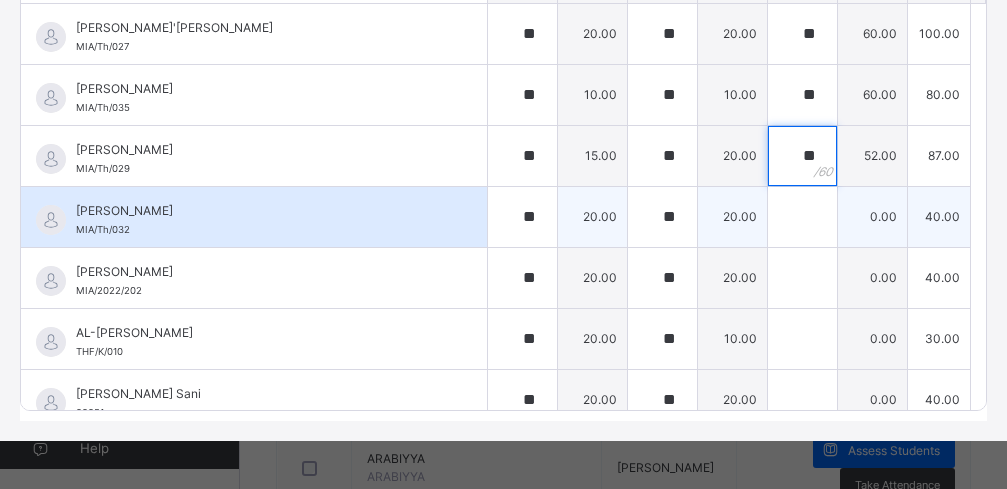 type on "**" 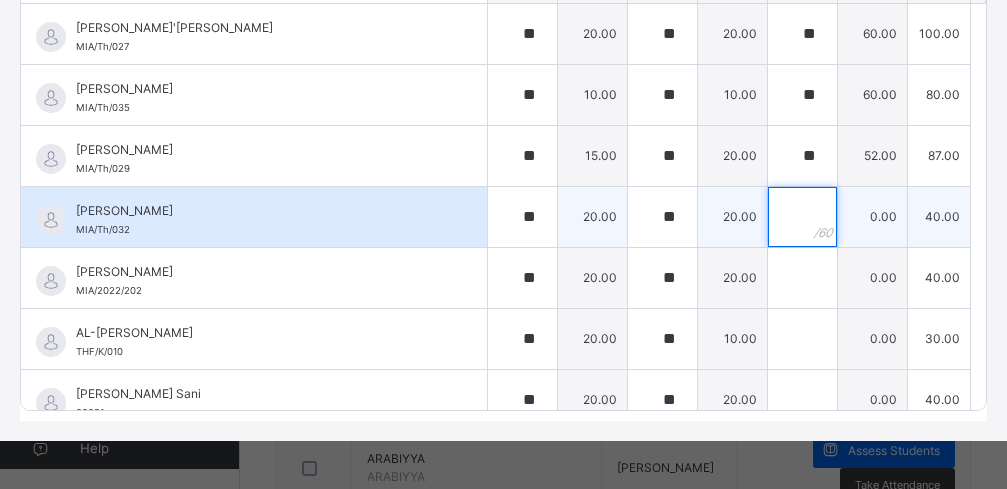 click at bounding box center [802, 217] 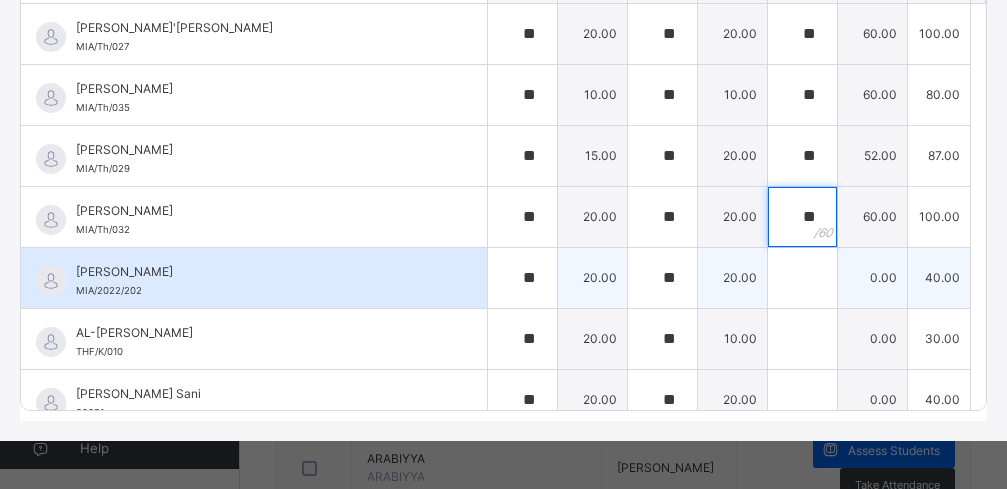 type on "**" 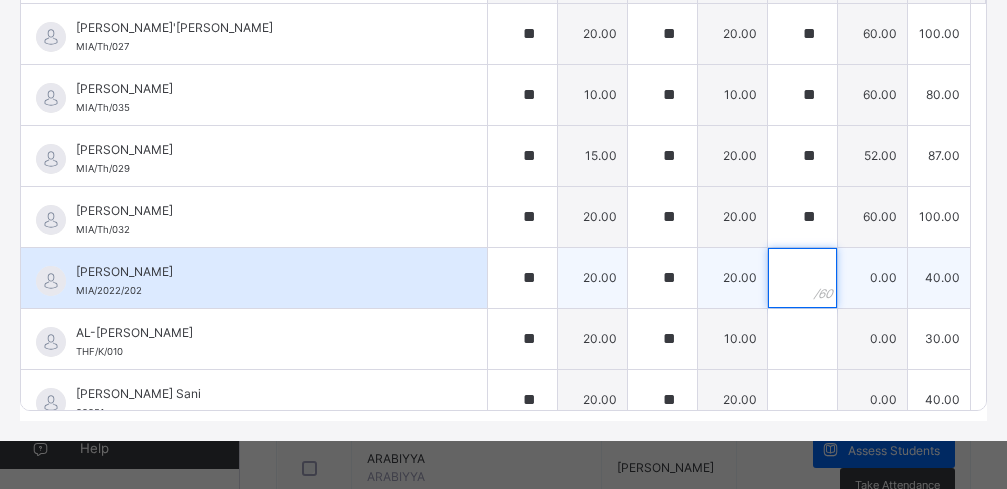 click at bounding box center (802, 278) 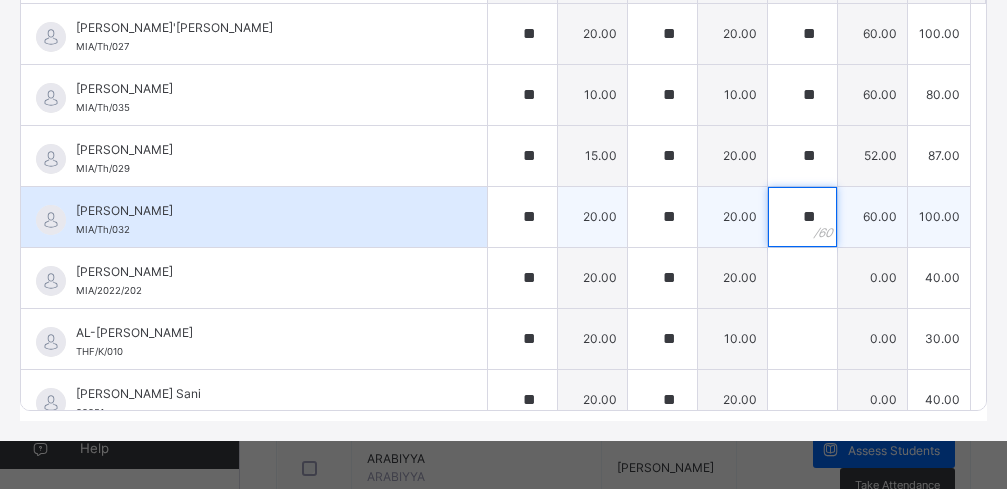drag, startPoint x: 769, startPoint y: 213, endPoint x: 788, endPoint y: 213, distance: 19 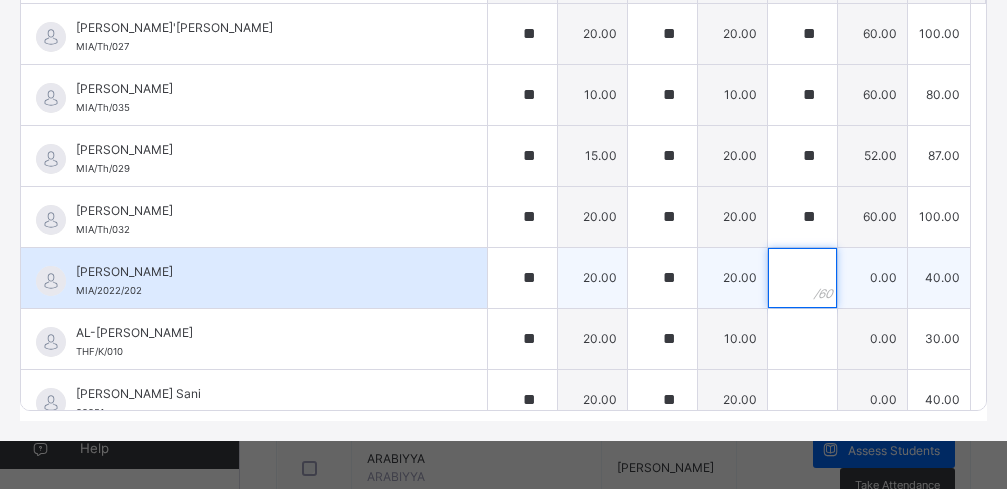 click at bounding box center (802, 278) 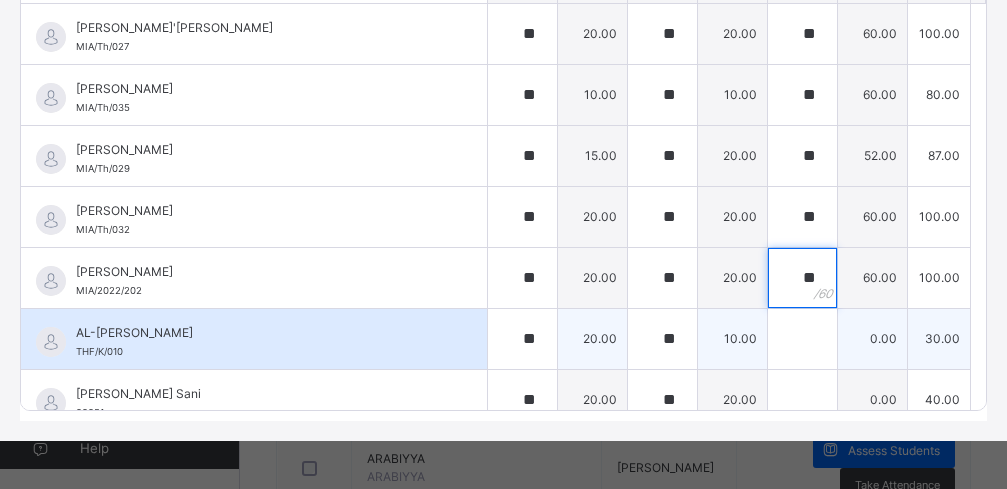 type on "**" 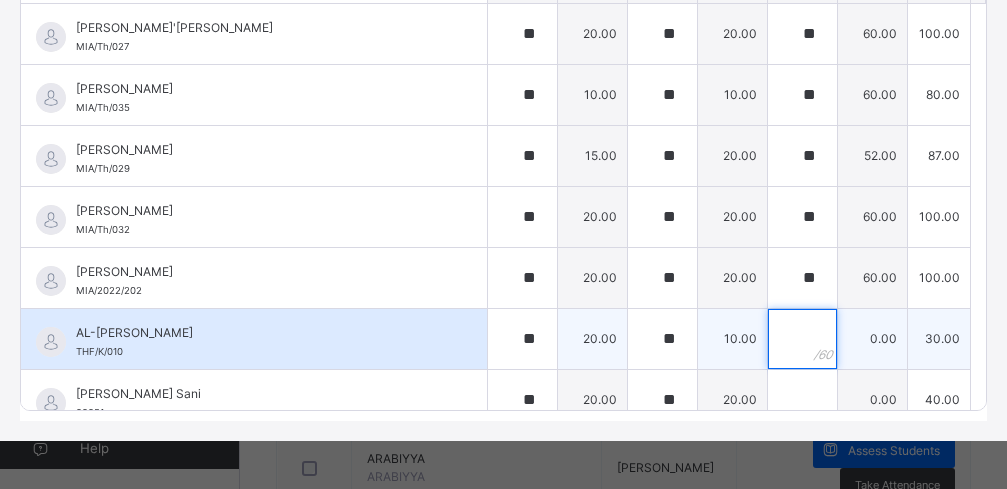 click at bounding box center (802, 339) 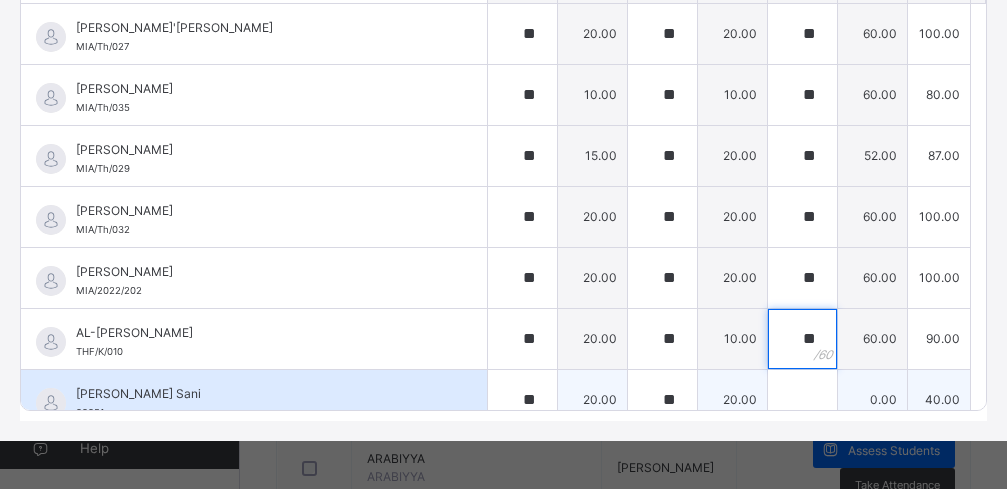 type 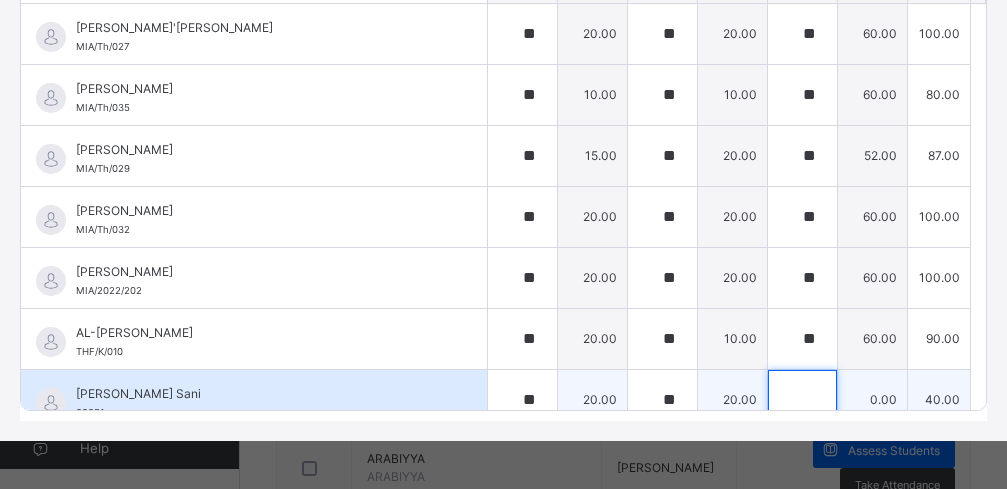 click at bounding box center [802, 400] 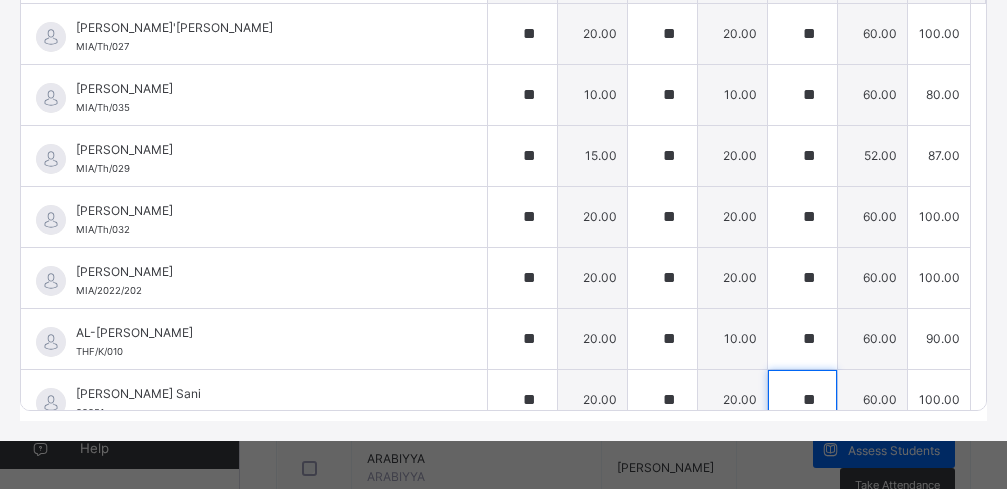 drag, startPoint x: 776, startPoint y: 381, endPoint x: 989, endPoint y: 246, distance: 252.17851 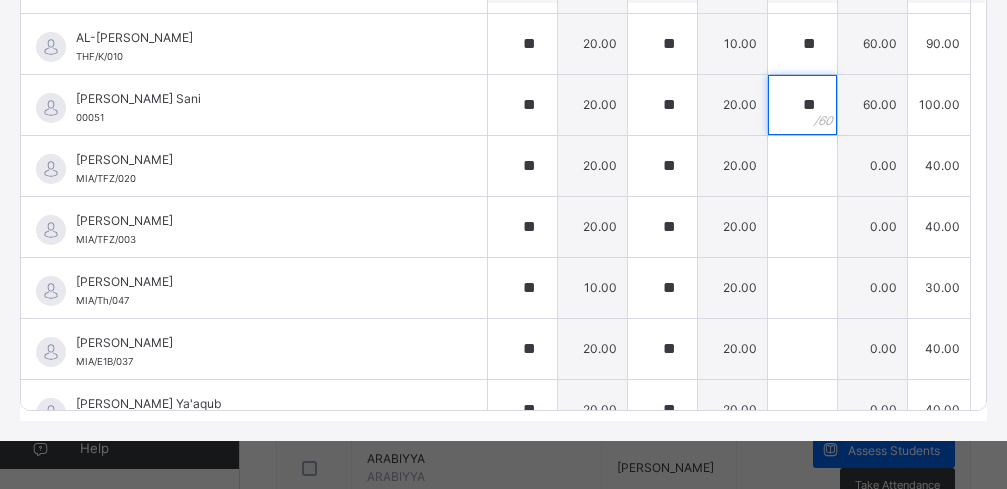 scroll, scrollTop: 301, scrollLeft: 0, axis: vertical 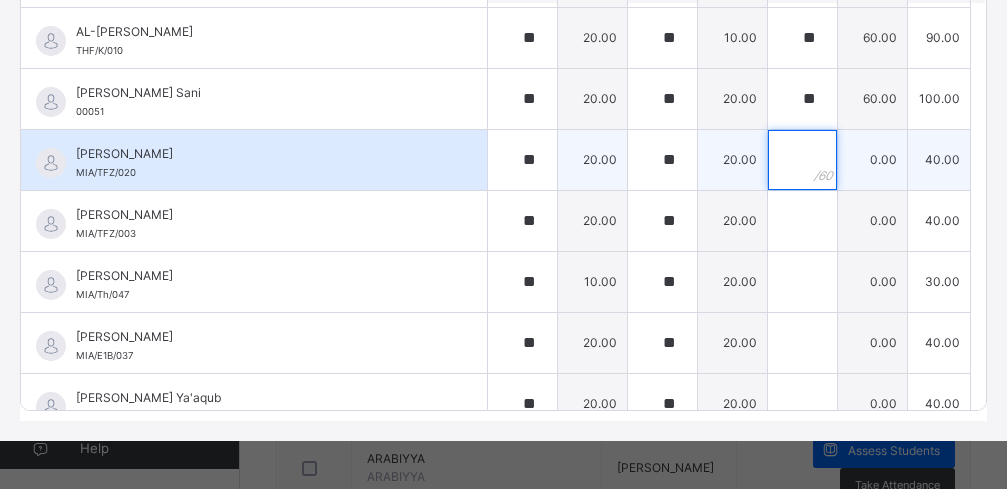 click at bounding box center (802, 160) 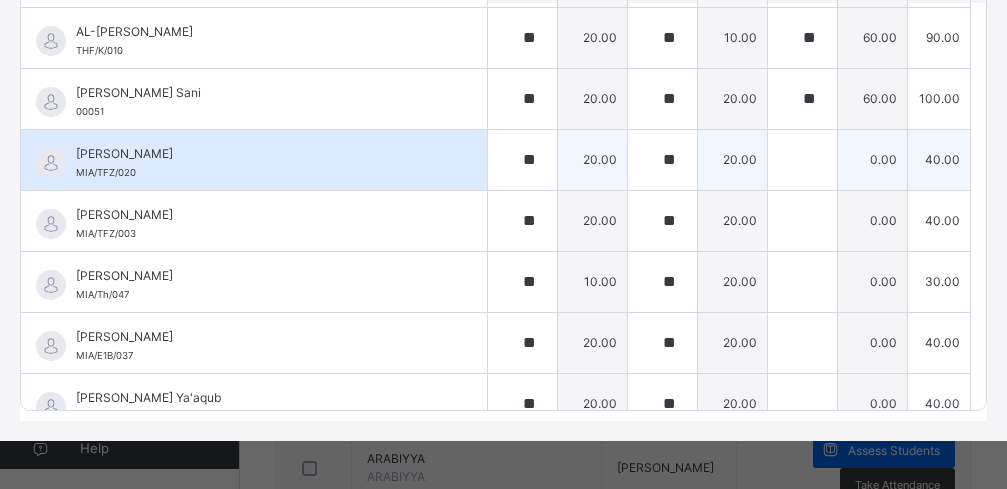 click at bounding box center [802, 160] 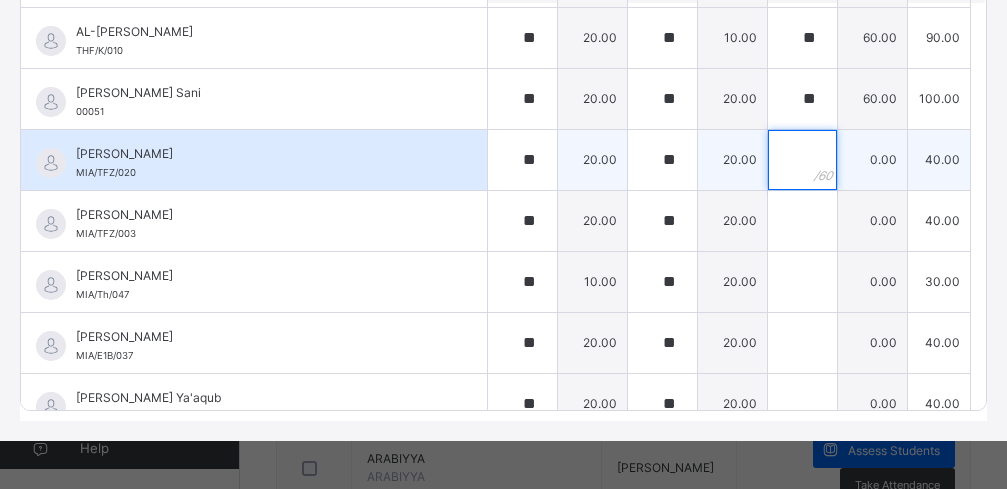 click at bounding box center [802, 160] 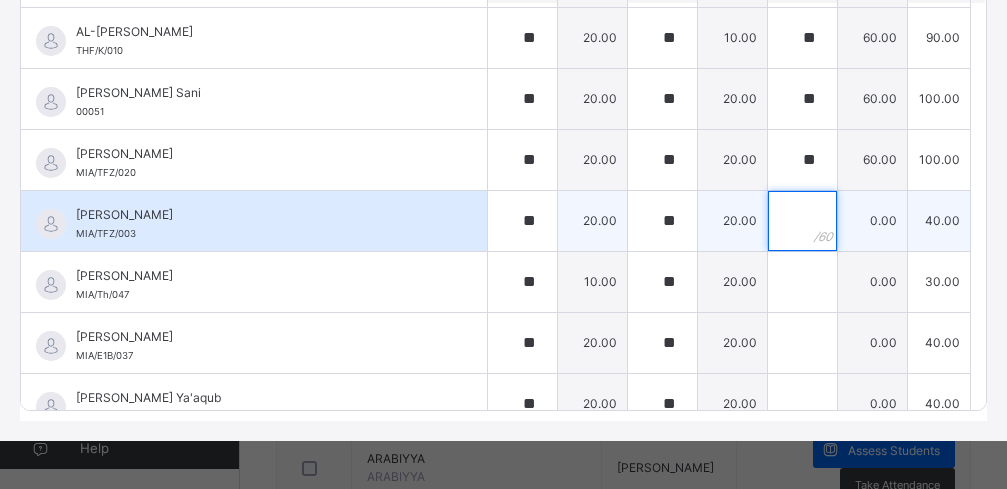 click at bounding box center [802, 221] 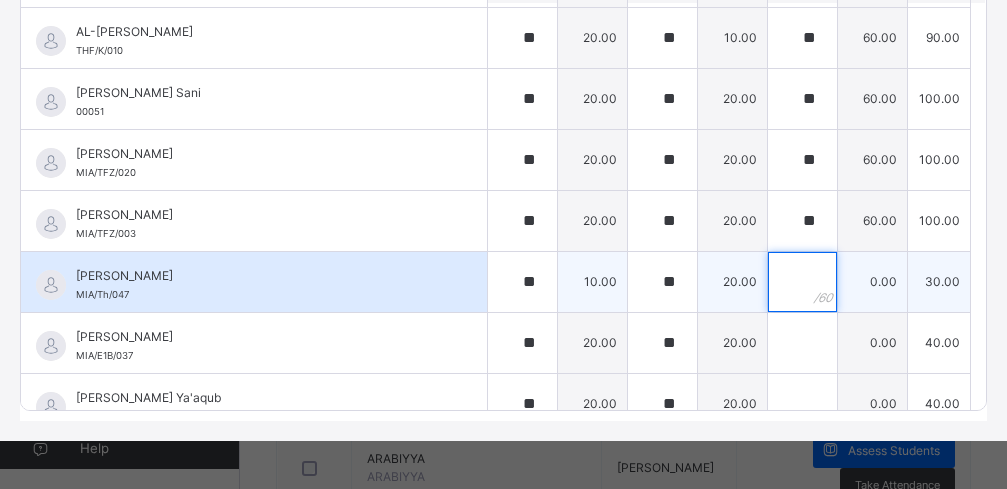 click at bounding box center (802, 282) 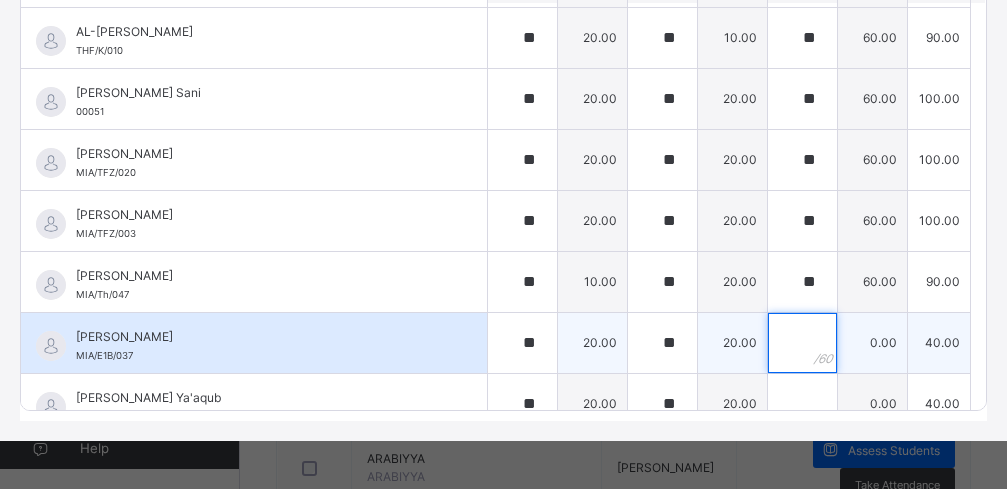 click at bounding box center (802, 343) 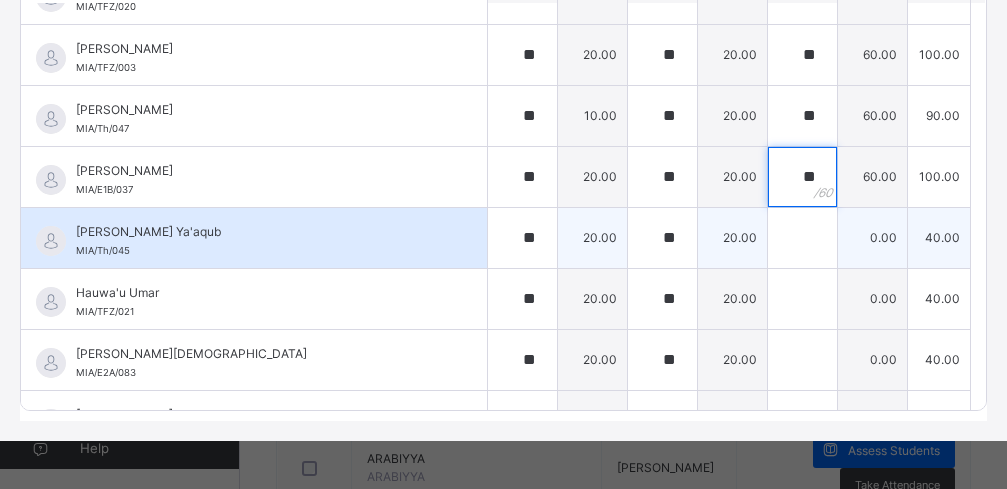 scroll, scrollTop: 502, scrollLeft: 0, axis: vertical 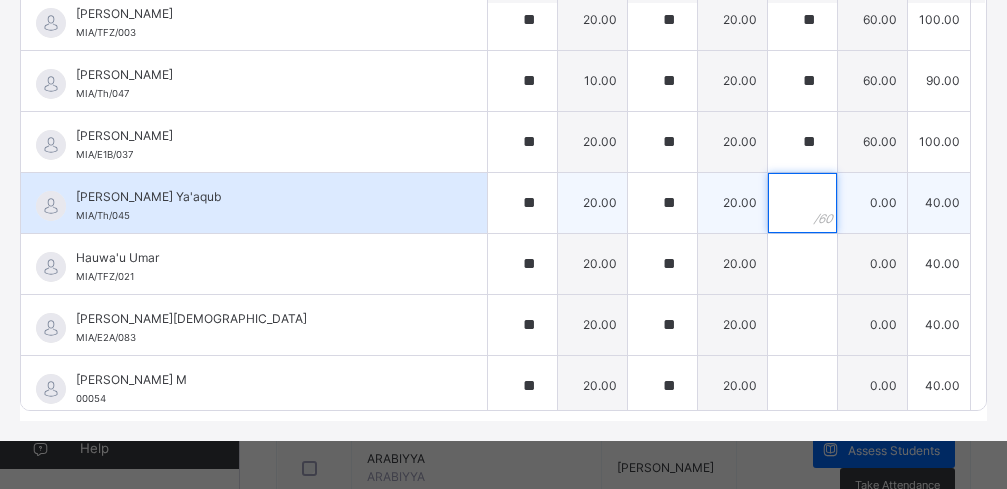 click at bounding box center (802, 203) 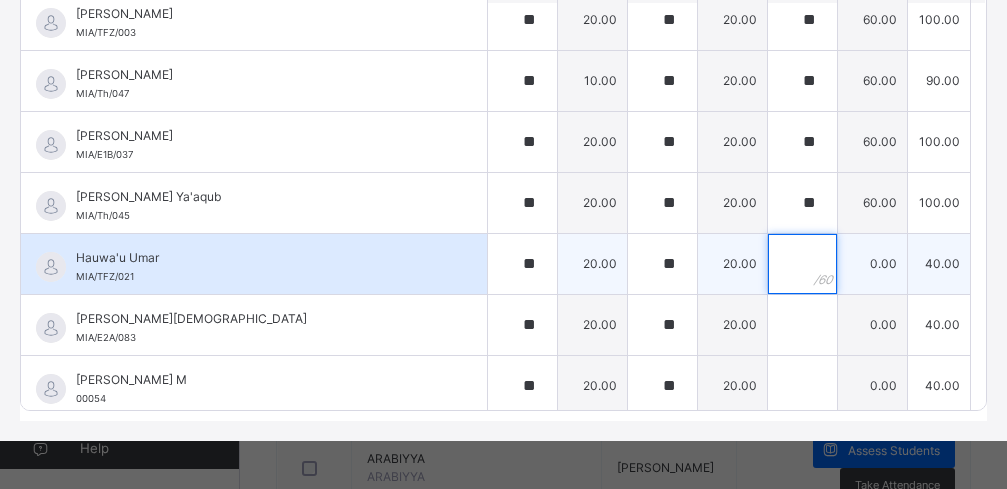 click at bounding box center [802, 264] 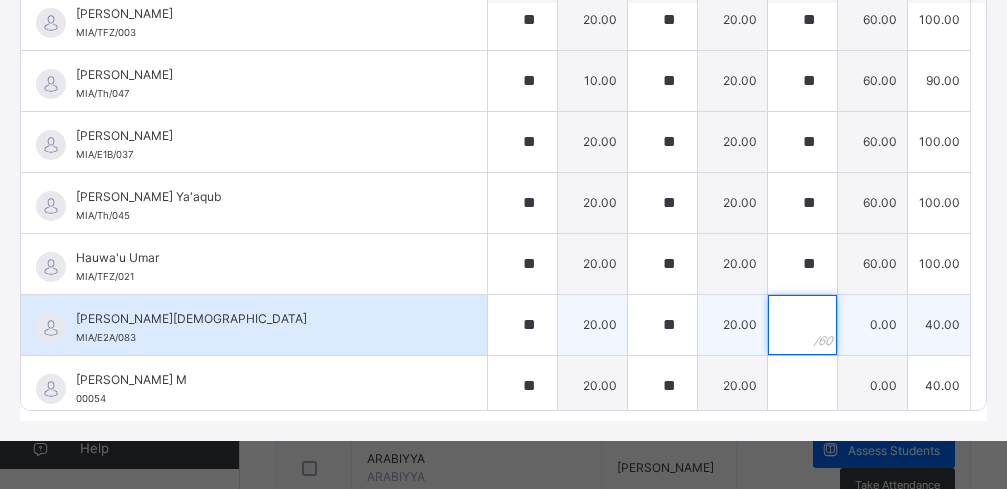 click at bounding box center [802, 325] 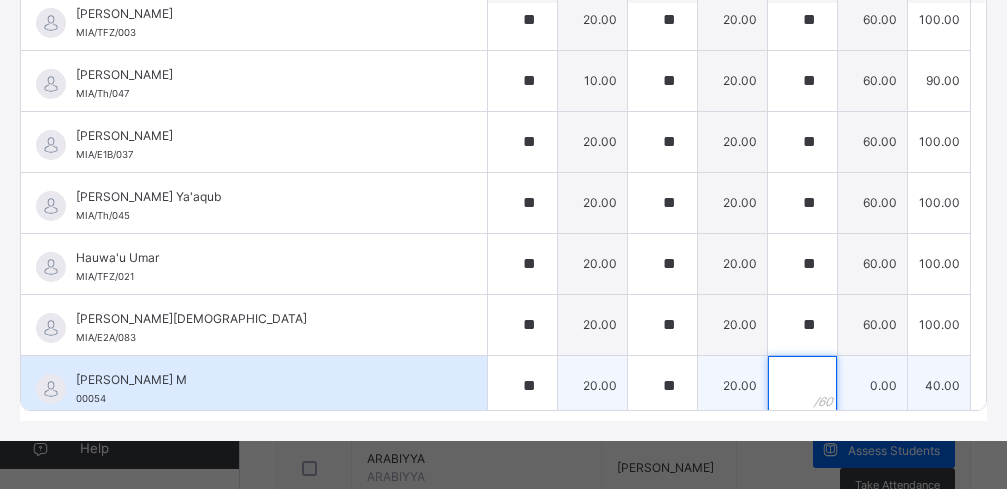 click at bounding box center (802, 386) 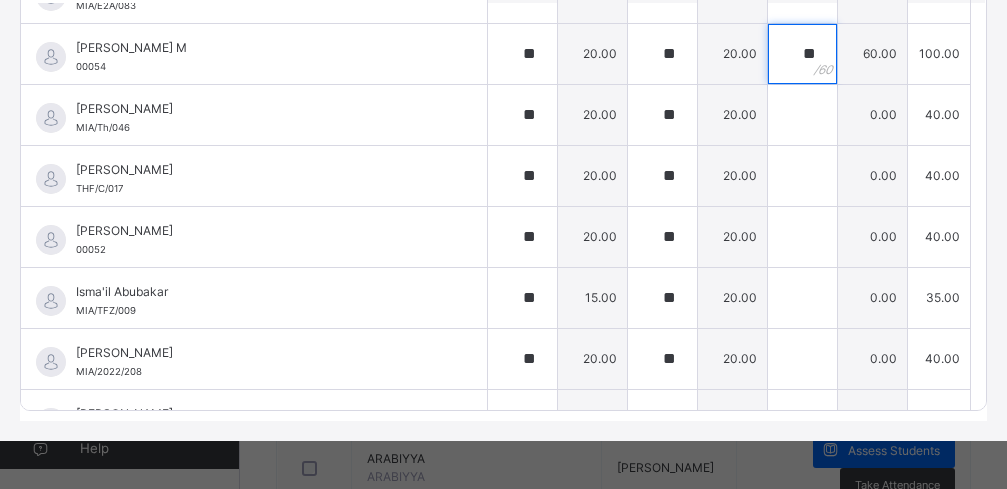 scroll, scrollTop: 840, scrollLeft: 0, axis: vertical 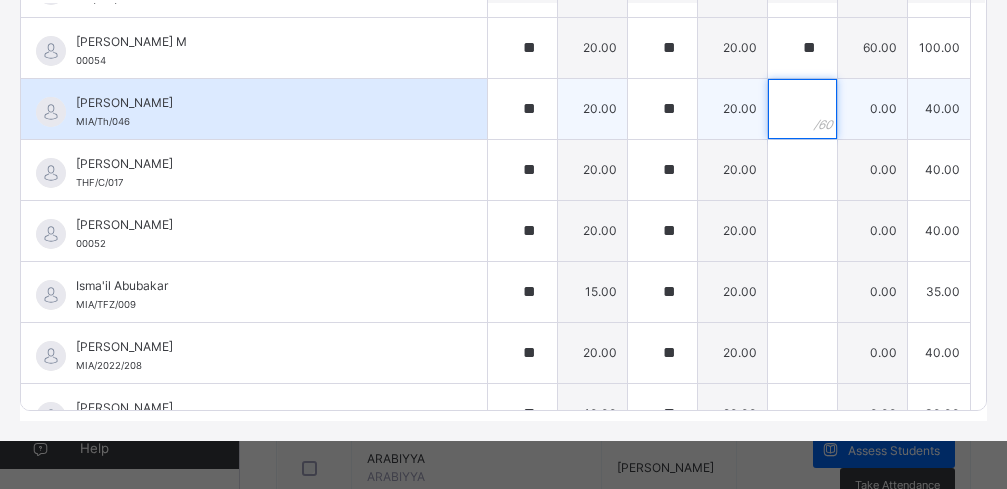 click at bounding box center [802, 109] 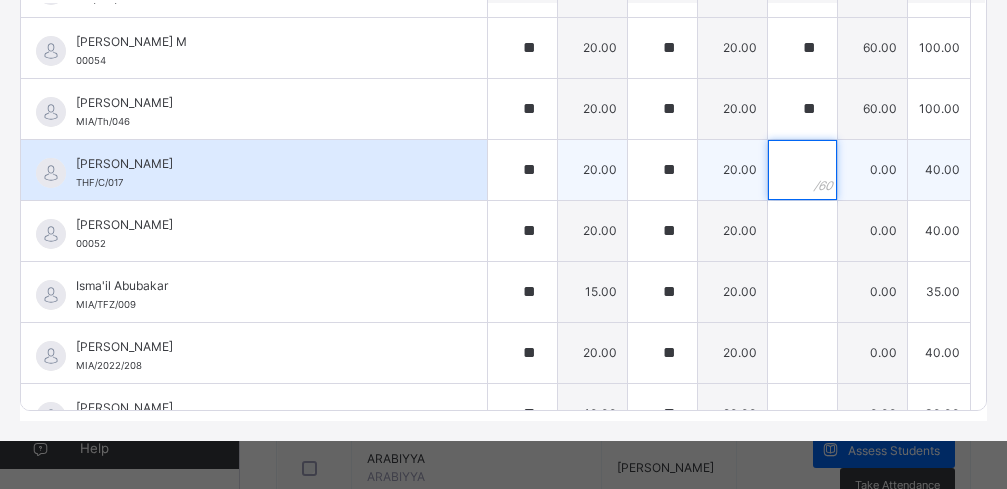 click at bounding box center [802, 170] 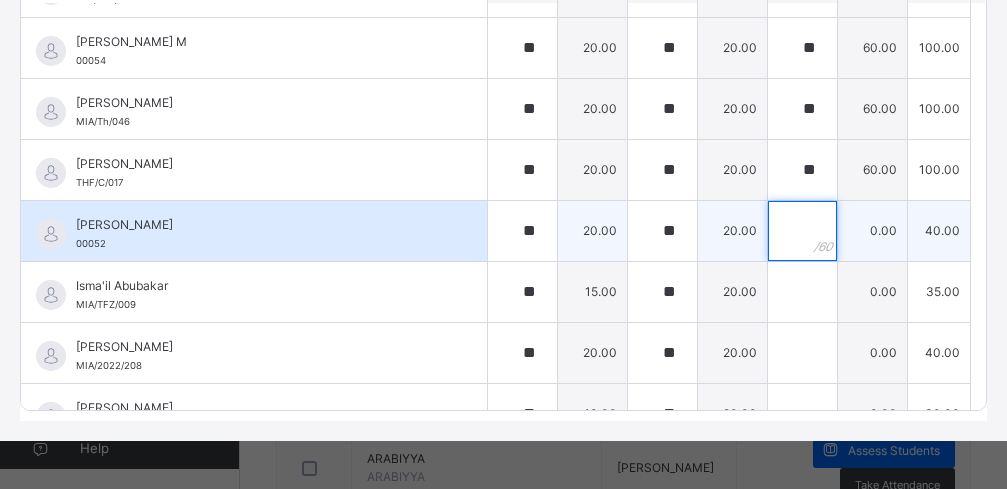 click at bounding box center (802, 231) 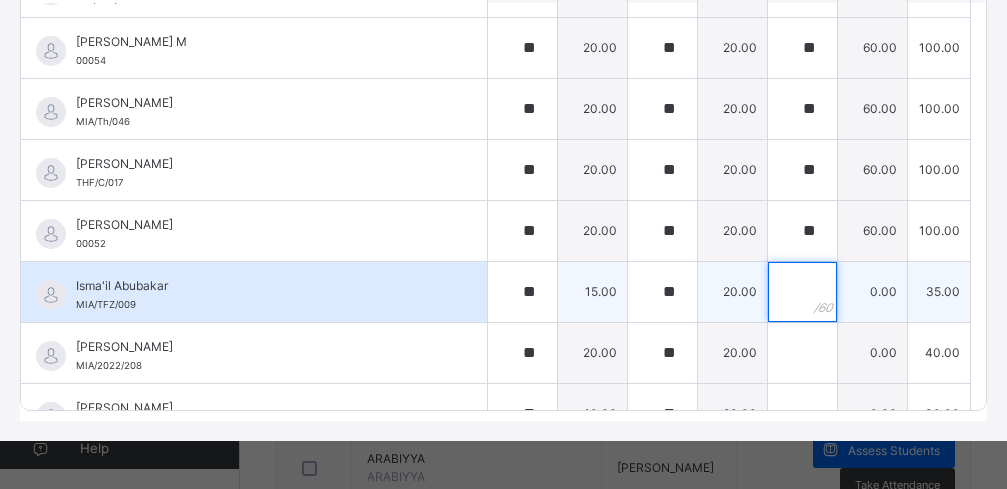click at bounding box center [802, 292] 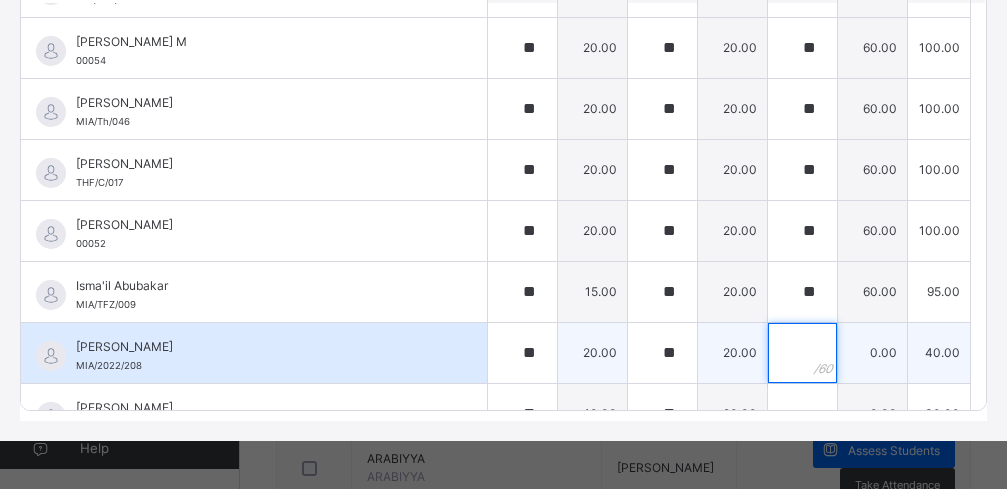 click at bounding box center (802, 353) 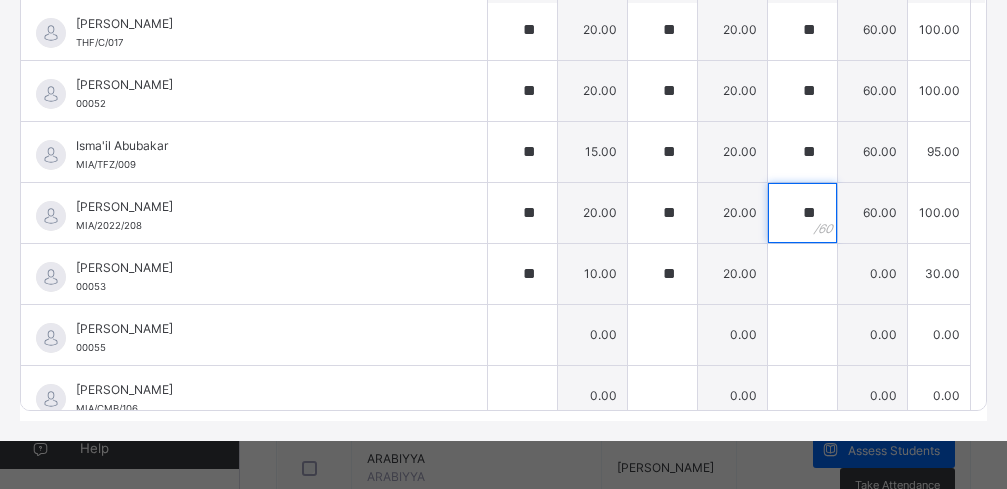 scroll, scrollTop: 984, scrollLeft: 0, axis: vertical 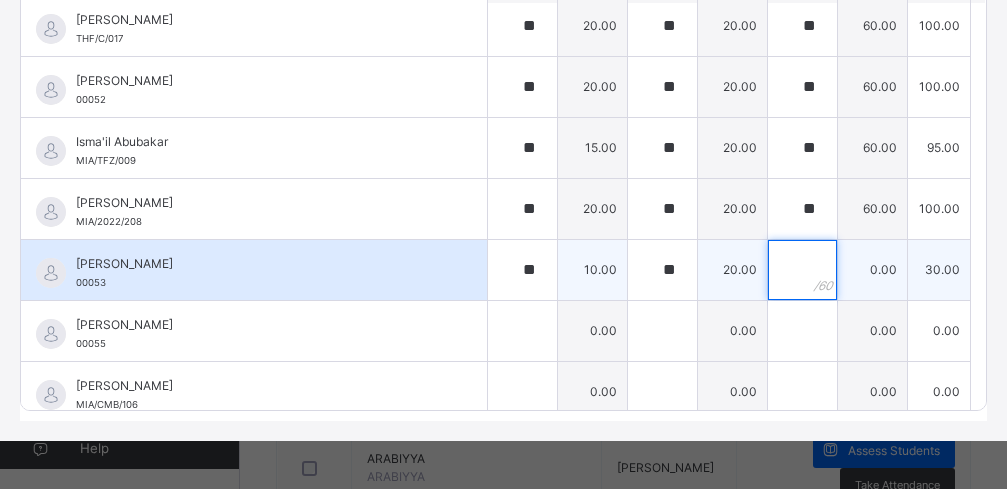 click at bounding box center (802, 270) 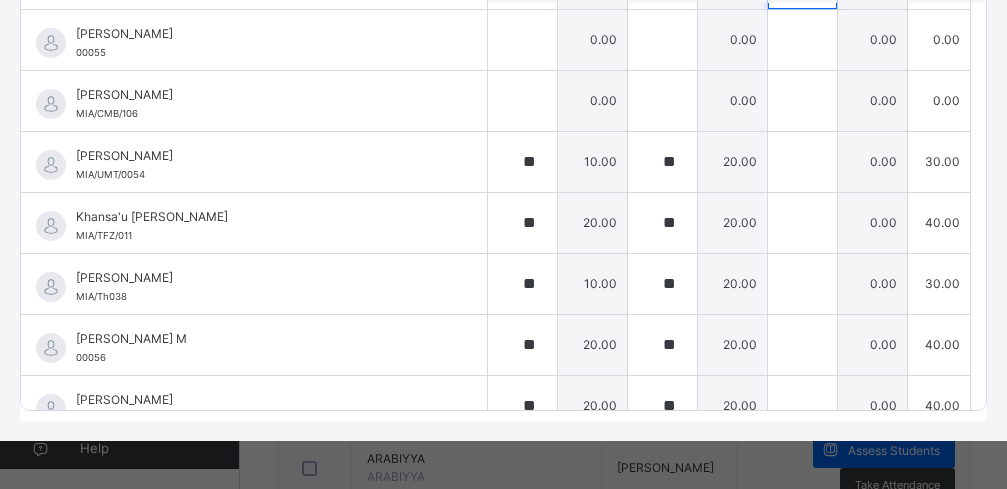 scroll, scrollTop: 1290, scrollLeft: 0, axis: vertical 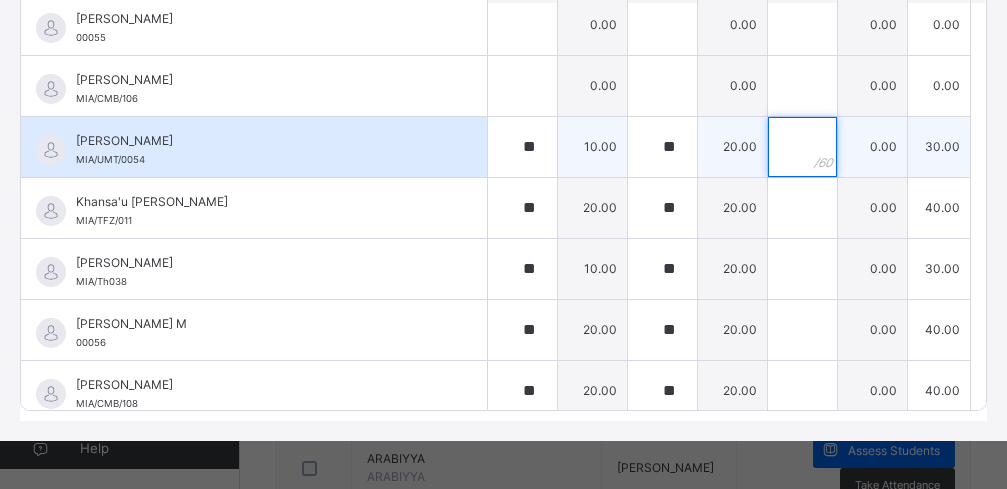 click at bounding box center [802, 147] 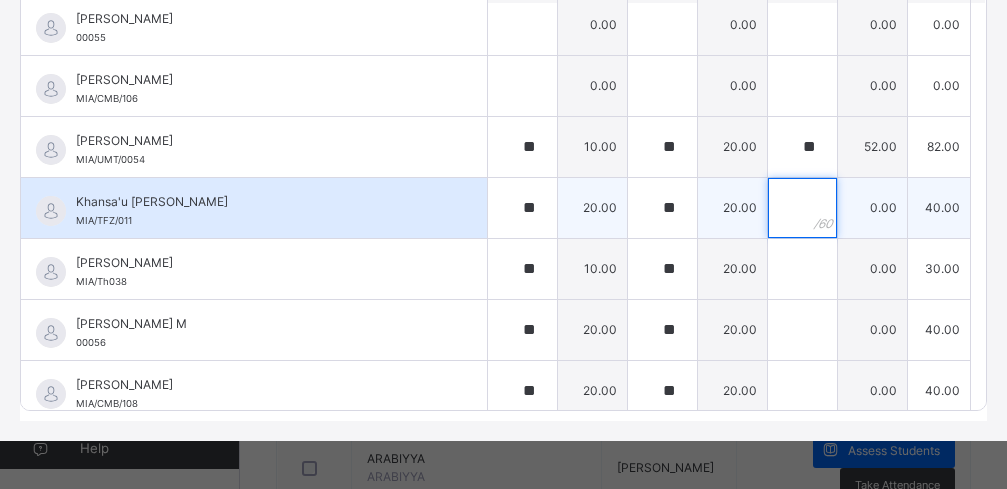 click at bounding box center (802, 208) 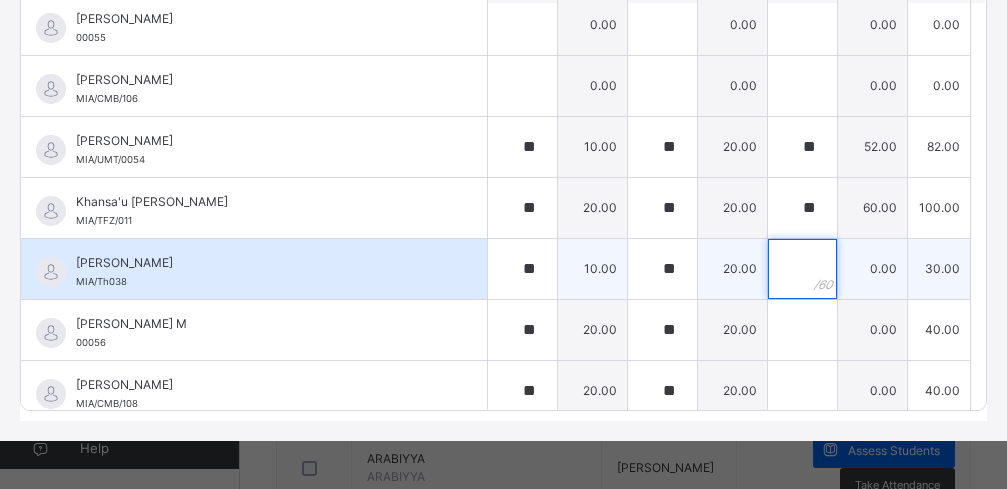 click at bounding box center (802, 269) 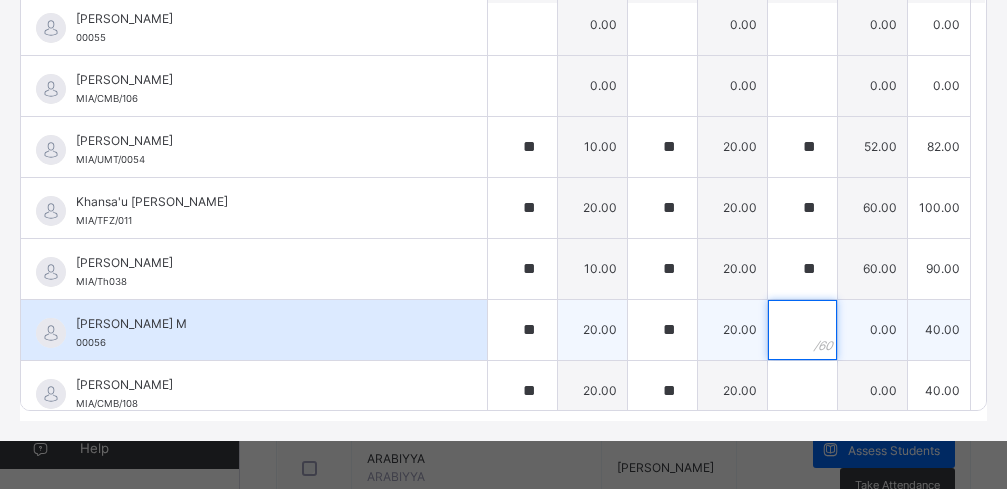 click at bounding box center [802, 330] 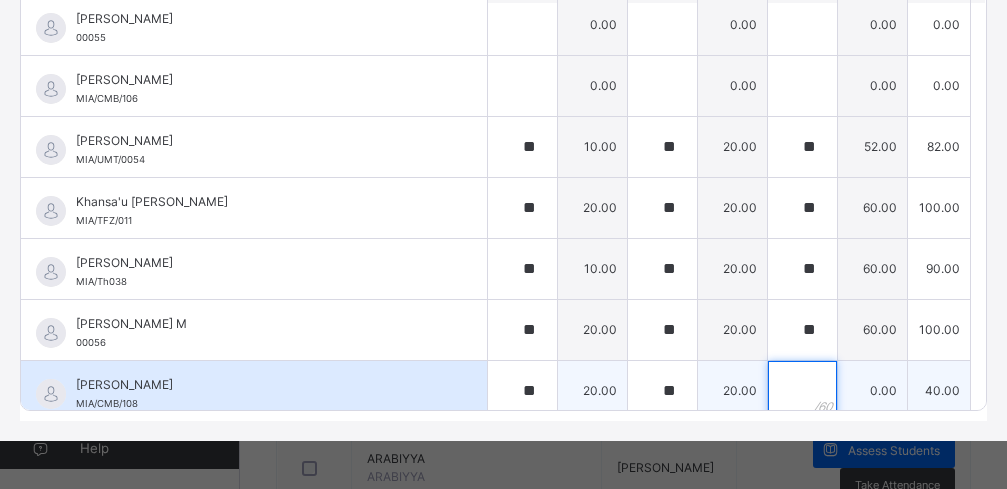 click at bounding box center (802, 391) 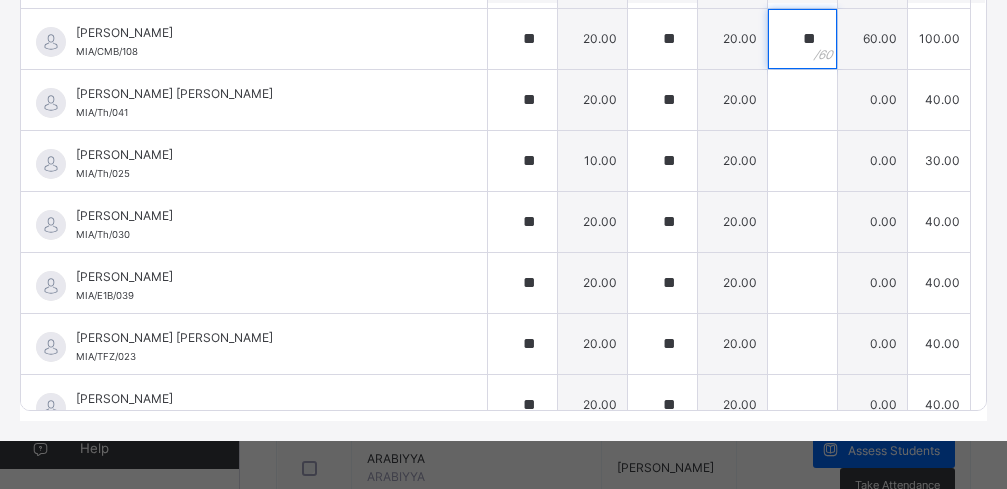 scroll, scrollTop: 1653, scrollLeft: 0, axis: vertical 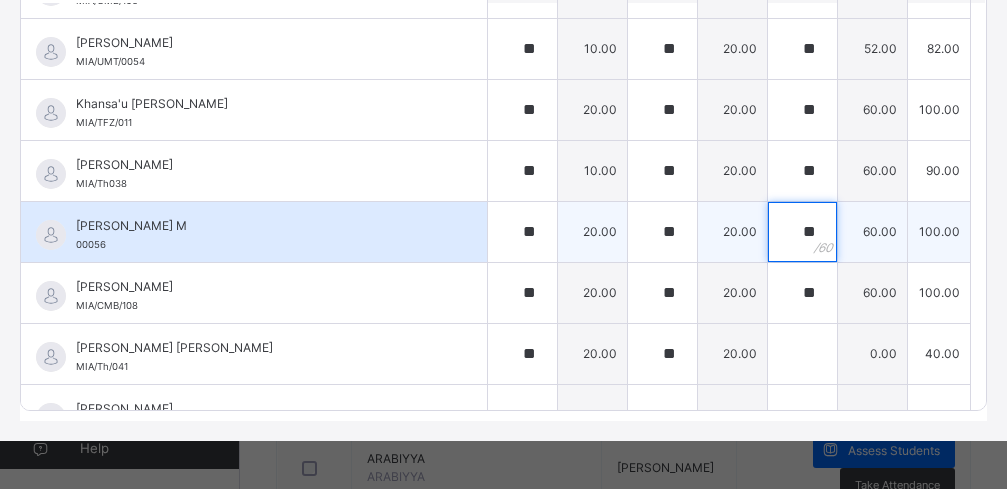 click on "**" at bounding box center (802, 232) 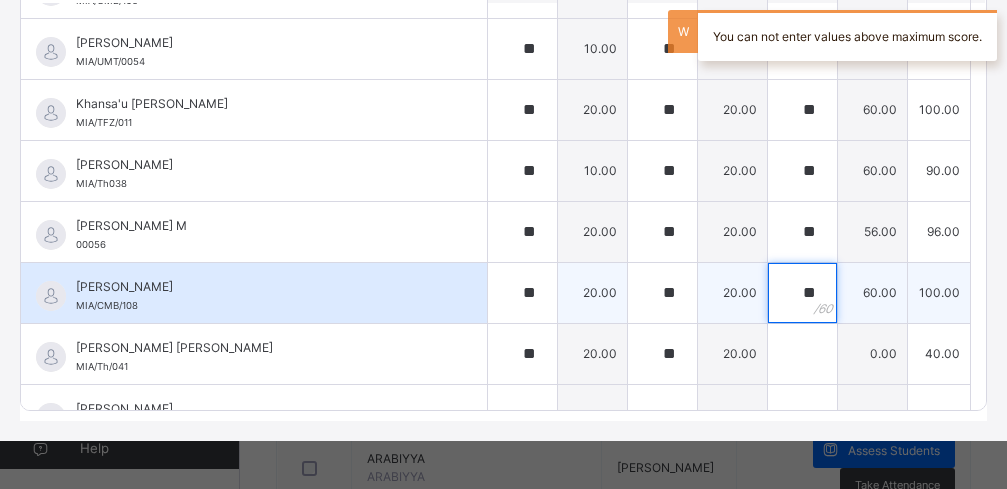 click on "**" at bounding box center [802, 293] 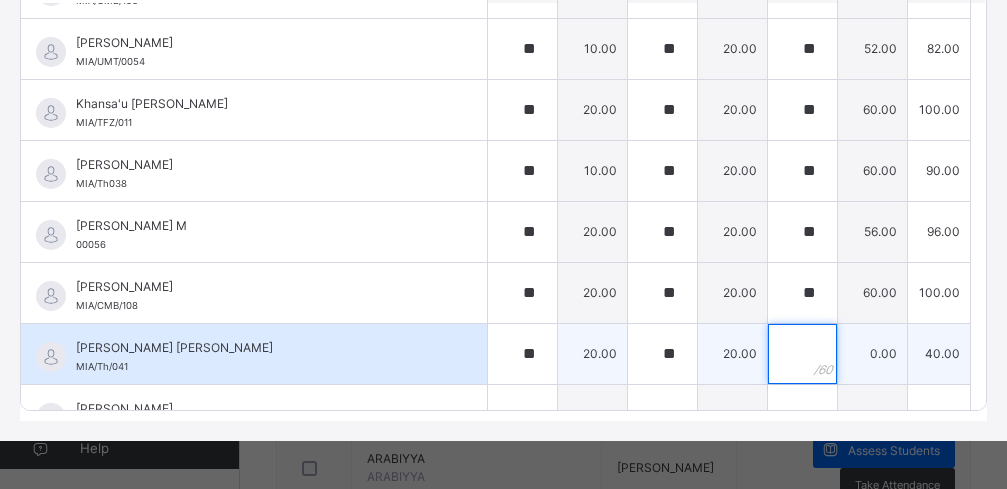 click at bounding box center [802, 354] 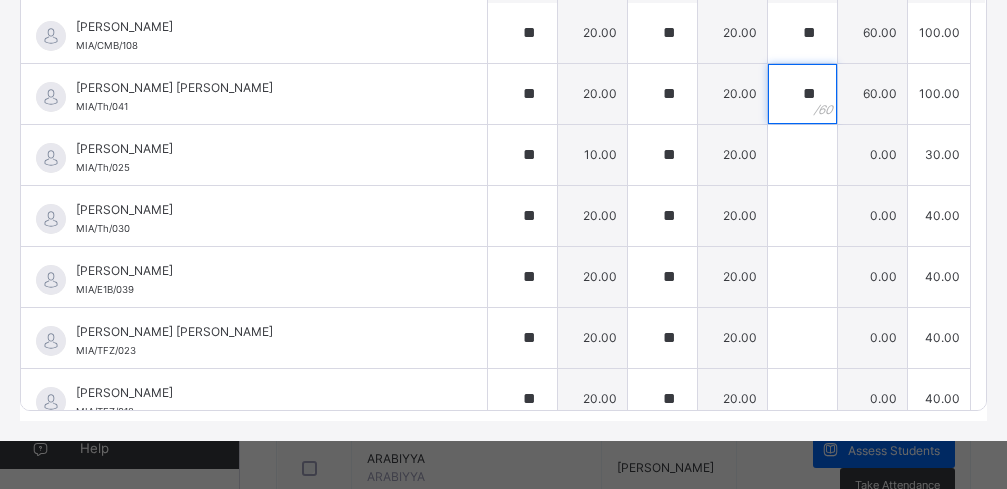 scroll, scrollTop: 1726, scrollLeft: 0, axis: vertical 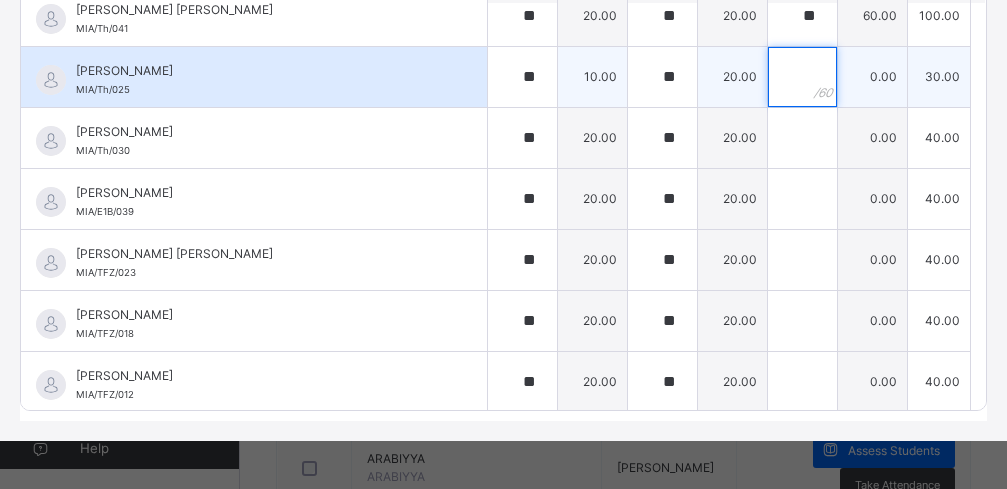 click at bounding box center [802, 77] 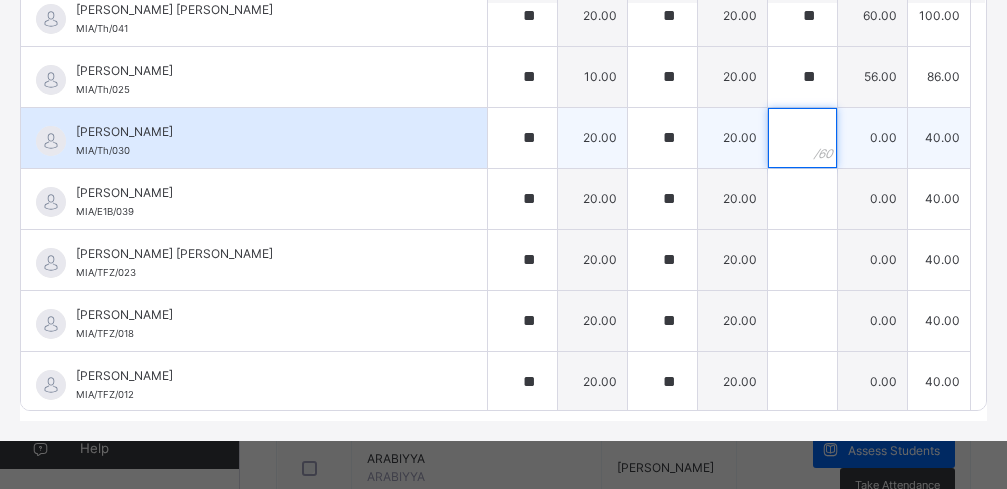 click at bounding box center (802, 138) 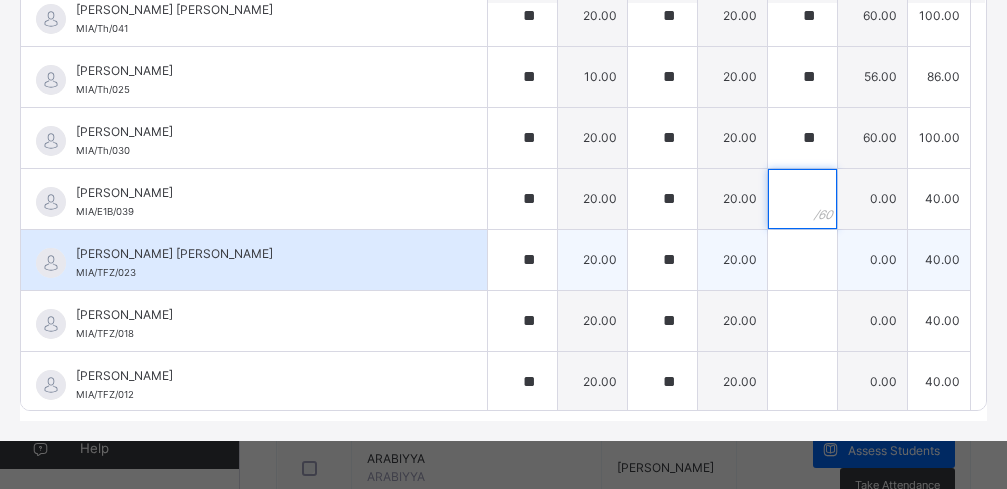 click at bounding box center (802, 199) 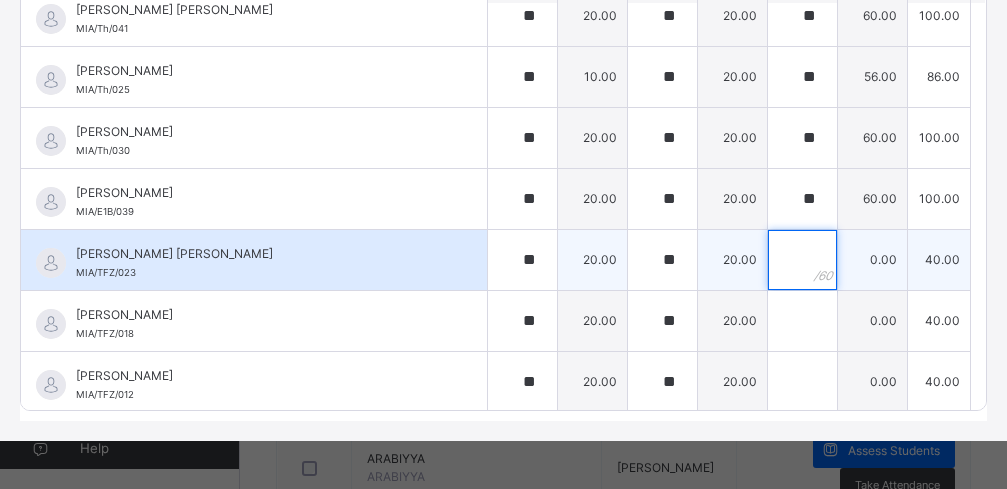 click at bounding box center (802, 260) 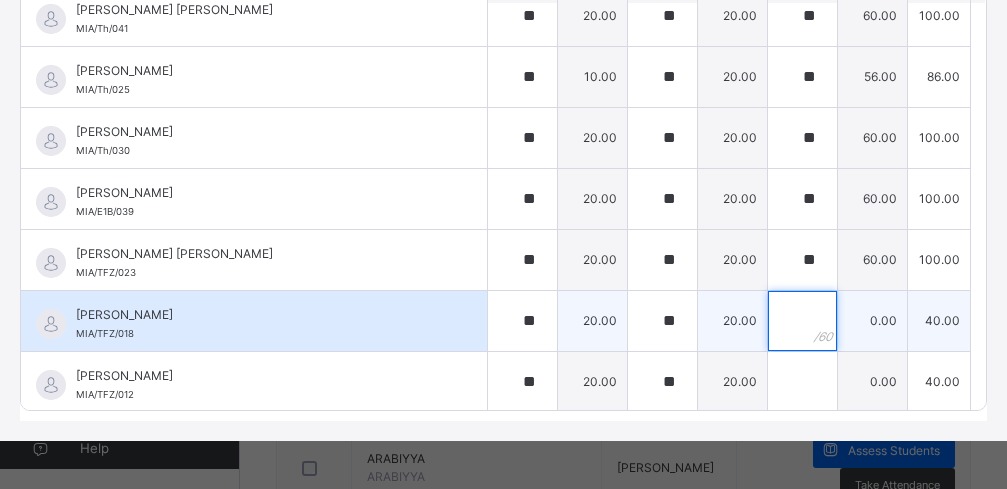 click at bounding box center (802, 321) 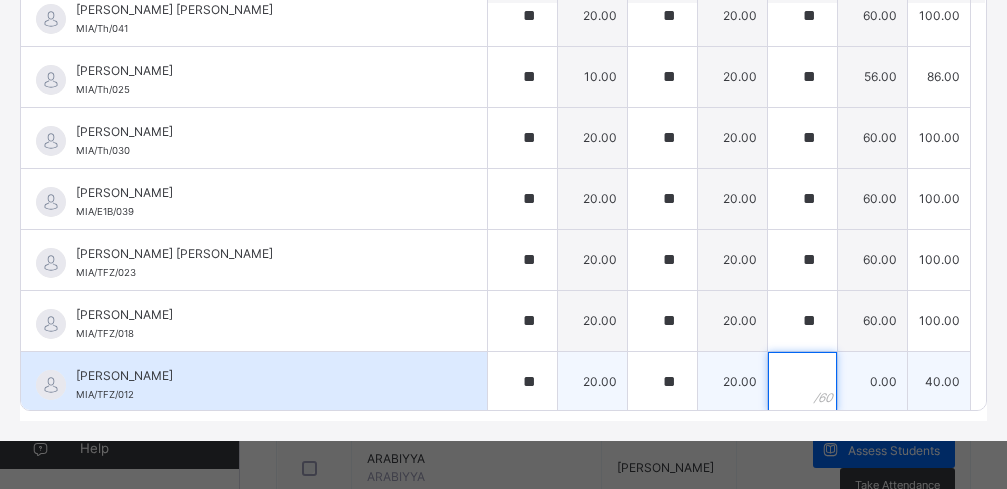 click at bounding box center (802, 382) 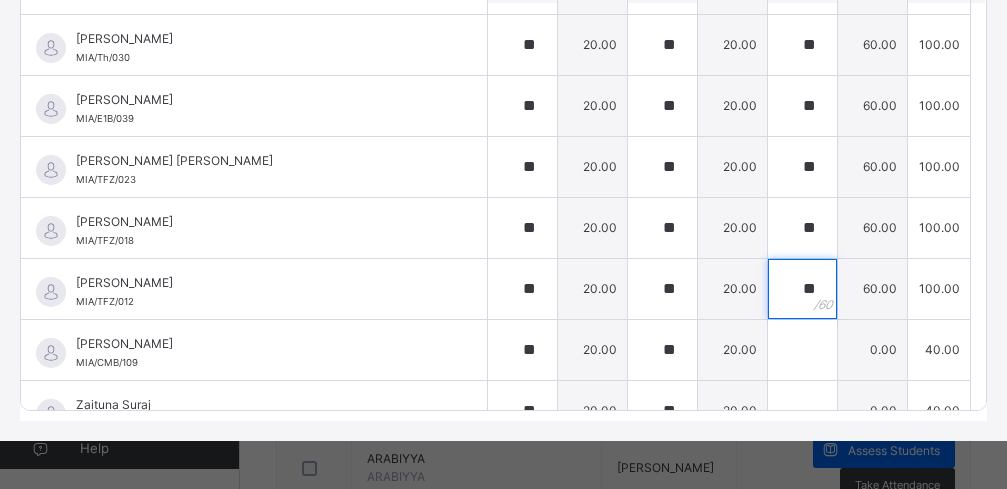 scroll, scrollTop: 1912, scrollLeft: 0, axis: vertical 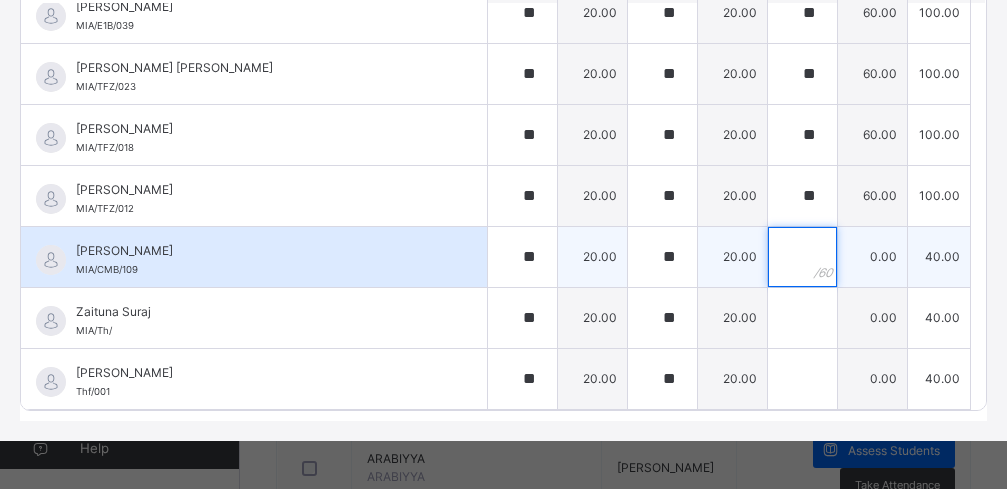 click at bounding box center [802, 257] 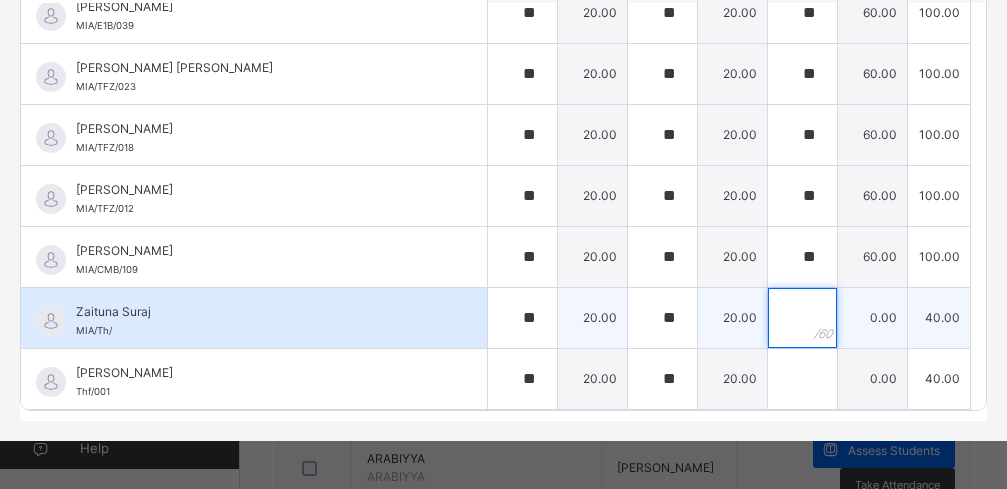 click at bounding box center [802, 318] 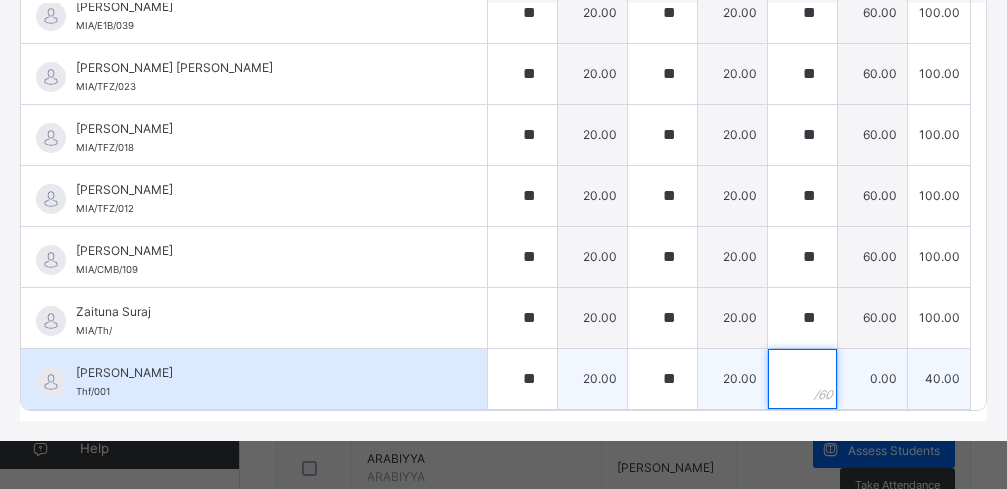 click at bounding box center [802, 379] 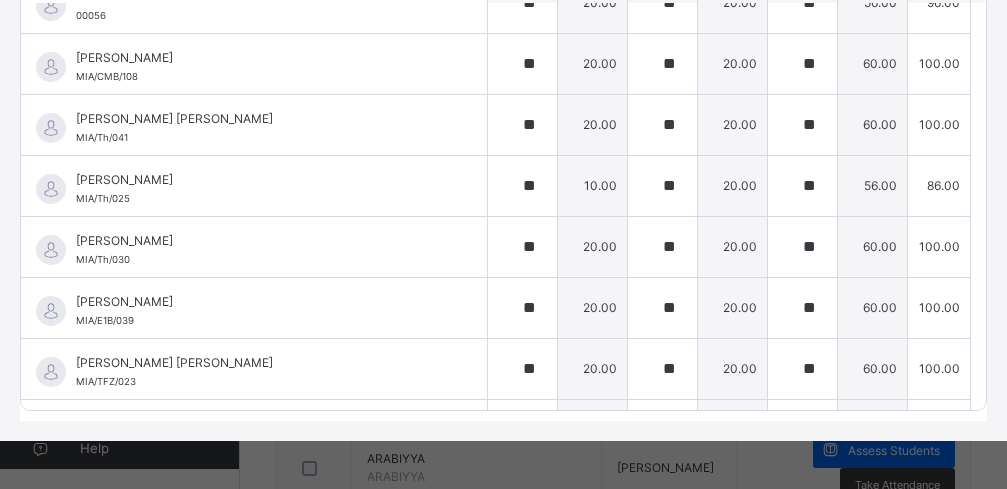 scroll, scrollTop: 1606, scrollLeft: 0, axis: vertical 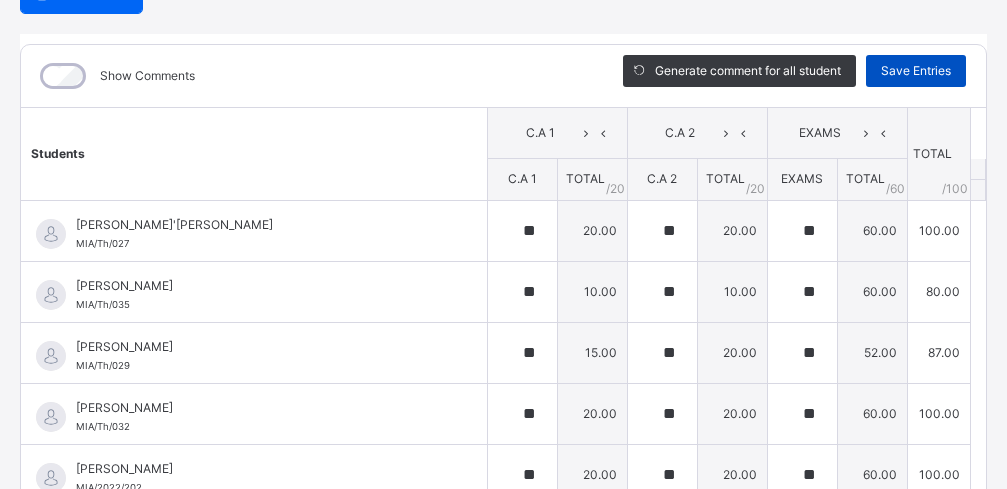 click on "Save Entries" at bounding box center (916, 71) 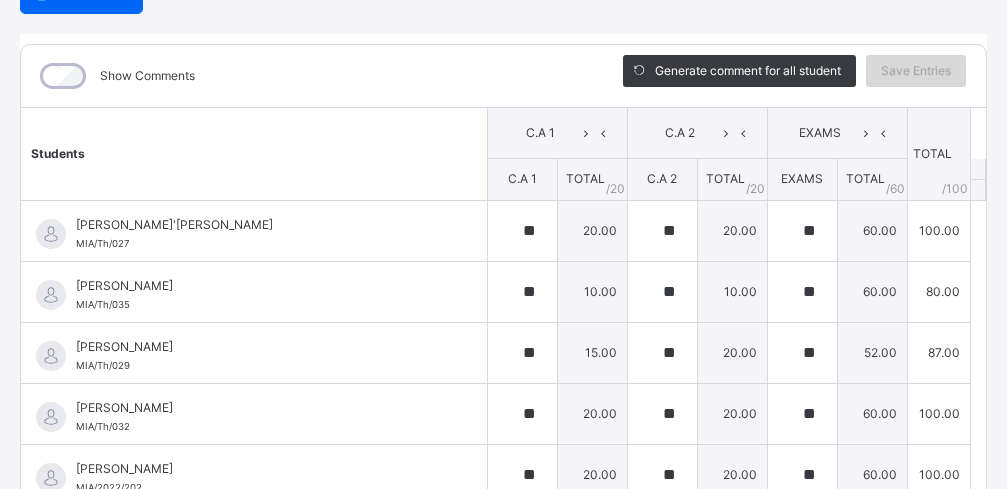 click on "Save Entries" at bounding box center [916, 71] 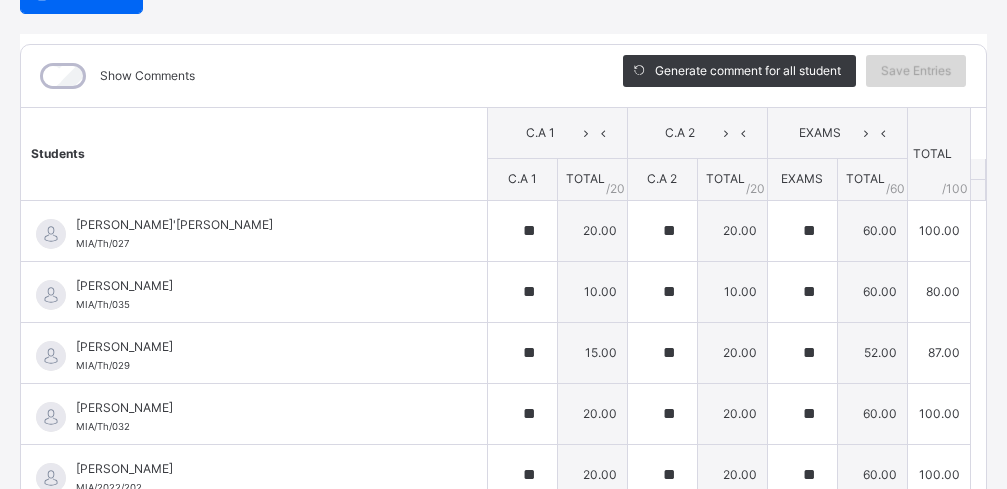 click on "Save Entries" at bounding box center (916, 71) 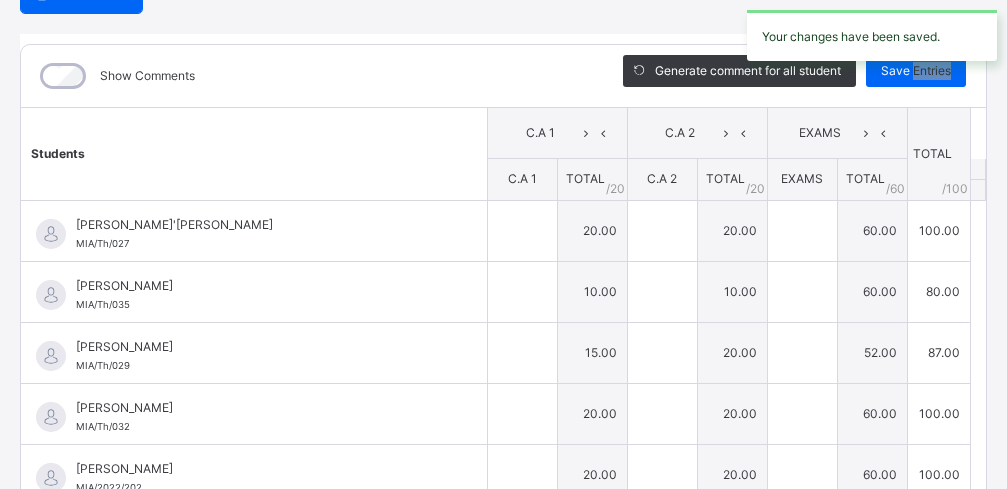 click on "Your changes have been saved." at bounding box center (872, 35) 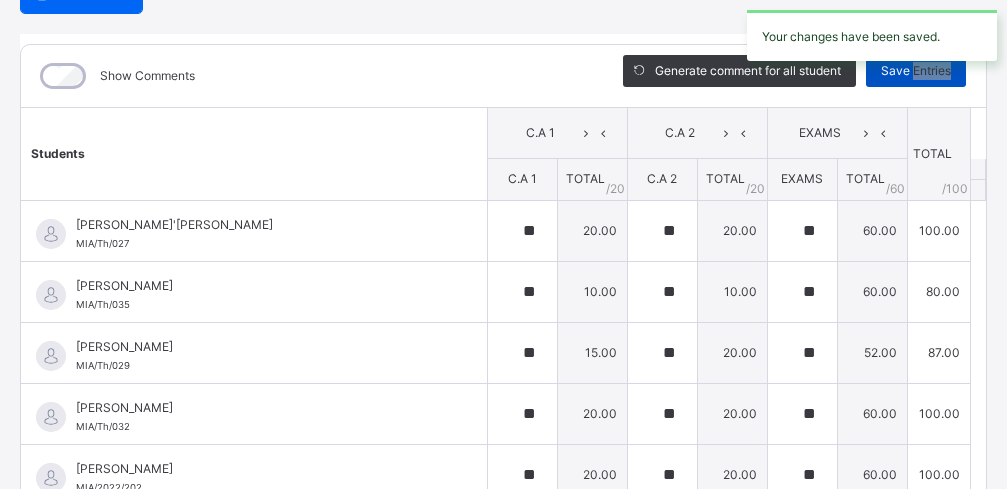 click on "Save Entries" at bounding box center [916, 71] 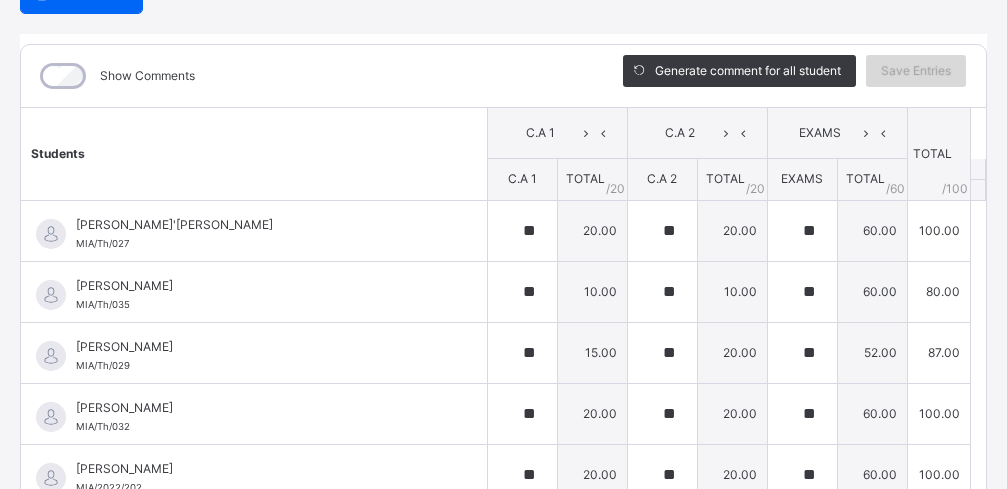 scroll, scrollTop: 0, scrollLeft: 0, axis: both 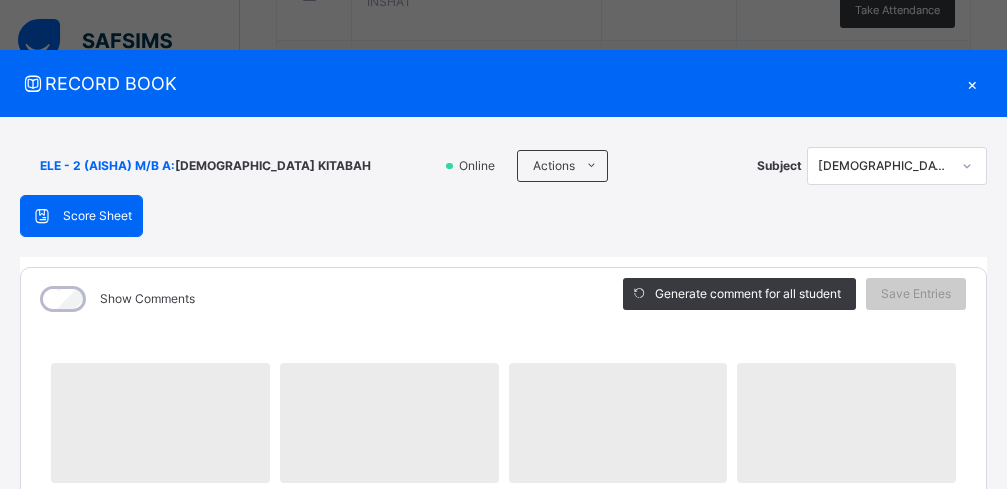 click on "×" at bounding box center (972, 83) 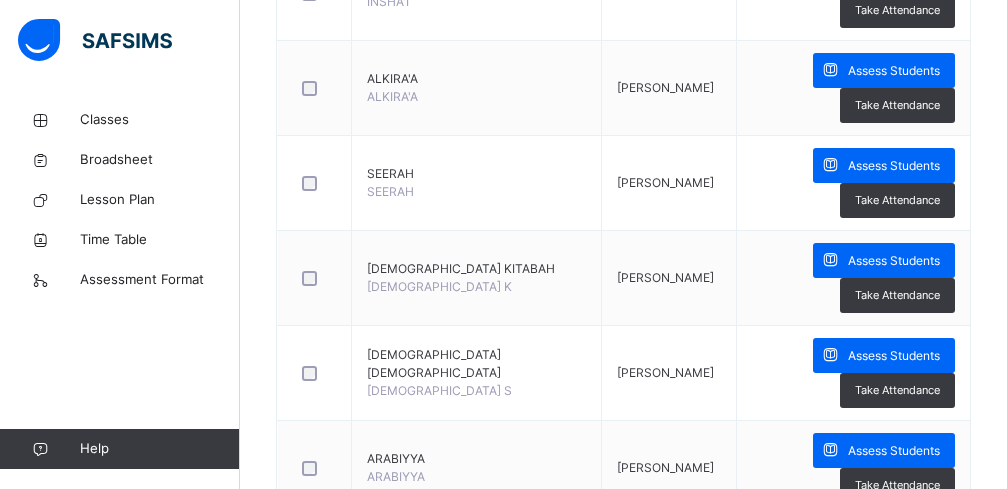 click on "Assess Students" at bounding box center (894, 926) 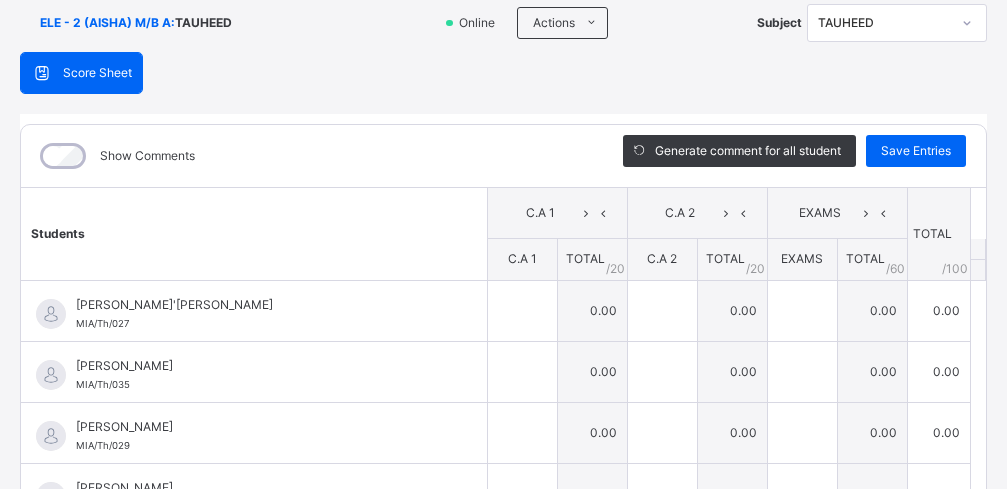 scroll, scrollTop: 164, scrollLeft: 0, axis: vertical 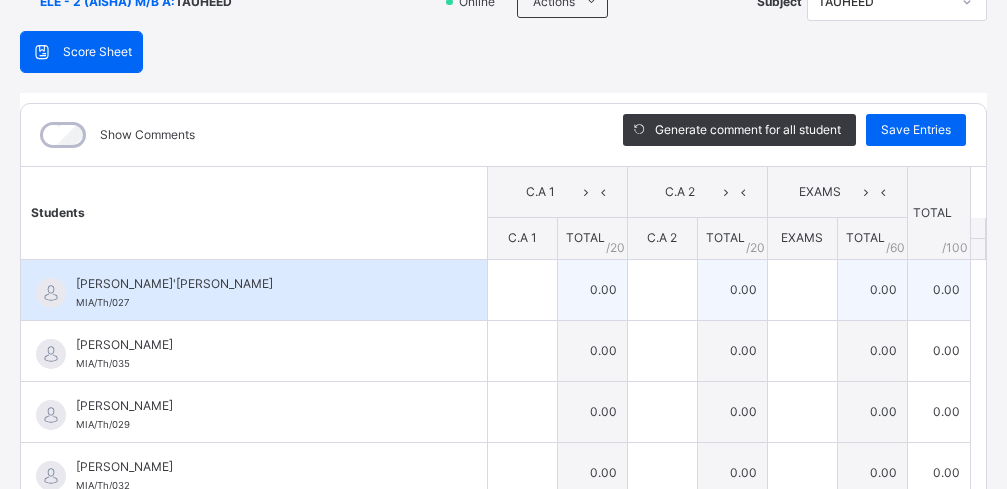 click at bounding box center [522, 290] 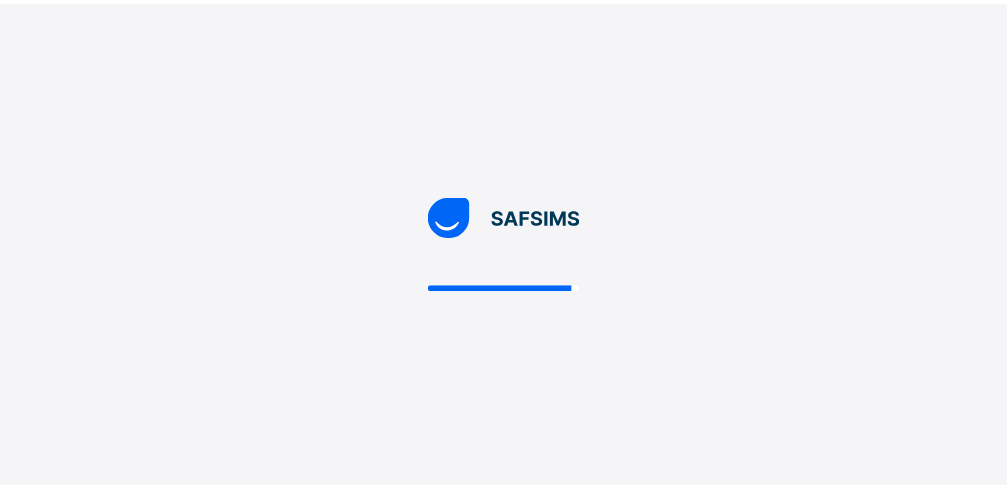 scroll, scrollTop: 0, scrollLeft: 0, axis: both 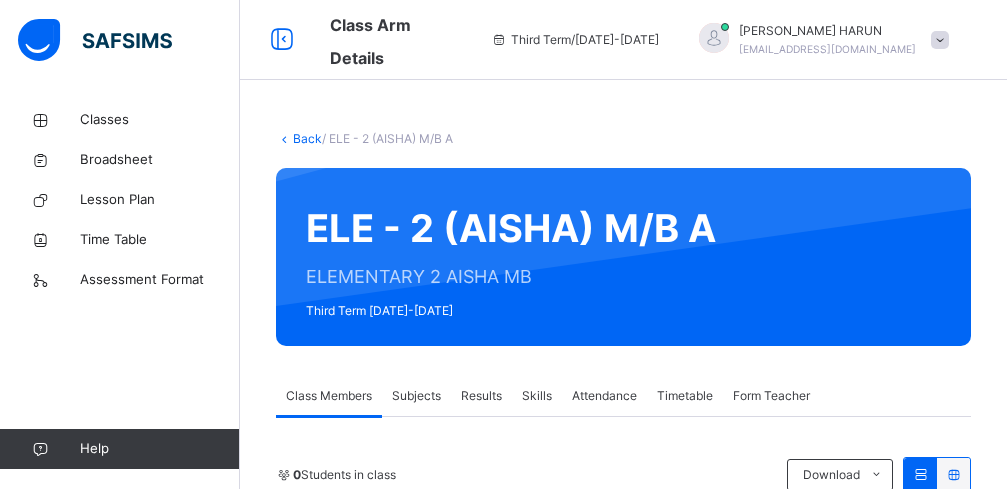 drag, startPoint x: 0, startPoint y: 0, endPoint x: 404, endPoint y: 394, distance: 564.3155 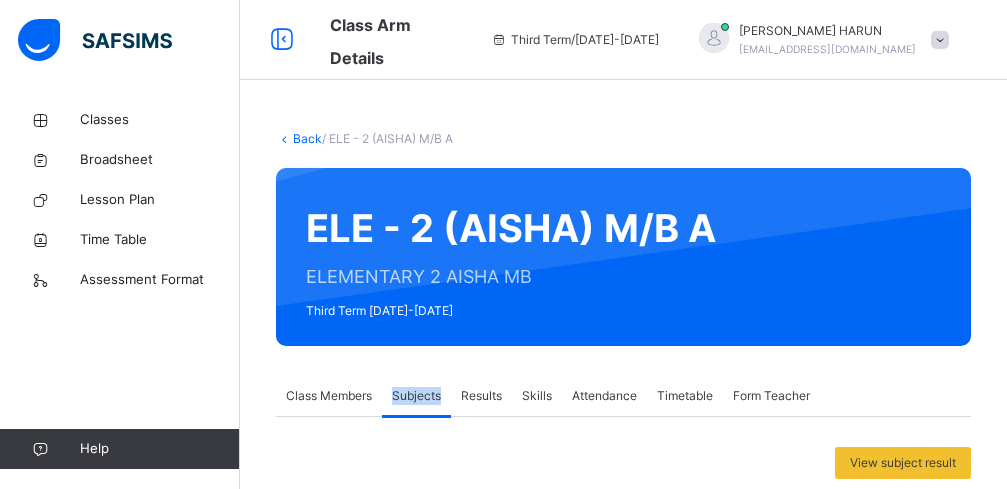 click on "Assess Students" at bounding box center (894, 1743) 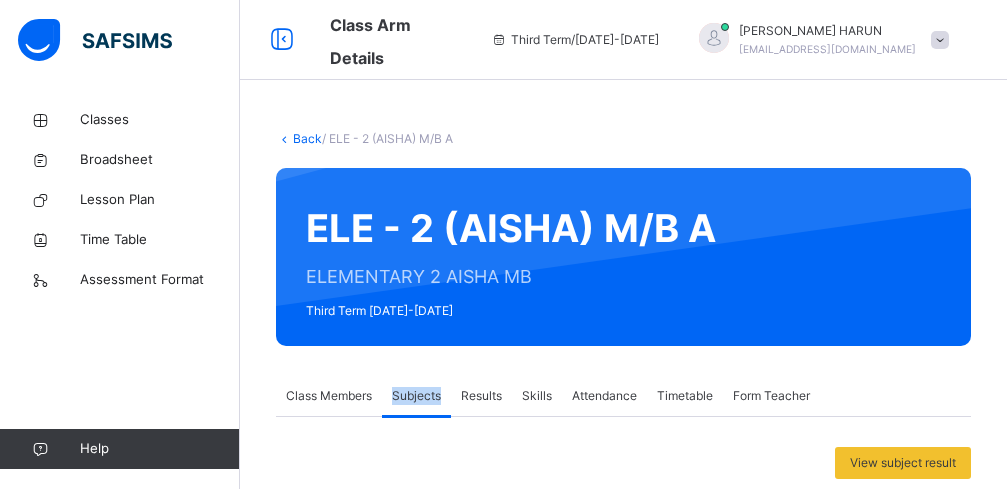 click on "‌" at bounding box center [0, 0] 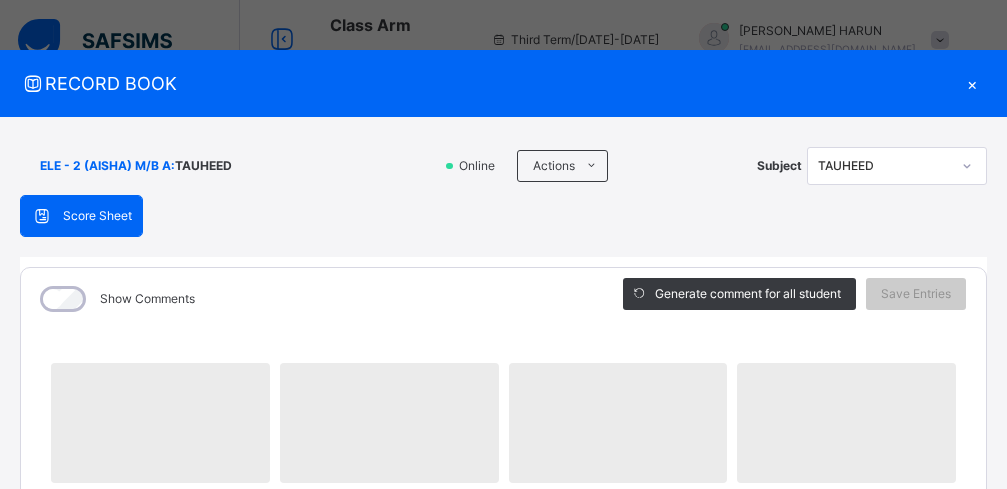 click on "‌" at bounding box center (846, 423) 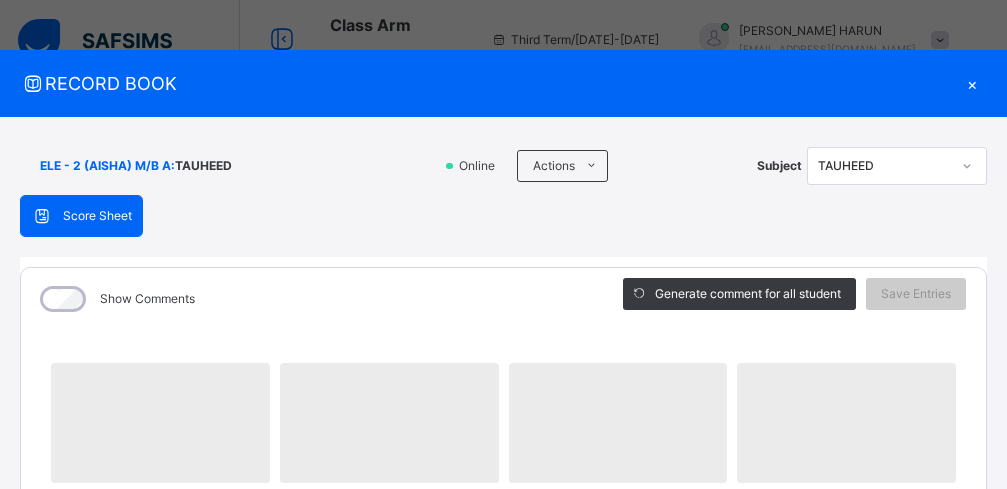 scroll, scrollTop: 1003, scrollLeft: 0, axis: vertical 